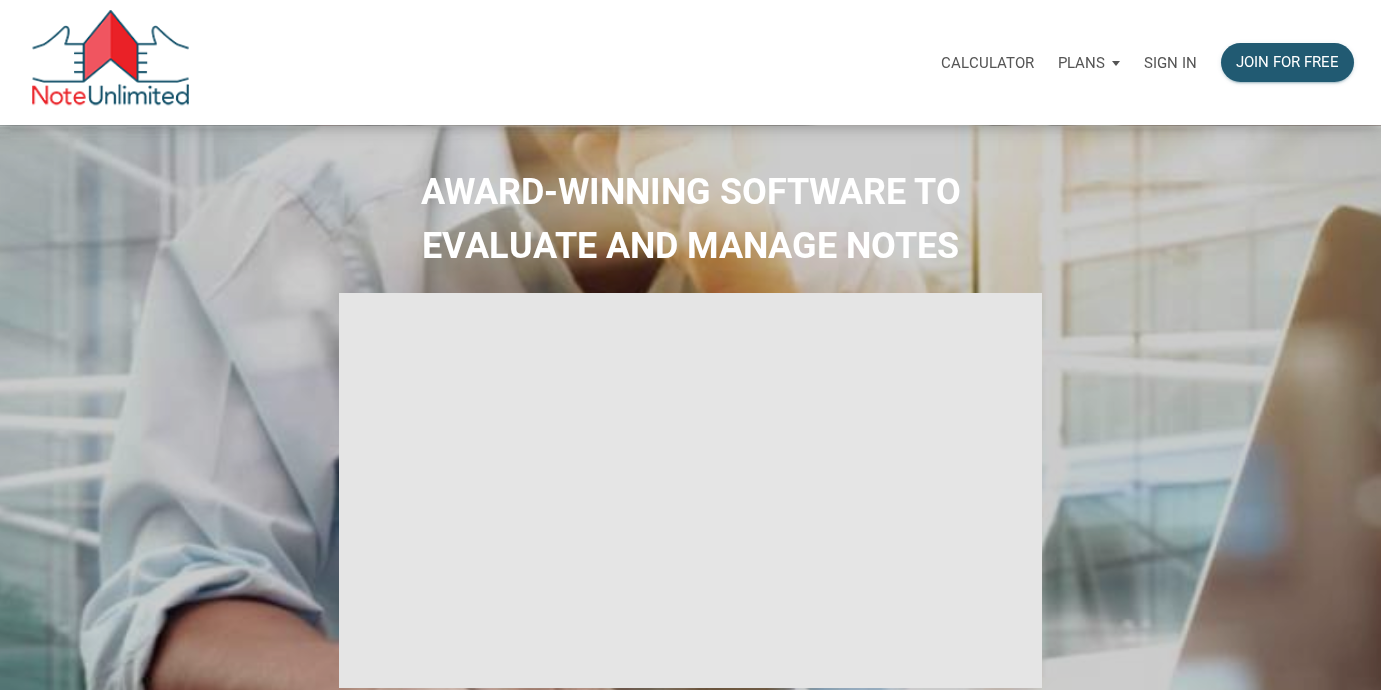 scroll, scrollTop: 0, scrollLeft: 0, axis: both 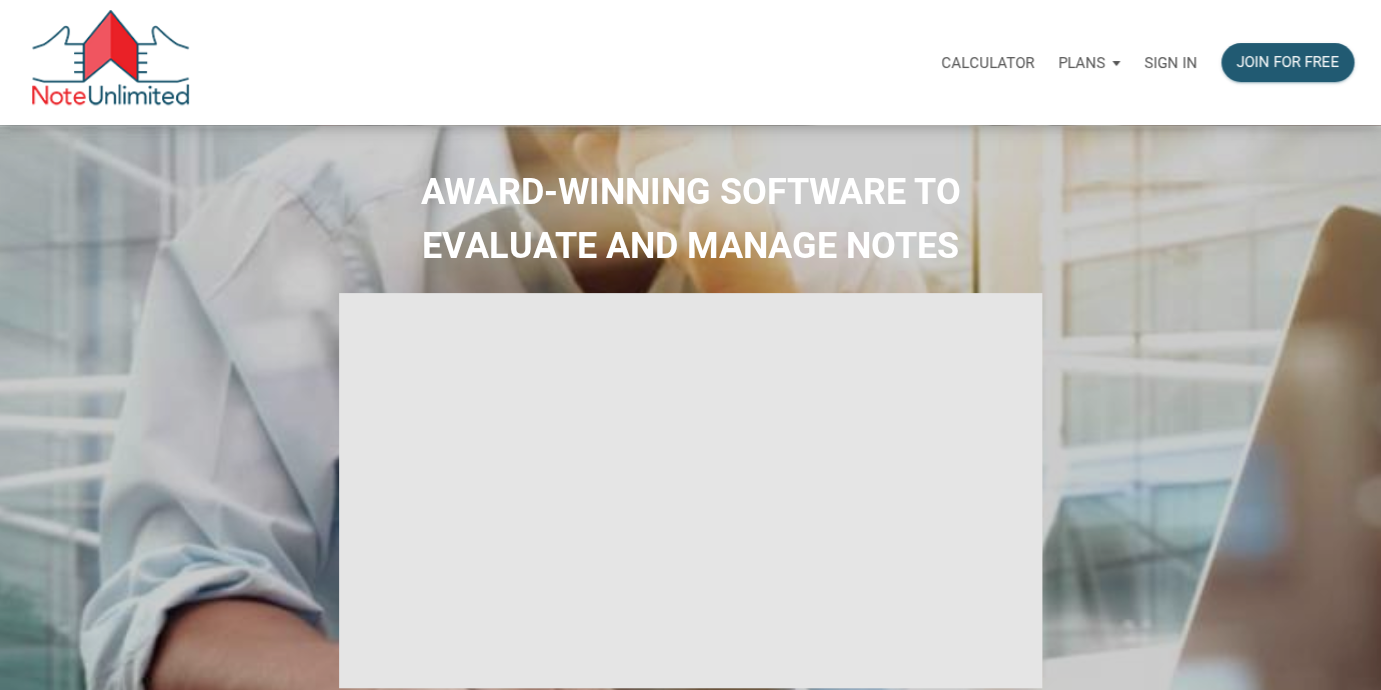 type on "Introduction to new features" 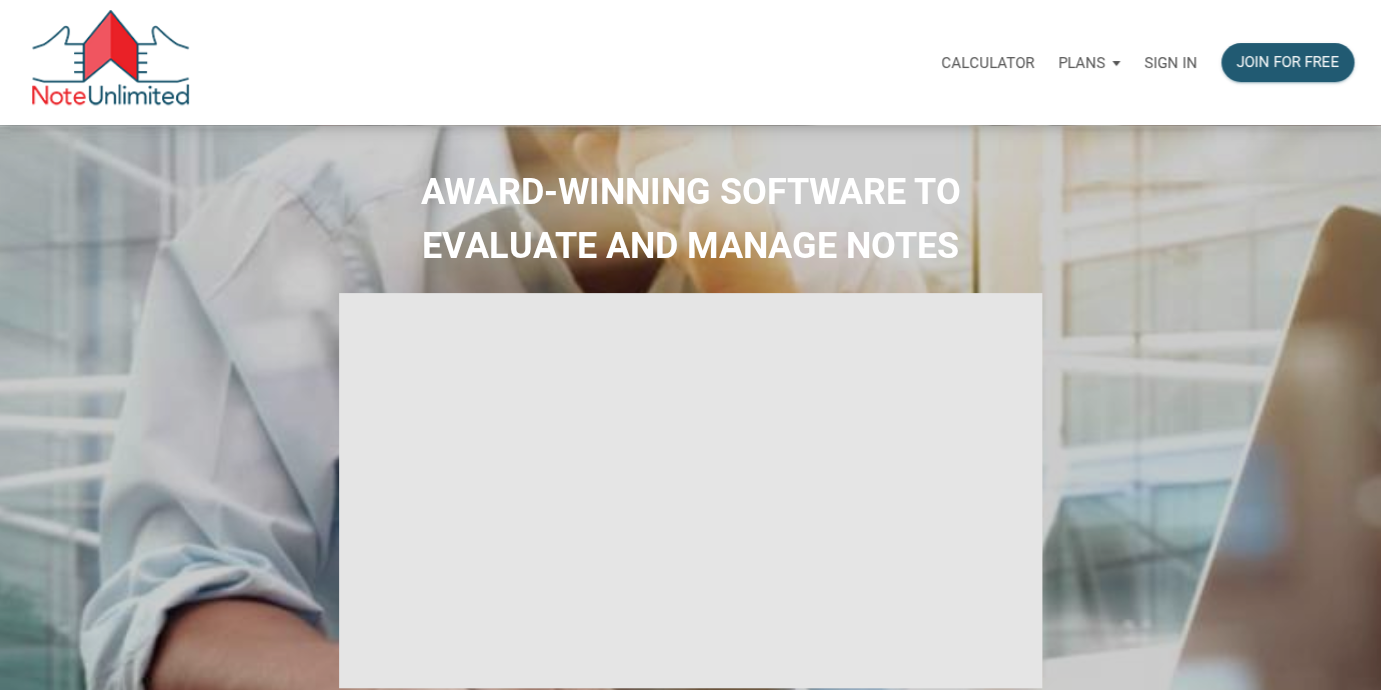 click on "Sign in" at bounding box center [1170, 63] 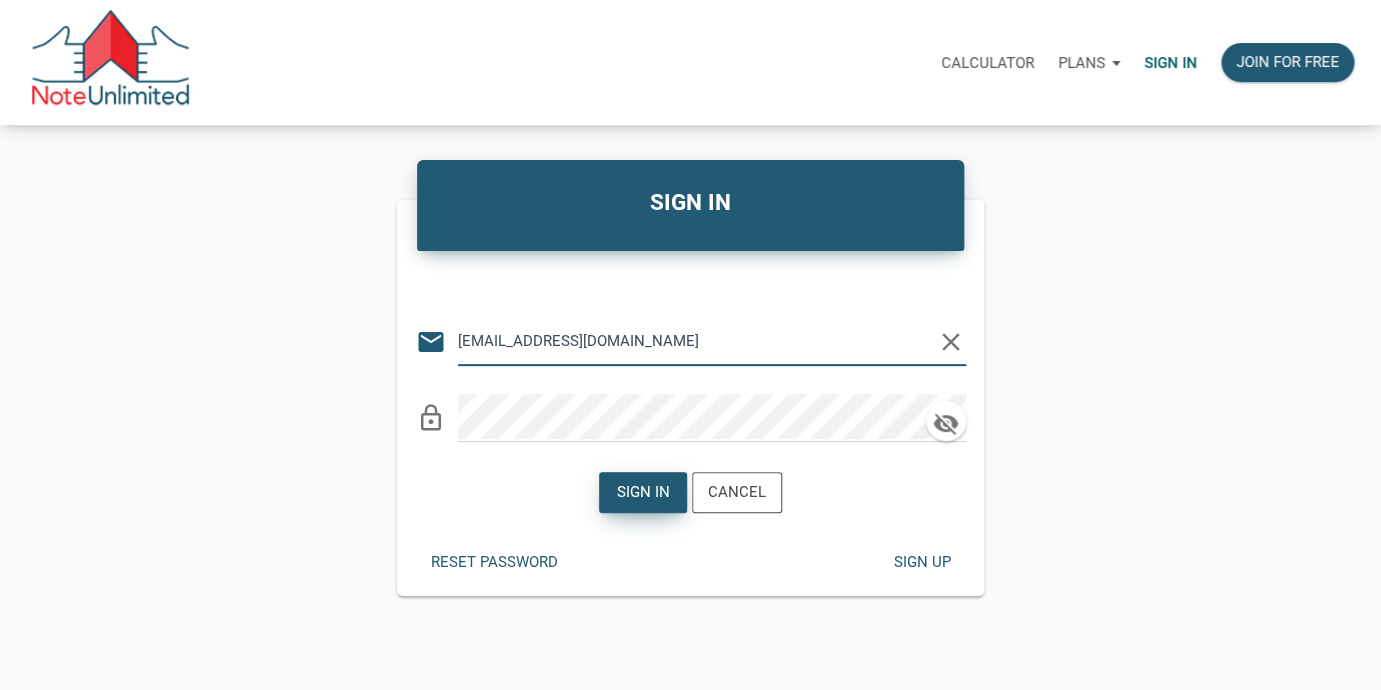 type on "lethasiddons@gmail.com" 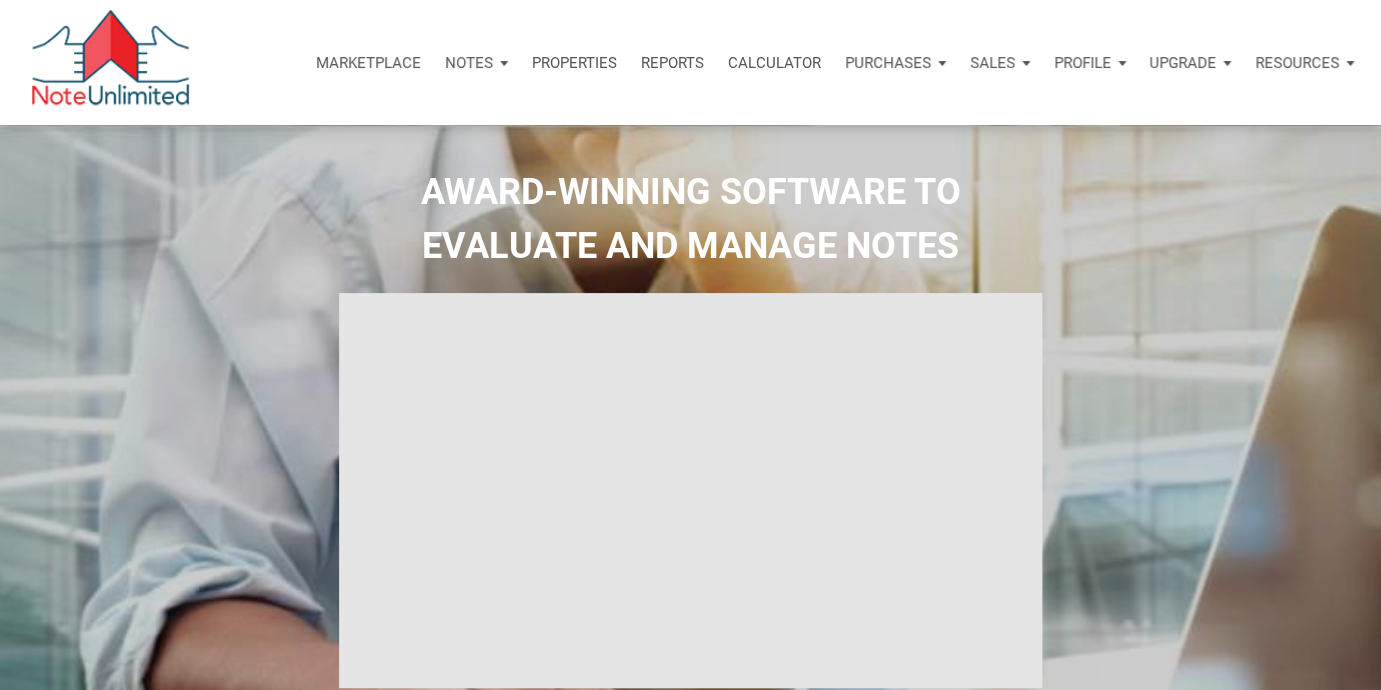 type on "Introduction to new features" 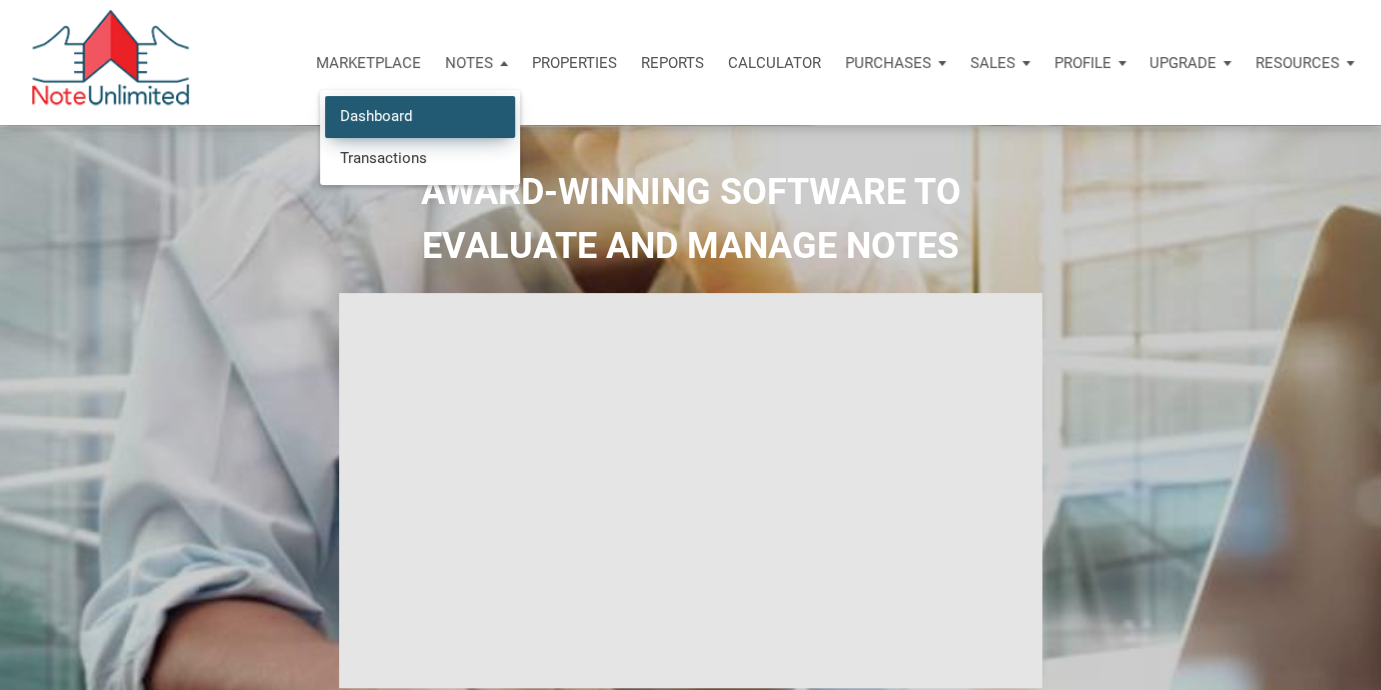 click on "Dashboard" at bounding box center [420, 116] 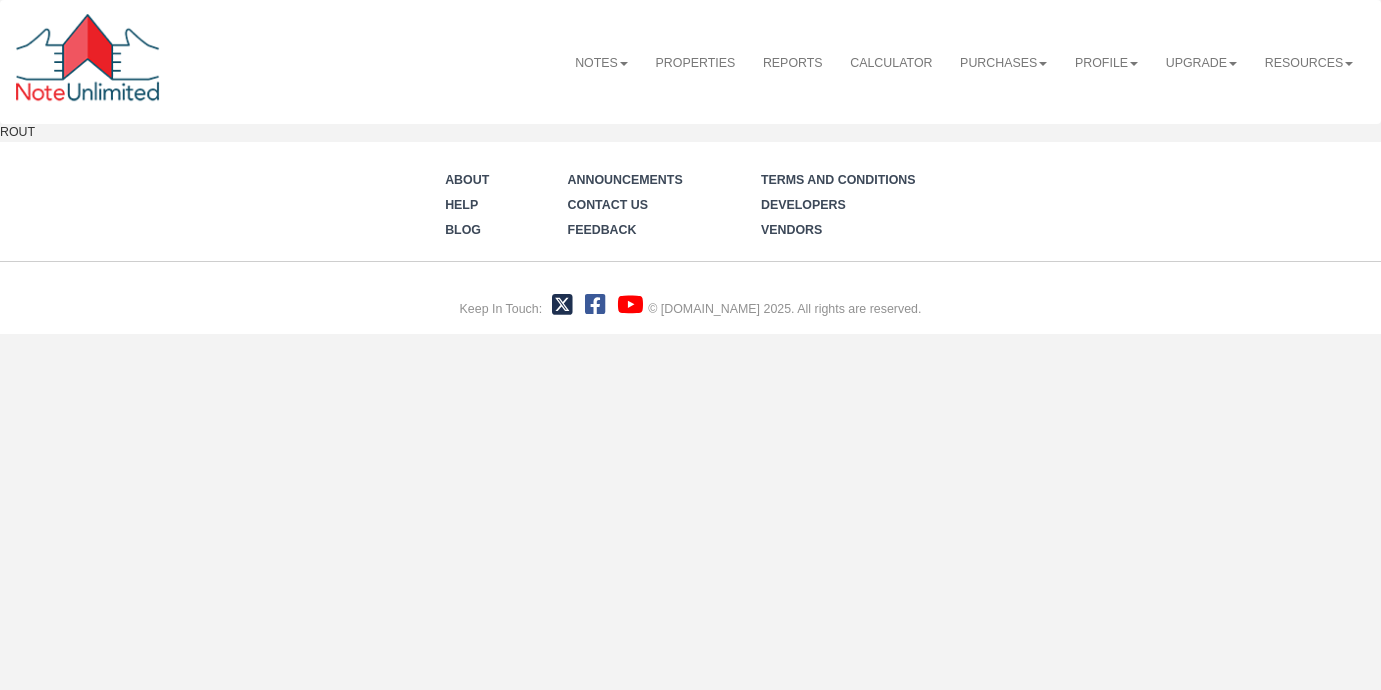 scroll, scrollTop: 0, scrollLeft: 0, axis: both 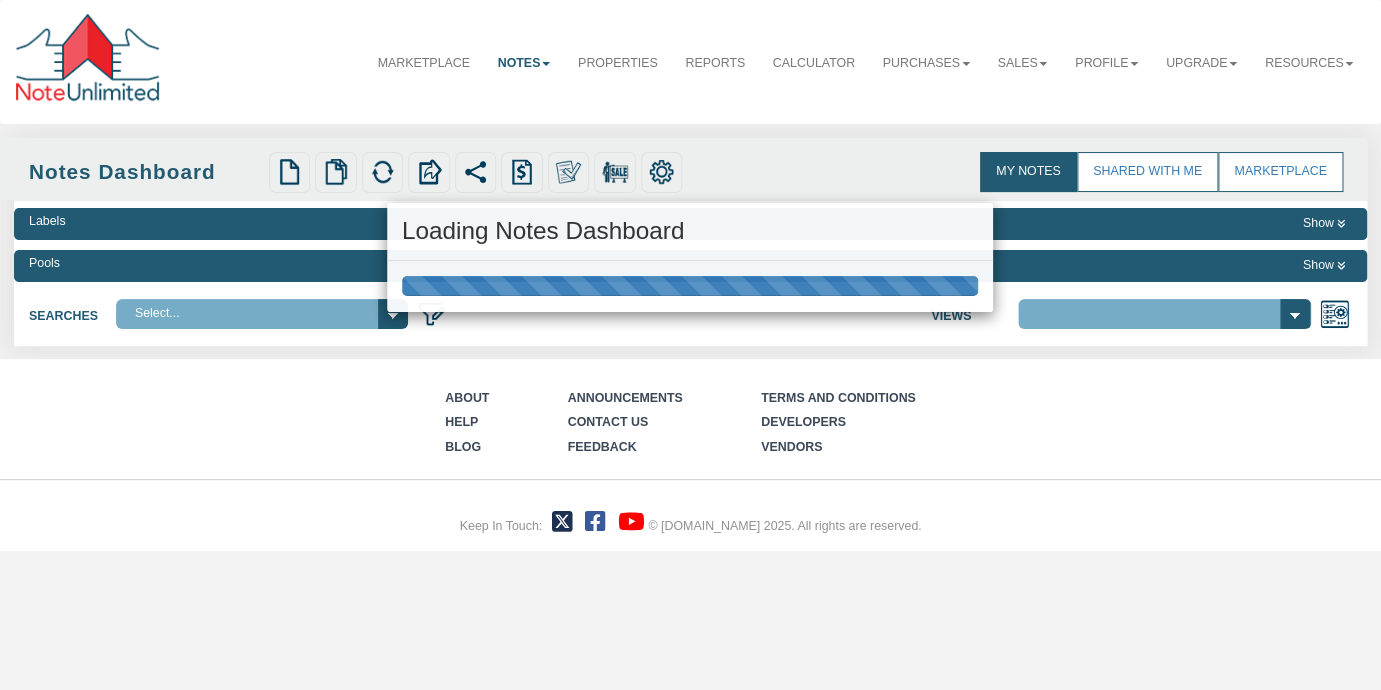 select on "3" 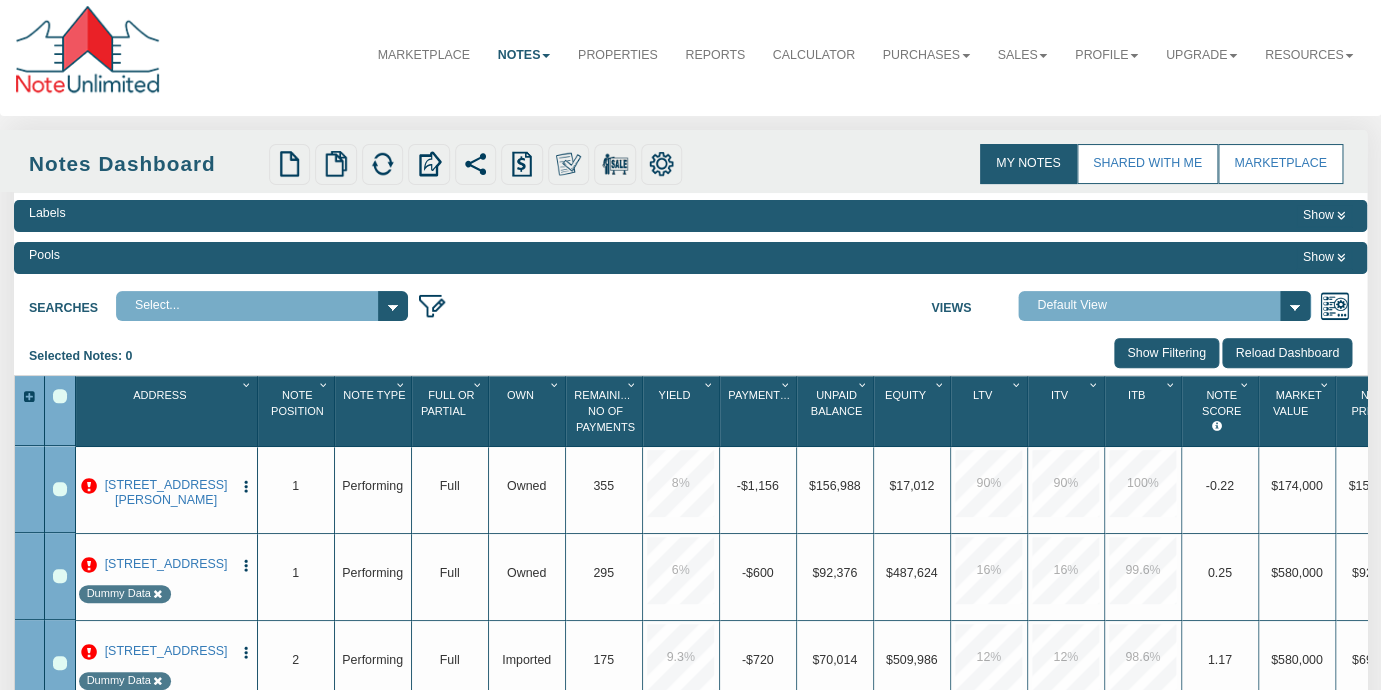 scroll, scrollTop: 0, scrollLeft: 0, axis: both 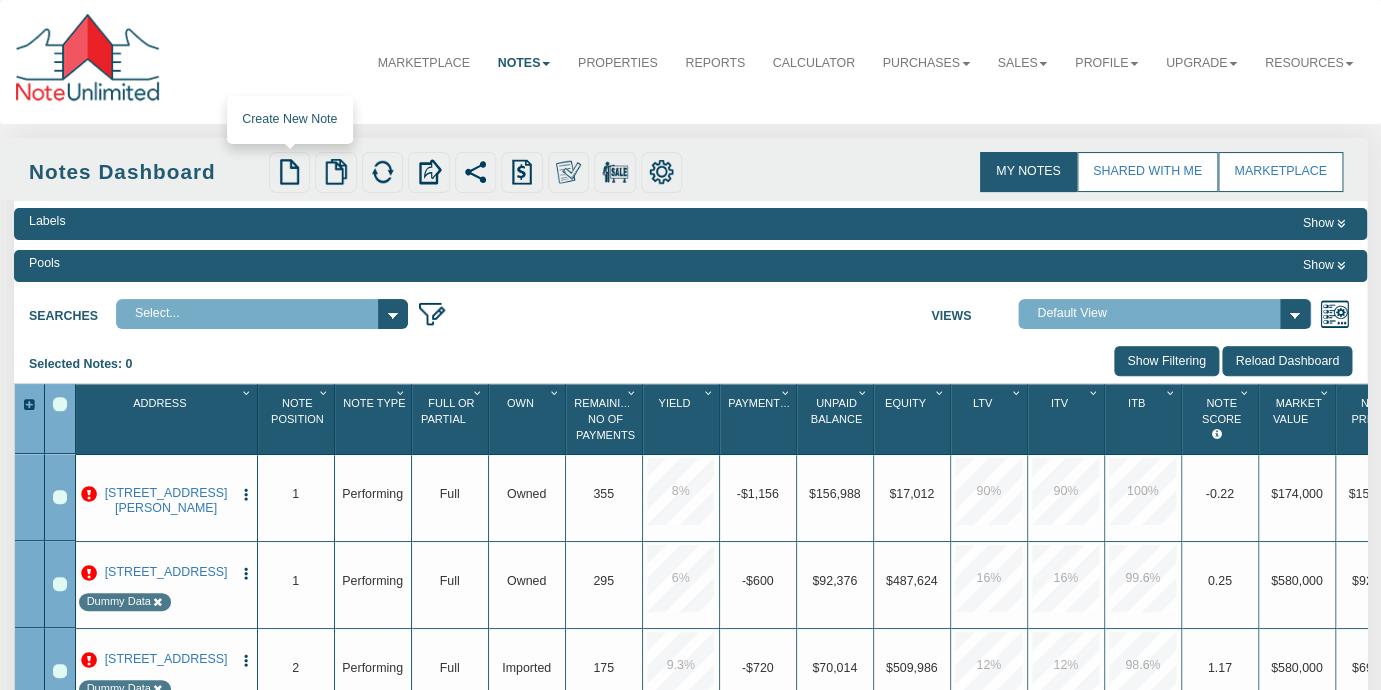 click at bounding box center (290, 172) 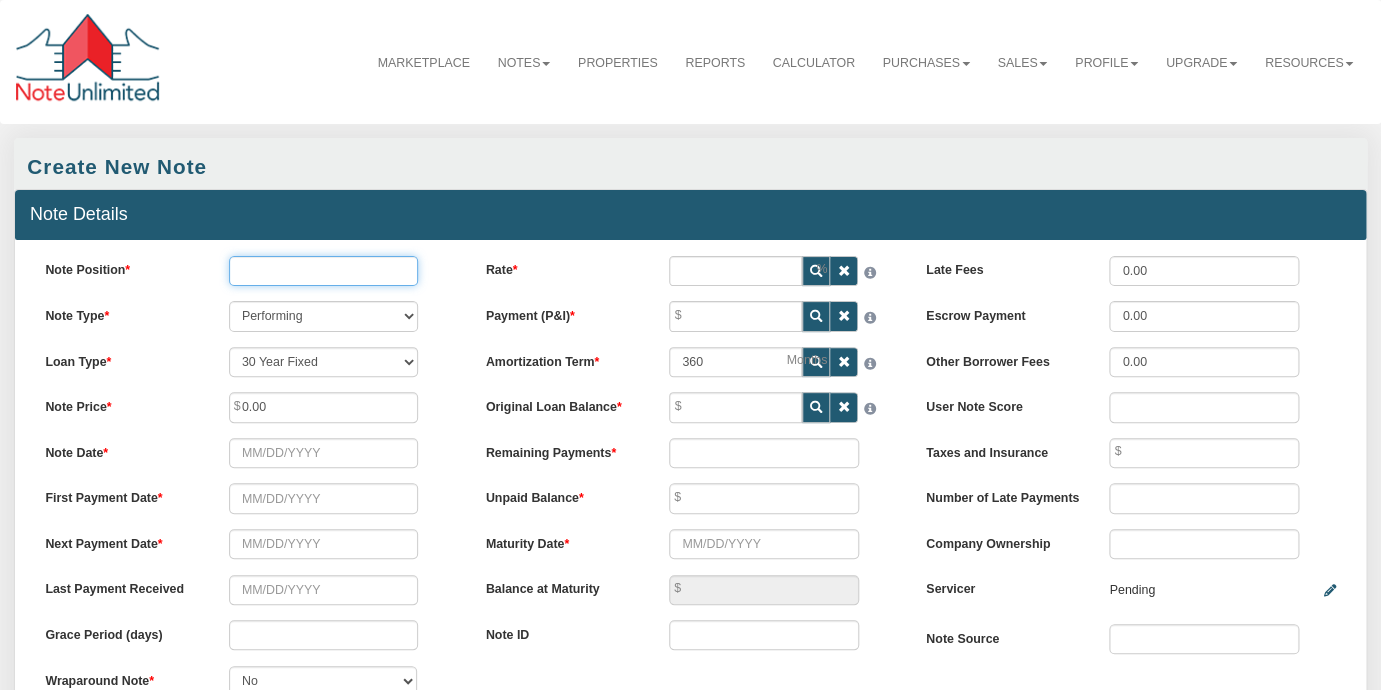 click on "Note Position" at bounding box center [324, 271] 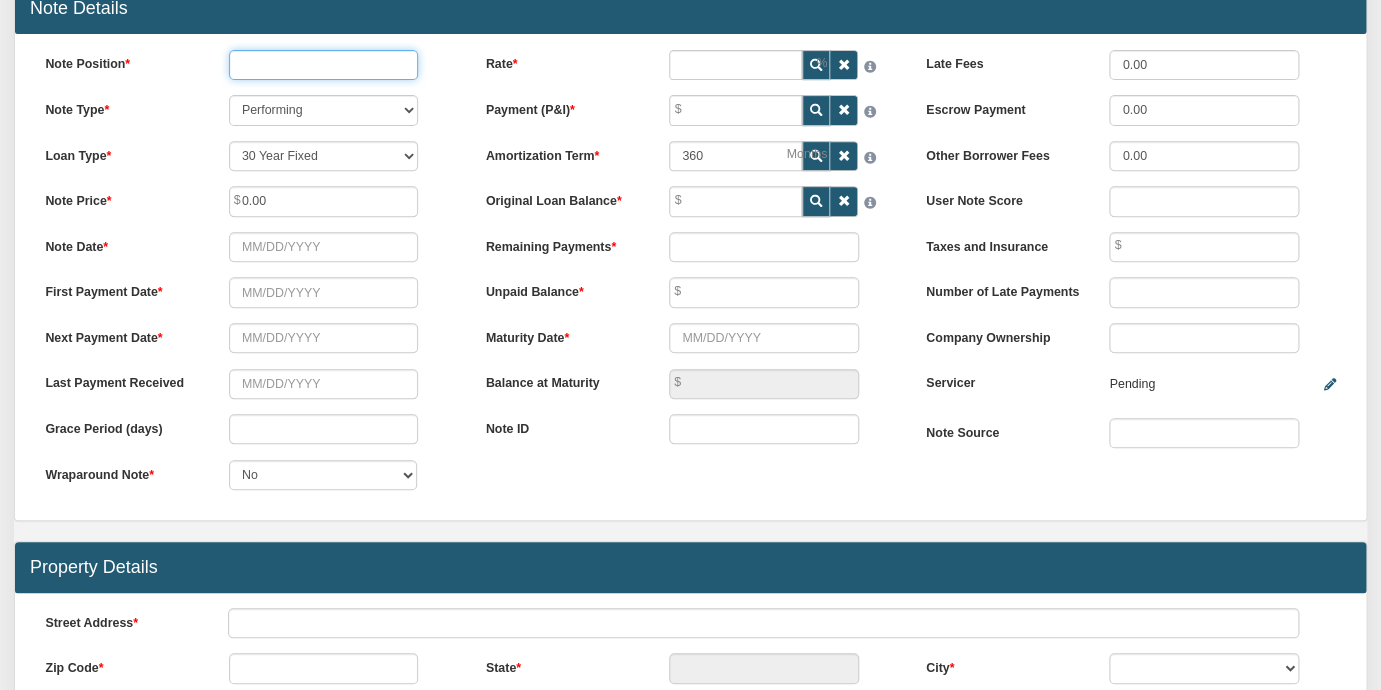 scroll, scrollTop: 210, scrollLeft: 0, axis: vertical 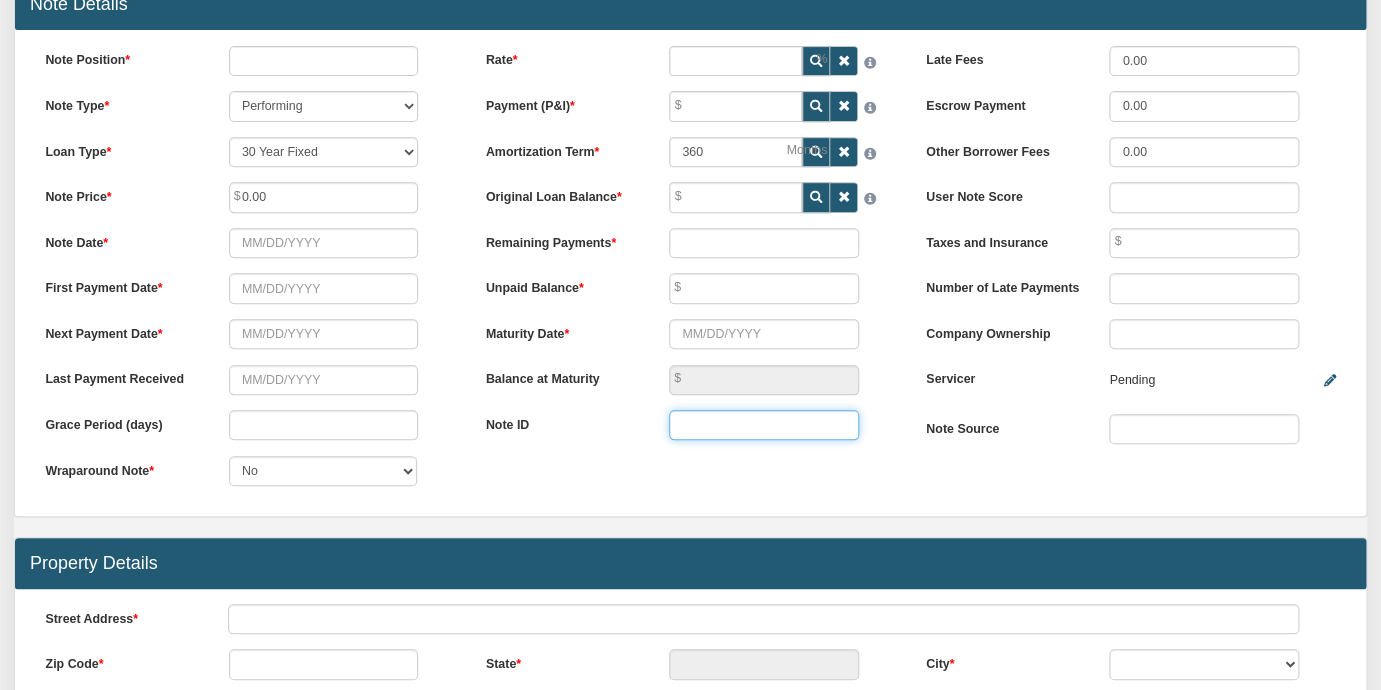 click at bounding box center (764, 425) 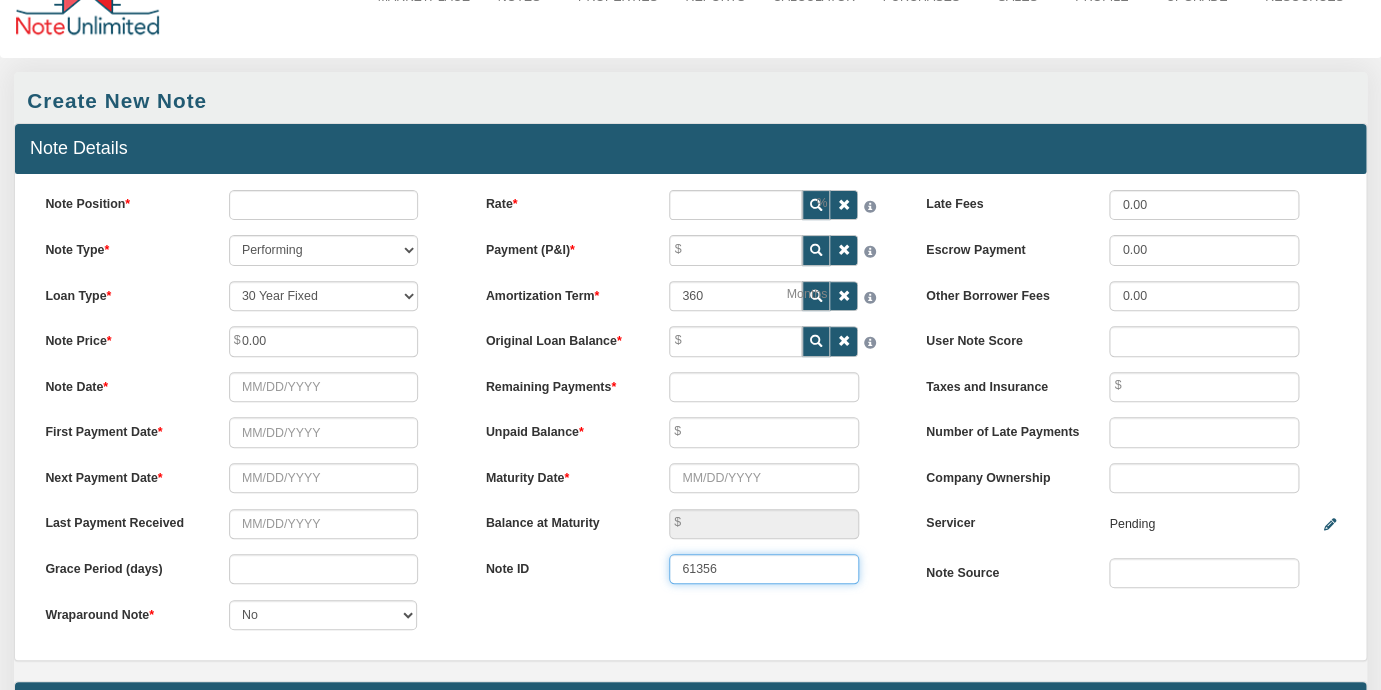 scroll, scrollTop: 54, scrollLeft: 0, axis: vertical 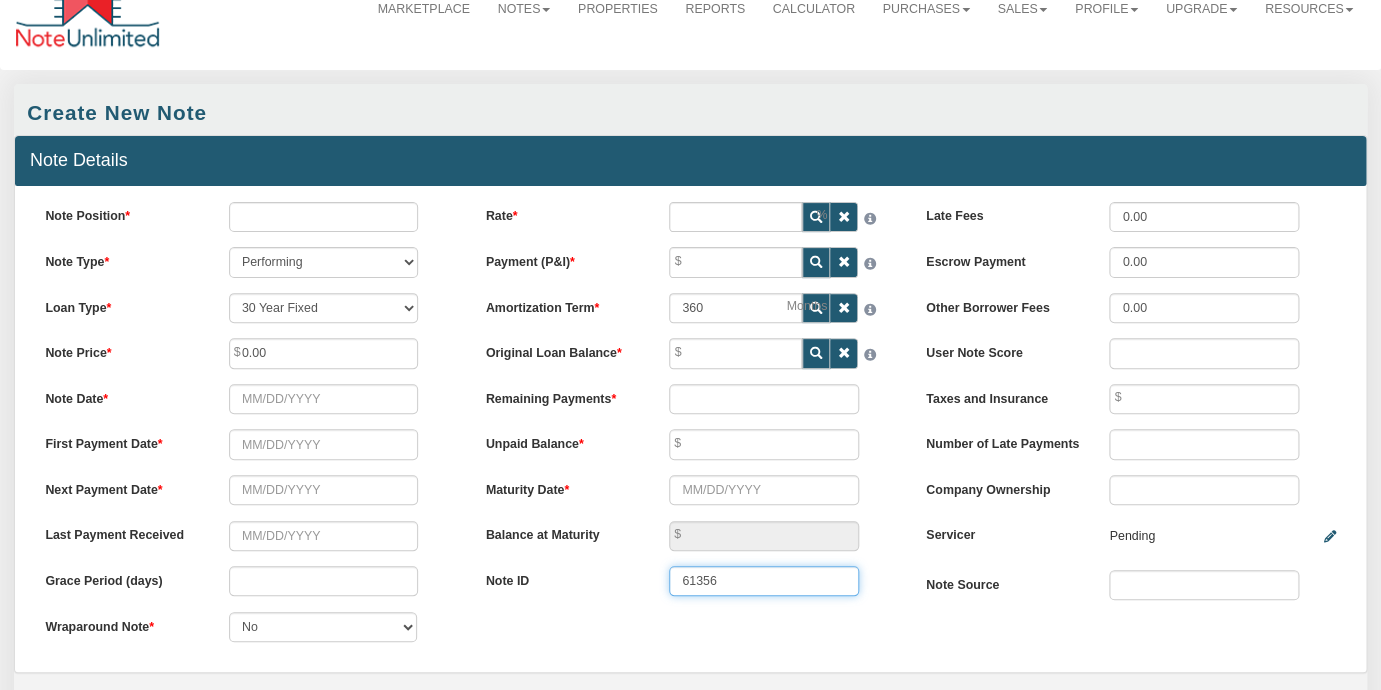 type on "61356" 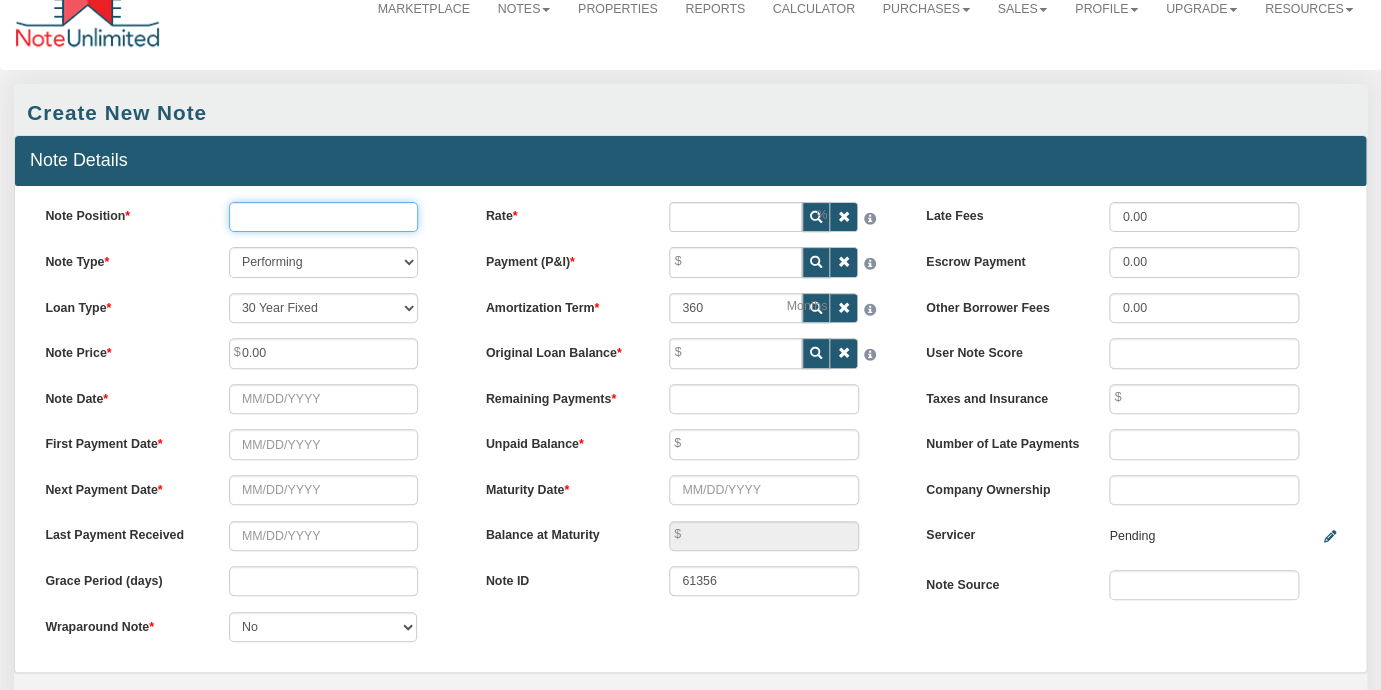 click on "Note Position" at bounding box center [324, 217] 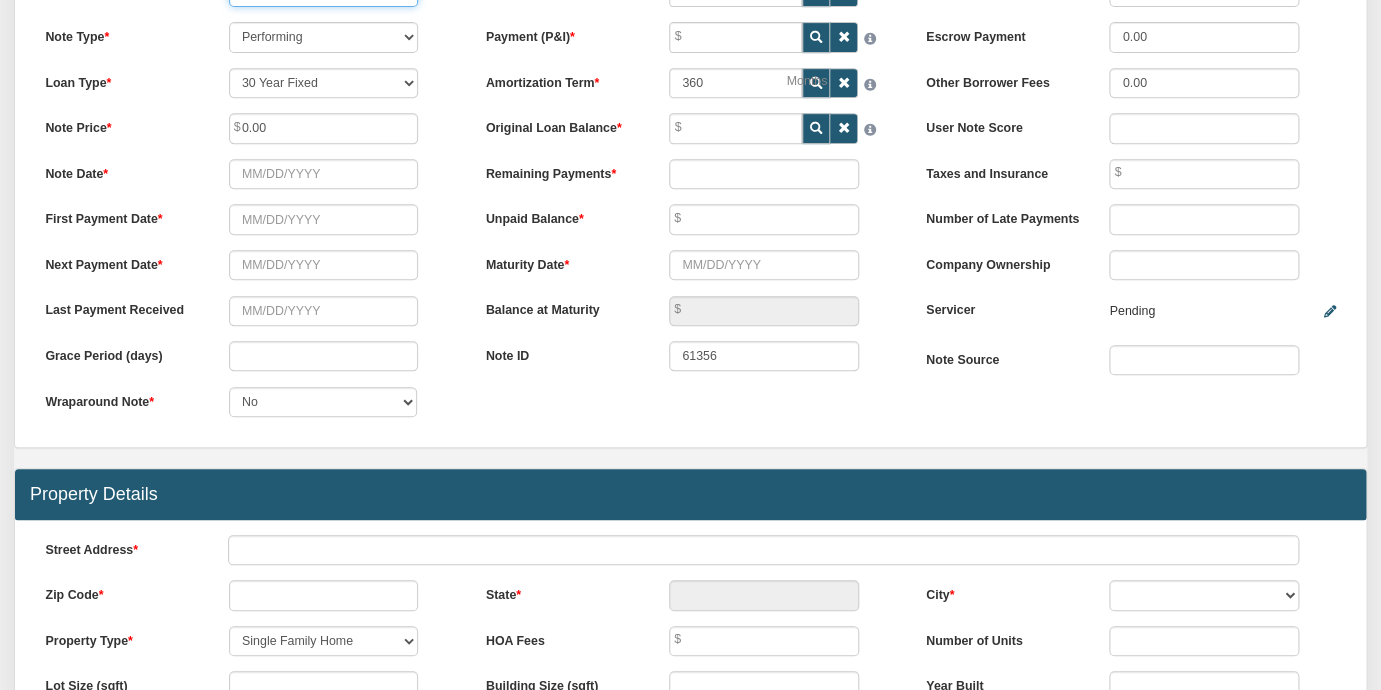 scroll, scrollTop: 436, scrollLeft: 0, axis: vertical 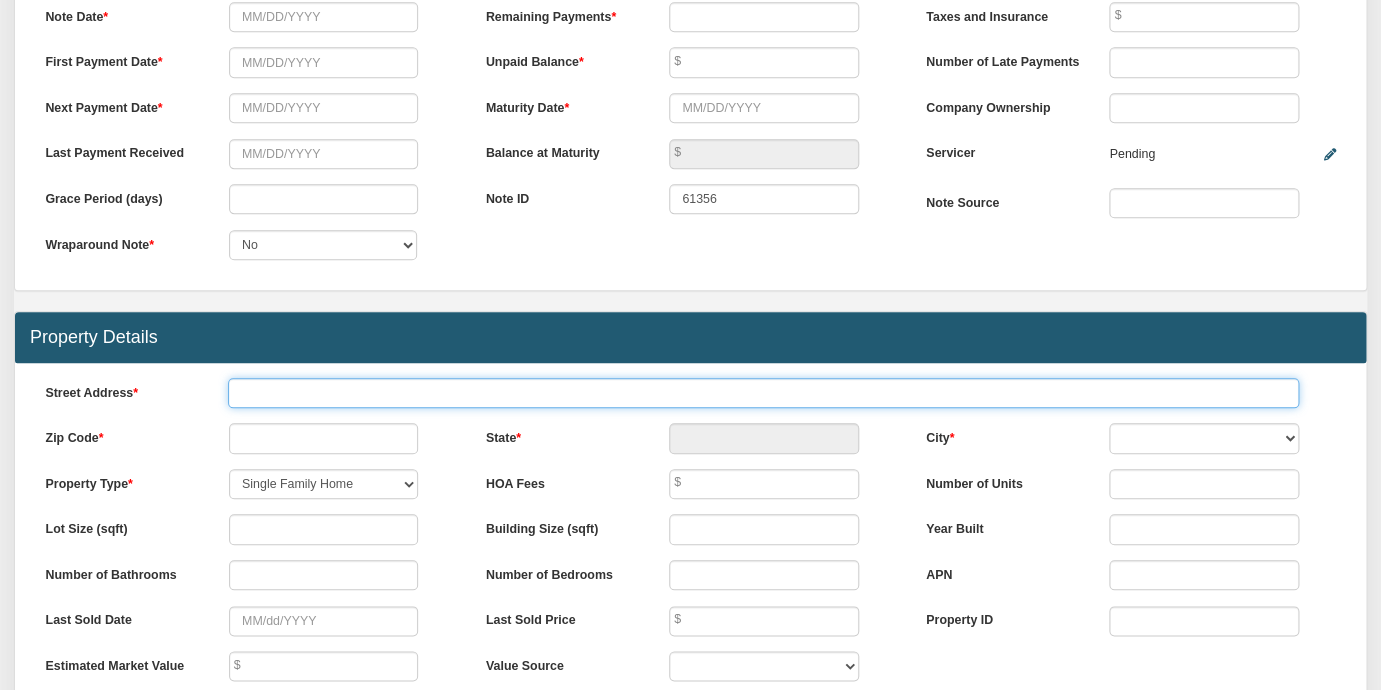 click at bounding box center [763, 393] 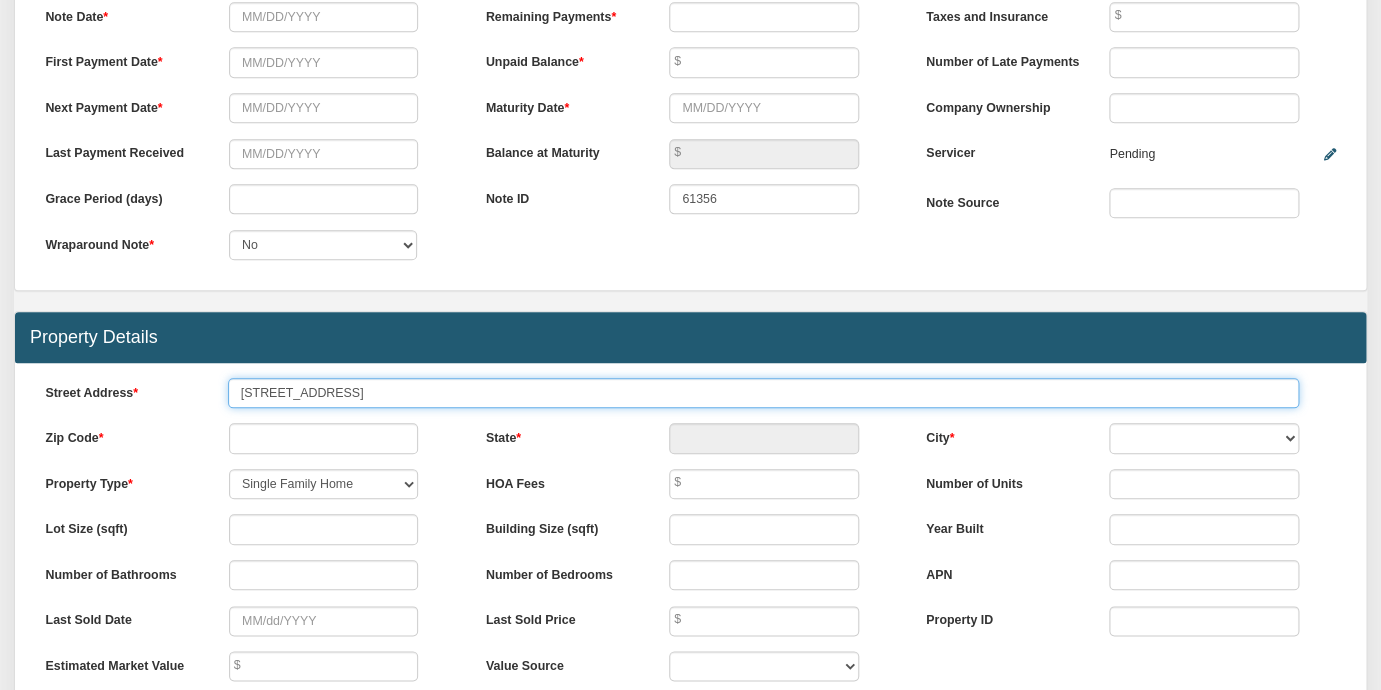 type on "[STREET_ADDRESS]" 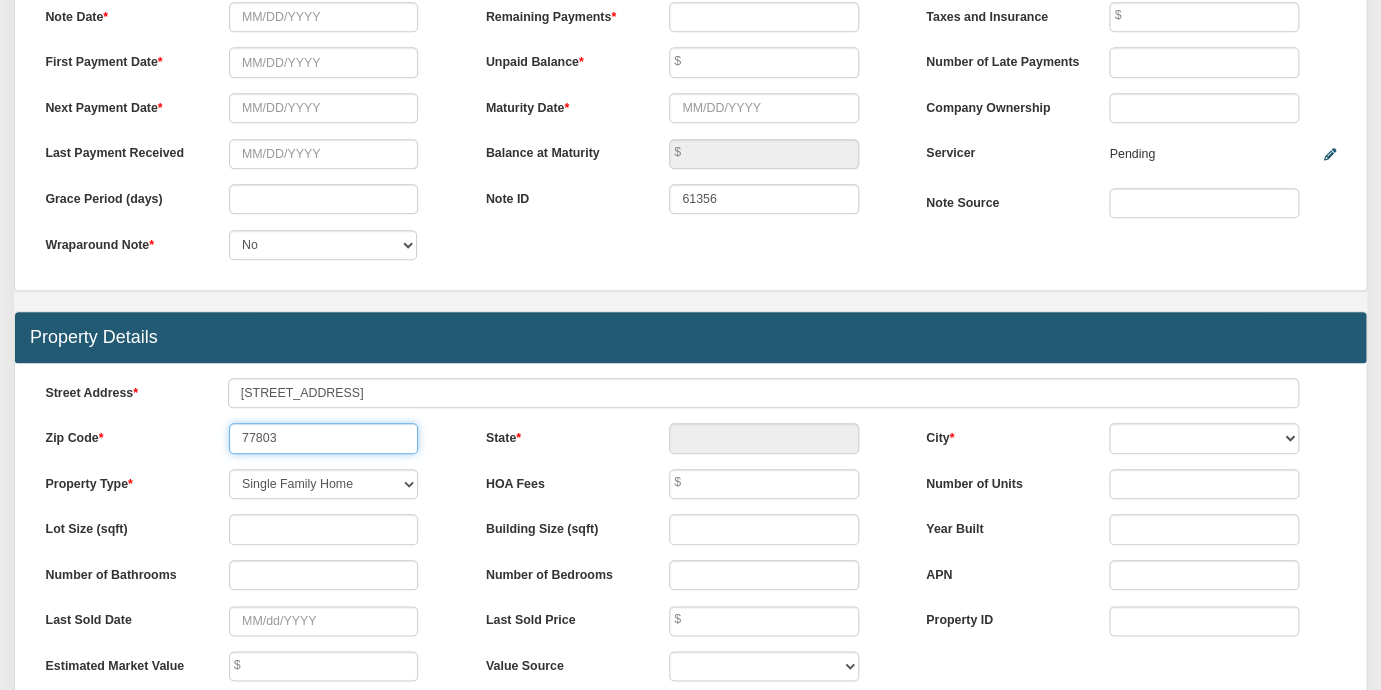 type on "77803" 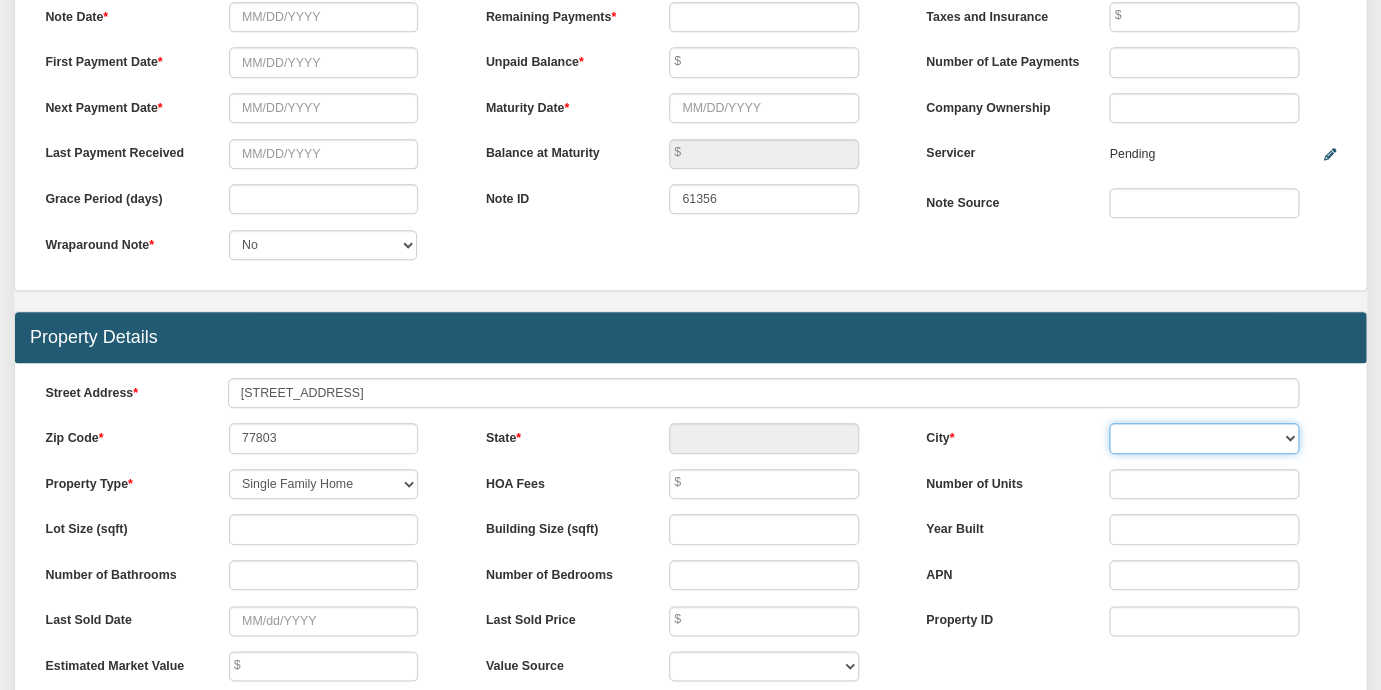 type on "[GEOGRAPHIC_DATA]" 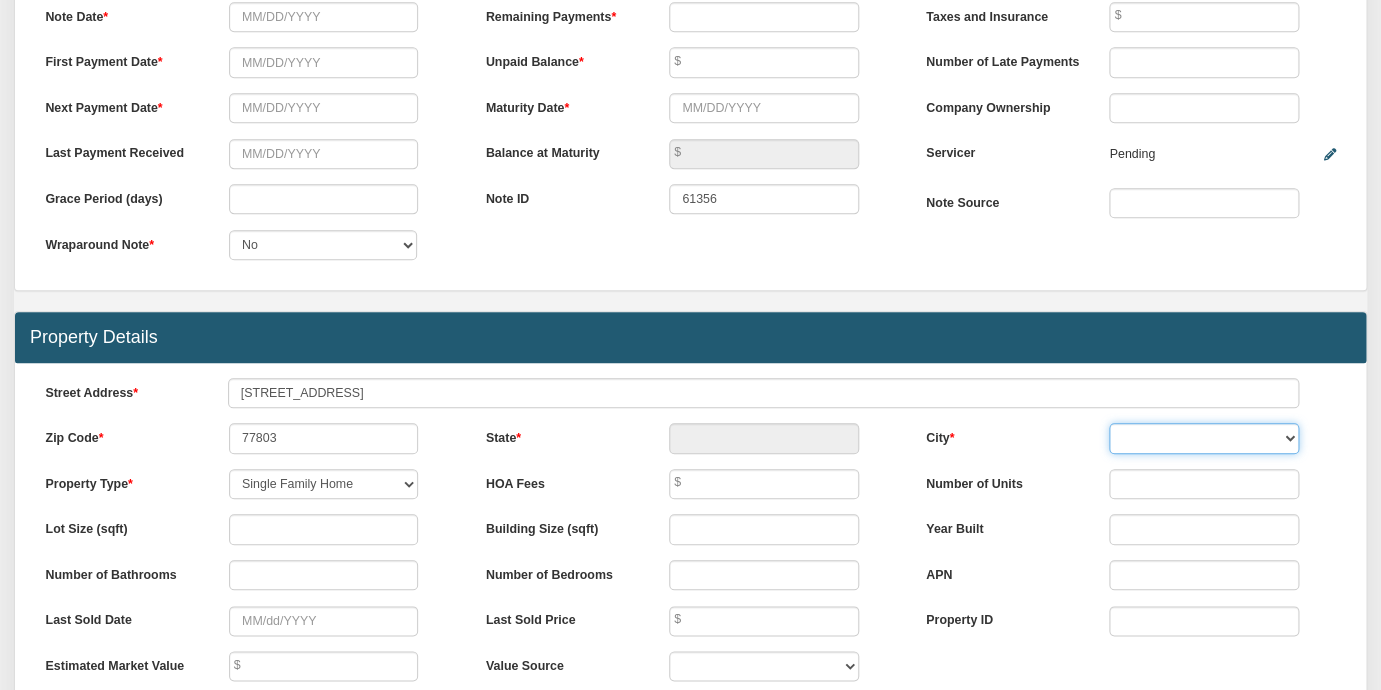 select on "string:[PERSON_NAME]" 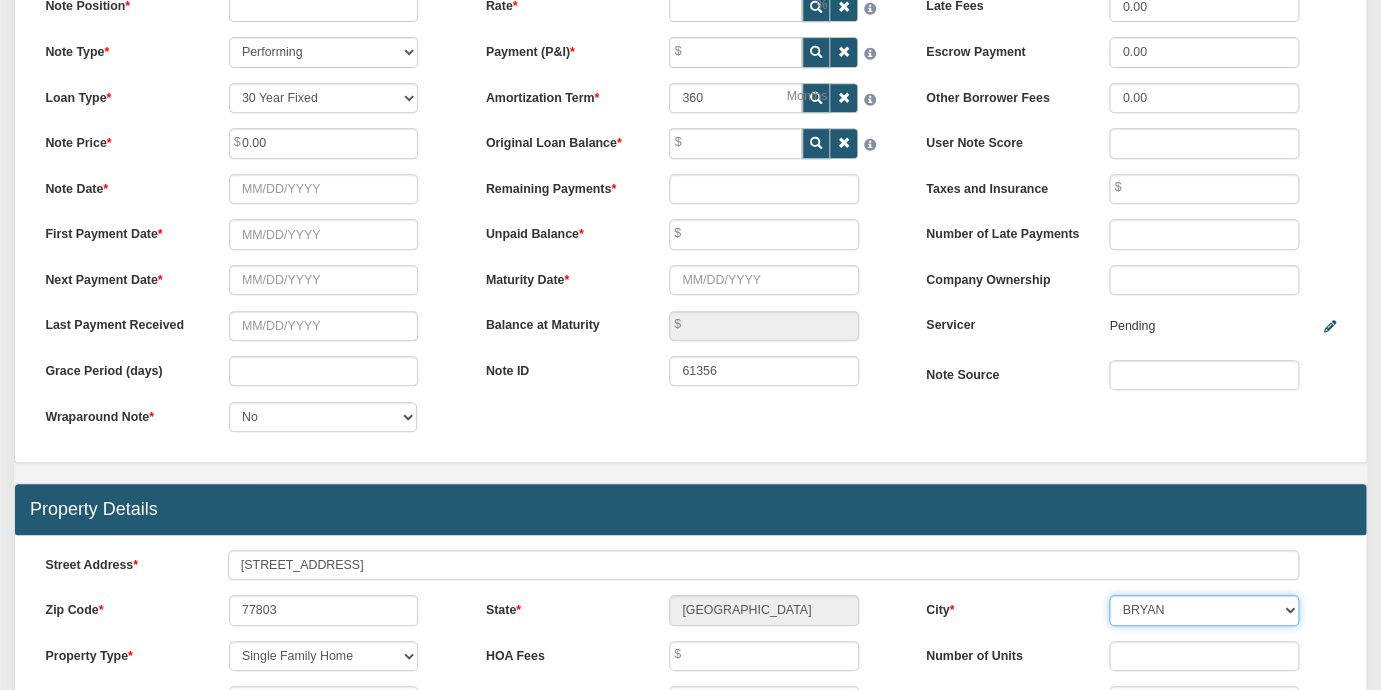 scroll, scrollTop: 0, scrollLeft: 0, axis: both 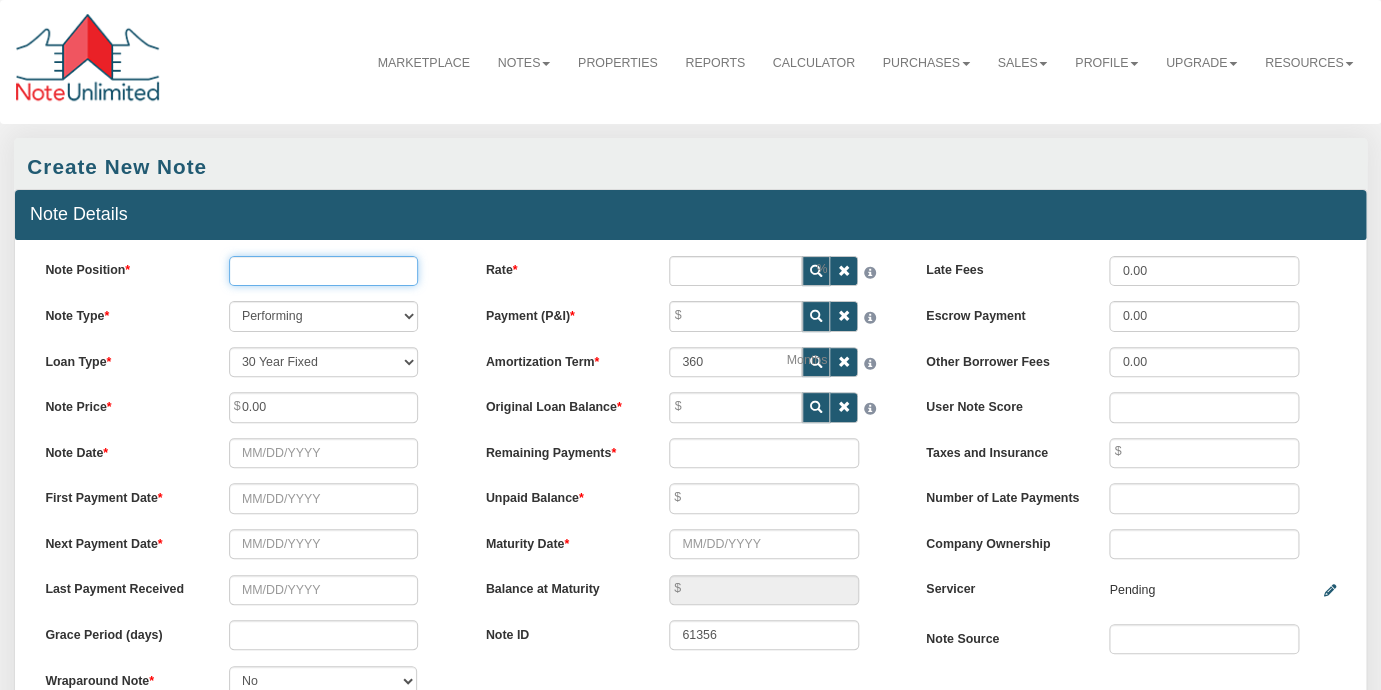 click on "Note Position" at bounding box center [324, 271] 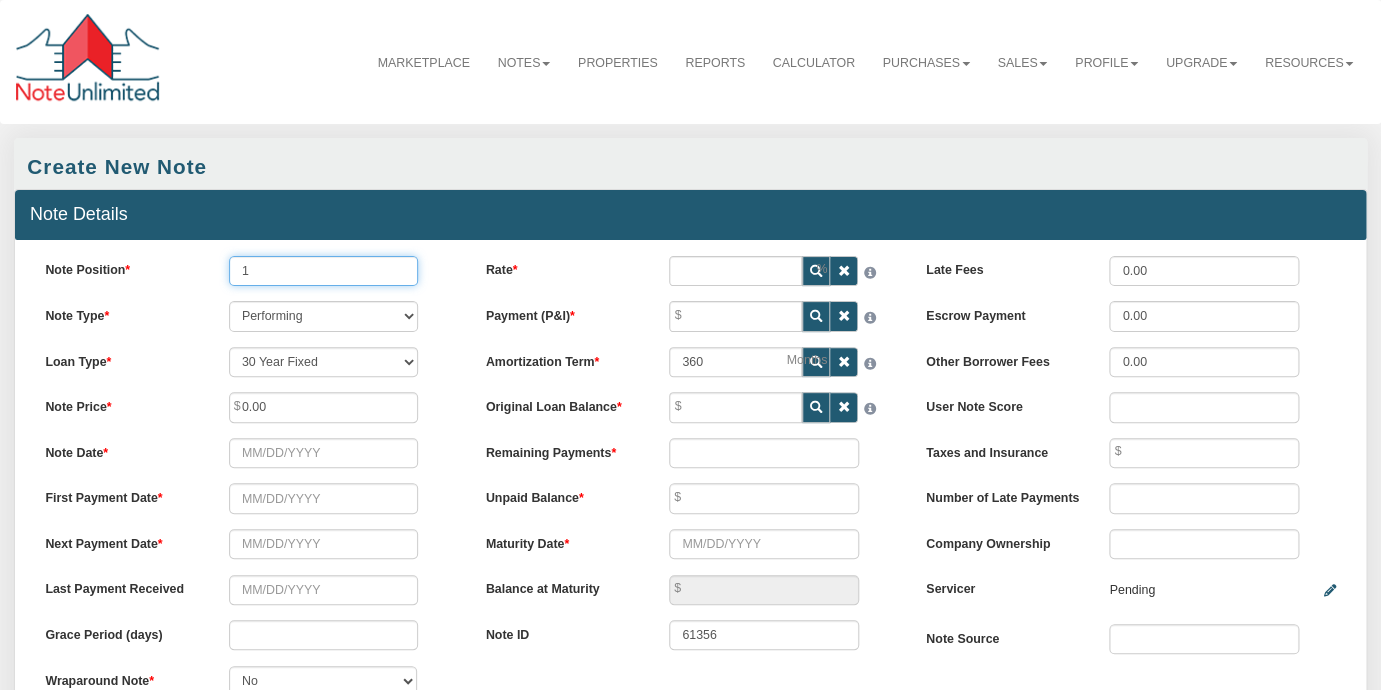 type on "1" 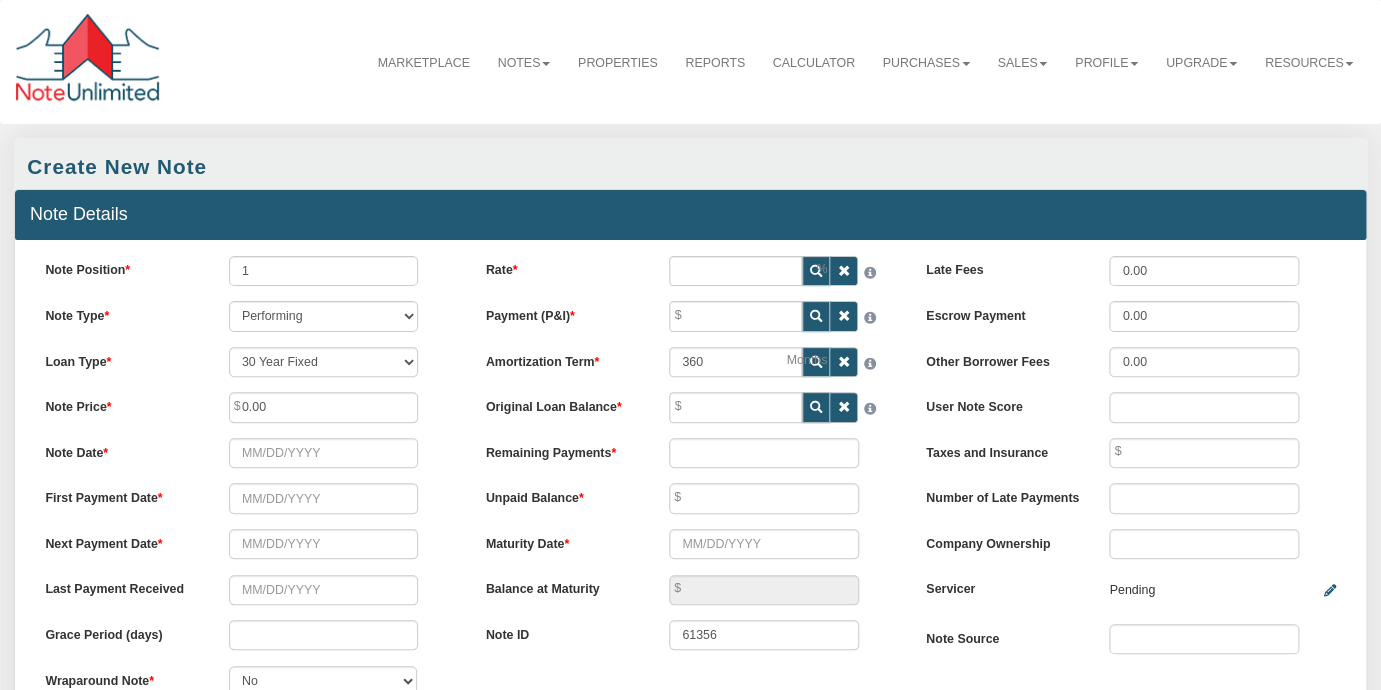 click on "Note Price
0.00" at bounding box center [250, 407] 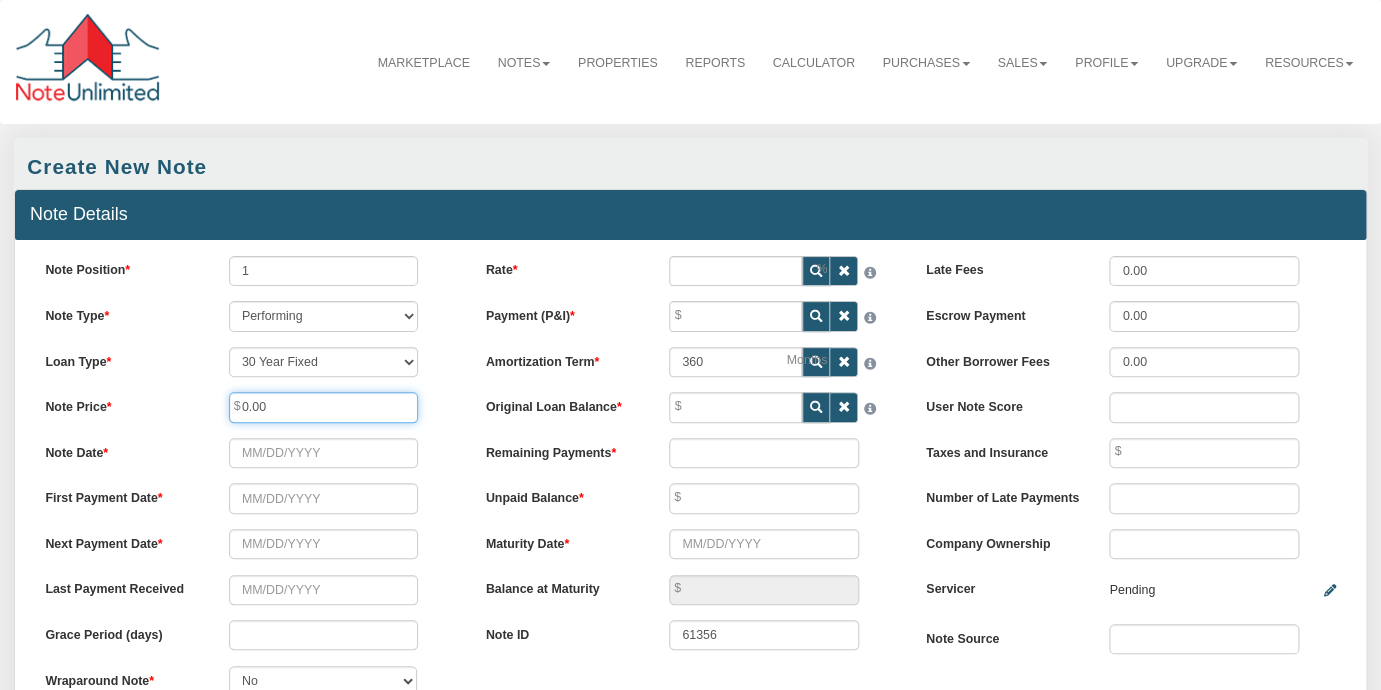 click on "0.00" at bounding box center (324, 407) 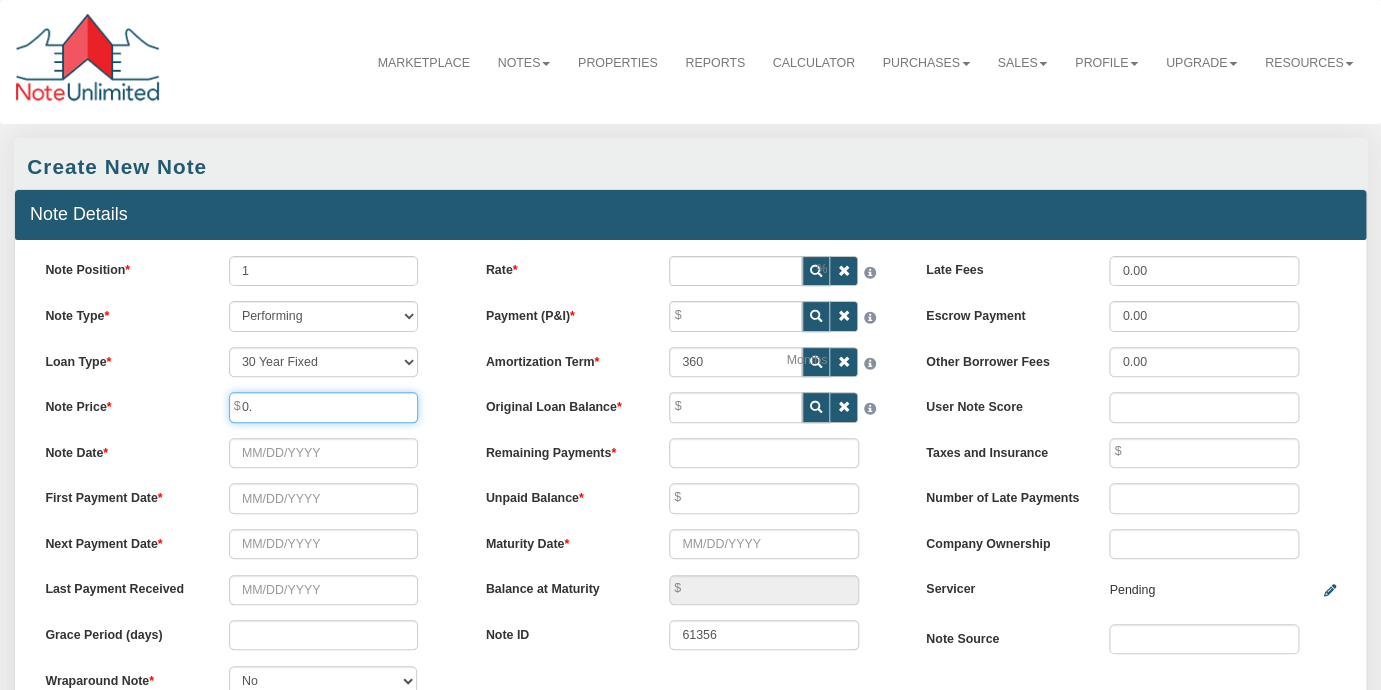 type on "0" 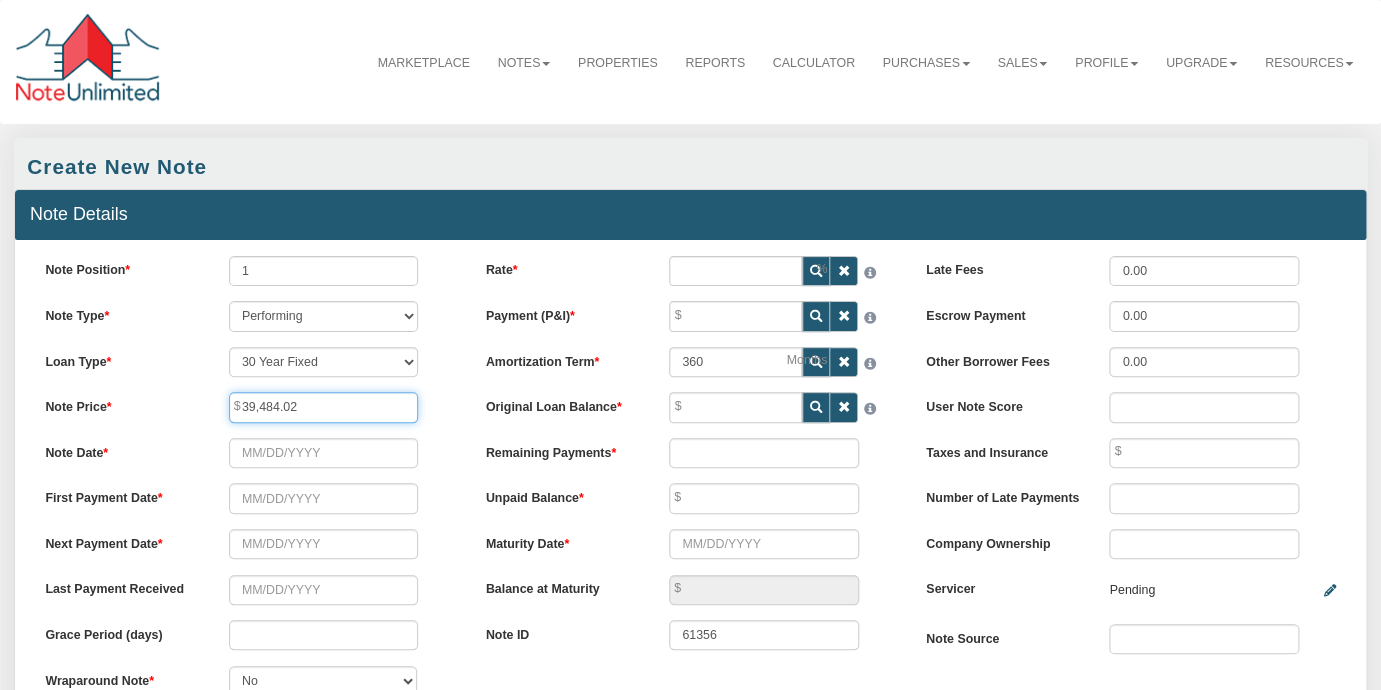 type on "39,484.02" 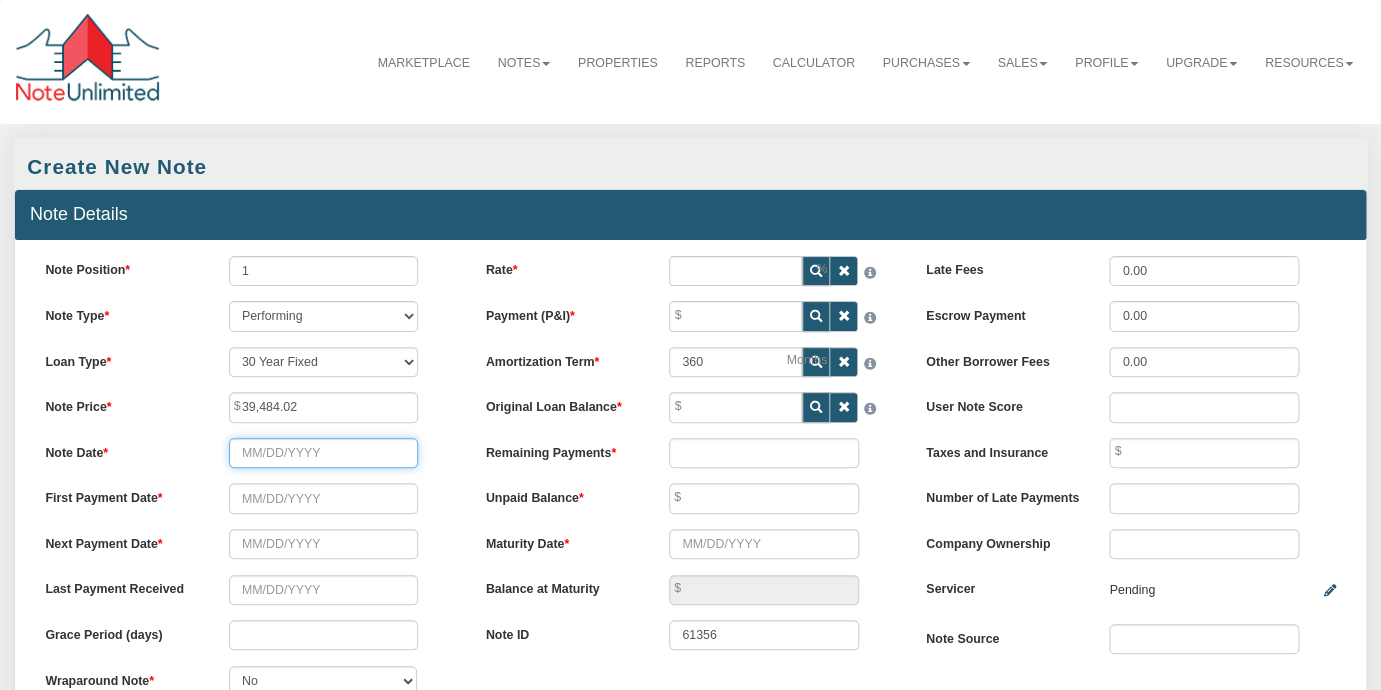 type on "[DATE]" 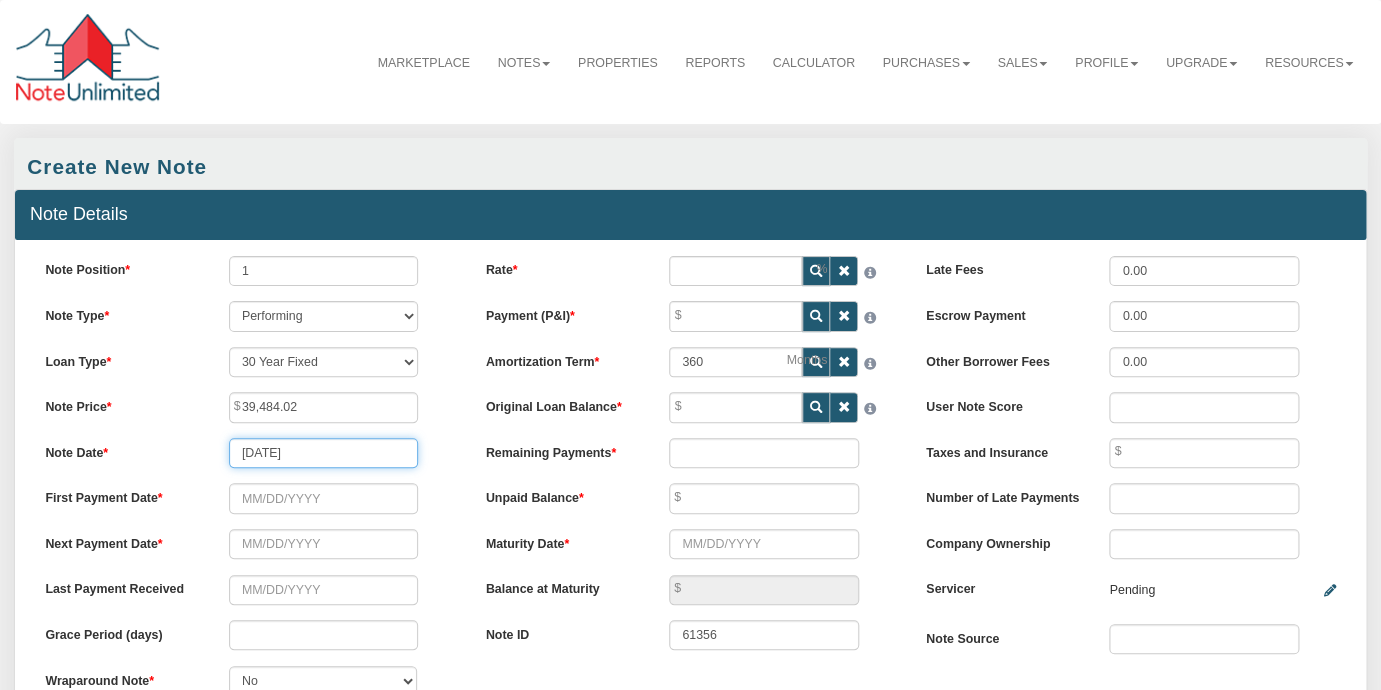 type on "[DATE]" 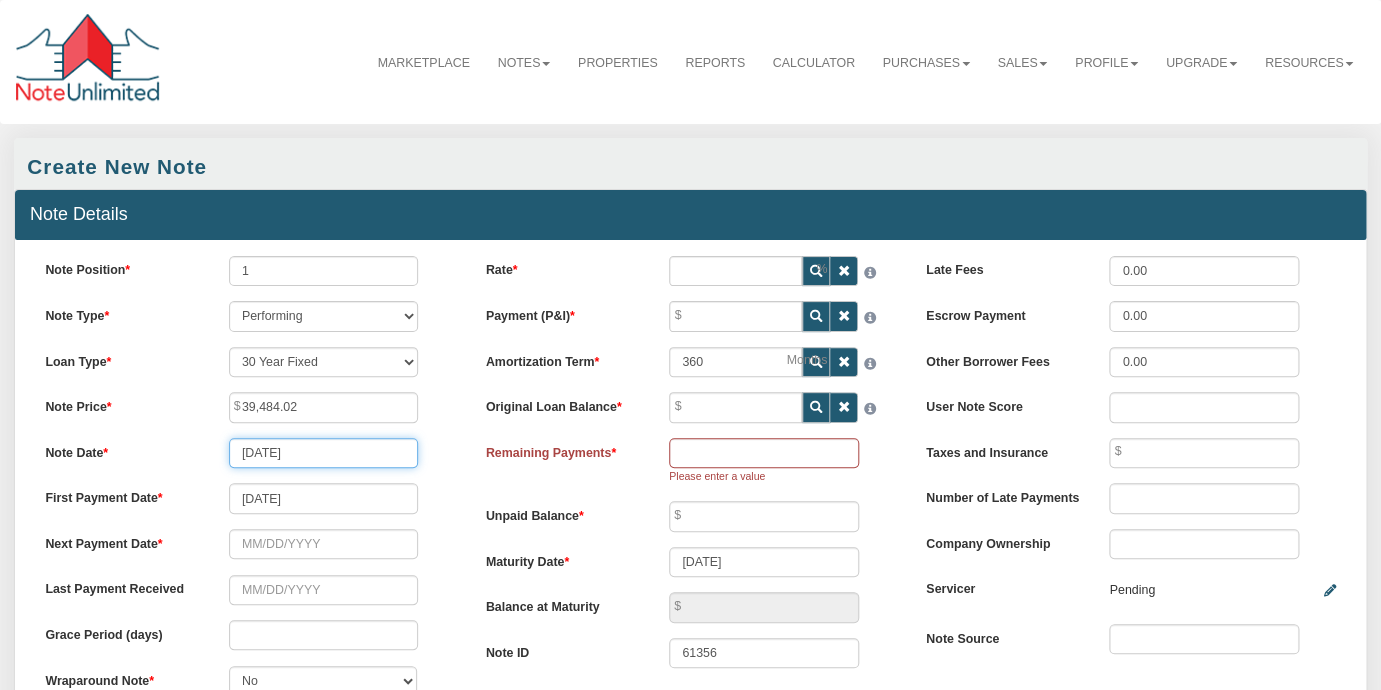 click on "[DATE]" at bounding box center [324, 453] 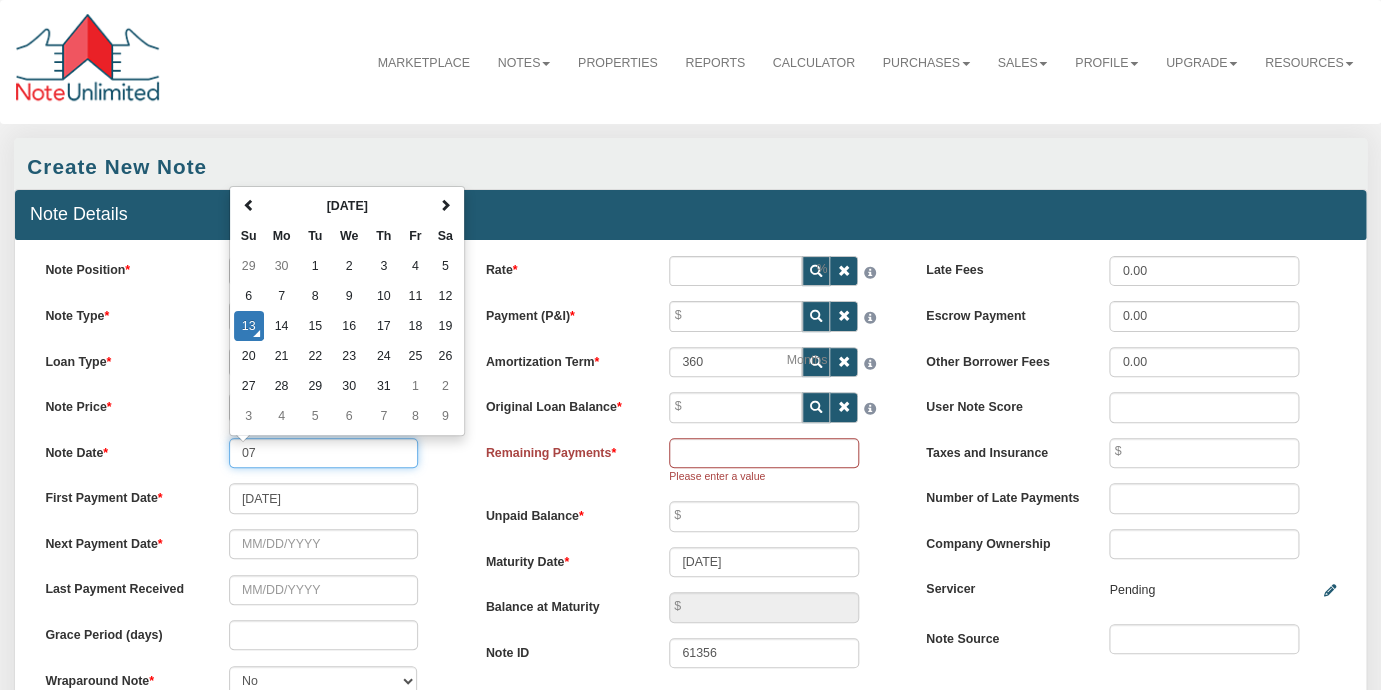 type on "0" 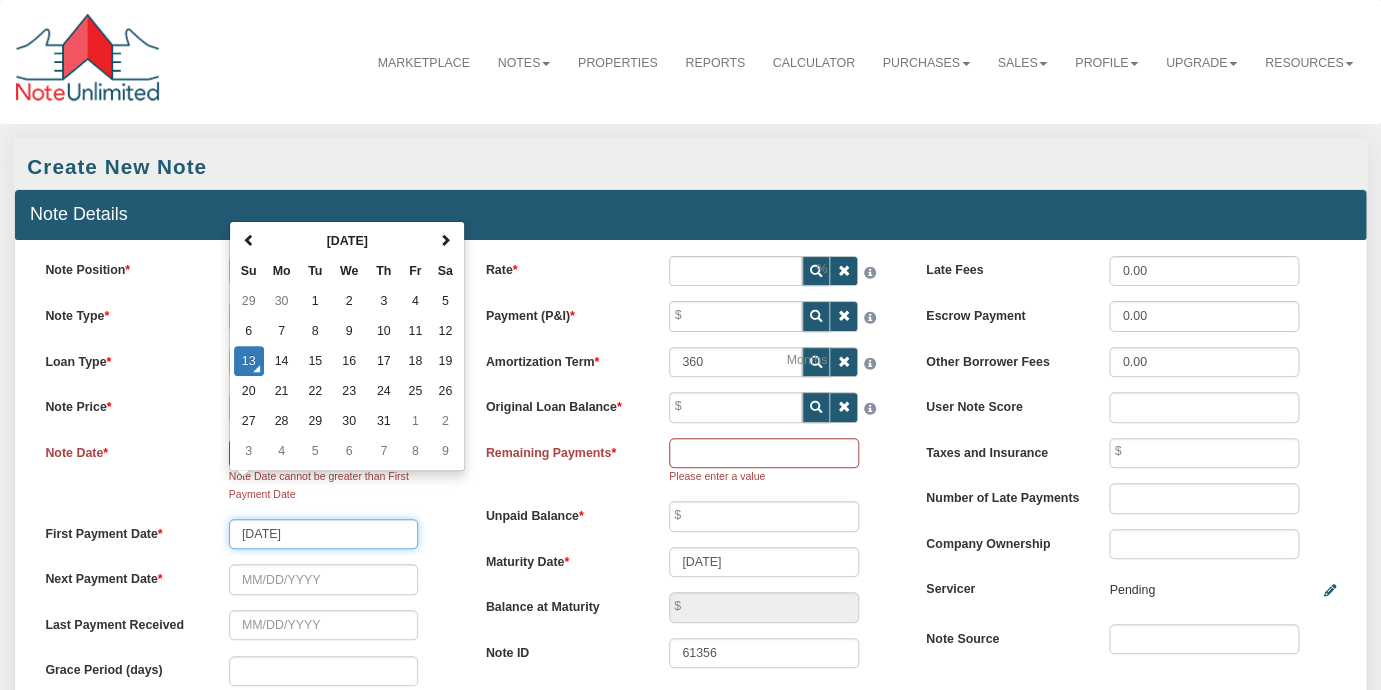 type on "[DATE]" 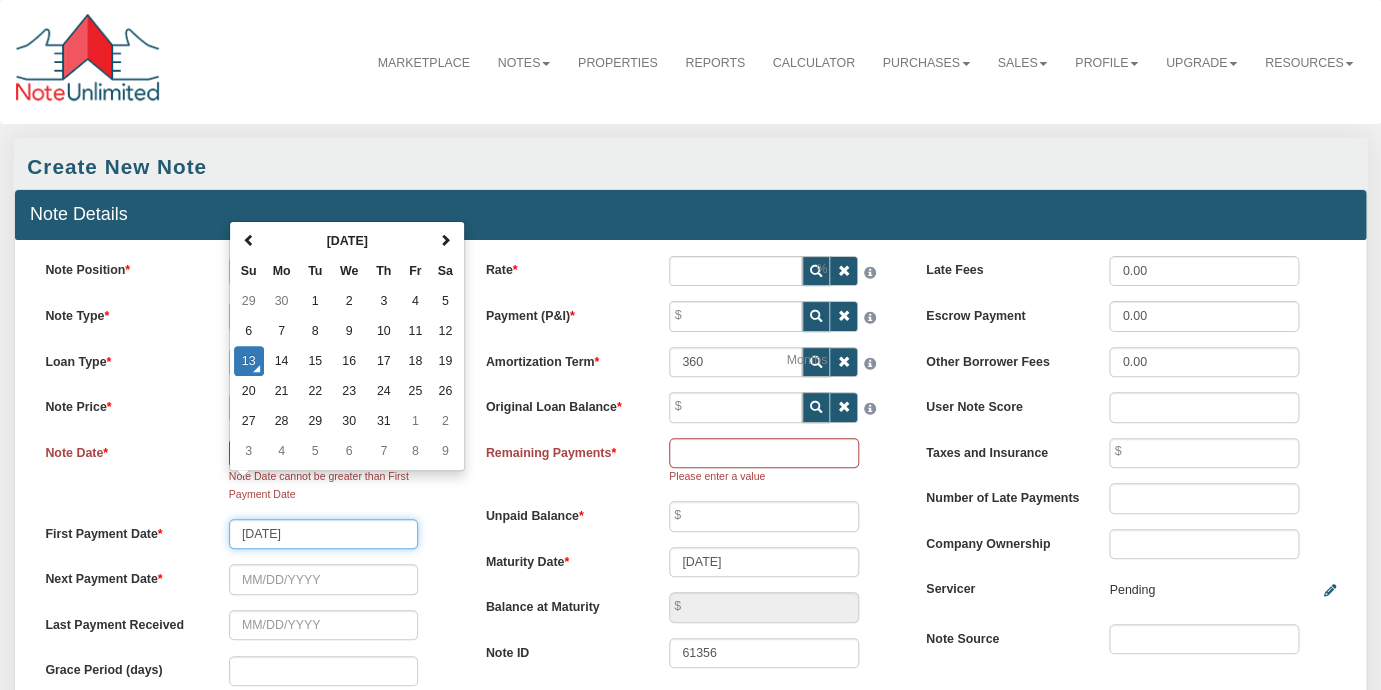 click on "[DATE]" at bounding box center [324, 534] 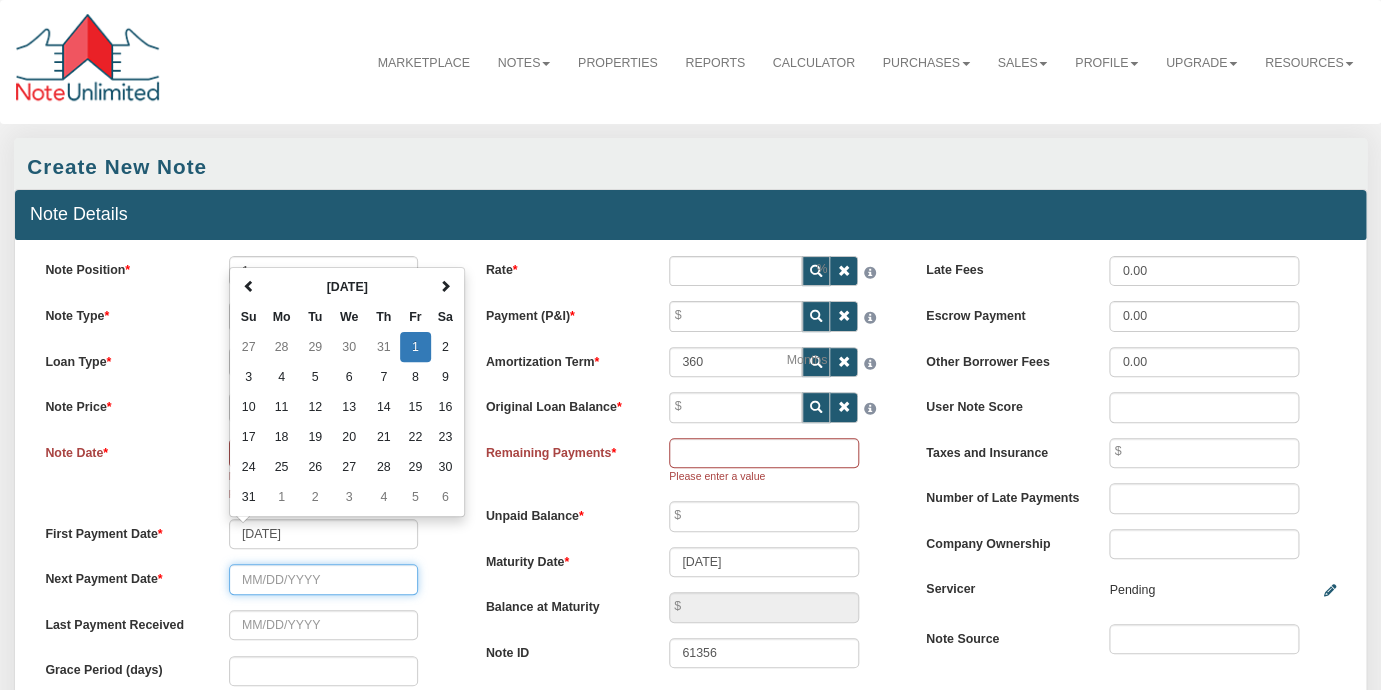 type on "[DATE]" 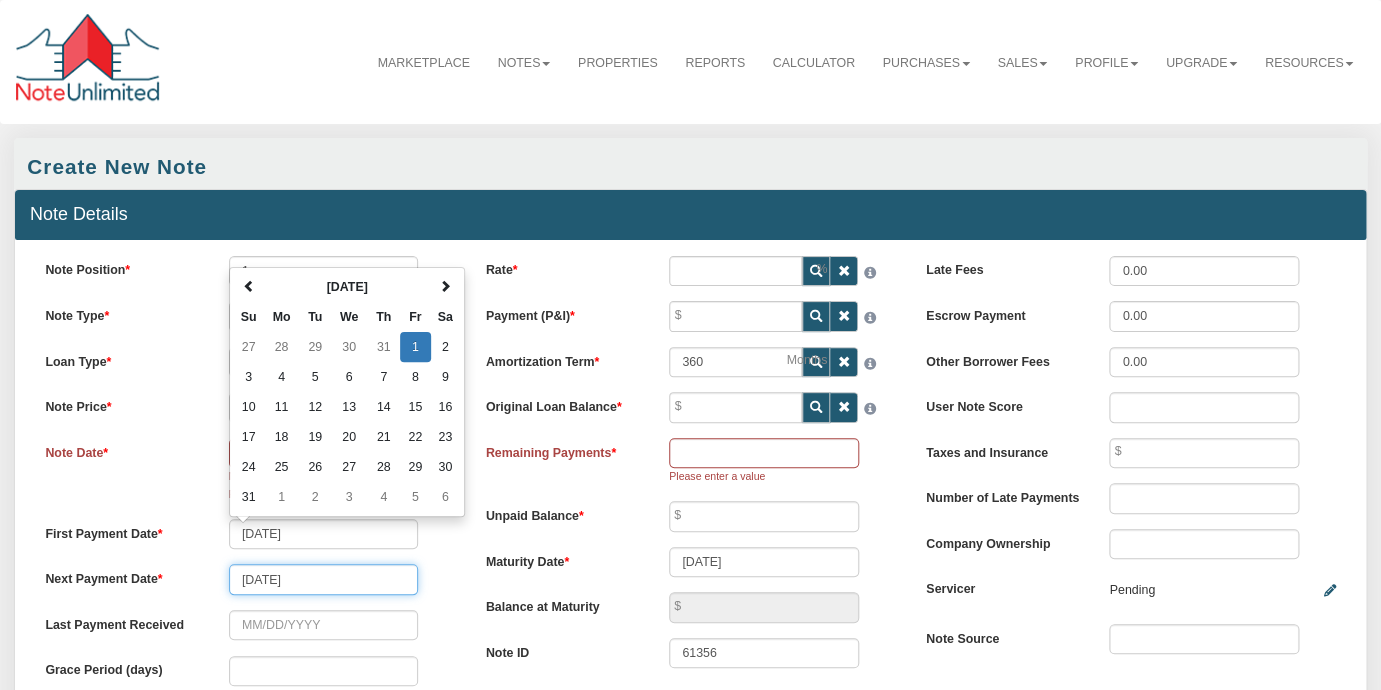 click on "[DATE]" at bounding box center [324, 579] 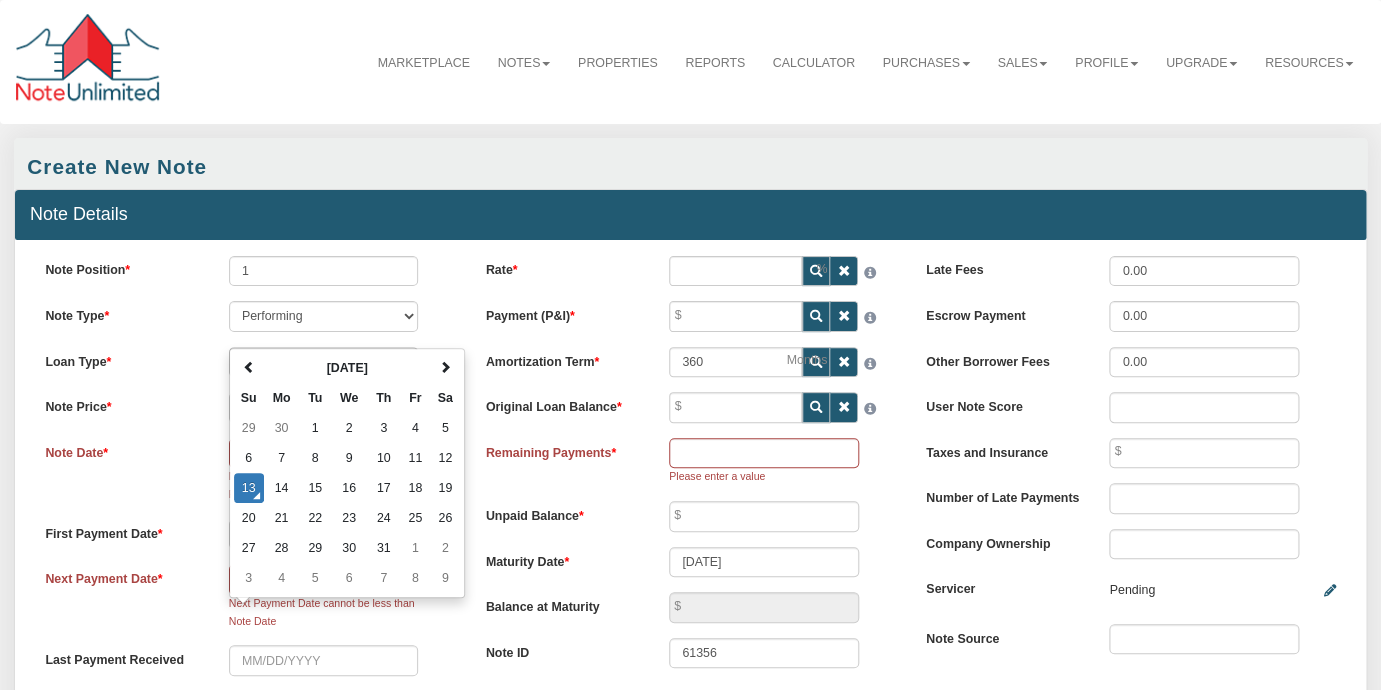 click on "Note Date" at bounding box center [121, 450] 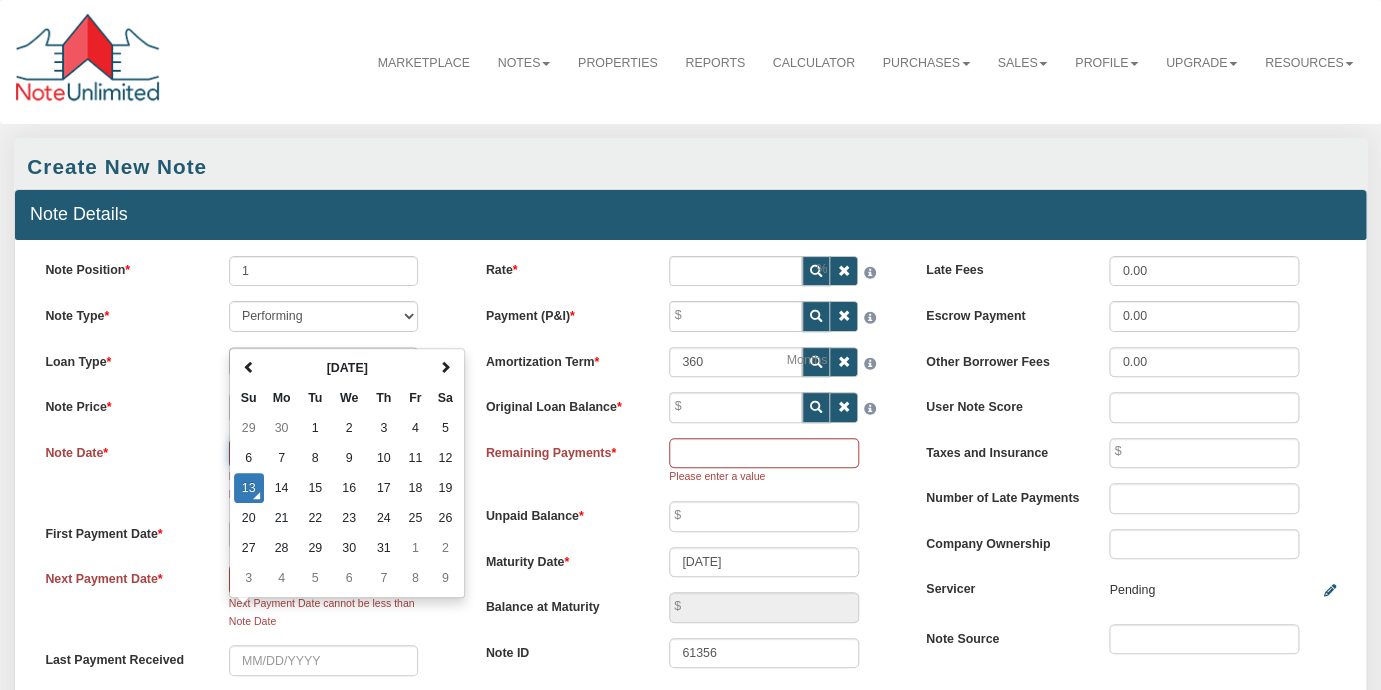 click on "[DATE]" at bounding box center (324, 453) 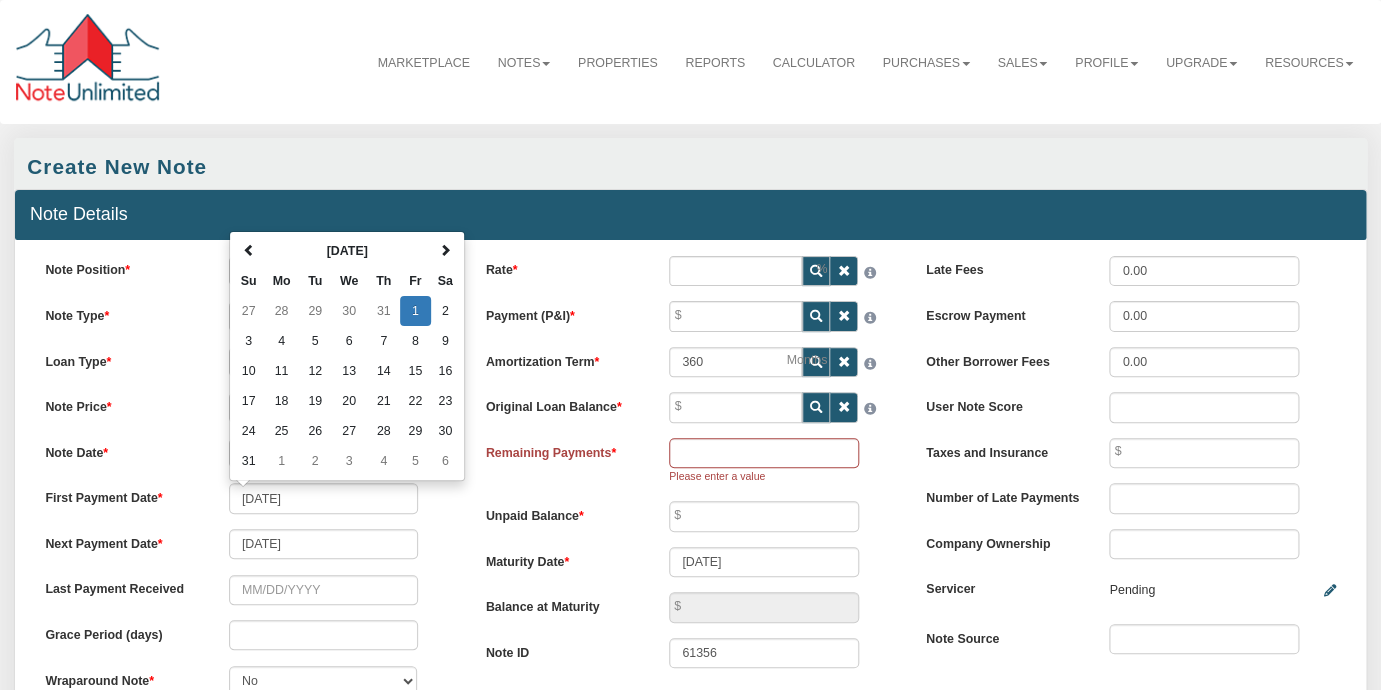 click on "First Payment Date
[DATE] [DATE] Su Mo Tu We Th Fr Sa 27 28 29 30 31 1 2 3 4 5 6 7 8 9 10 11 12 13 14 15 16 17 18 19 20 21 22 23 24 25 26 27 28 29 30 31 1 2 3 4 [DATE] Jan Feb Mar Apr May Jun [DATE] Aug Sep Oct Nov Dec [DATE]-[DATE] 2020 2021 2022 2023 2024 2025 2026 2027 2028 2029 2030 2031 [DATE]-2107 [DATE] - [DATE] [DATE] - [DATE] [DATE] - [DATE] [DATE] - [DATE] [DATE] - [DATE] [DATE] - [DATE] [DATE] - [DATE] [DATE] - [DATE] [DATE] - 2107" at bounding box center [250, 498] 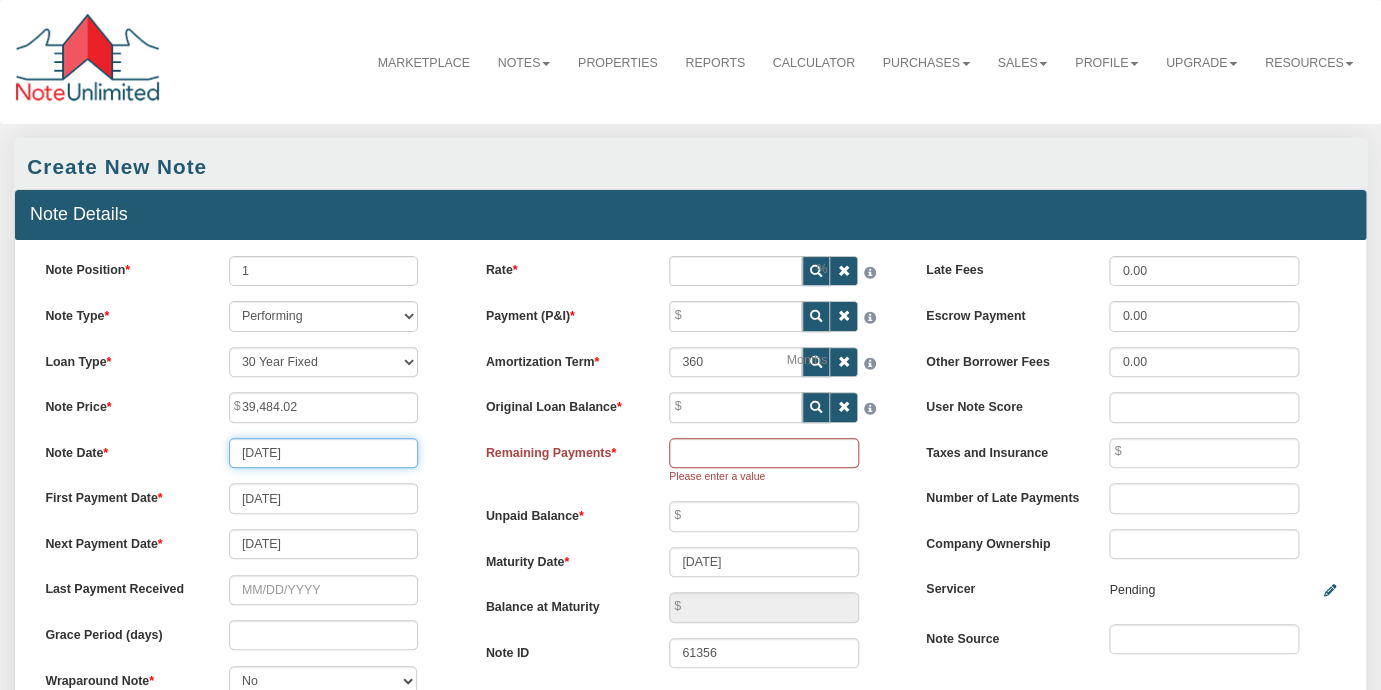 click on "[DATE]" at bounding box center [324, 453] 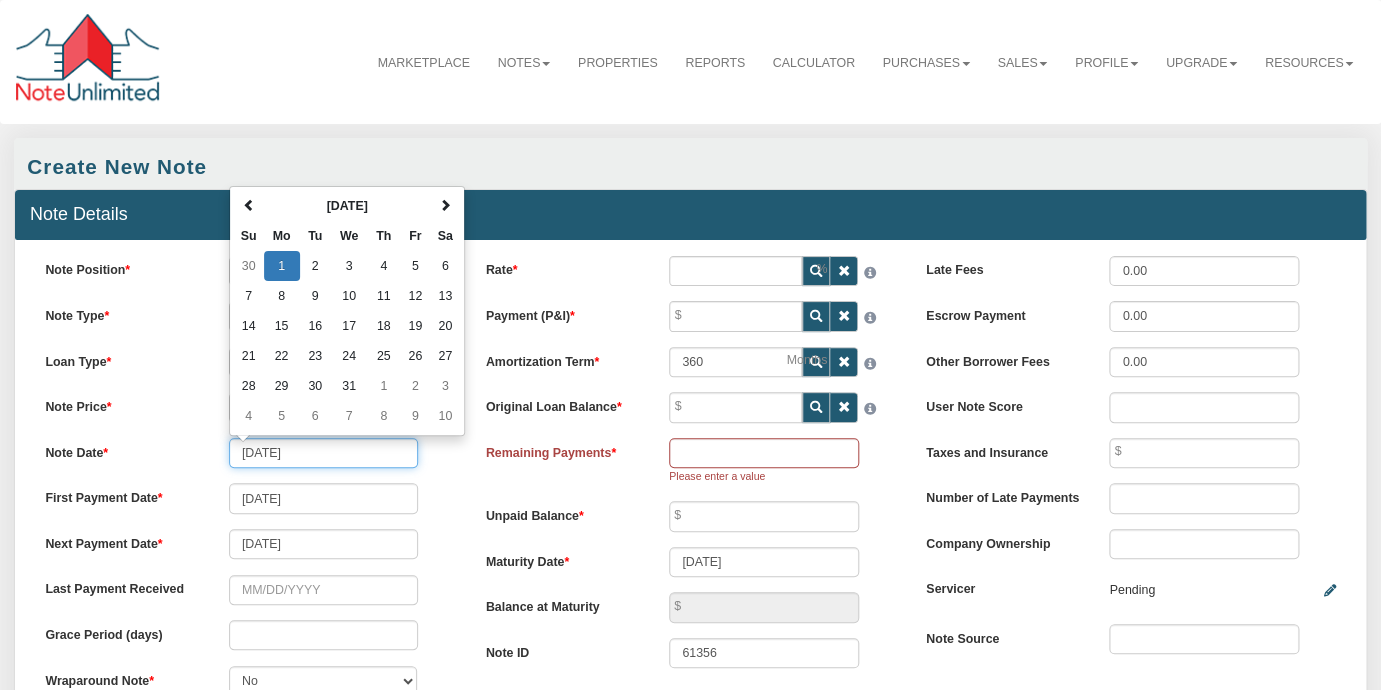 type on "[DATE]" 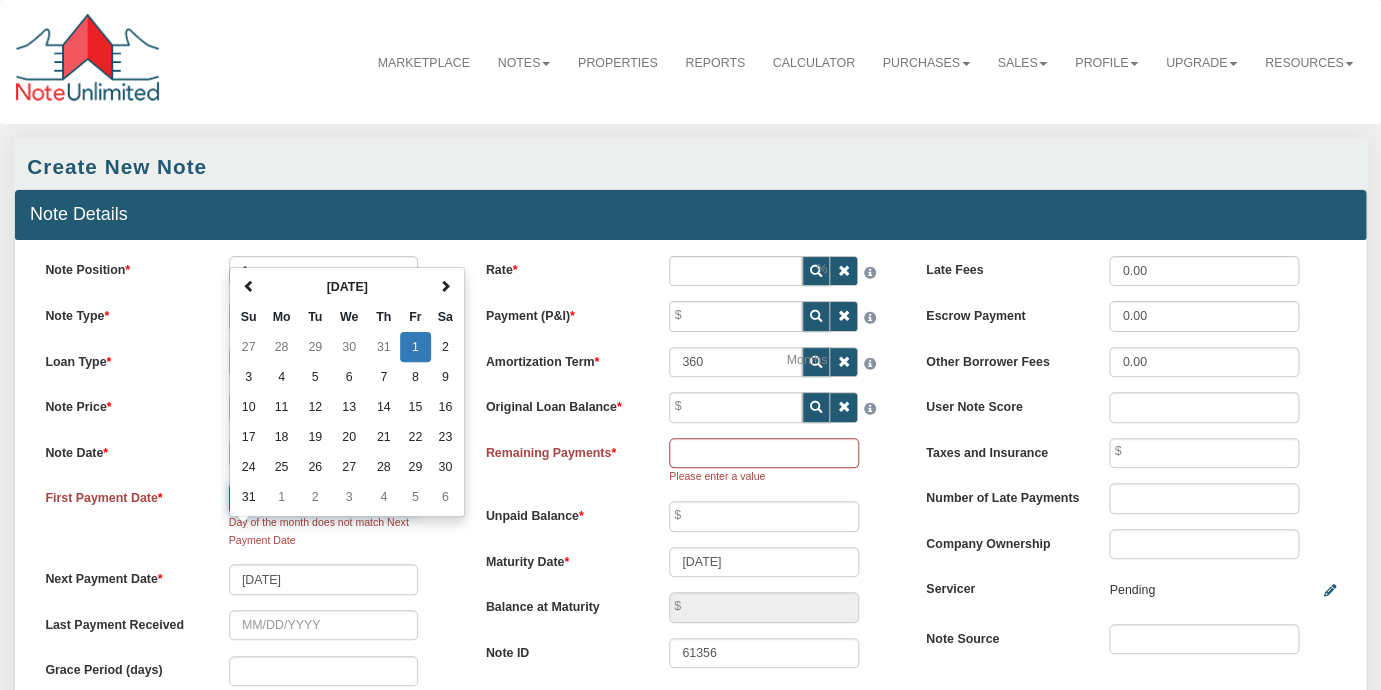 type on "[DATE]" 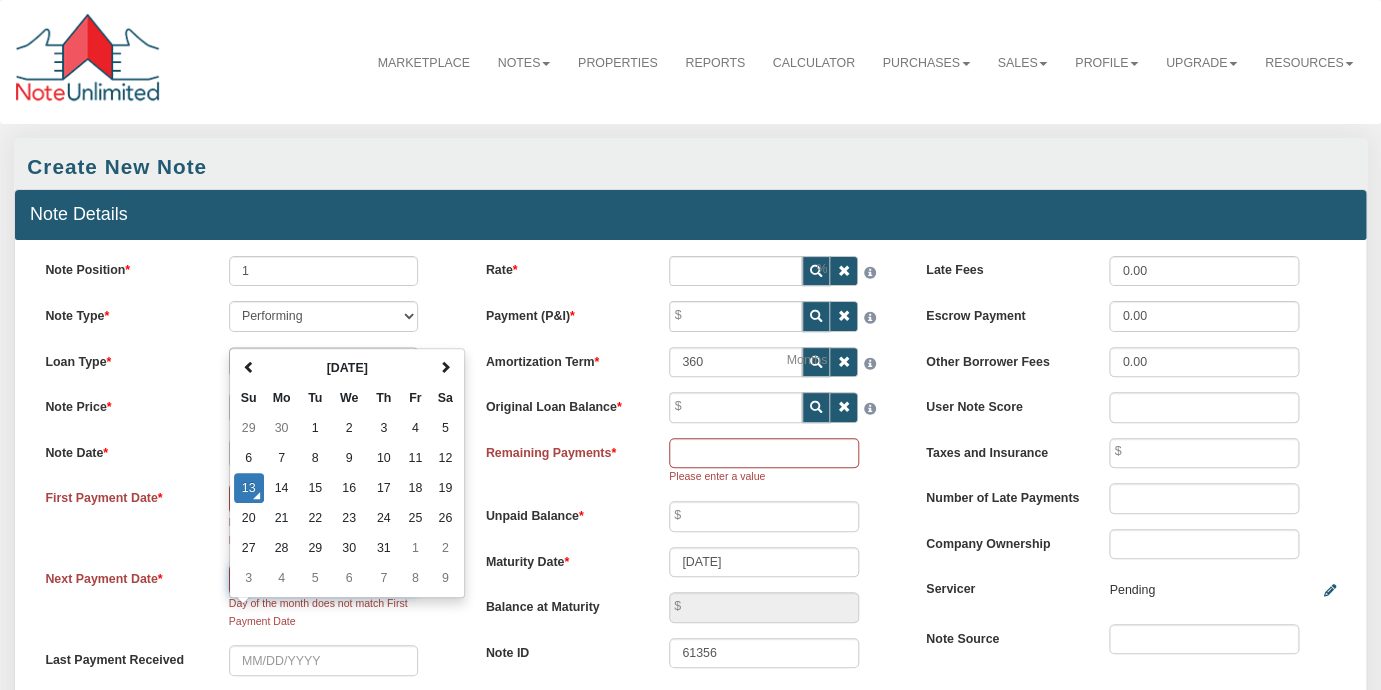 type on "08" 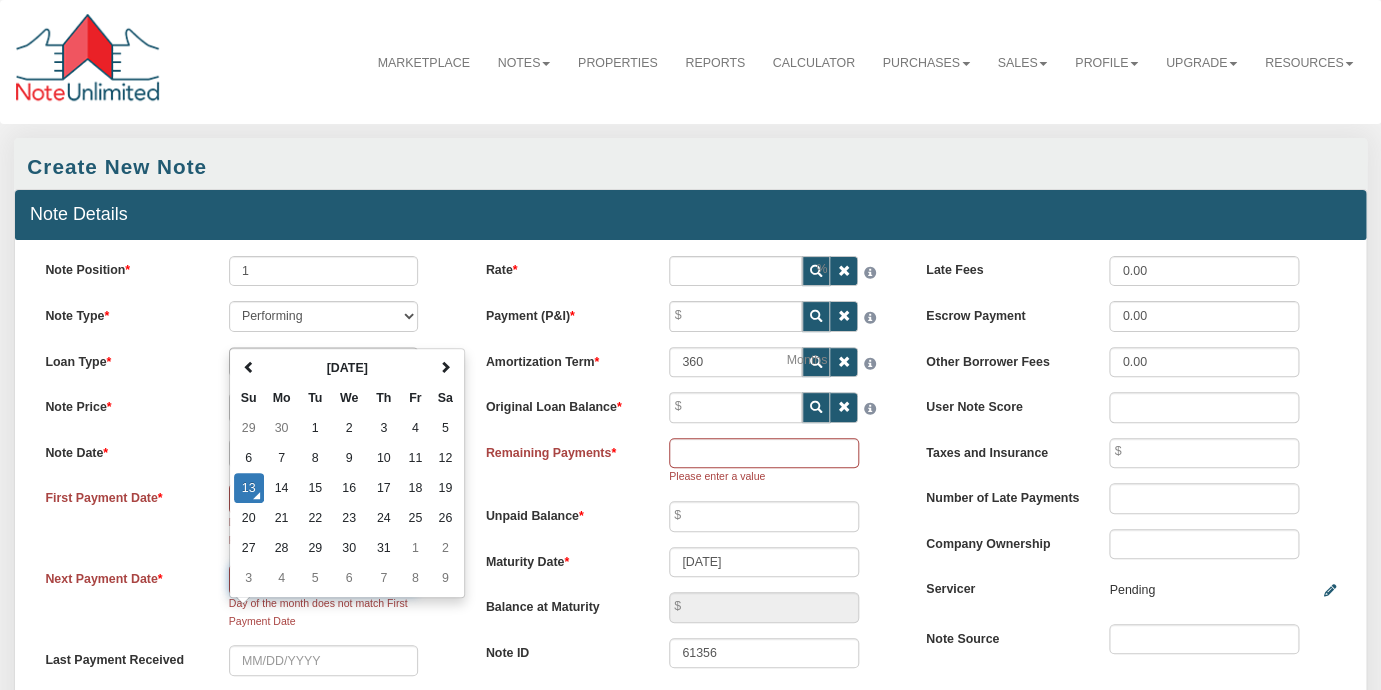 type on "360" 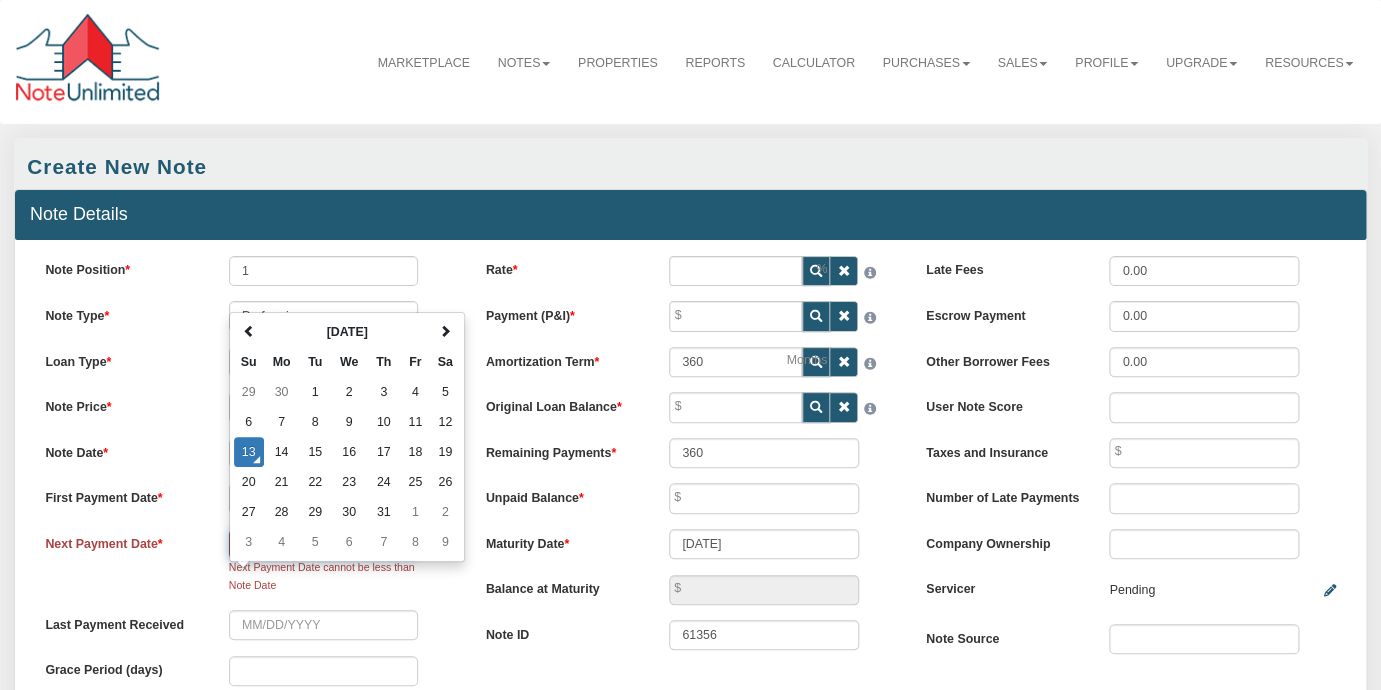 type on "[DATE]" 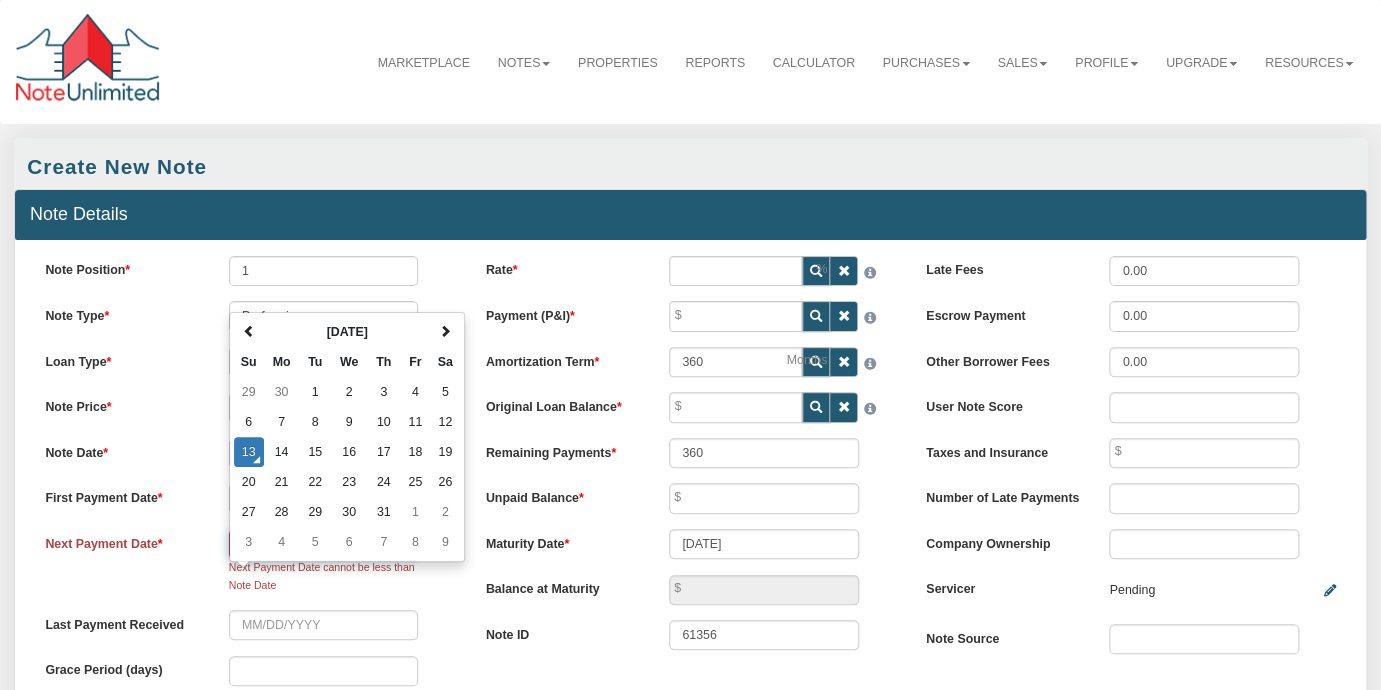 type on "420" 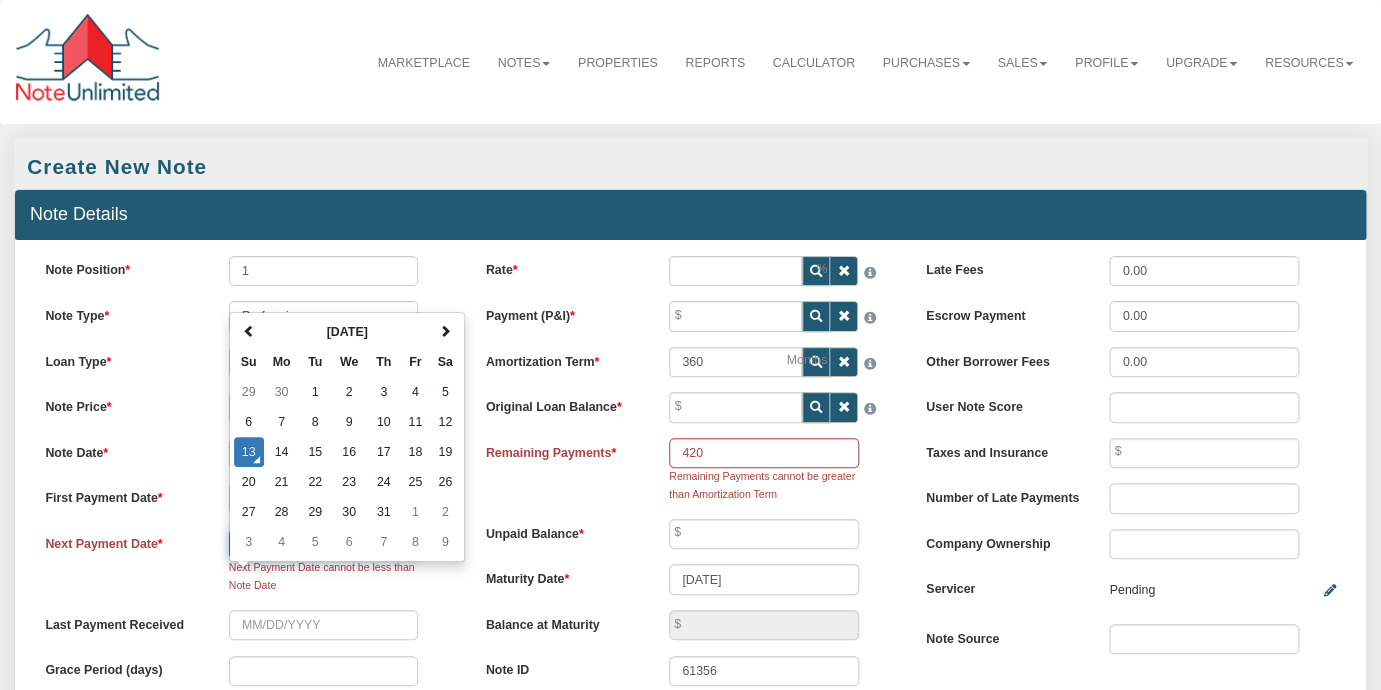 type on "[DATE]" 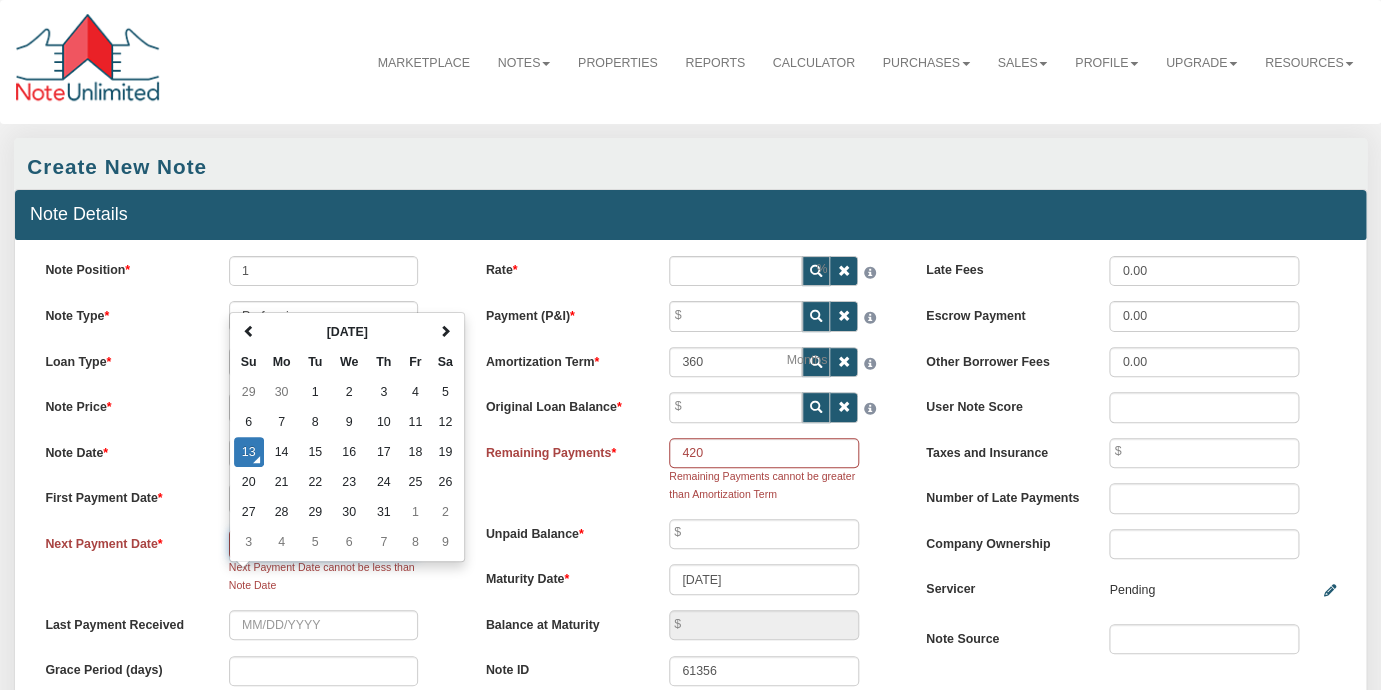 type on "360" 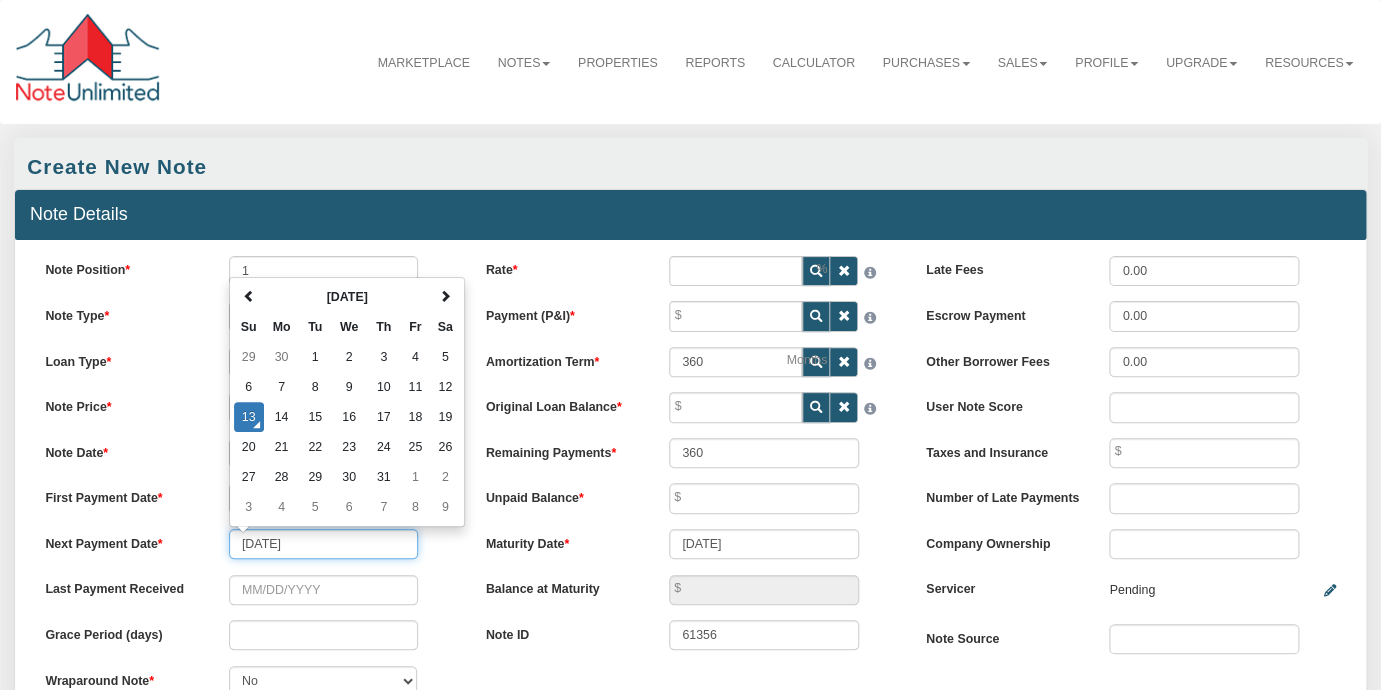 type on "[DATE]" 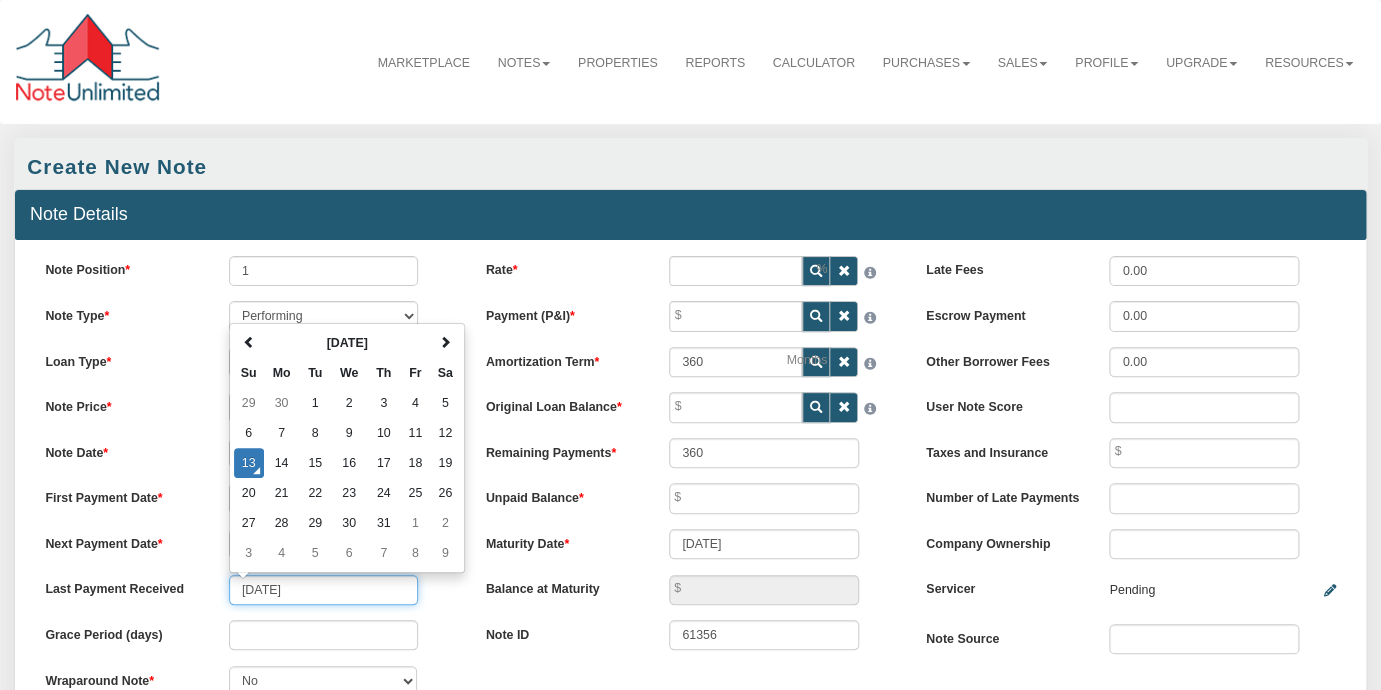 type on "[DATE]" 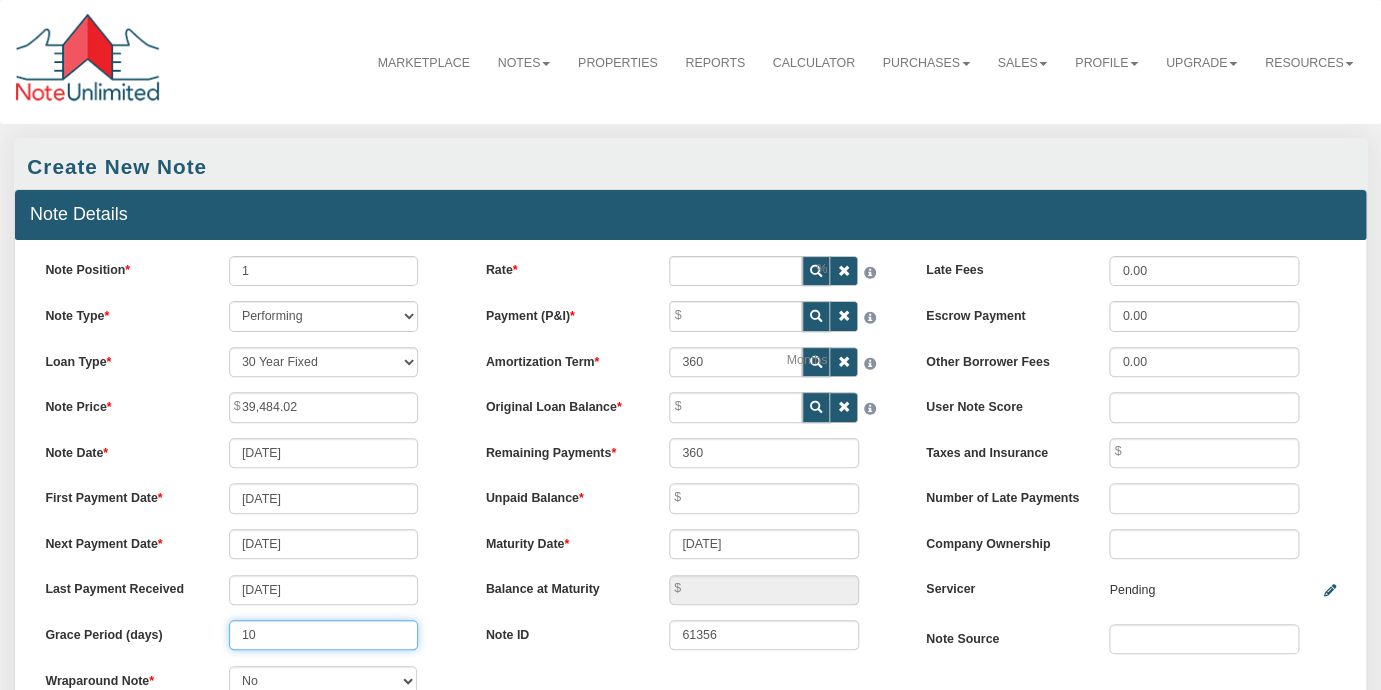 type on "1" 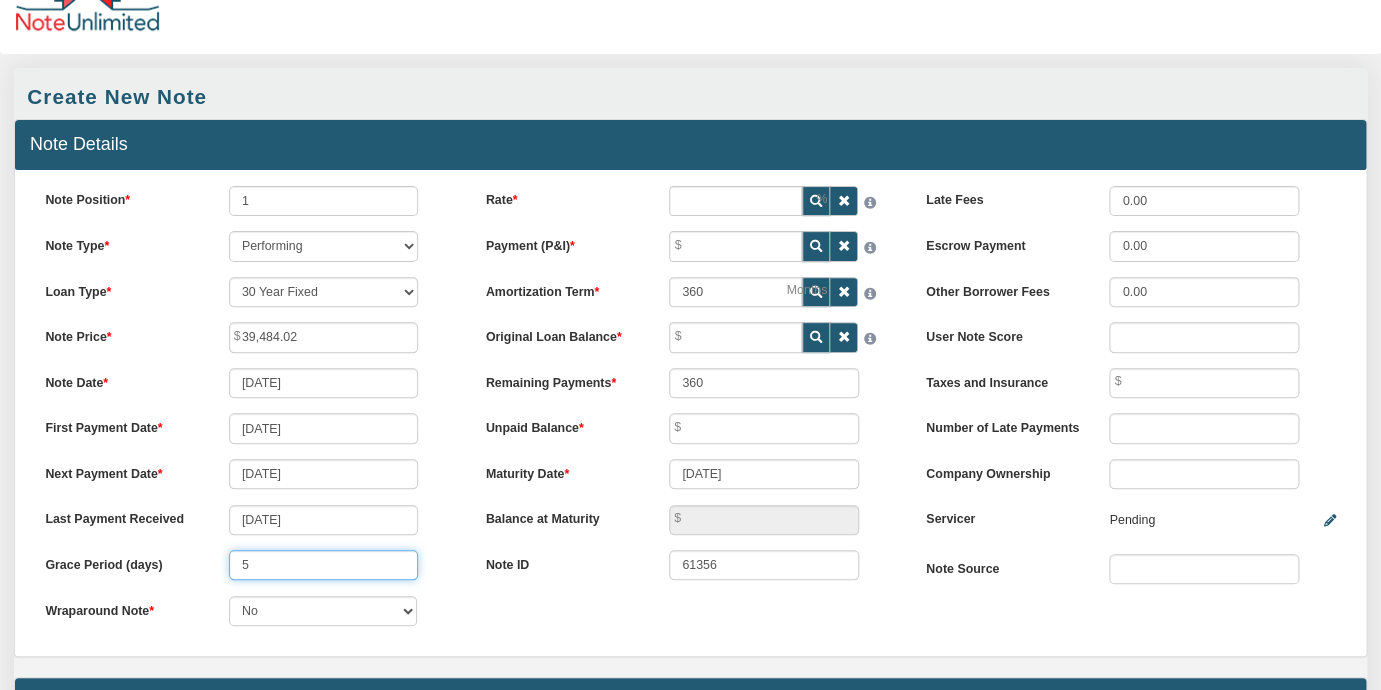scroll, scrollTop: 0, scrollLeft: 0, axis: both 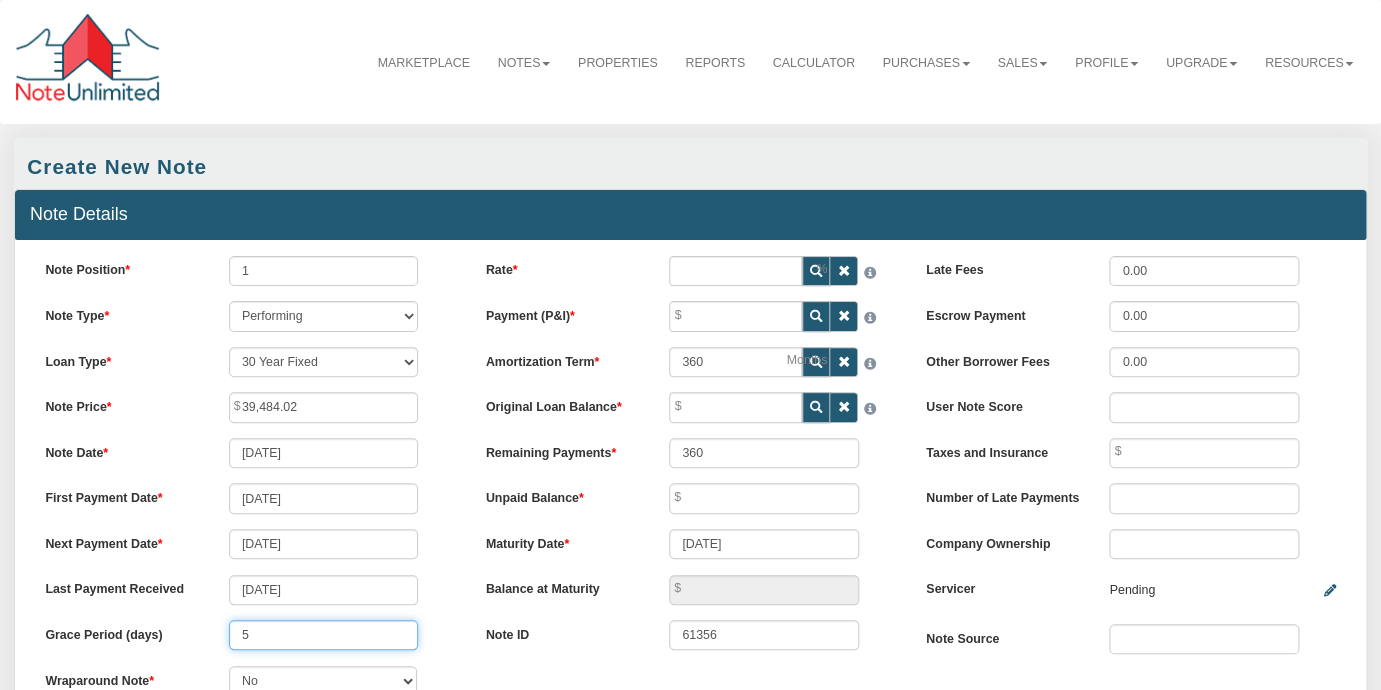 type on "5" 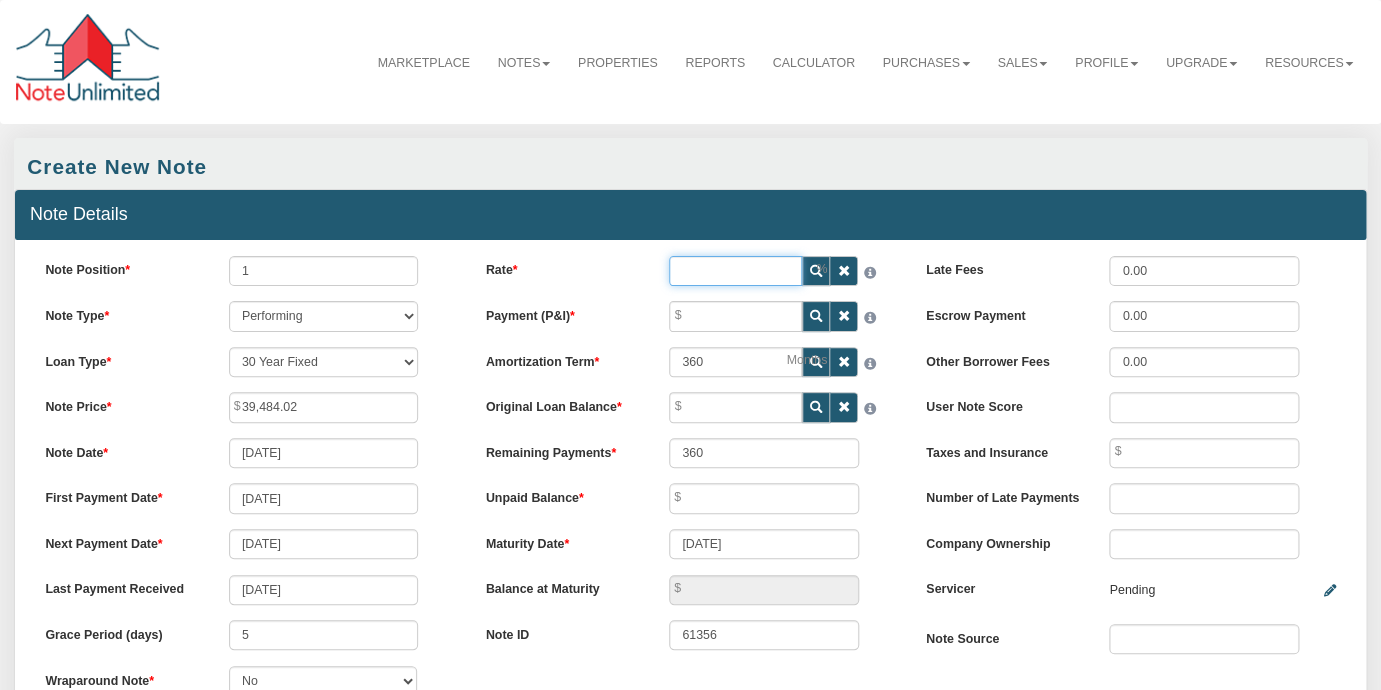 click on "Rate" at bounding box center (735, 271) 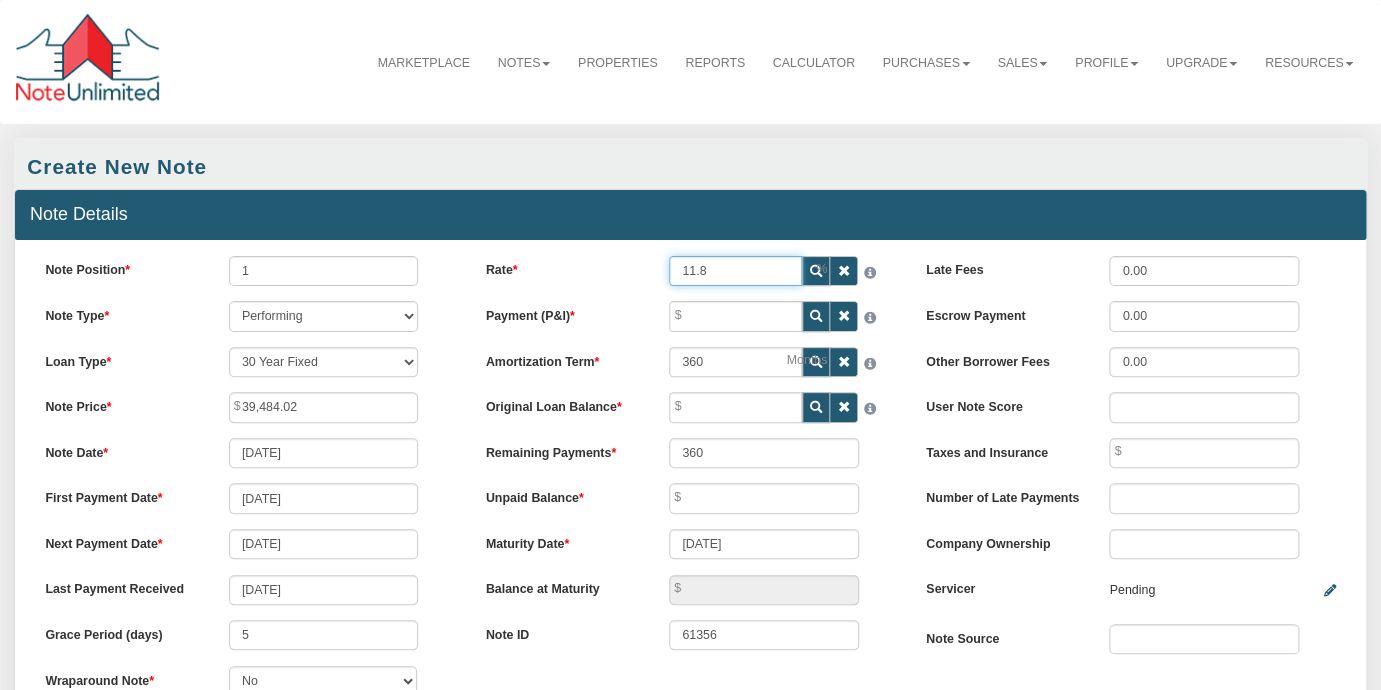 type on "11.82" 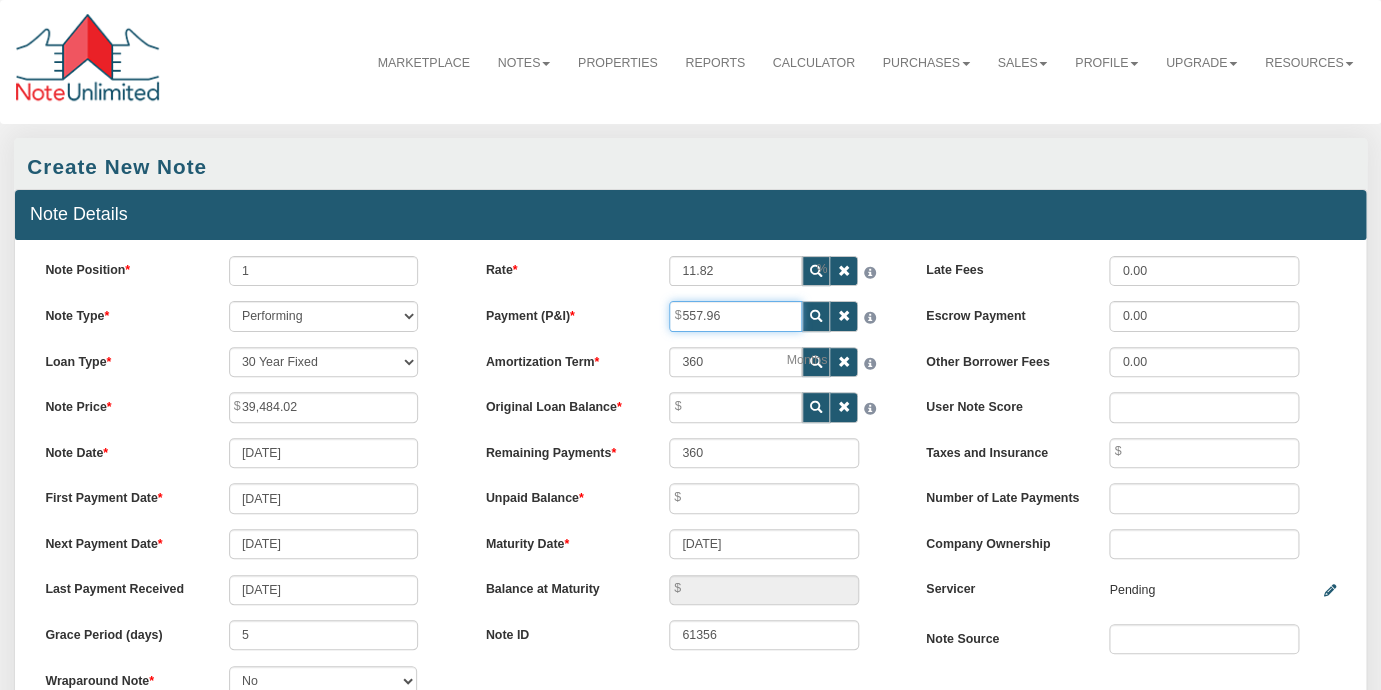type on "557.96" 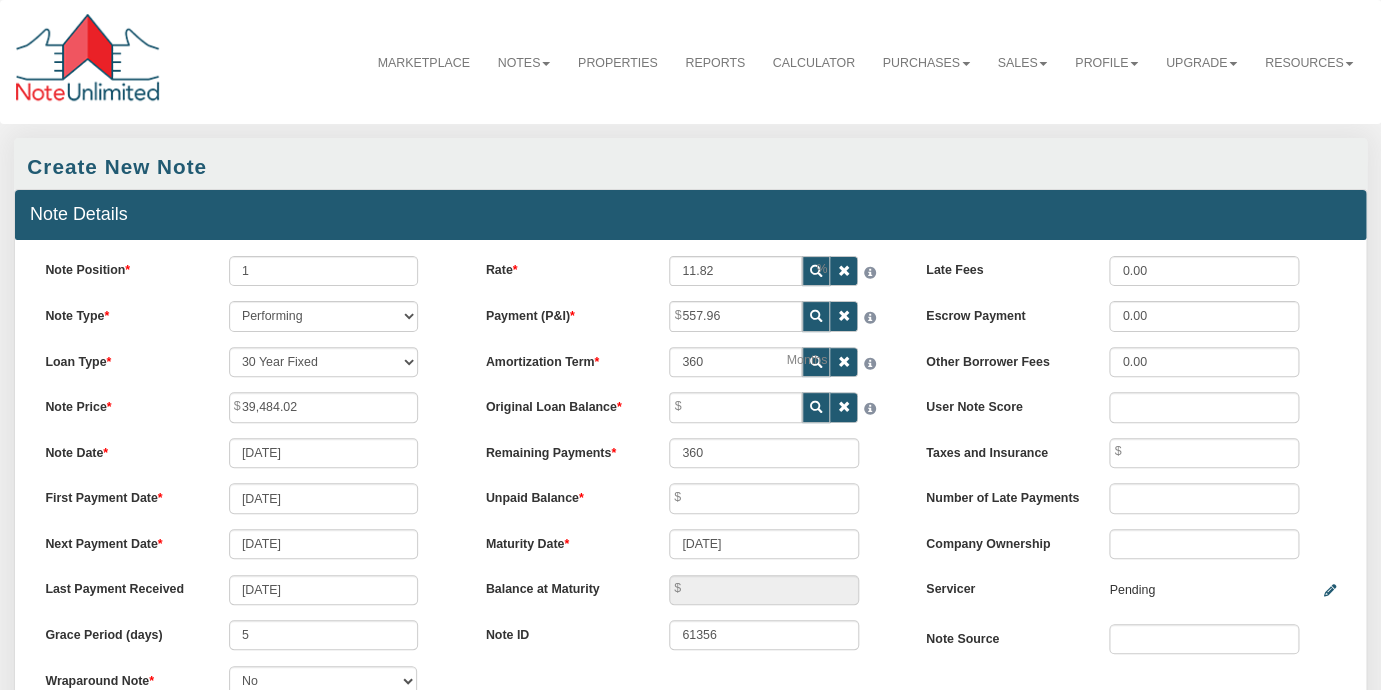 type on "[DATE]" 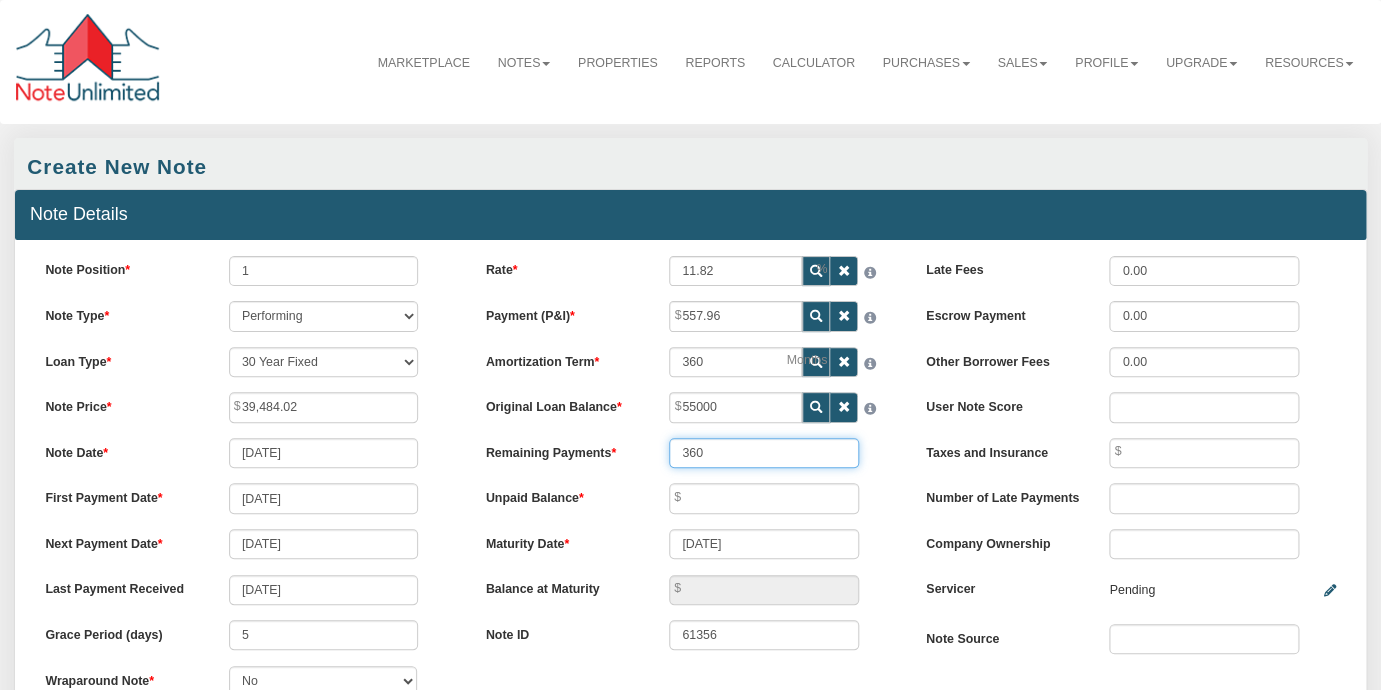 type on "55,000.00" 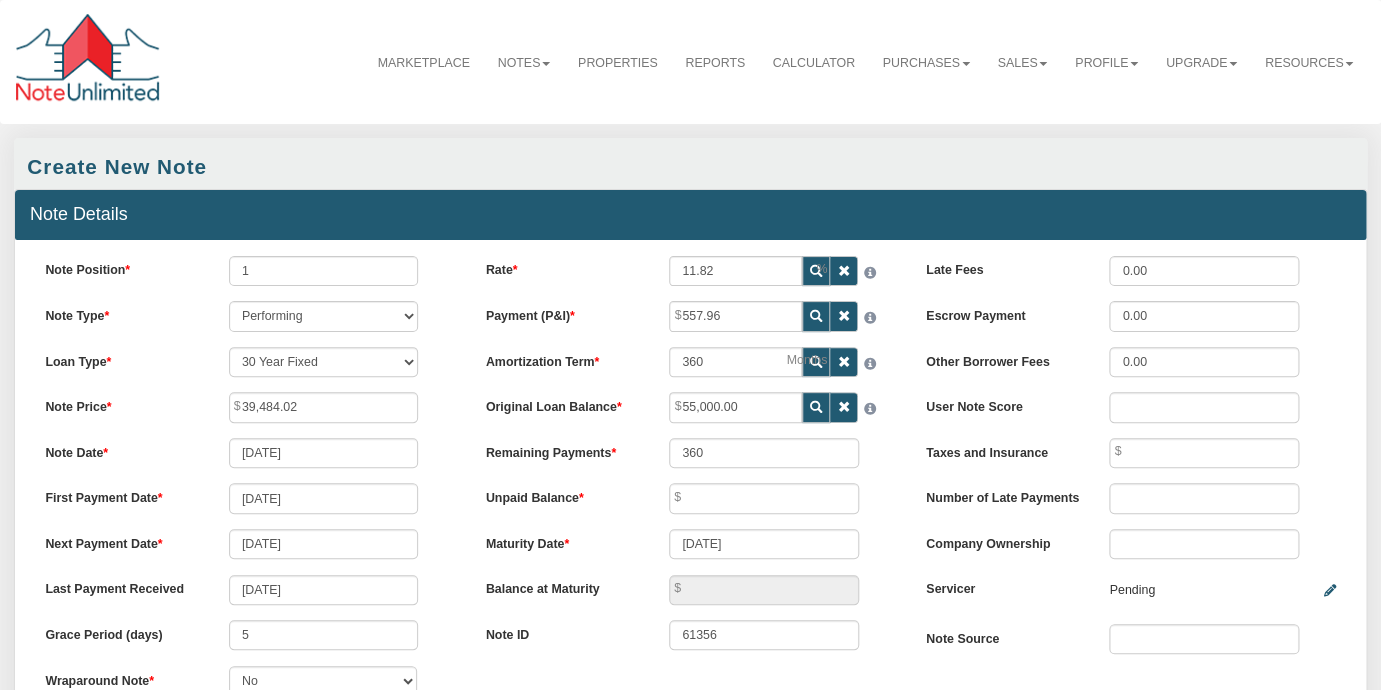 type on "54,983.45" 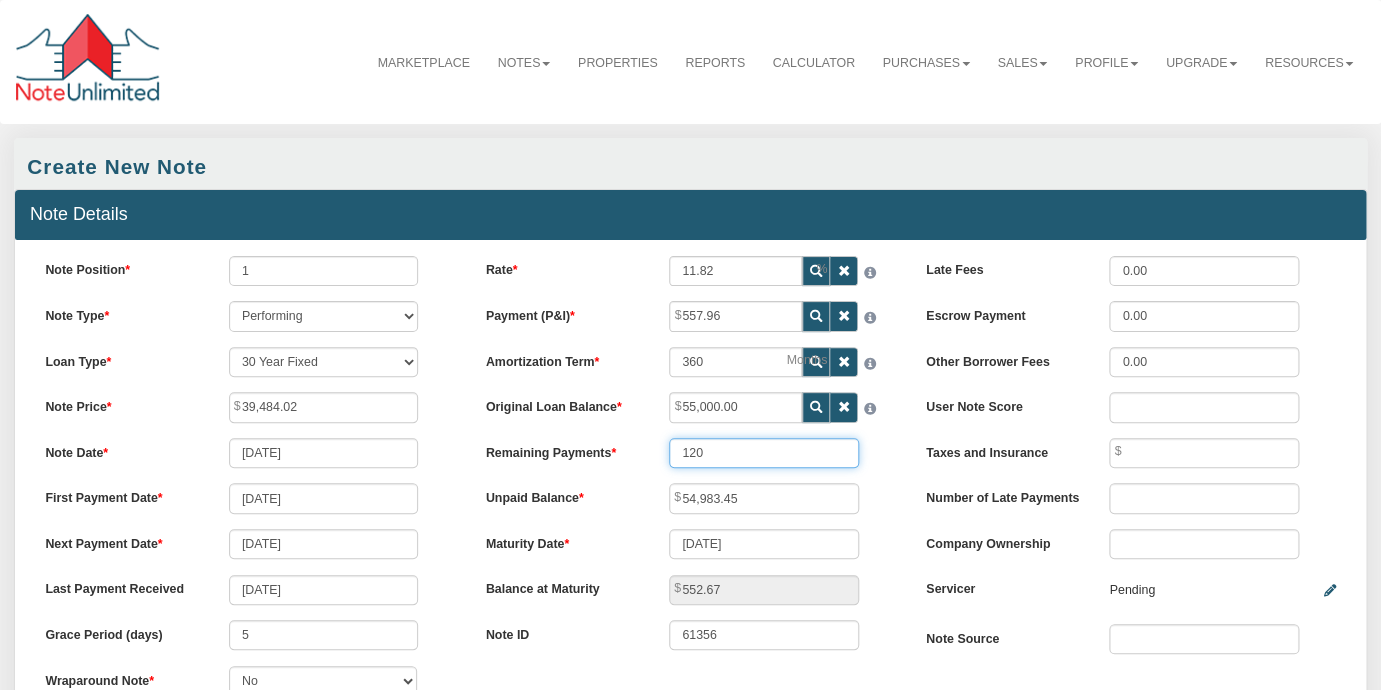 type on "120" 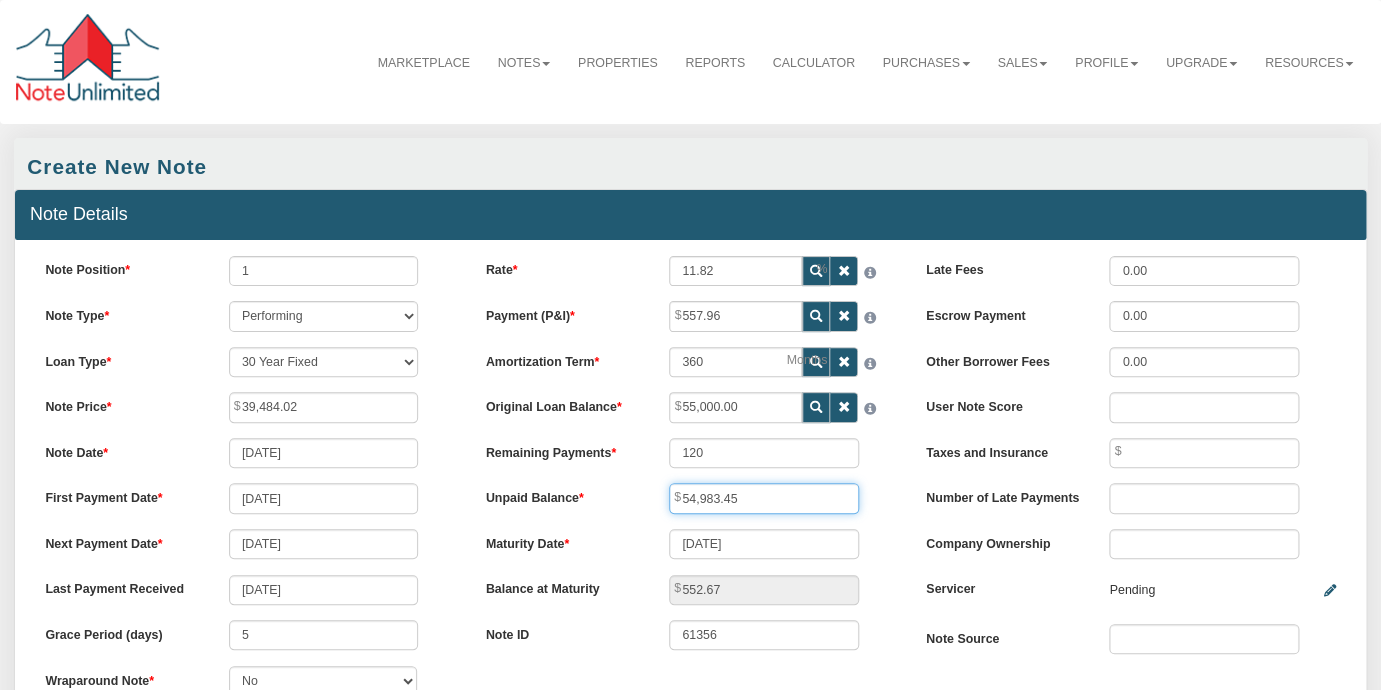 type on "39,173.69" 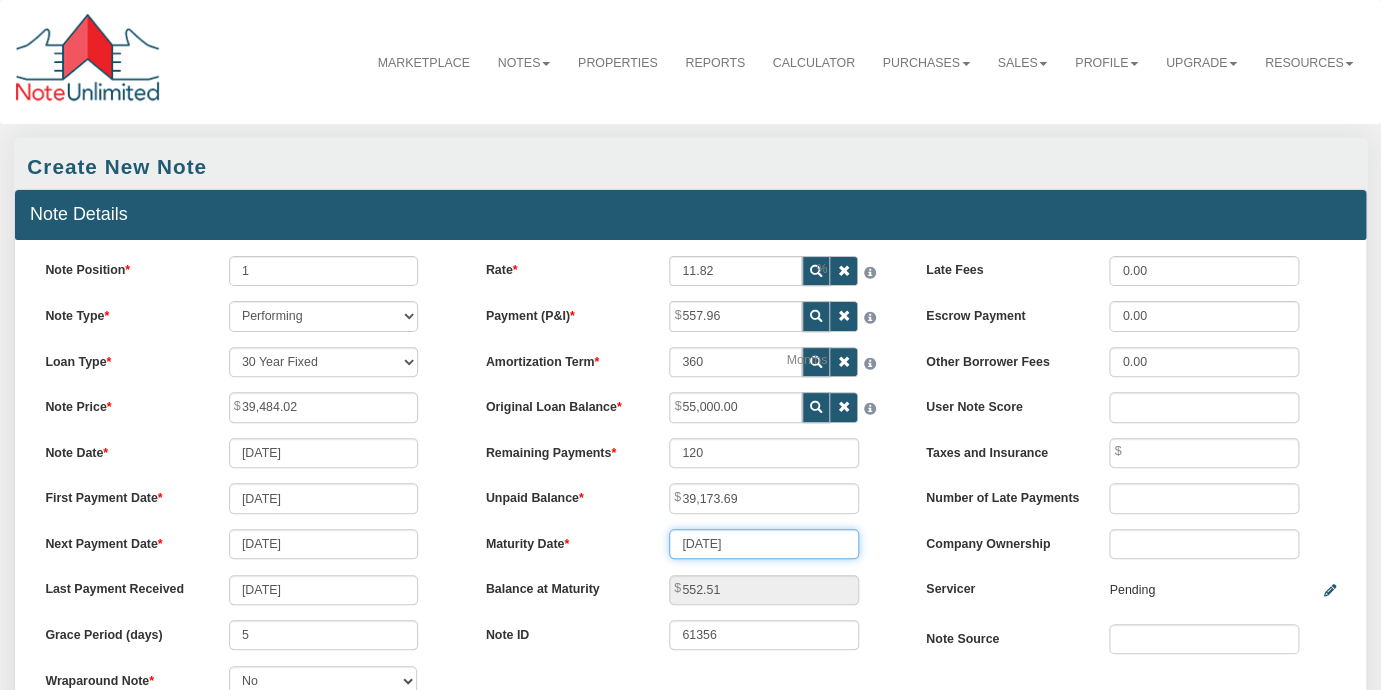 type on "146" 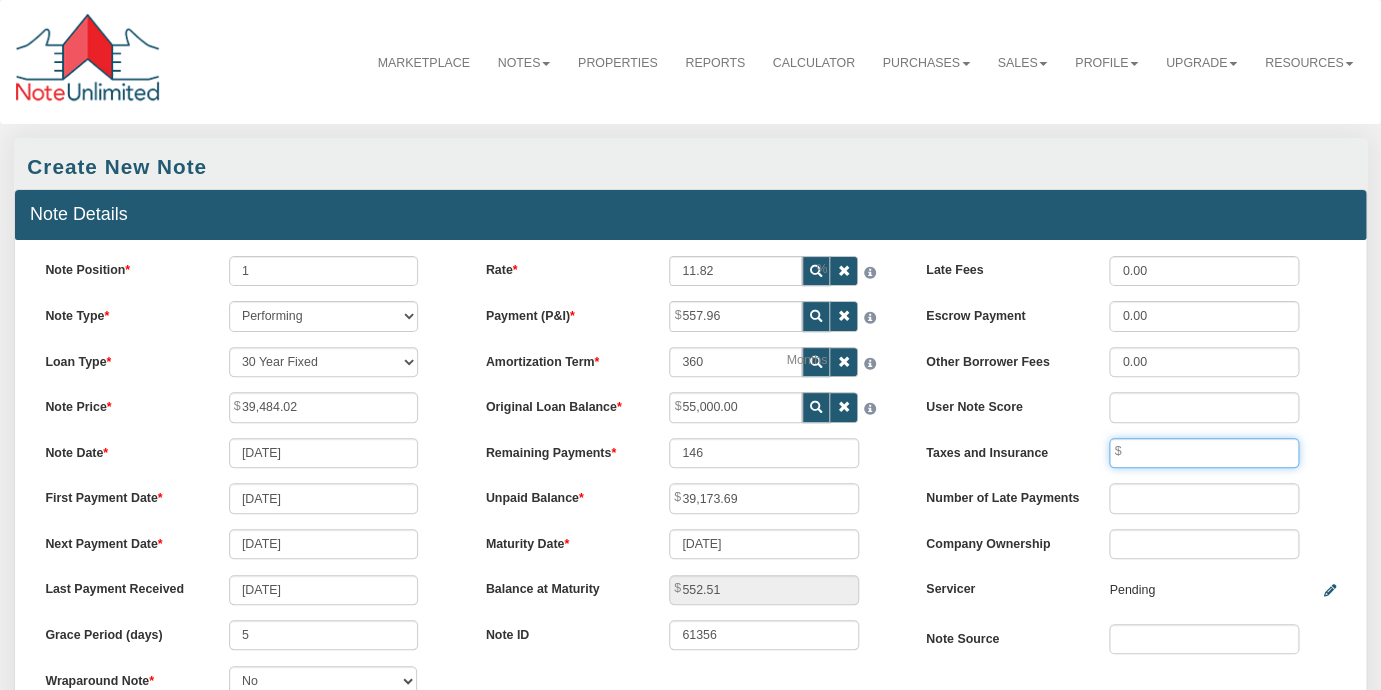 click at bounding box center (1204, 453) 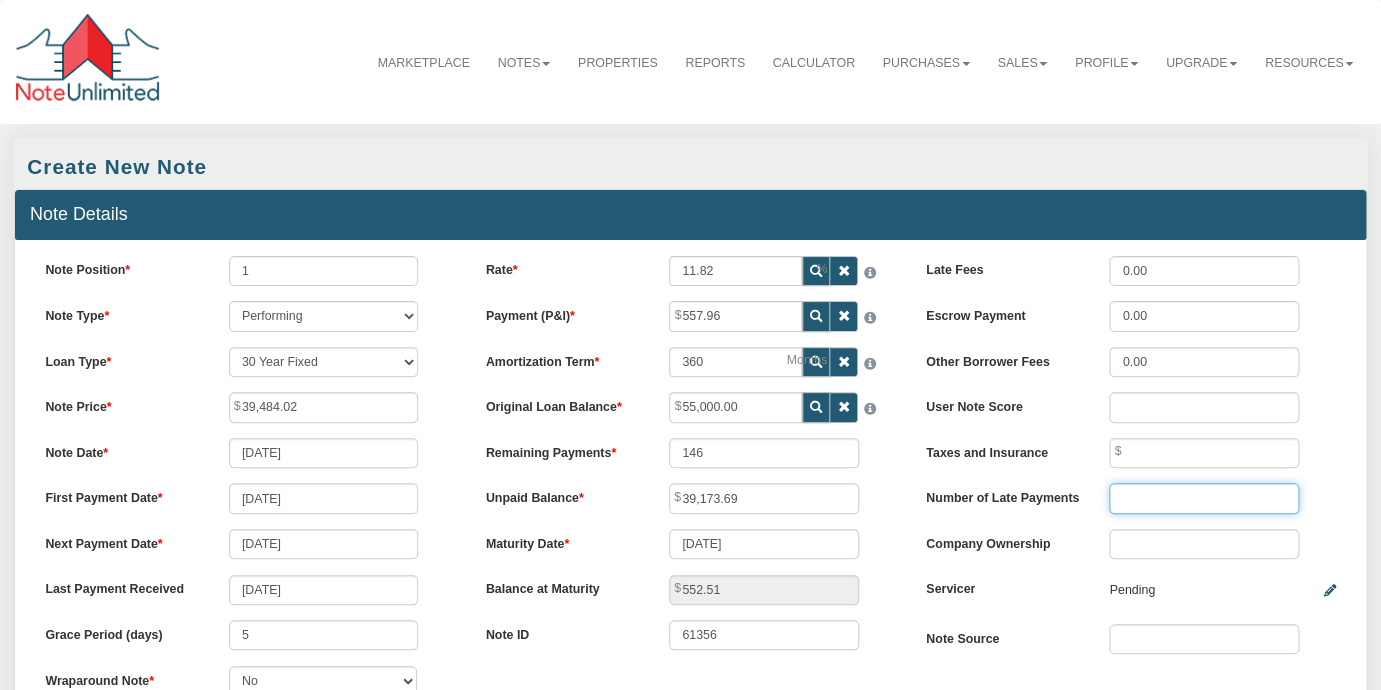 click at bounding box center [1204, 498] 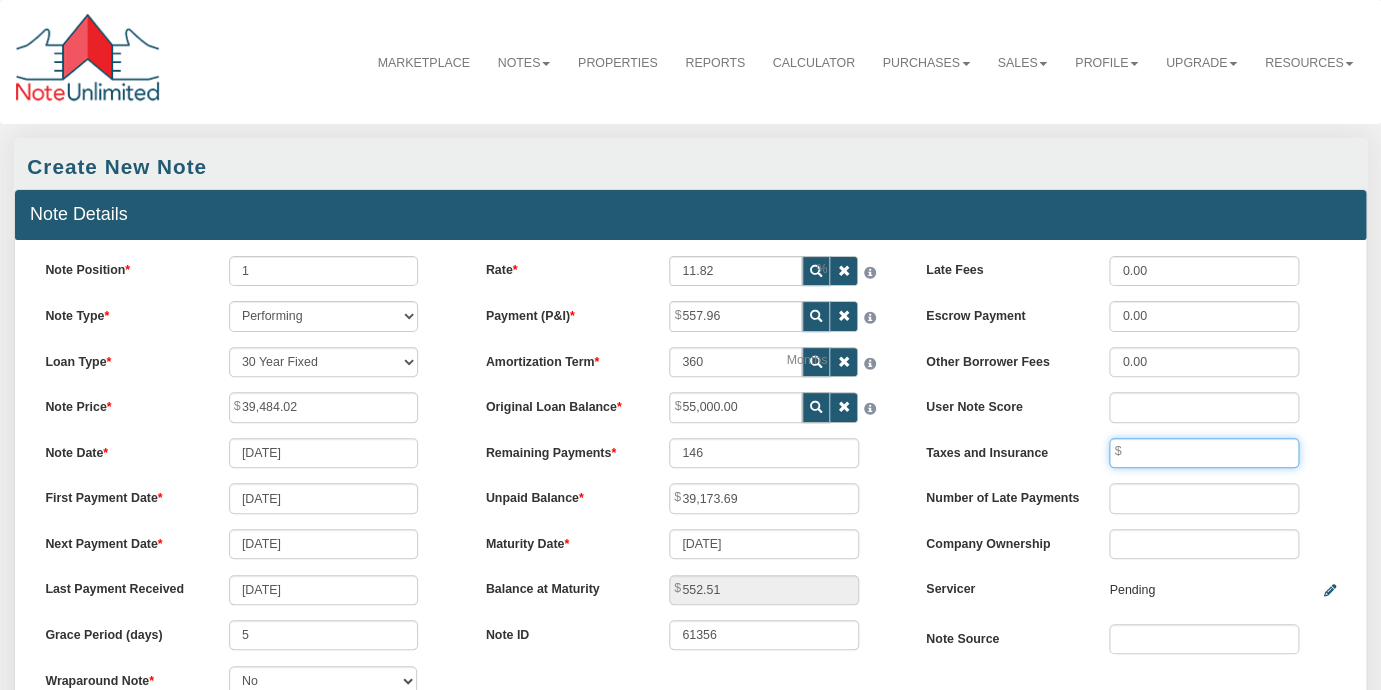 click at bounding box center [1204, 453] 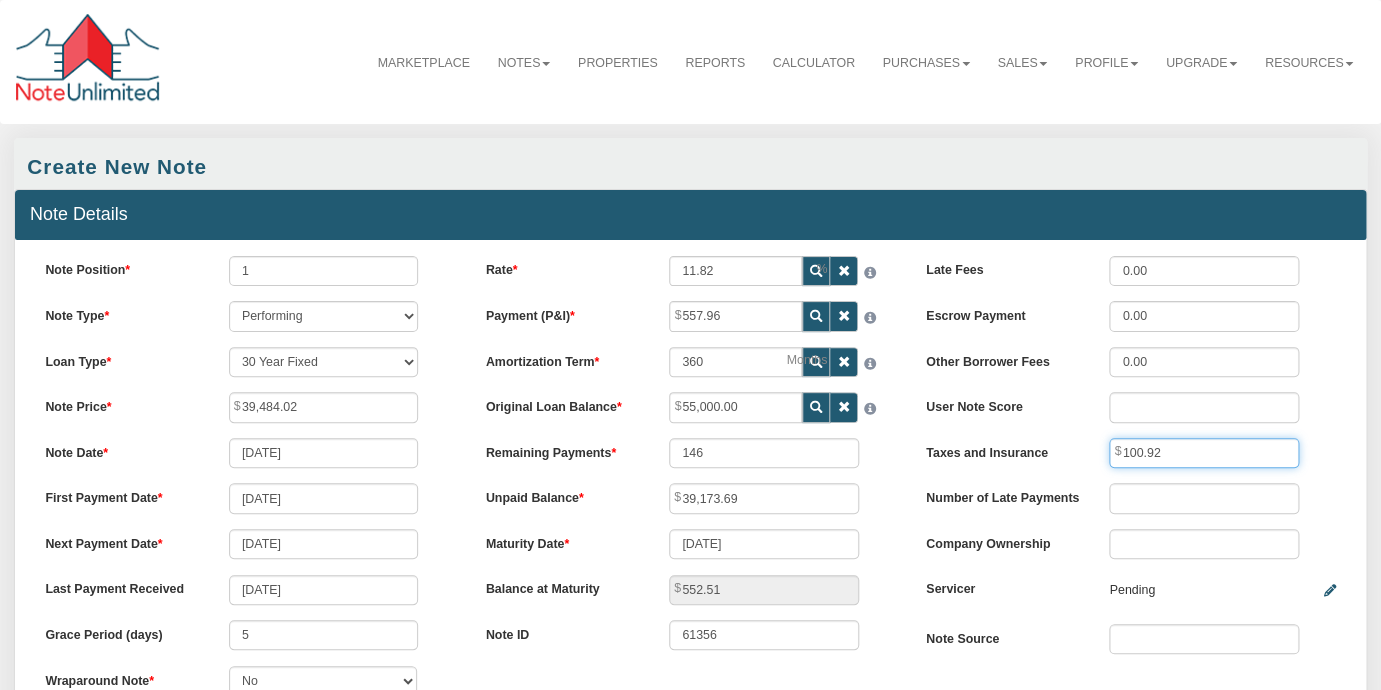 type on "100.92" 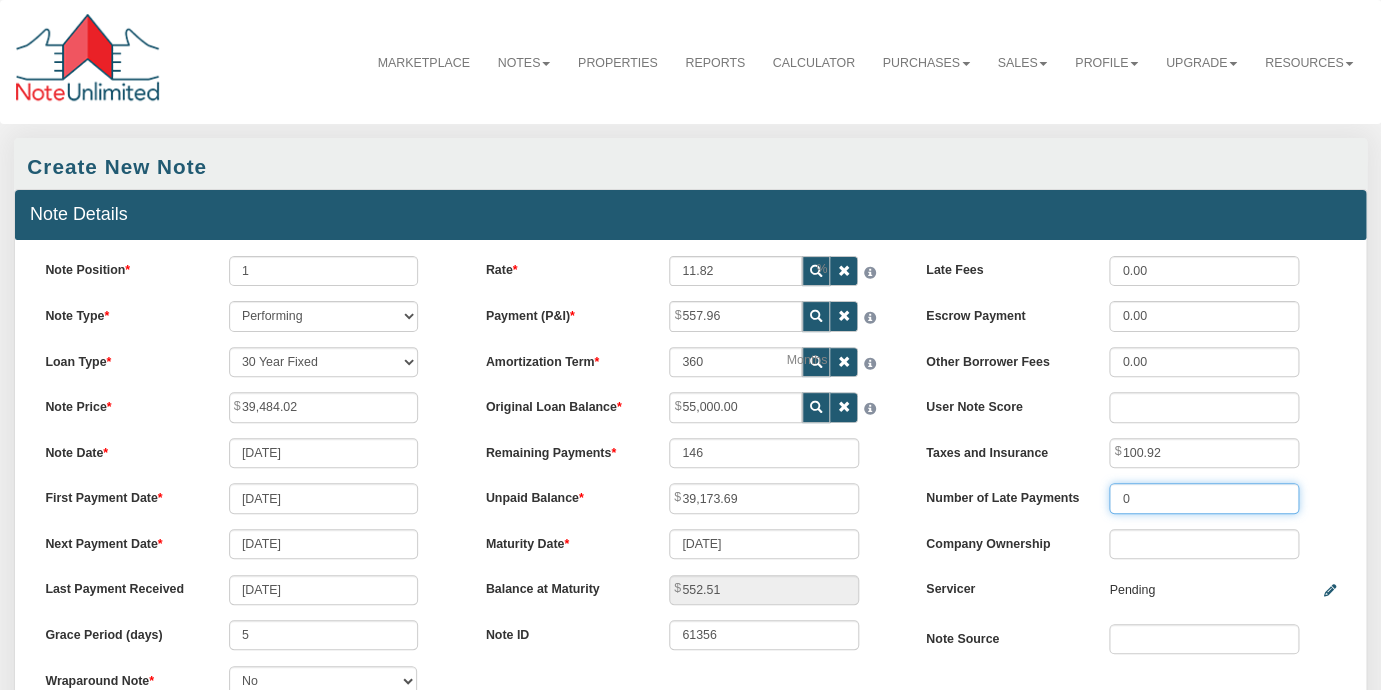 type on "0" 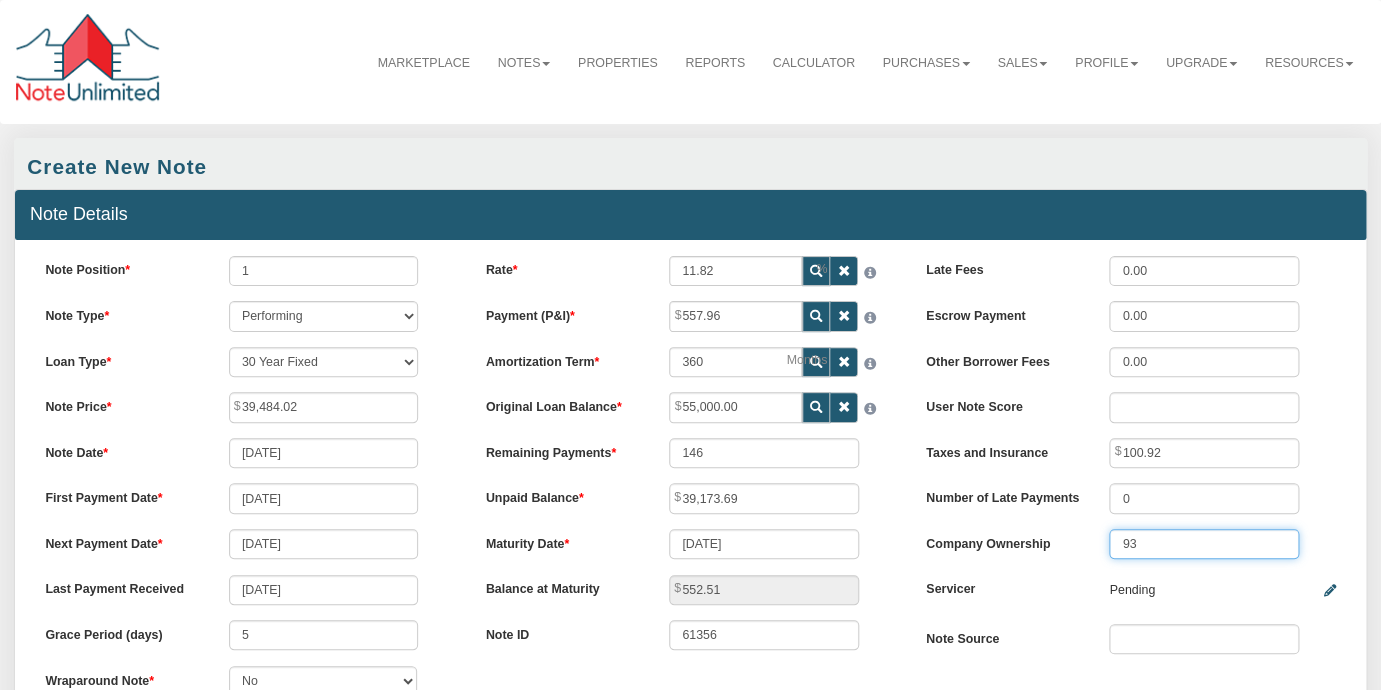 type on "9" 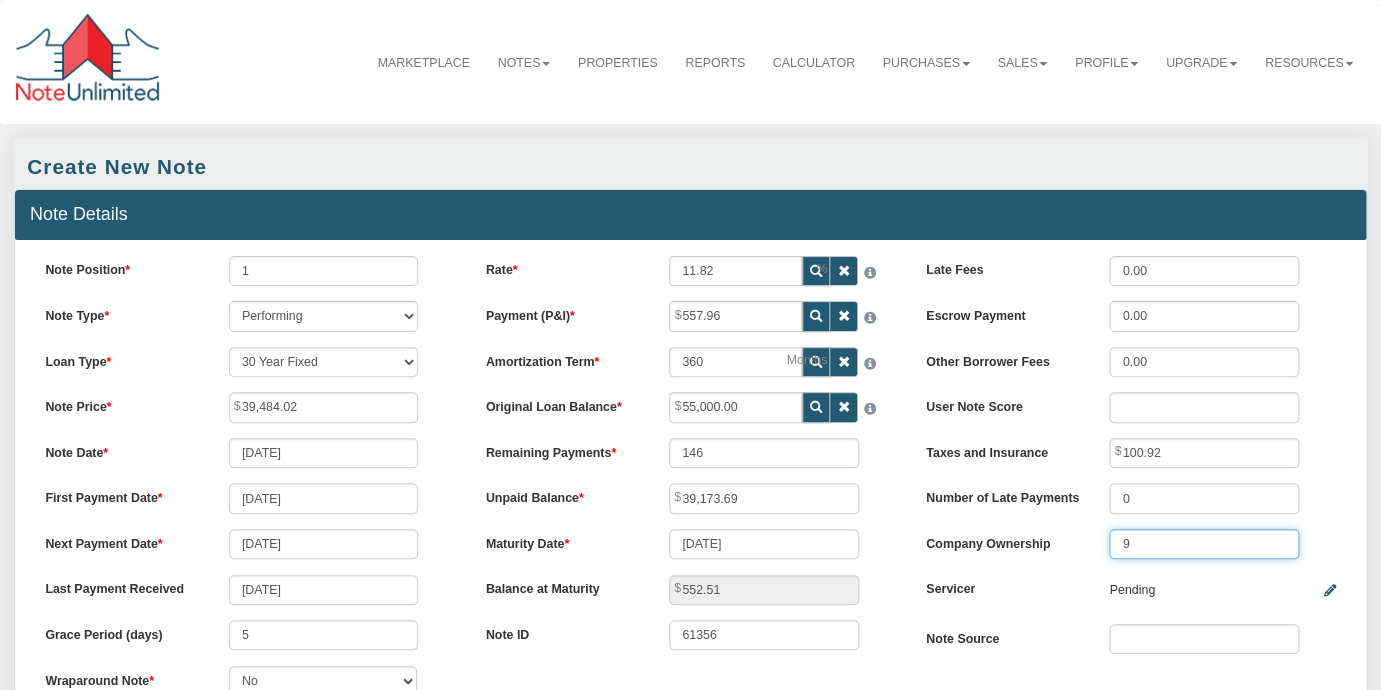 type 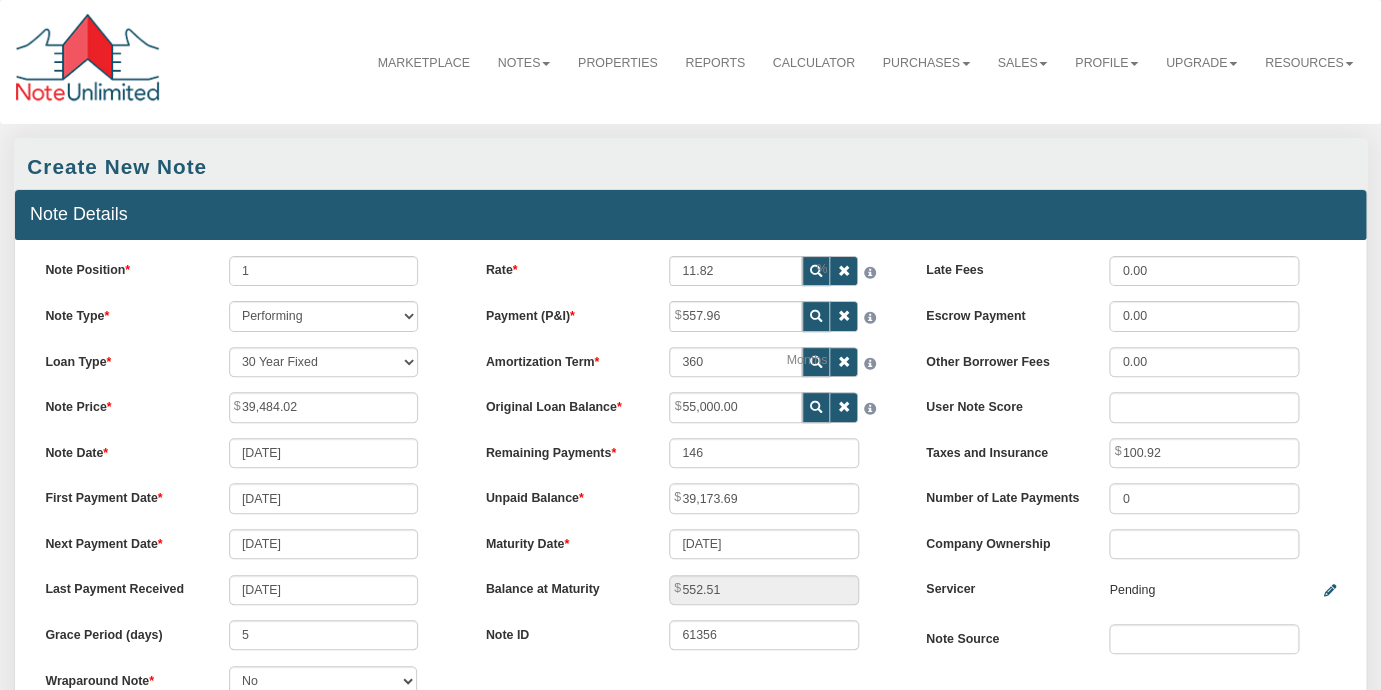 click on "Pending" at bounding box center (1203, 592) 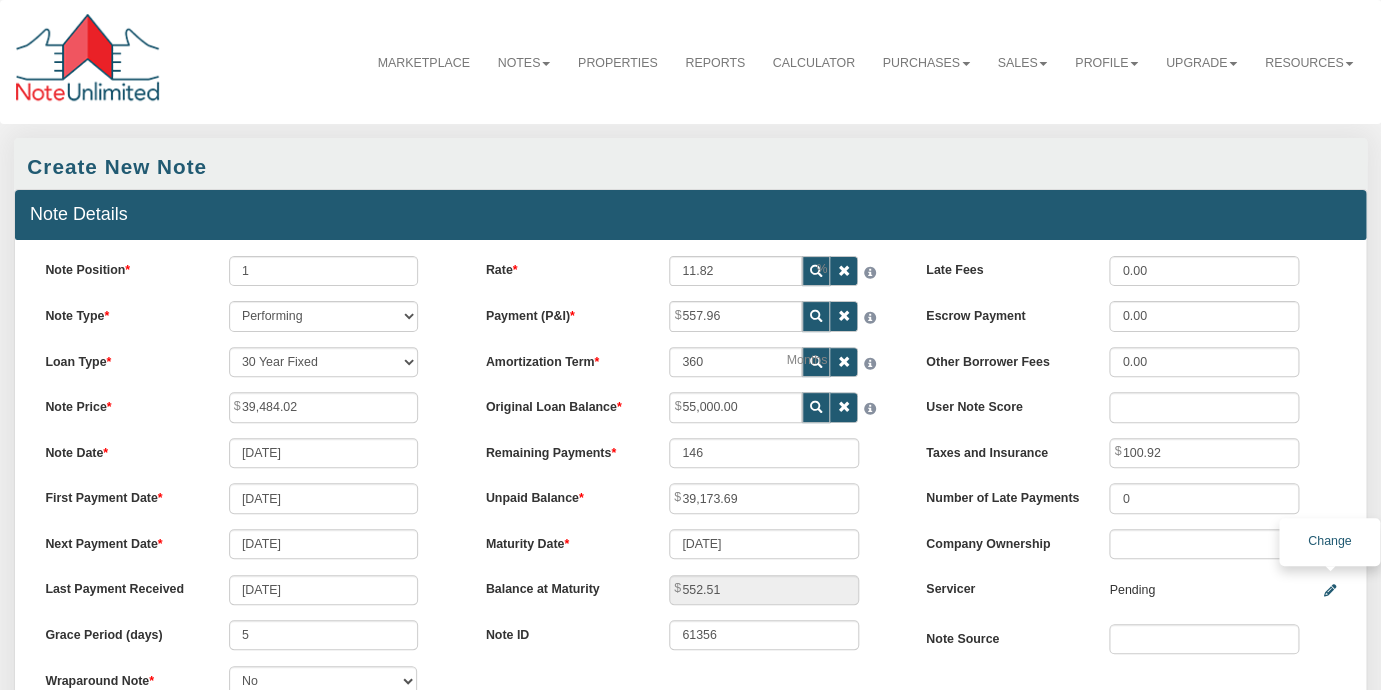 click at bounding box center (1330, 591) 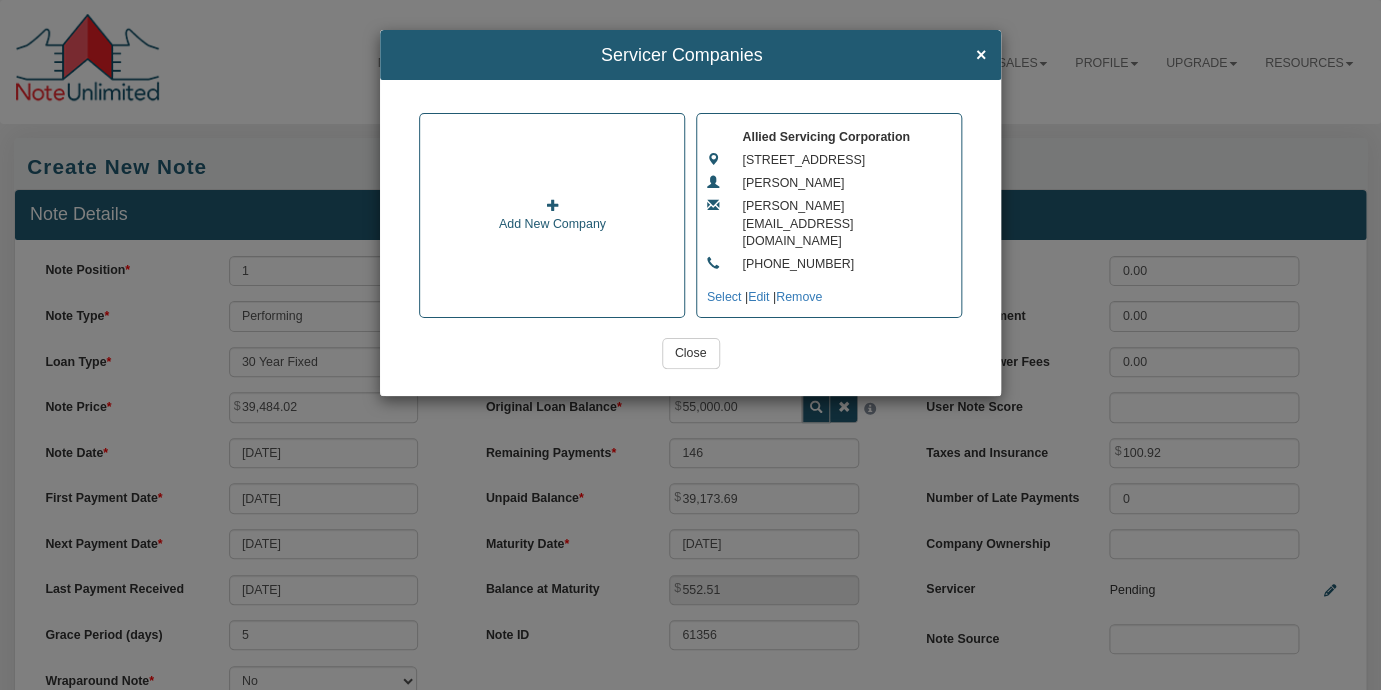 click on "[PERSON_NAME]" at bounding box center (839, 184) 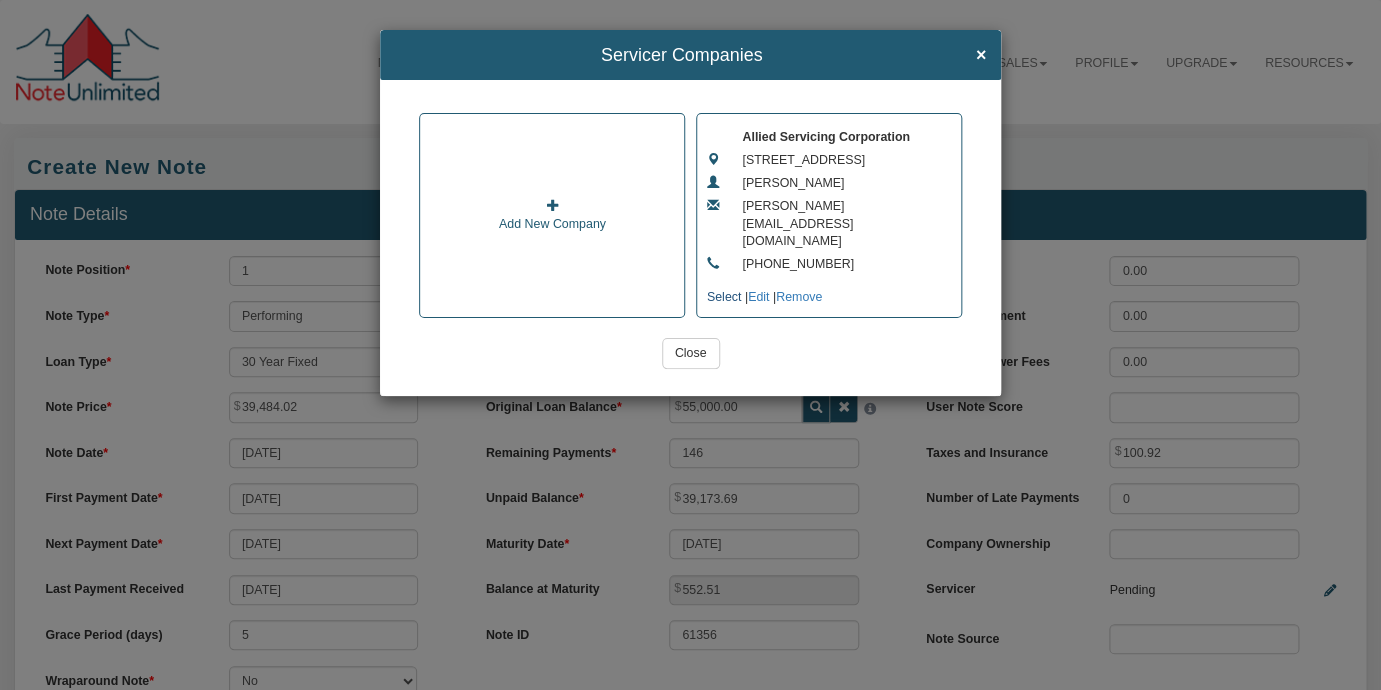 click on "Select" at bounding box center [724, 297] 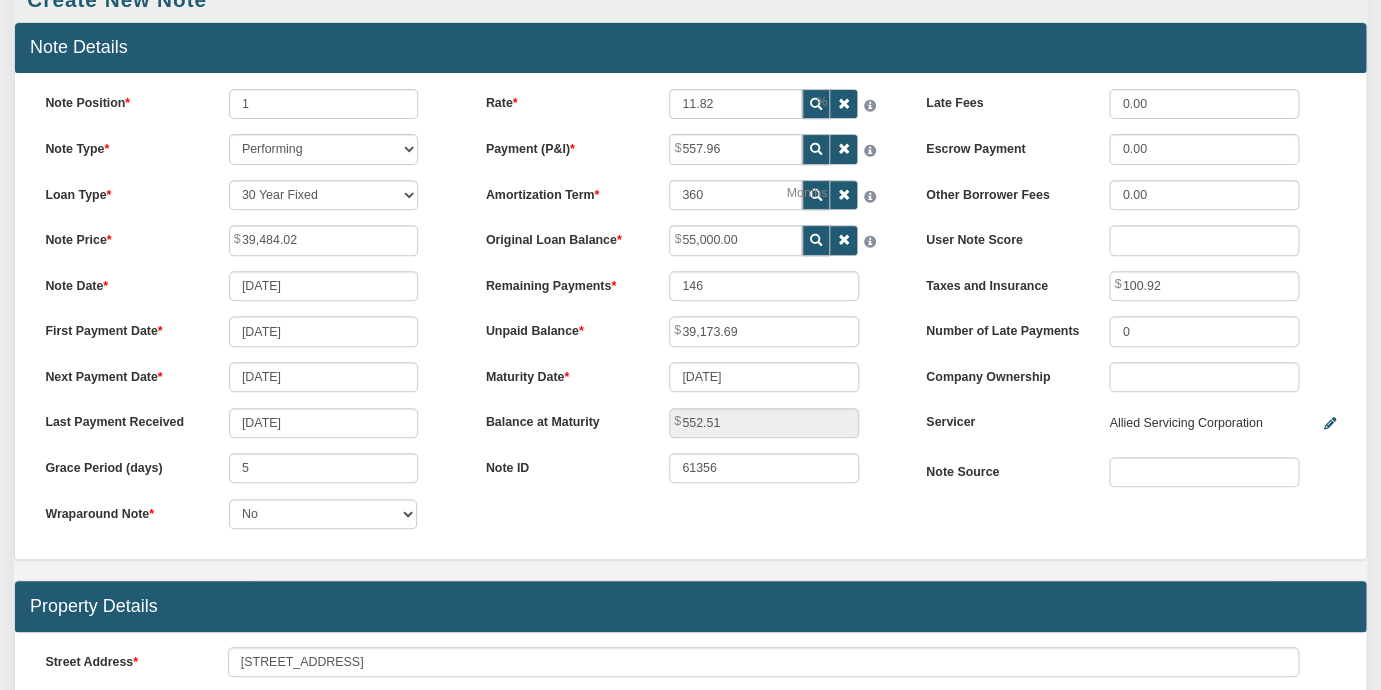 scroll, scrollTop: 220, scrollLeft: 0, axis: vertical 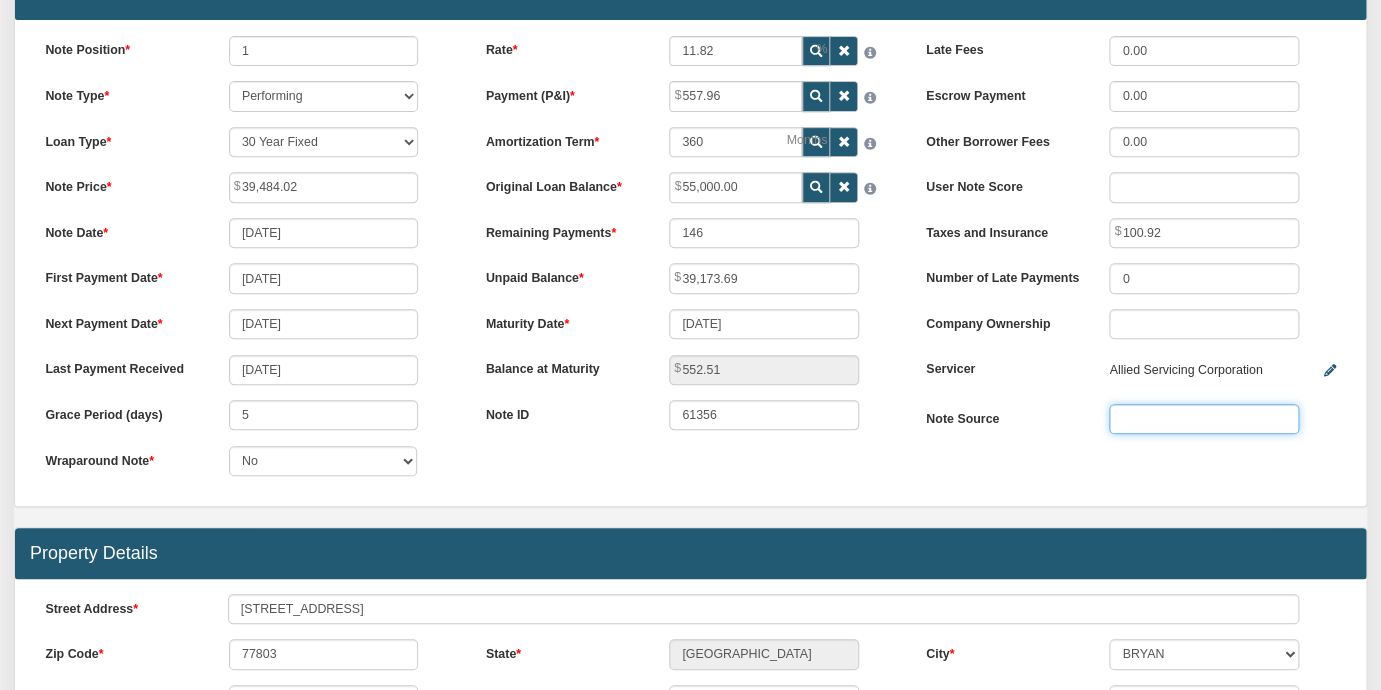 click at bounding box center (1204, 419) 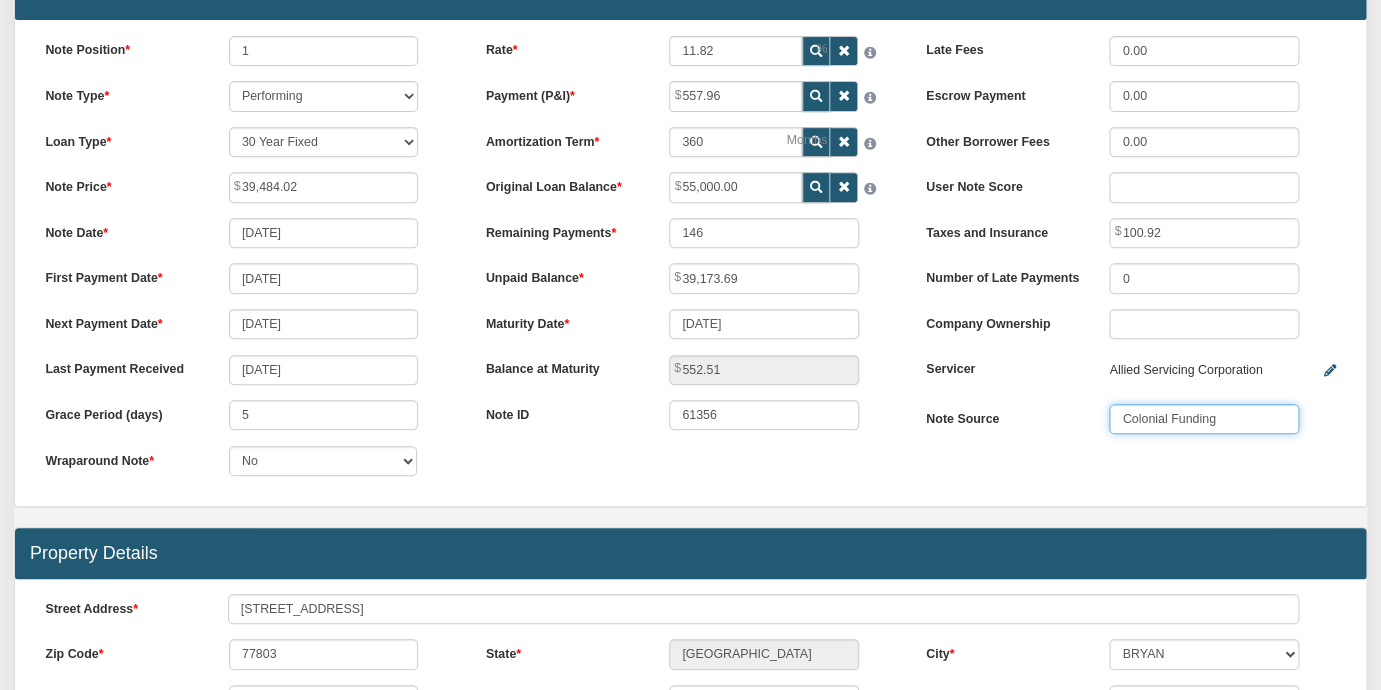 type on "Colonial Funding" 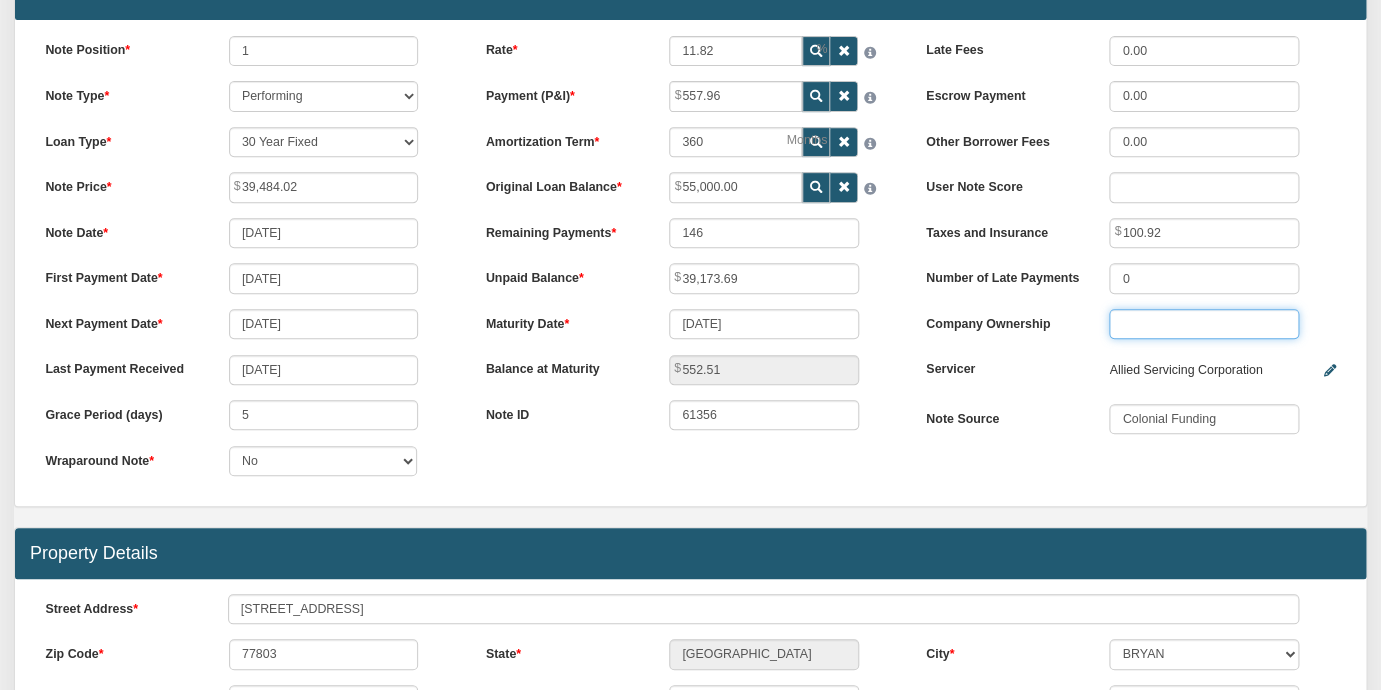 click on "Company Ownership" at bounding box center [1204, 324] 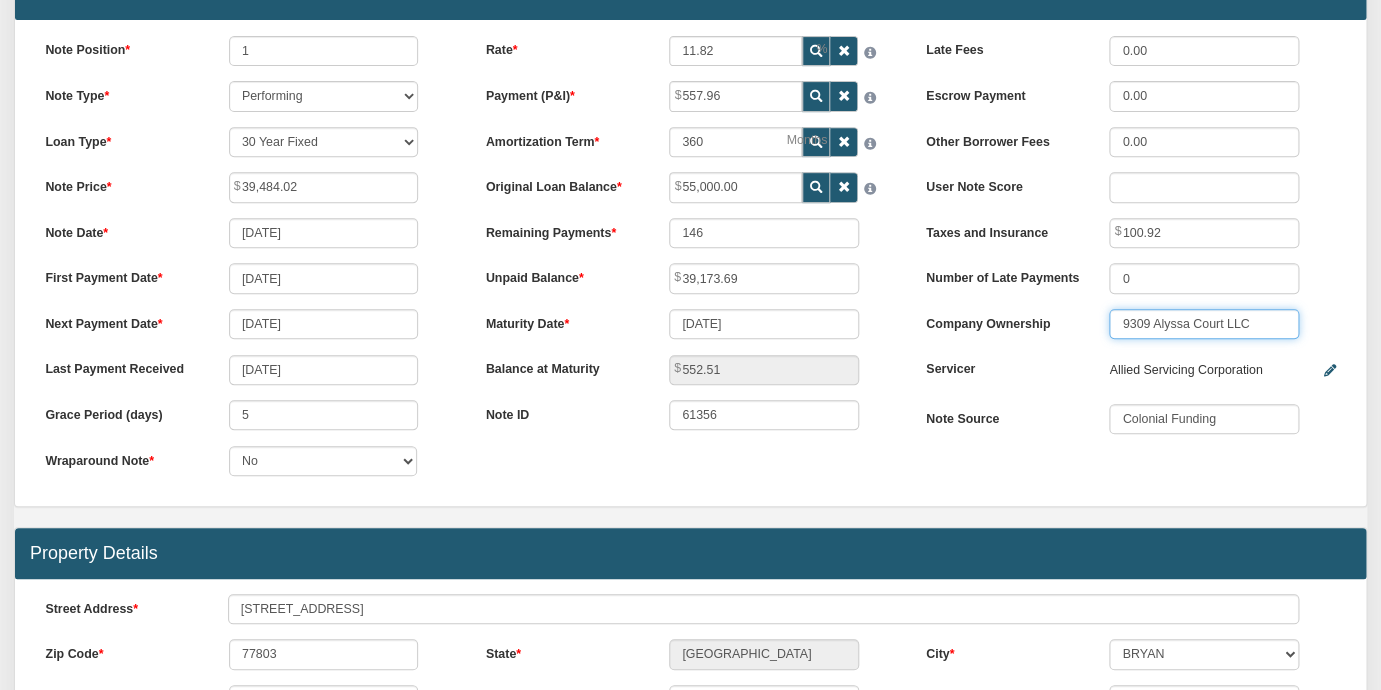 type on "9309 Alyssa Court LLC" 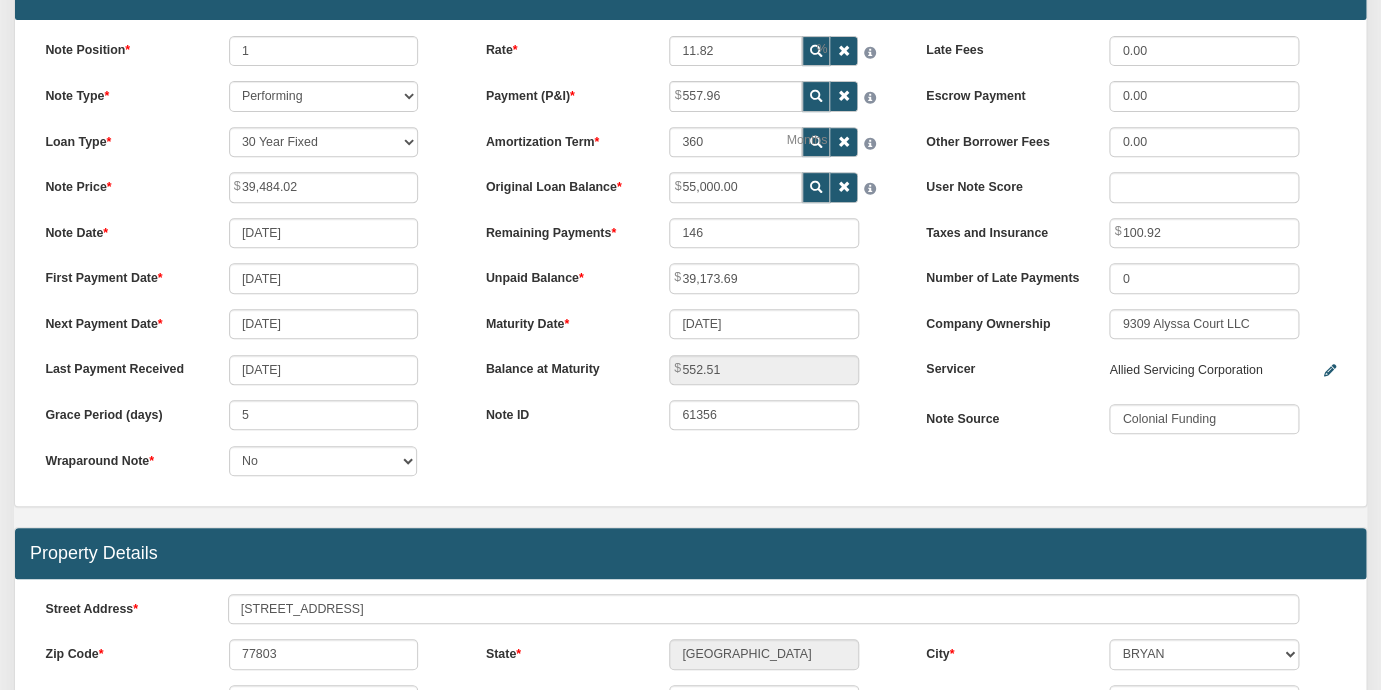 click on "Note Position
1
Note Type
Performing Forthcoming Non-Performing REO Sub-Performing Unknown
Loan Type
30 Year Fixed 15 Year Fixed 20 Year Fixed 40 Year Fixed 5 years balloon loan with 30 years amortization 7 years balloon loan with 30 years amortization Cash payment No loan Custom Fixed Custom loan with balloon
Note Price
39,484.02
Note Date
[DATE]
5" at bounding box center [690, 263] 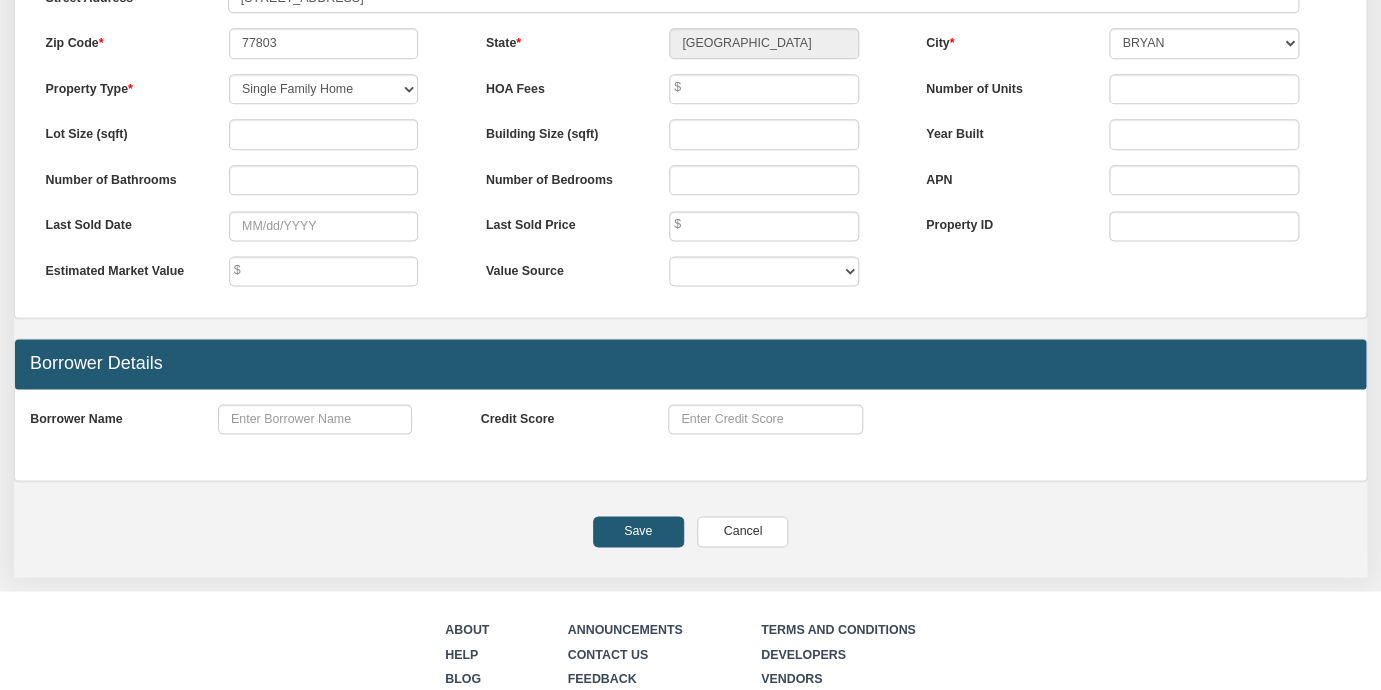 scroll, scrollTop: 821, scrollLeft: 0, axis: vertical 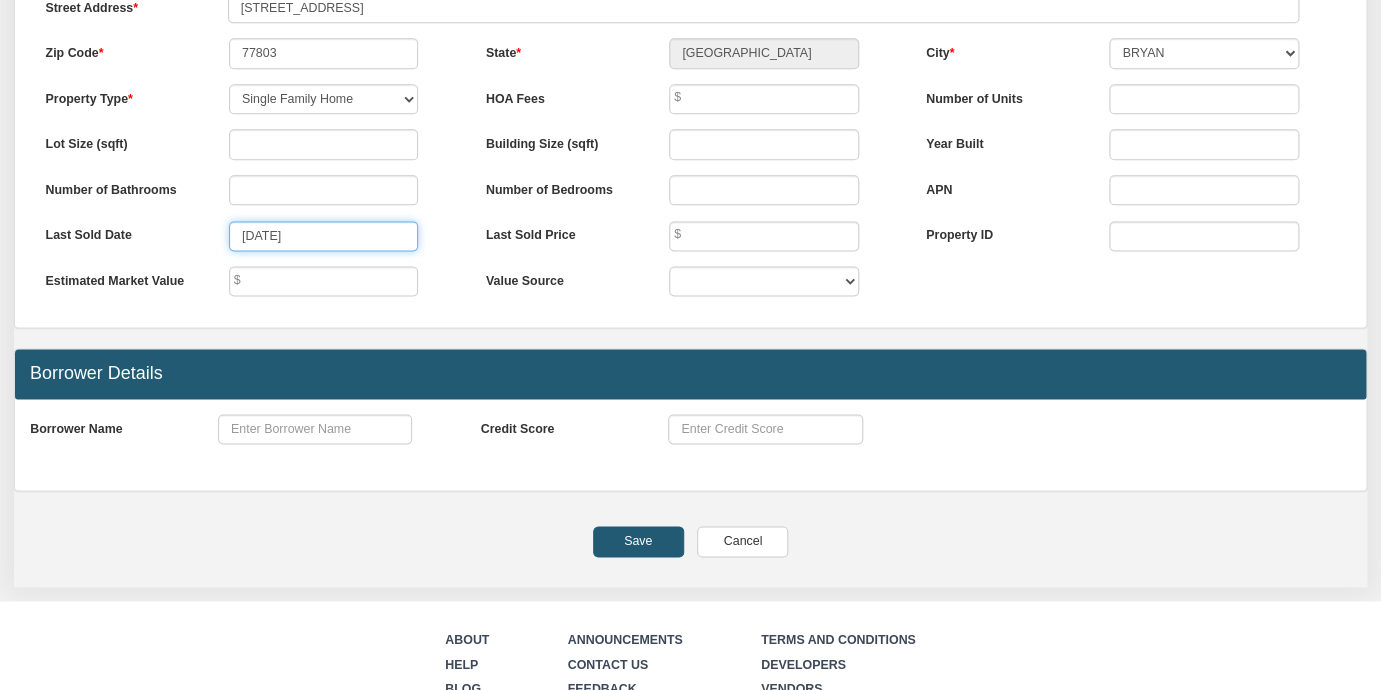 click on "[DATE]" at bounding box center (324, 236) 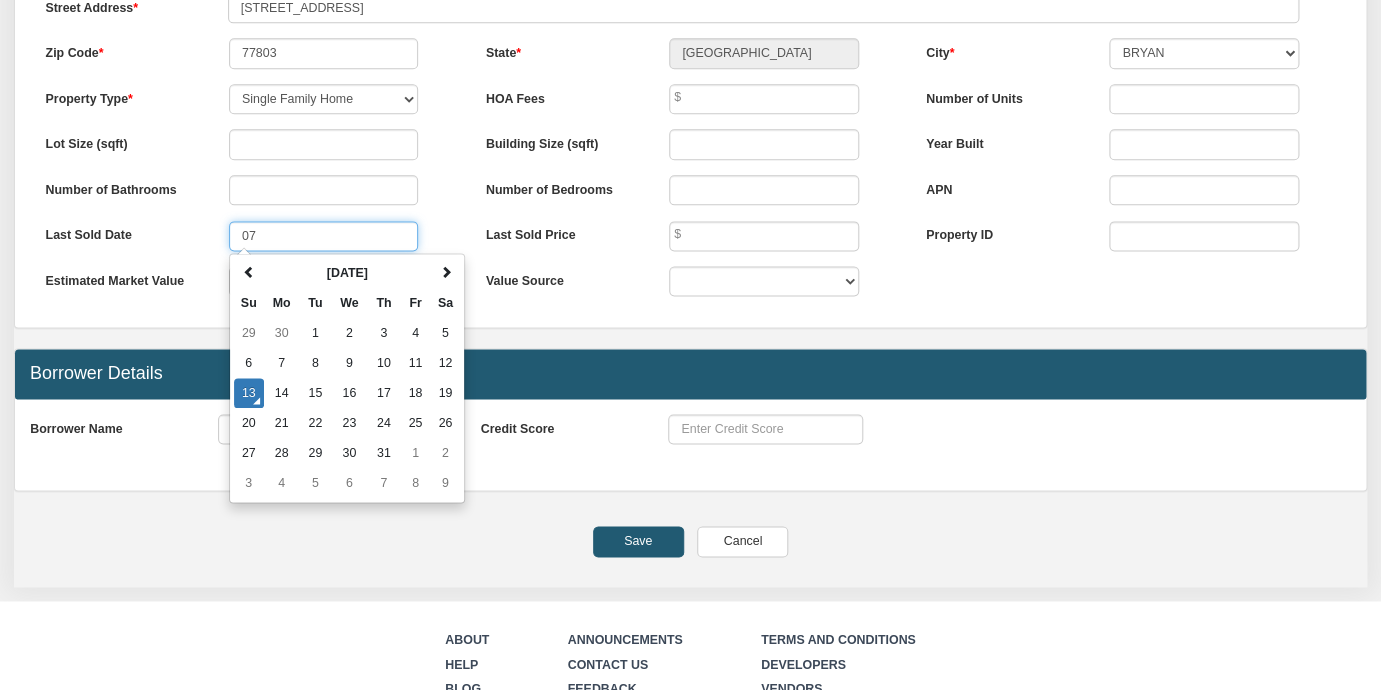 type on "0" 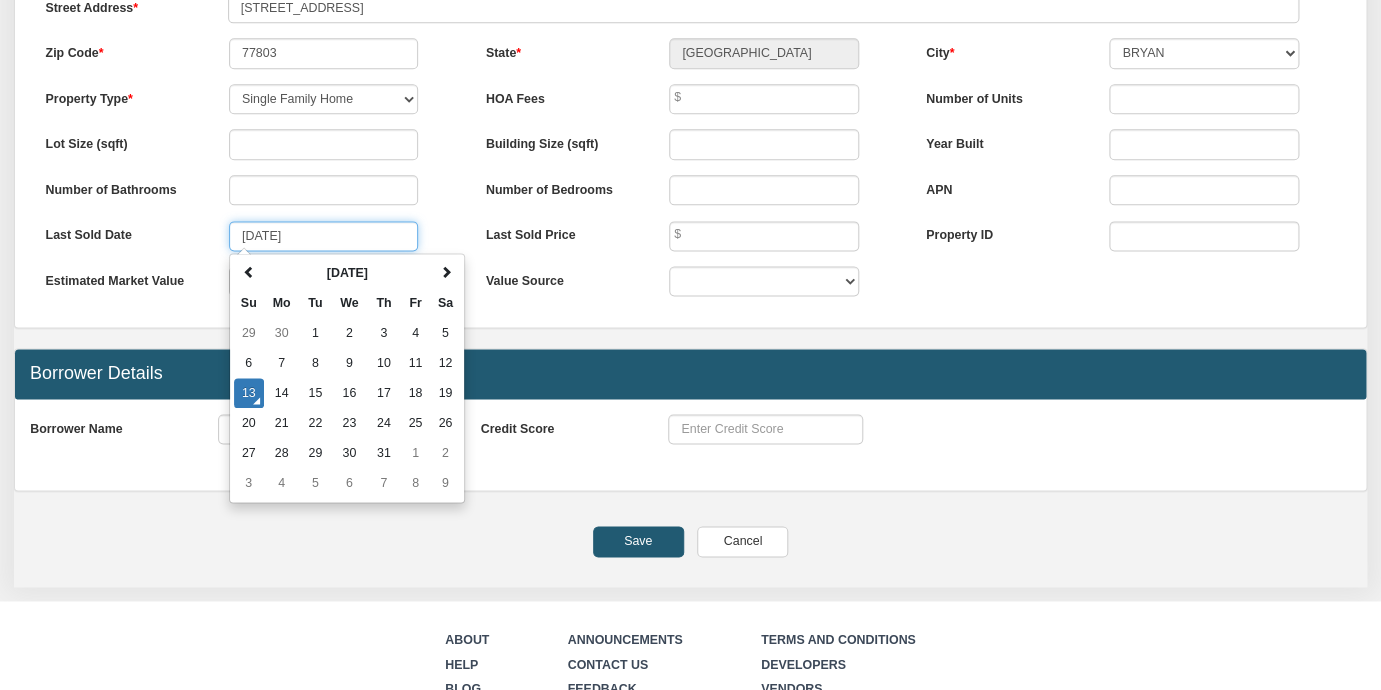 type on "[DATE]" 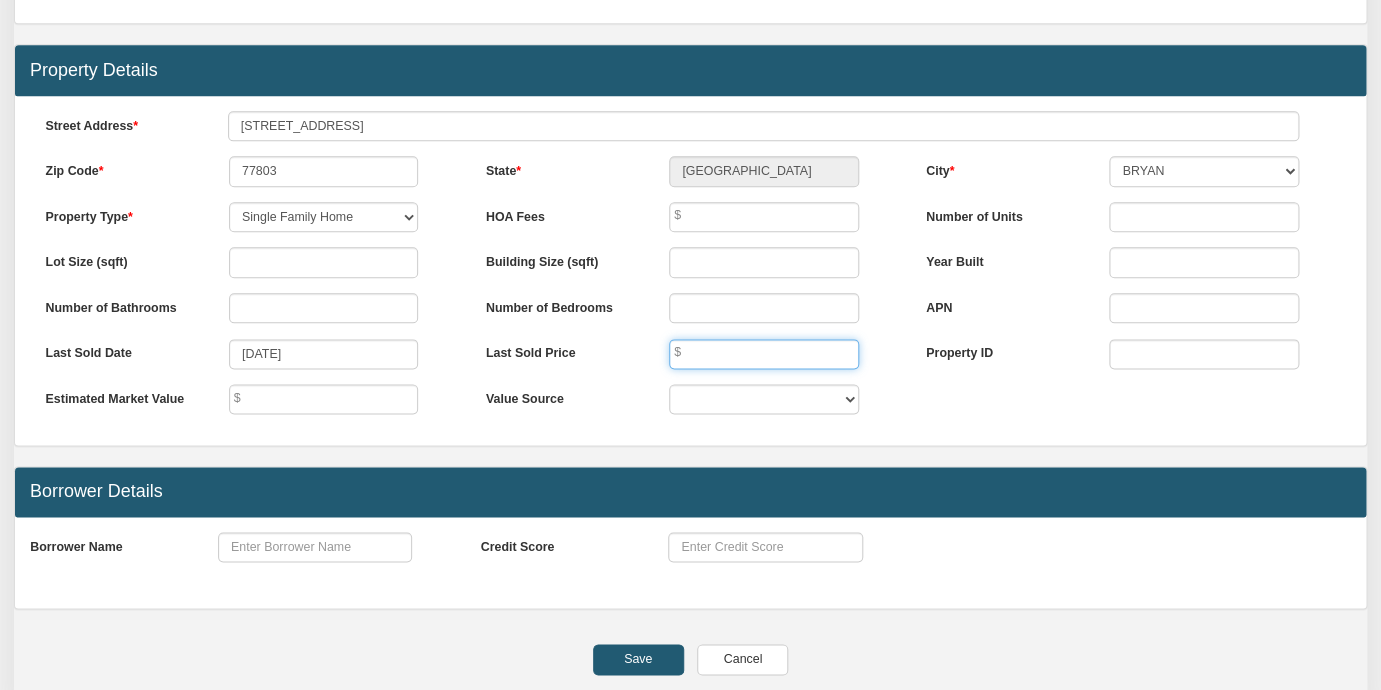 scroll, scrollTop: 702, scrollLeft: 0, axis: vertical 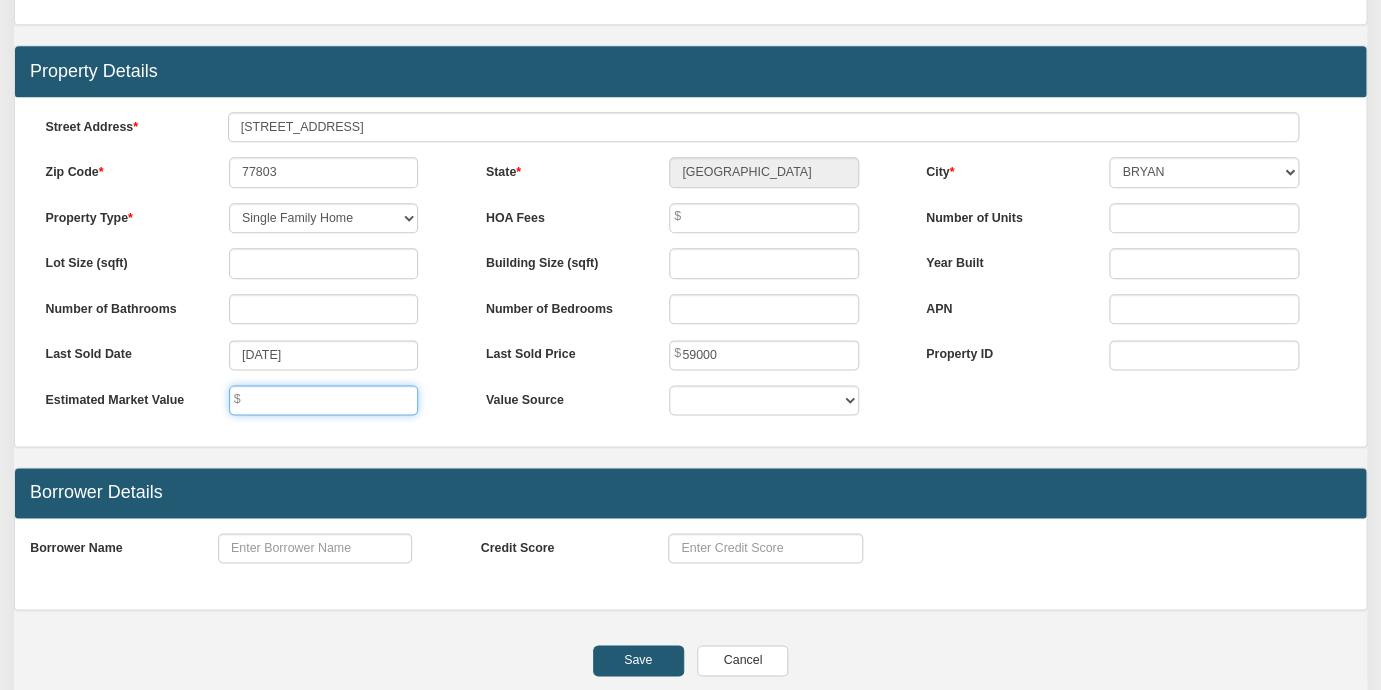type on "59,000.00" 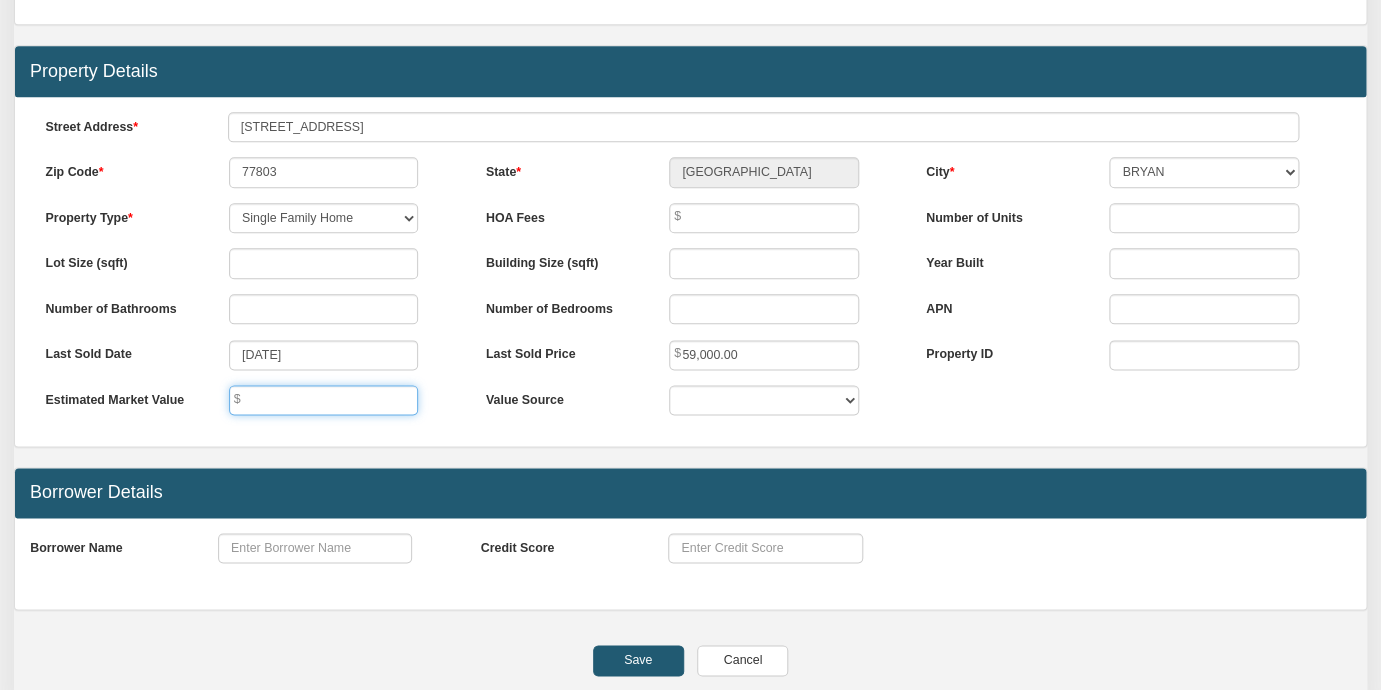 click at bounding box center (324, 400) 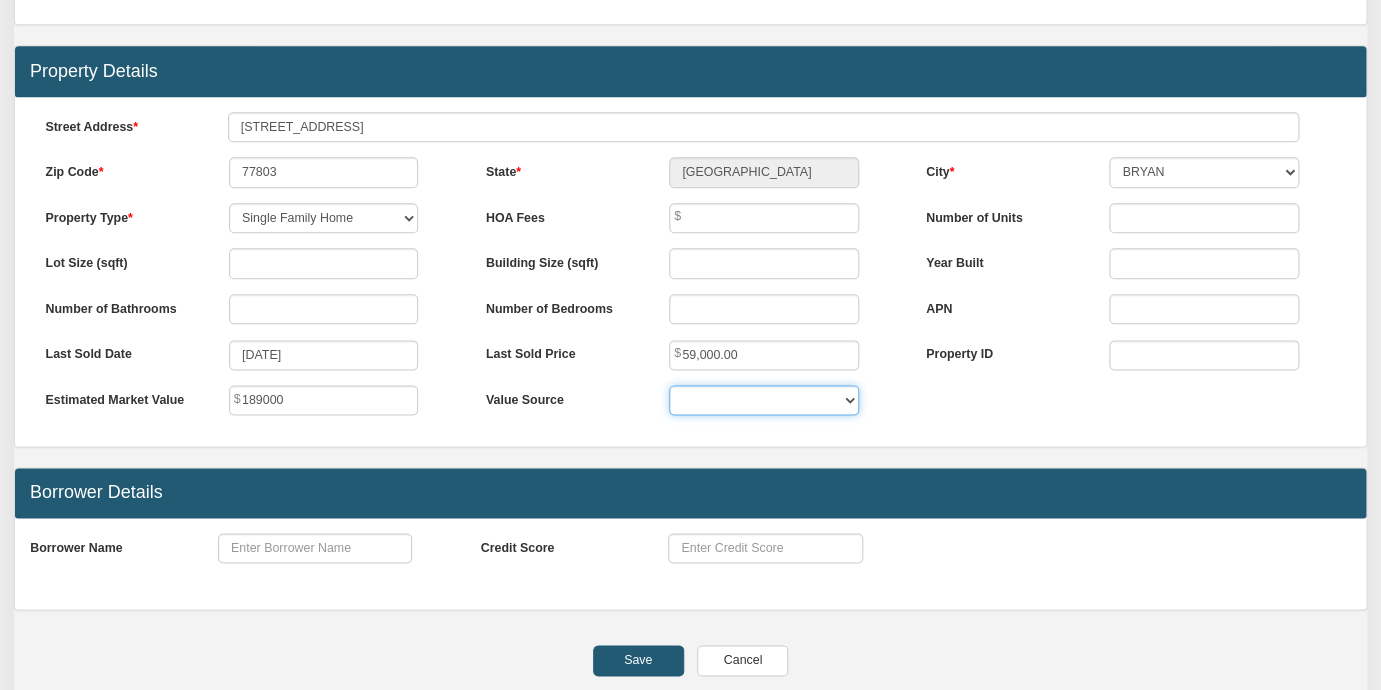 type on "189,000.00" 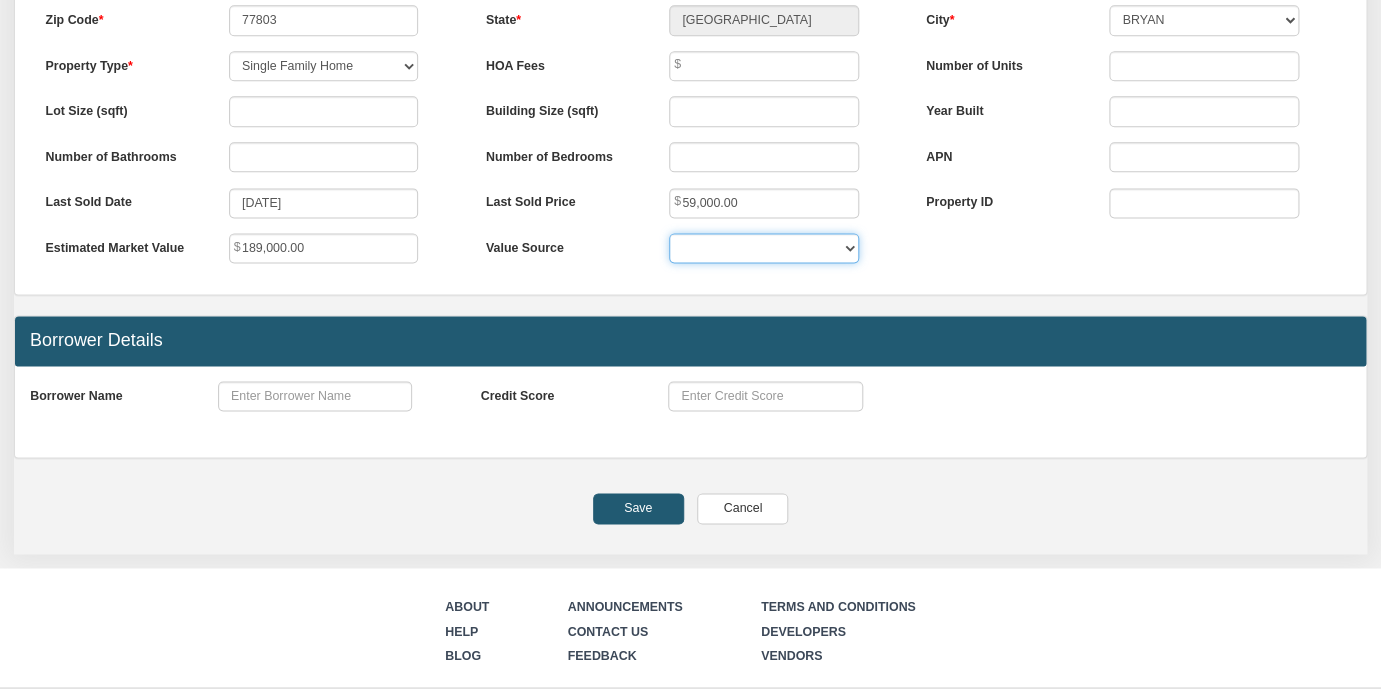 scroll, scrollTop: 924, scrollLeft: 0, axis: vertical 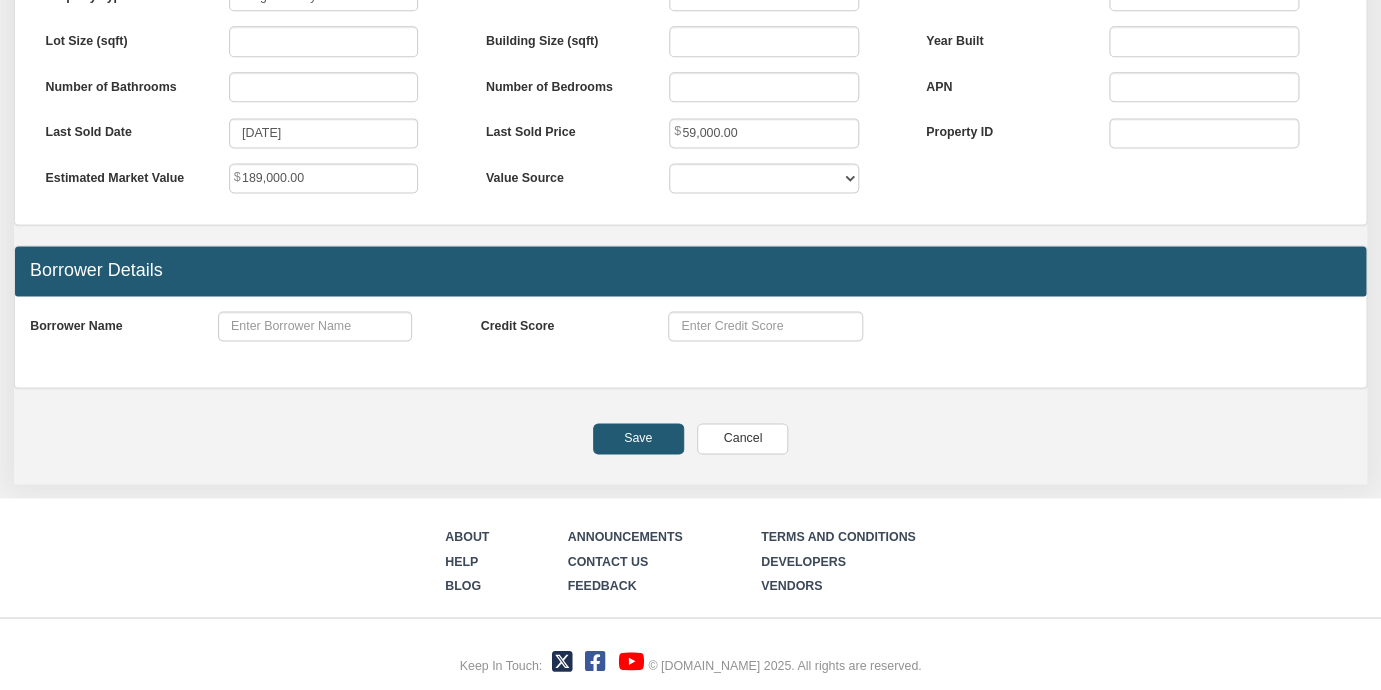 click on "Save" at bounding box center (638, 438) 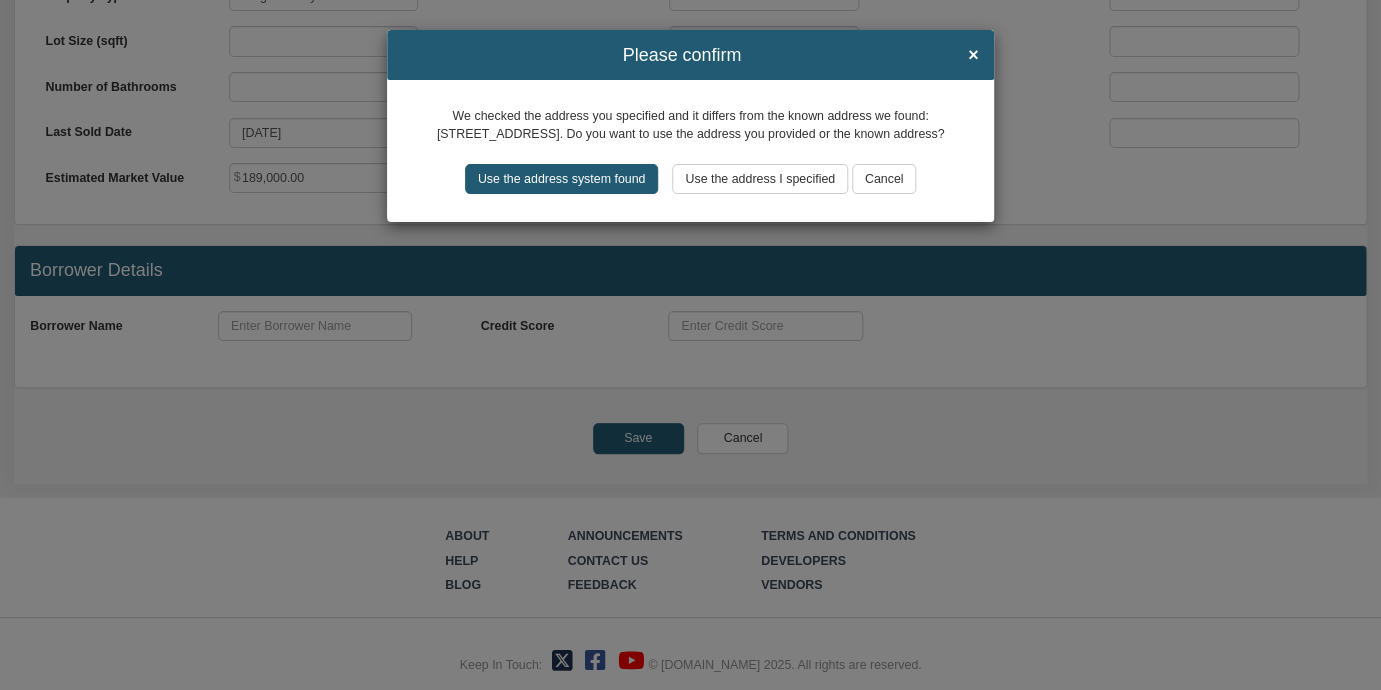 click on "Use the address system found" at bounding box center (562, 179) 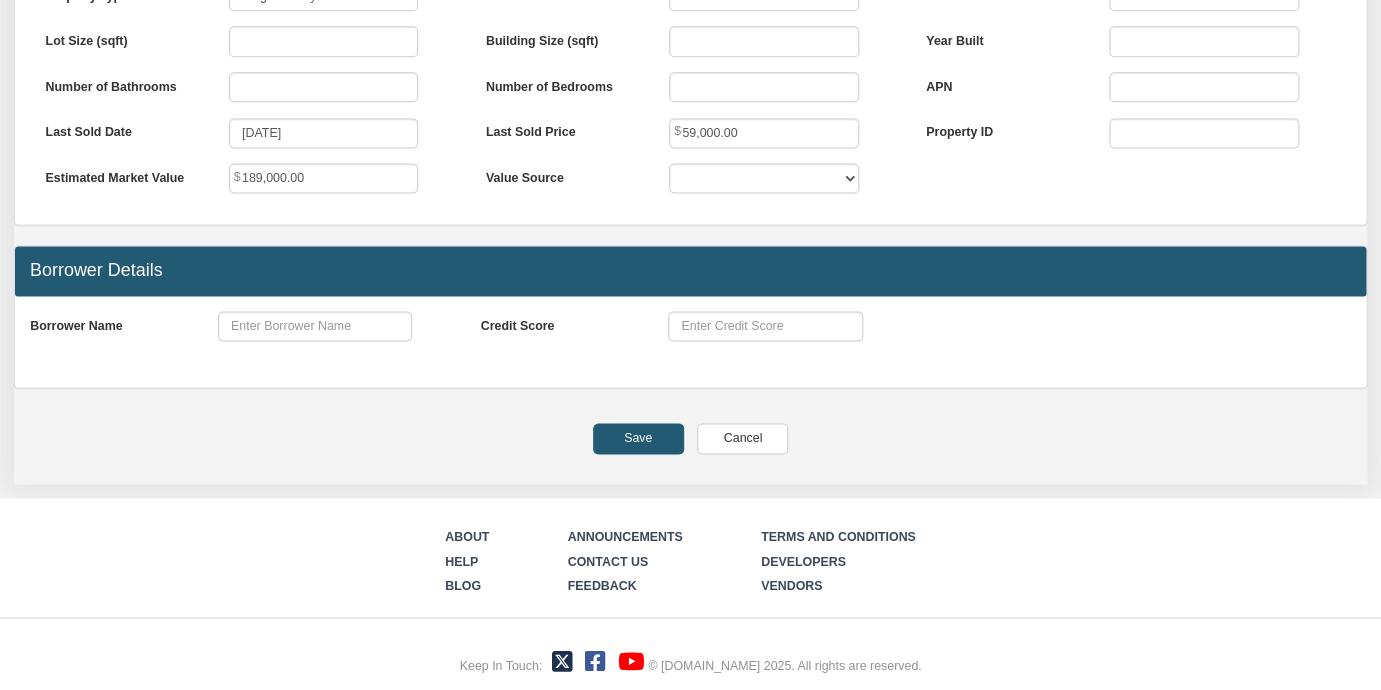 scroll, scrollTop: 0, scrollLeft: 0, axis: both 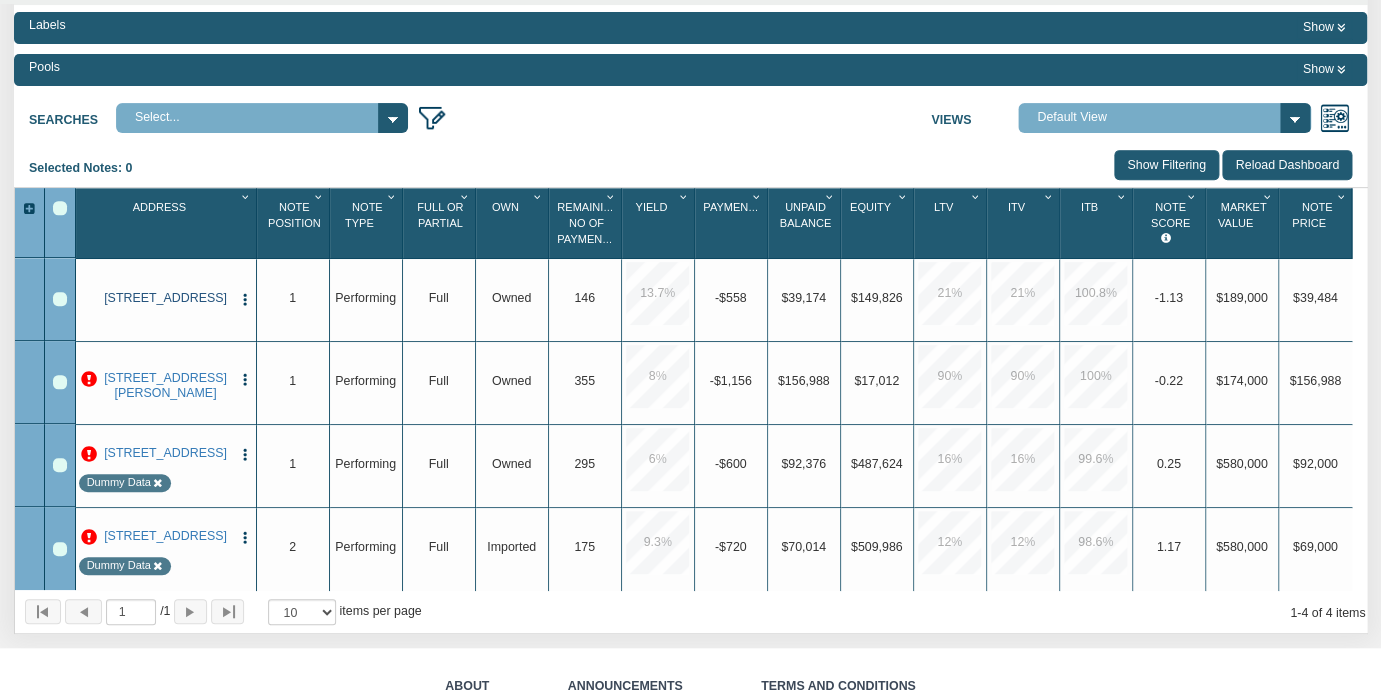 click on "[STREET_ADDRESS]" at bounding box center (165, 298) 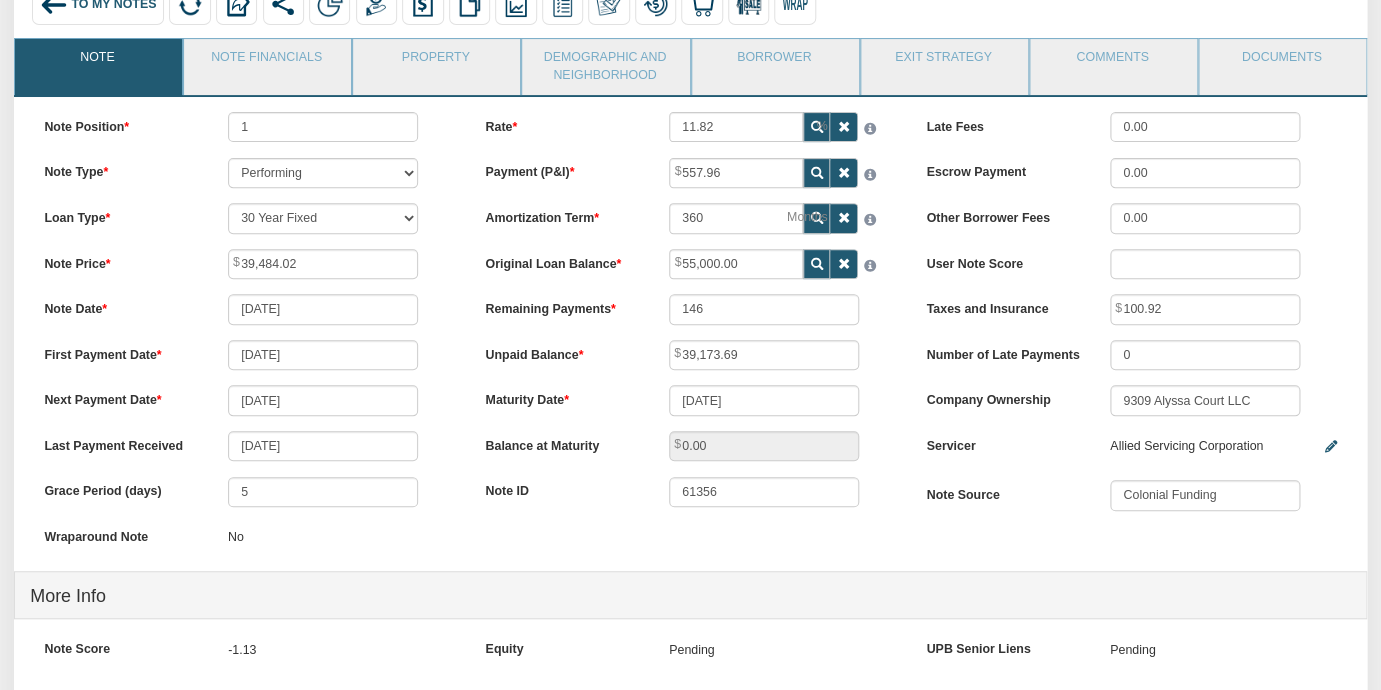 scroll, scrollTop: 169, scrollLeft: 0, axis: vertical 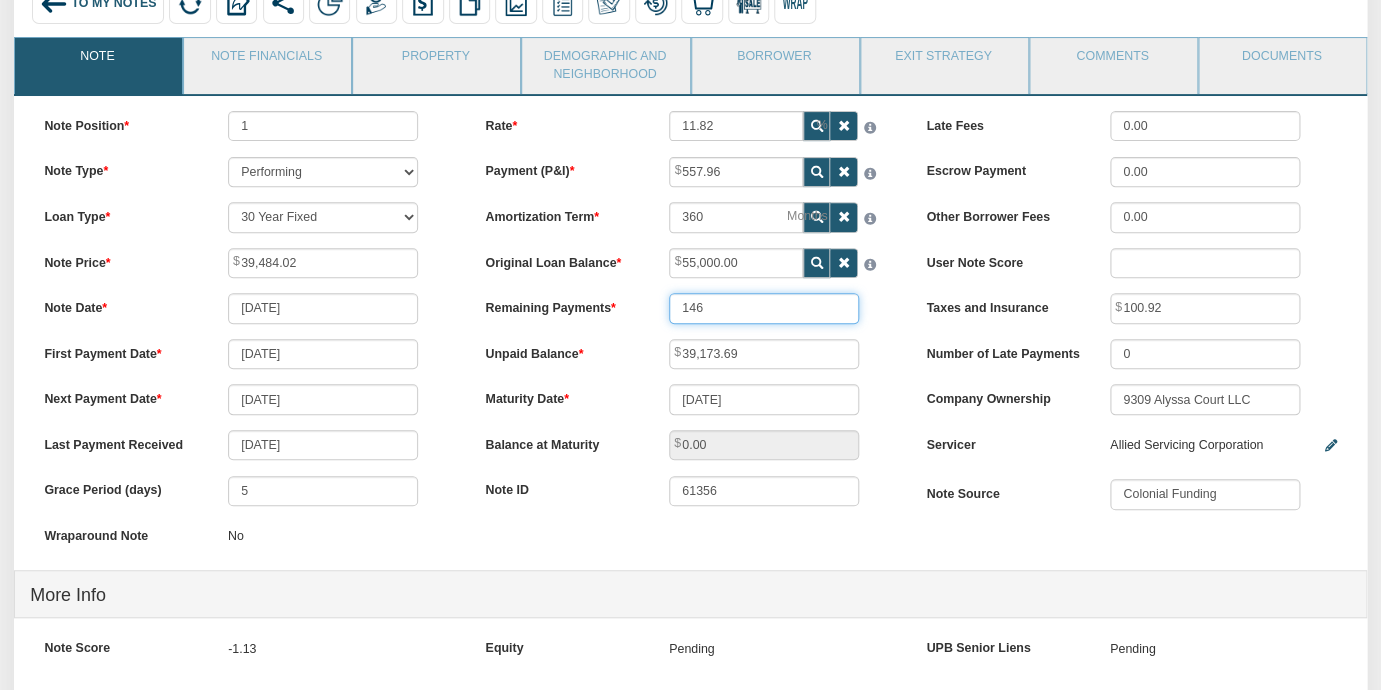 click on "146" at bounding box center (764, 308) 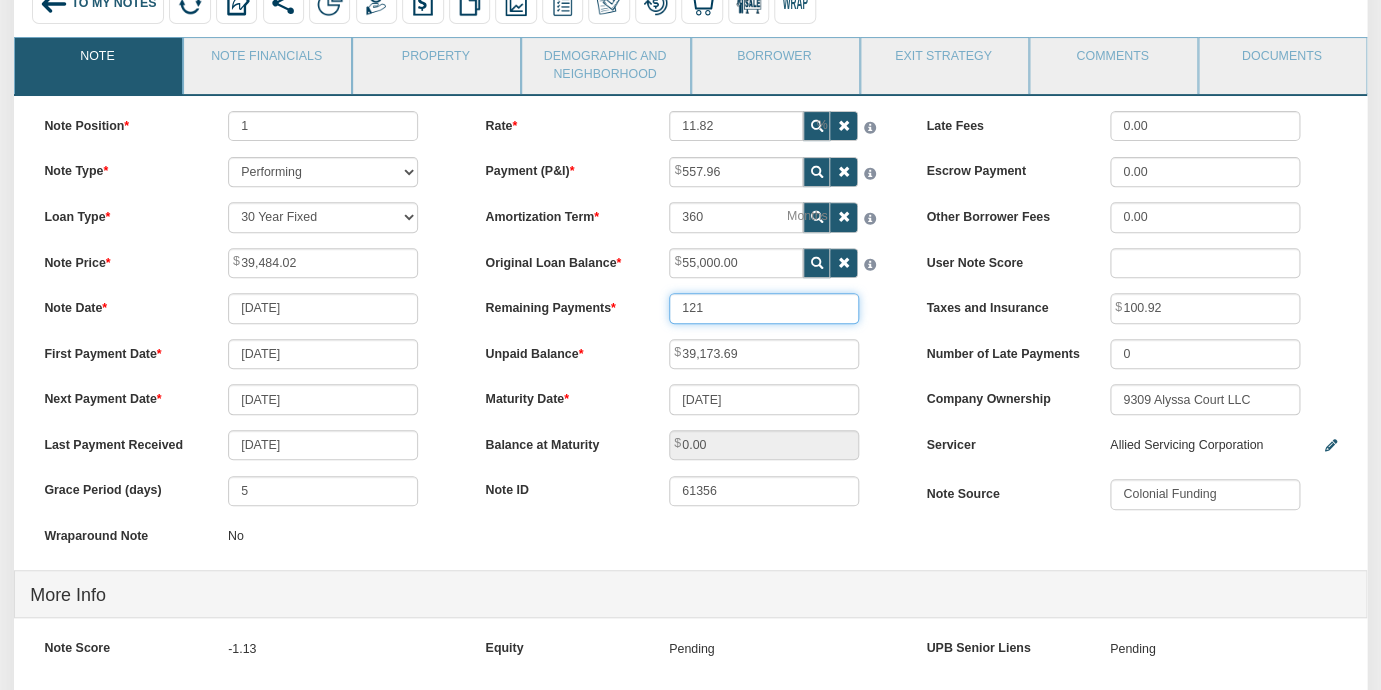 type on "121" 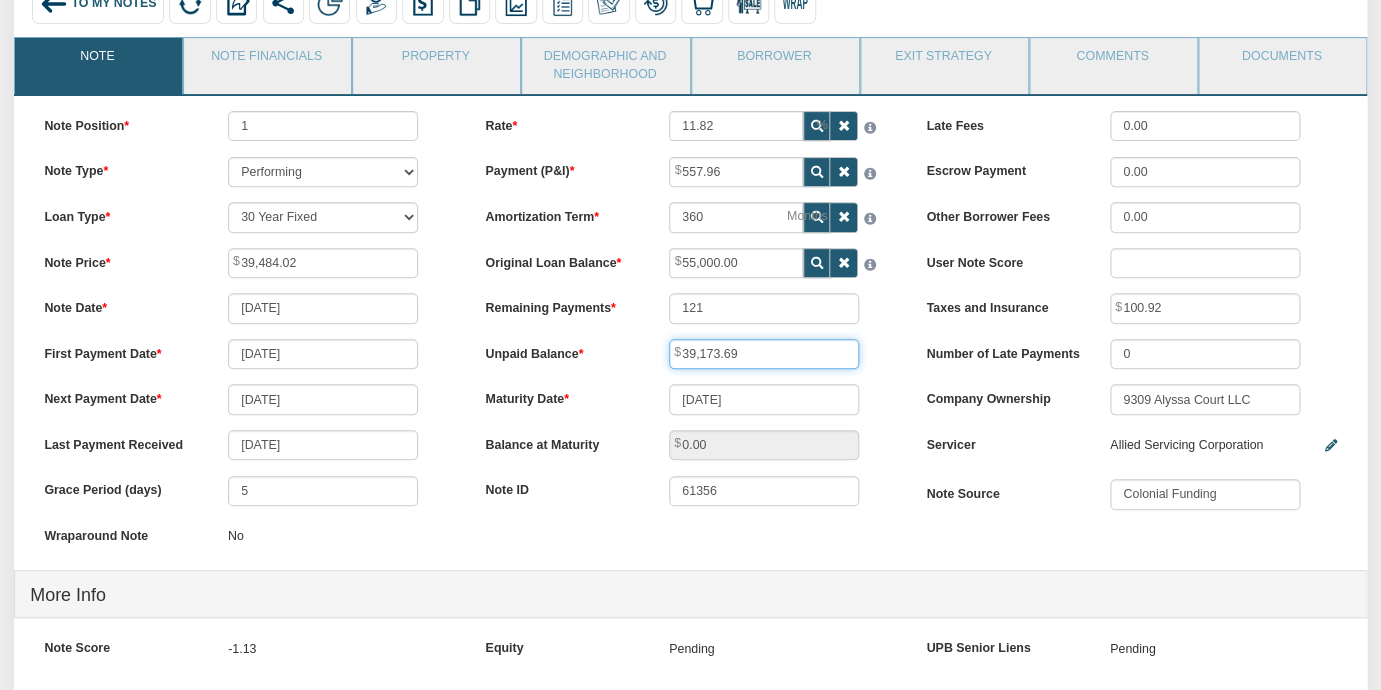 type on "39,344.11" 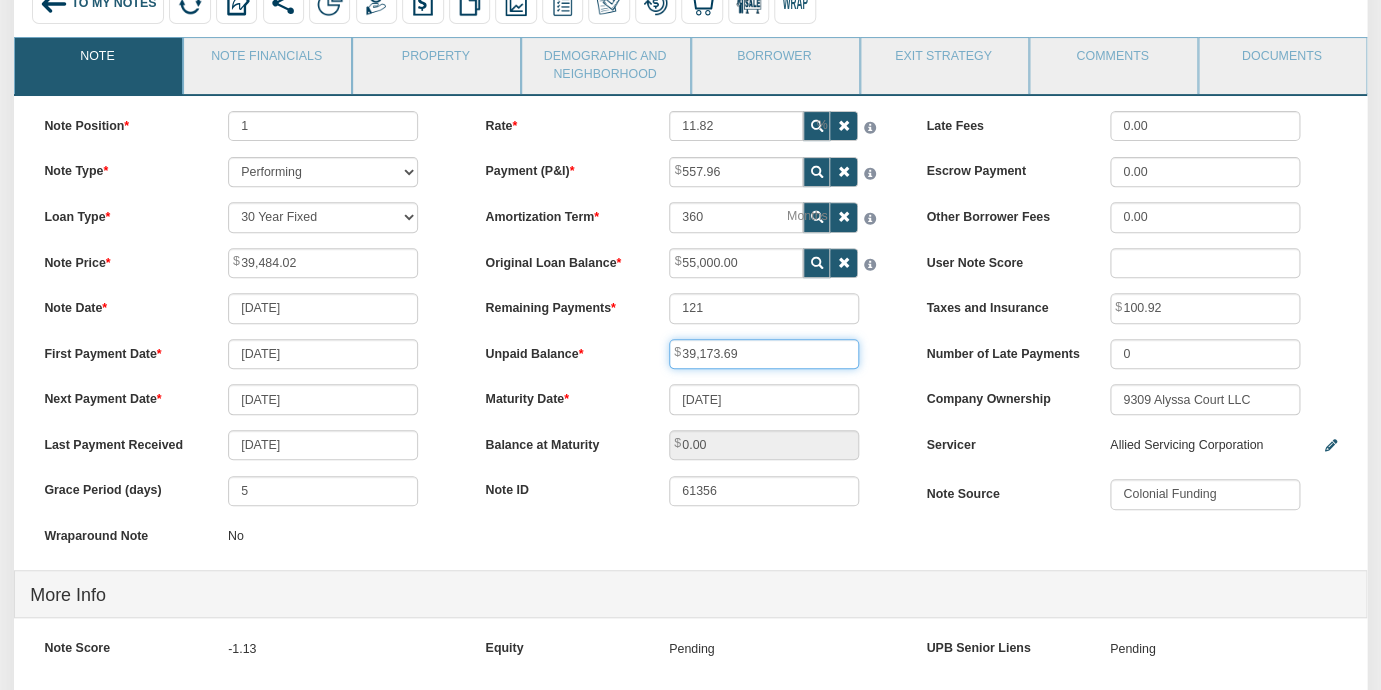 type on "552.51" 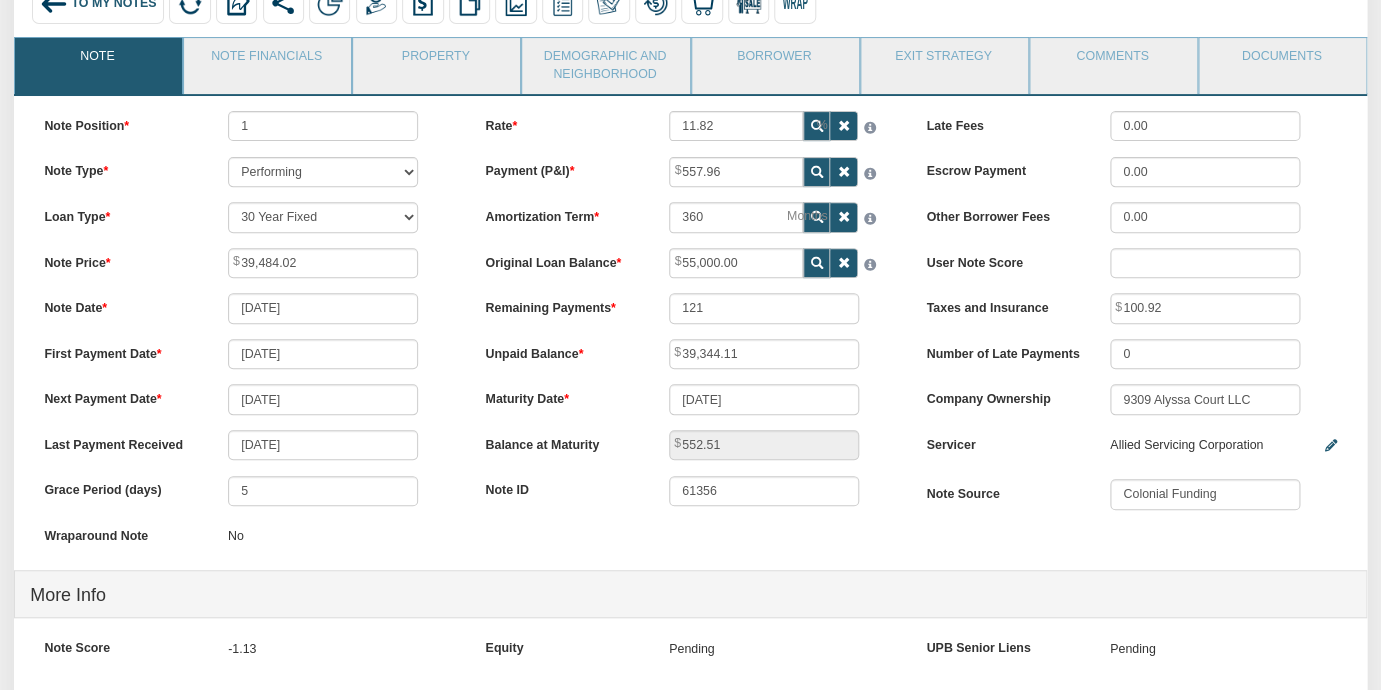 type on "146" 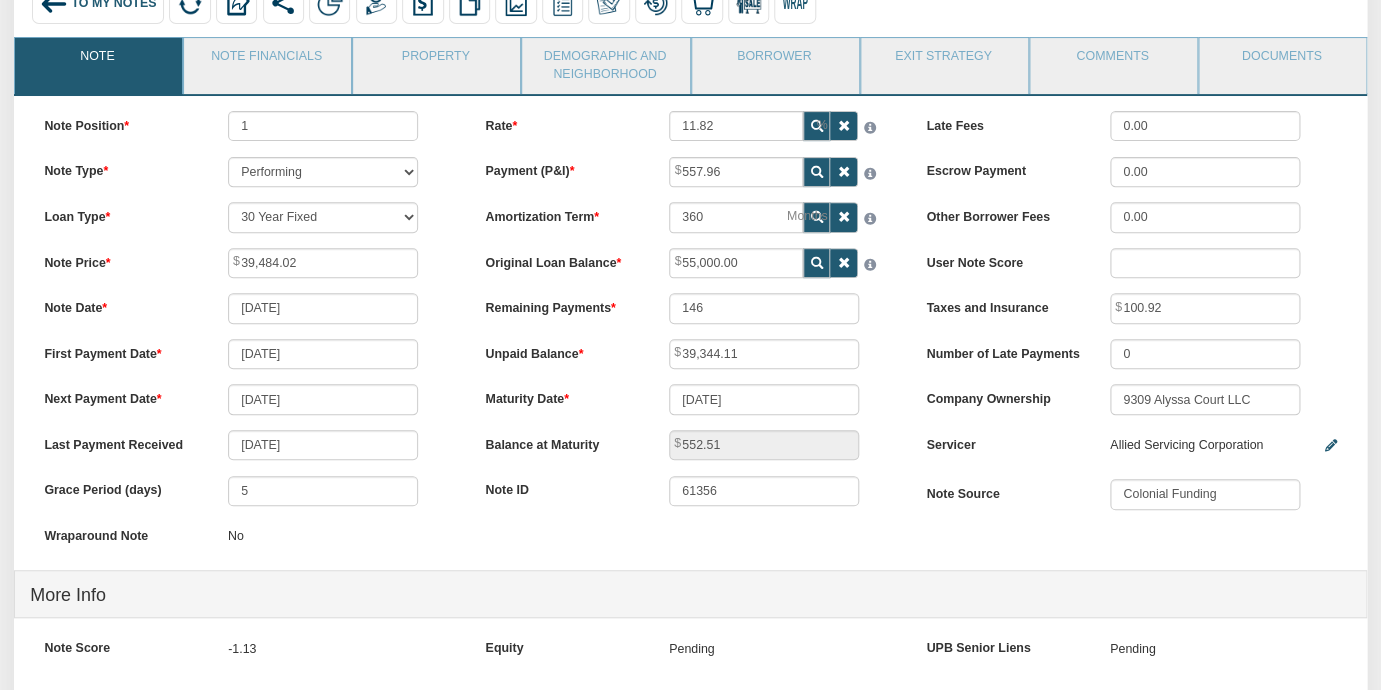 click on "Unpaid Balance
39,344.11" at bounding box center (690, 354) 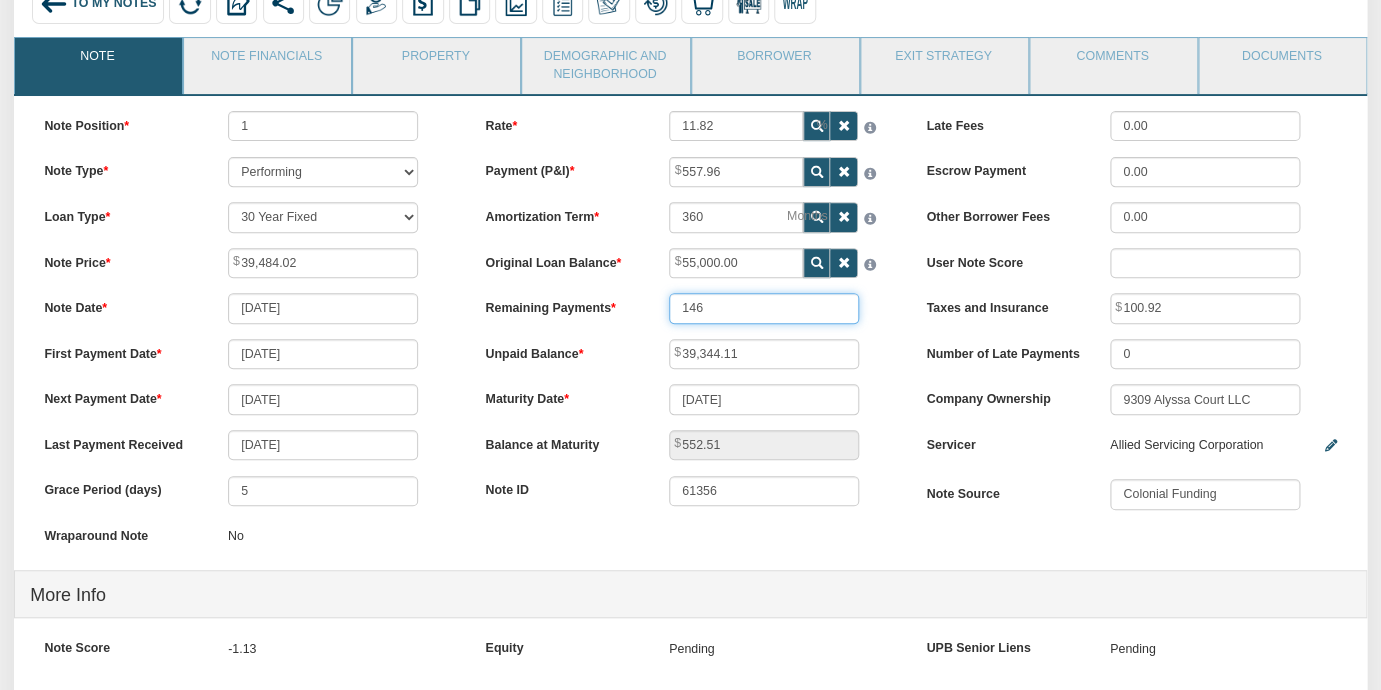 click on "146" at bounding box center [764, 308] 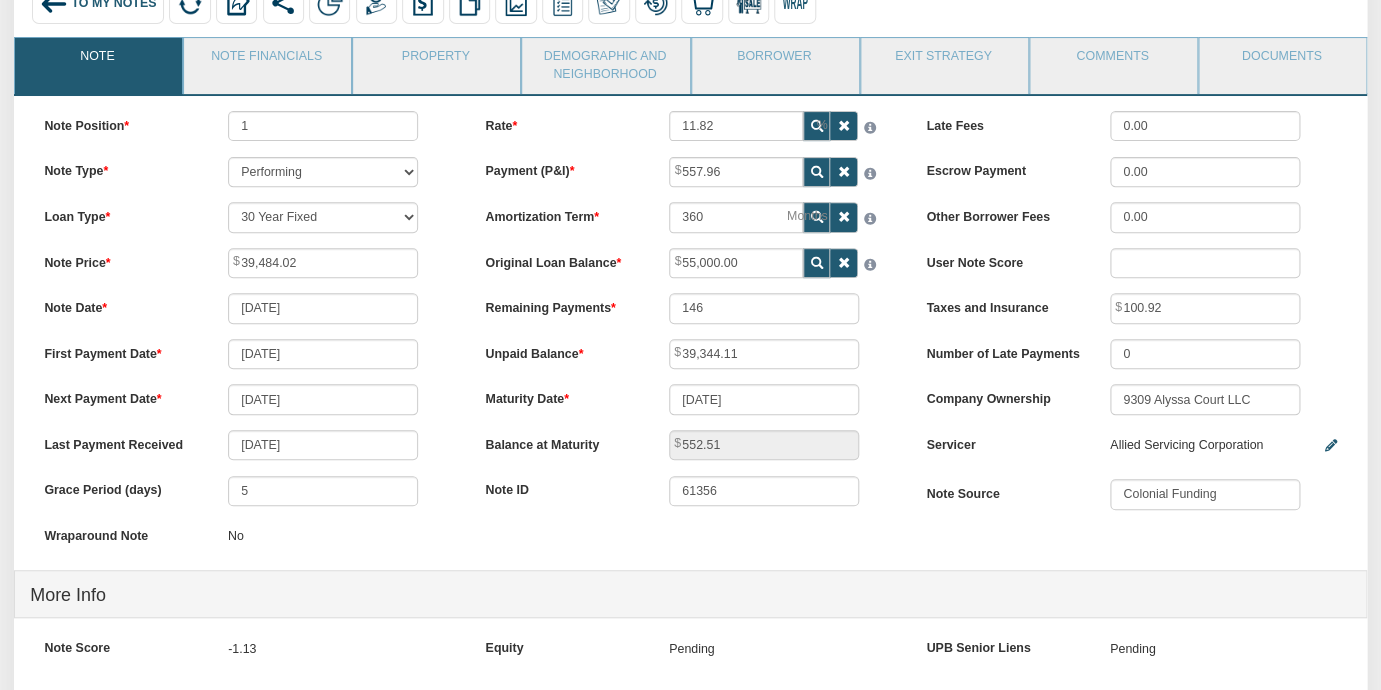 type on "43,104.28" 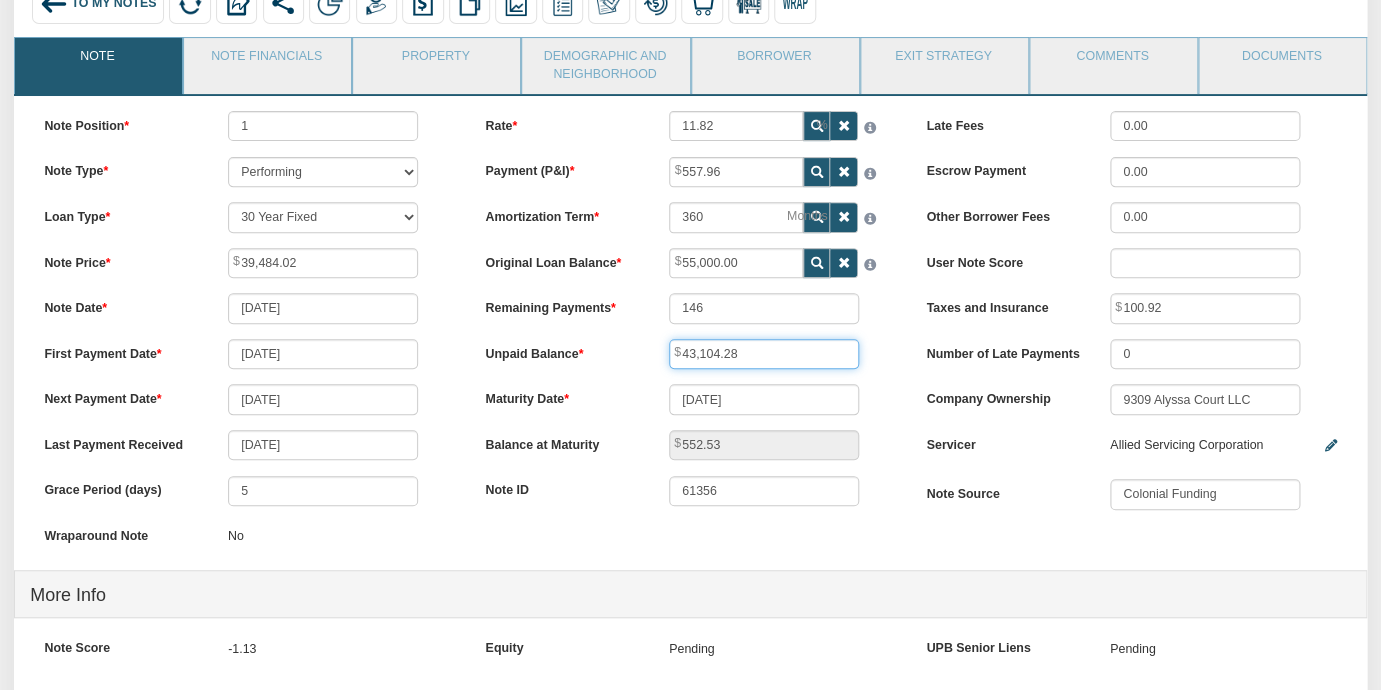 click on "43,104.28" at bounding box center [764, 354] 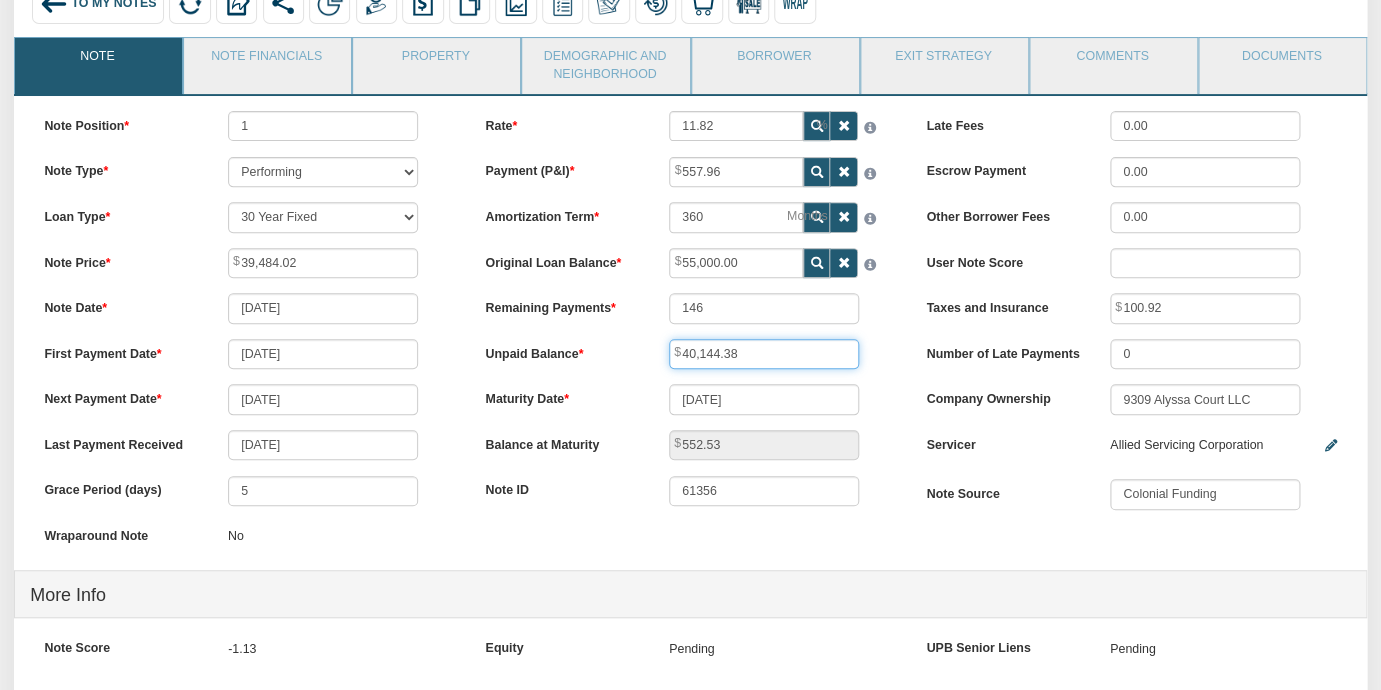 type on "40,144.38" 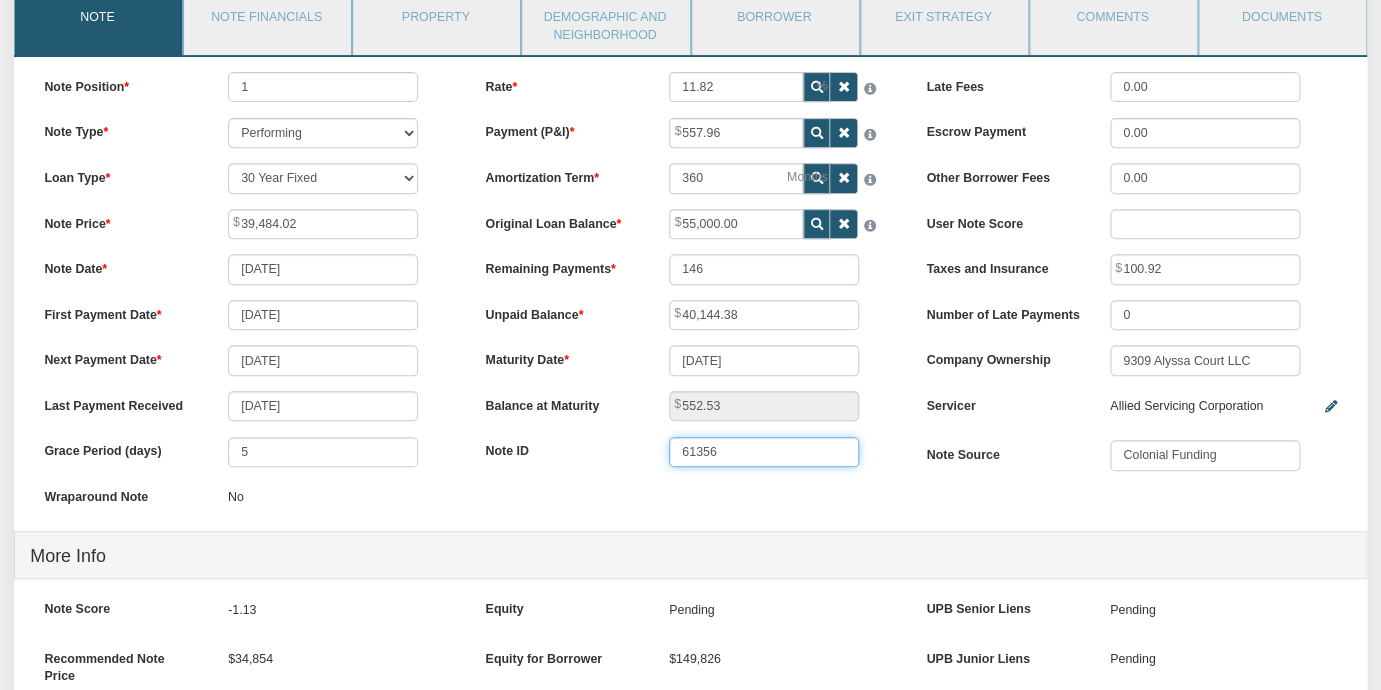 scroll, scrollTop: 213, scrollLeft: 0, axis: vertical 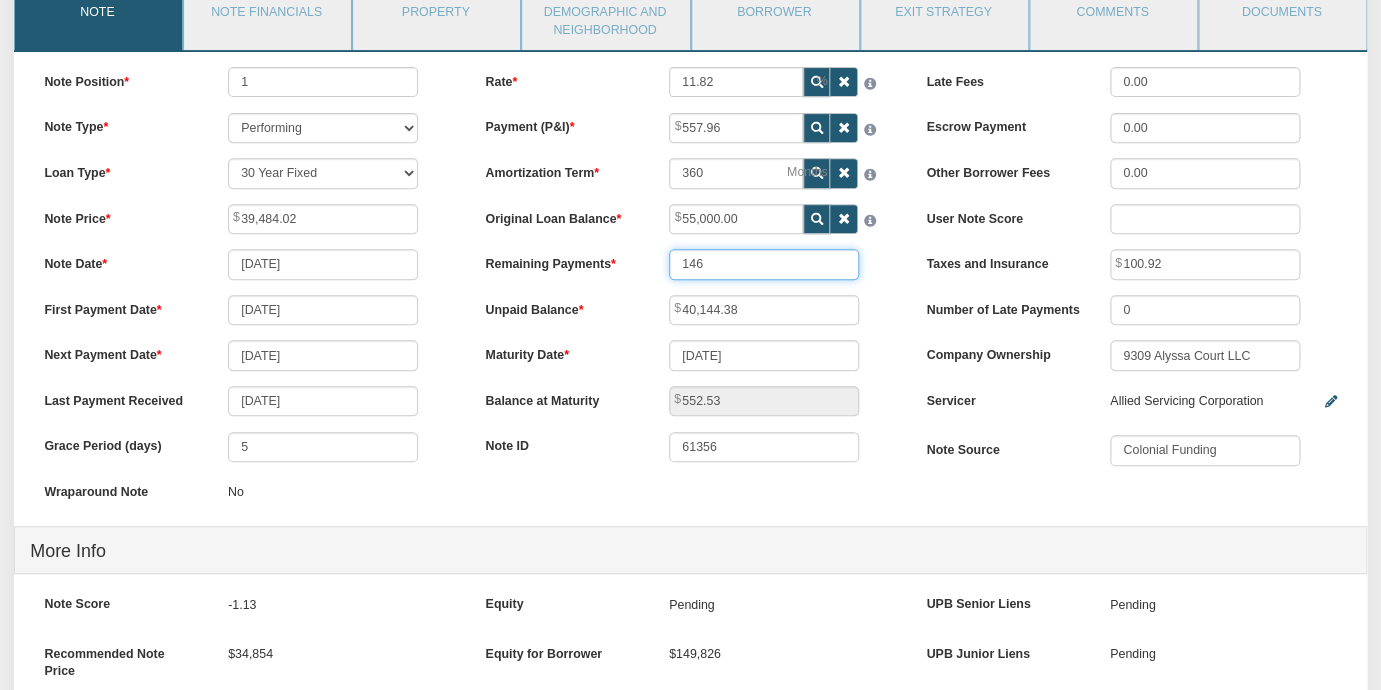 click on "146" at bounding box center (764, 264) 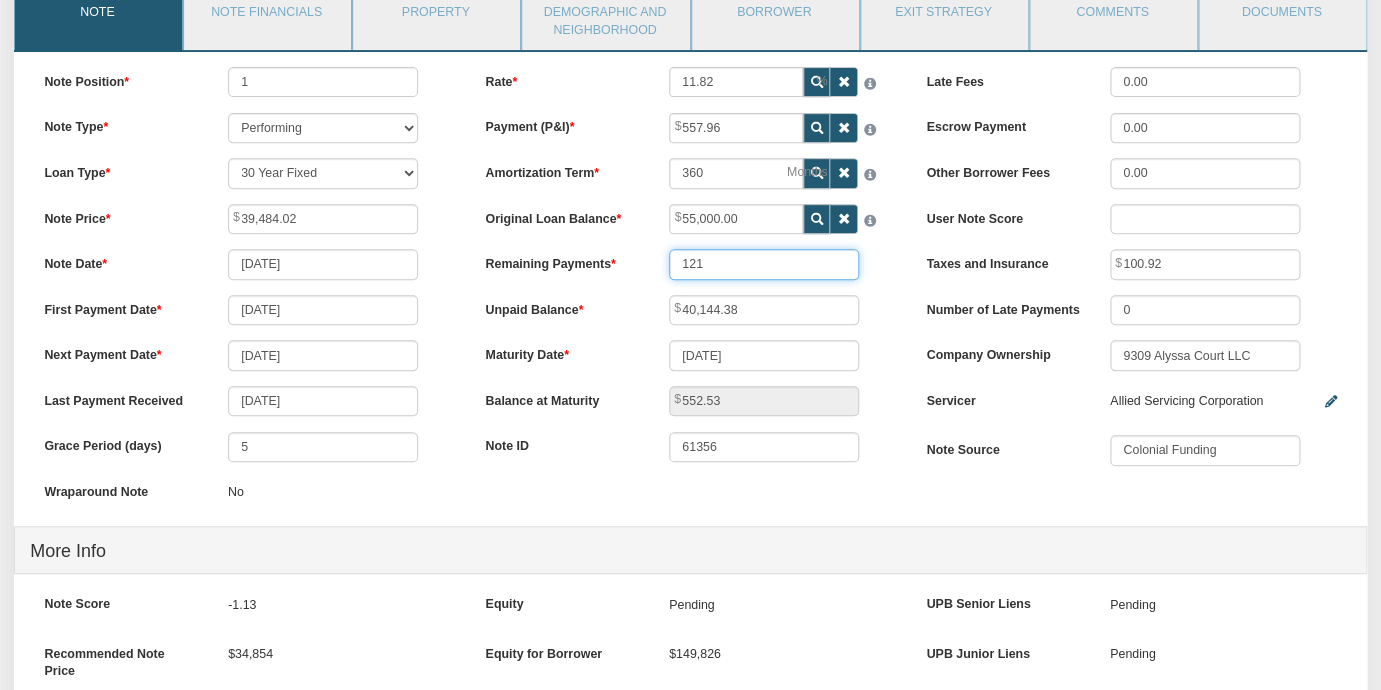 type on "121" 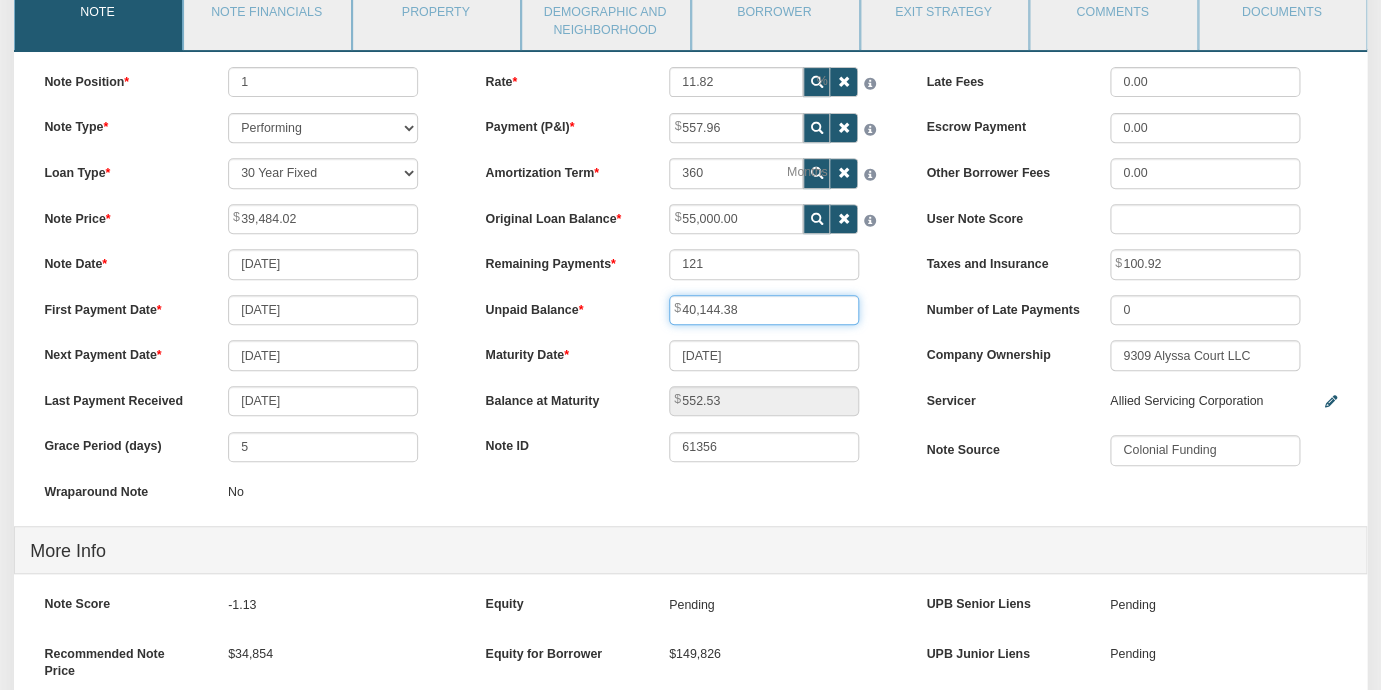 type on "39,344.11" 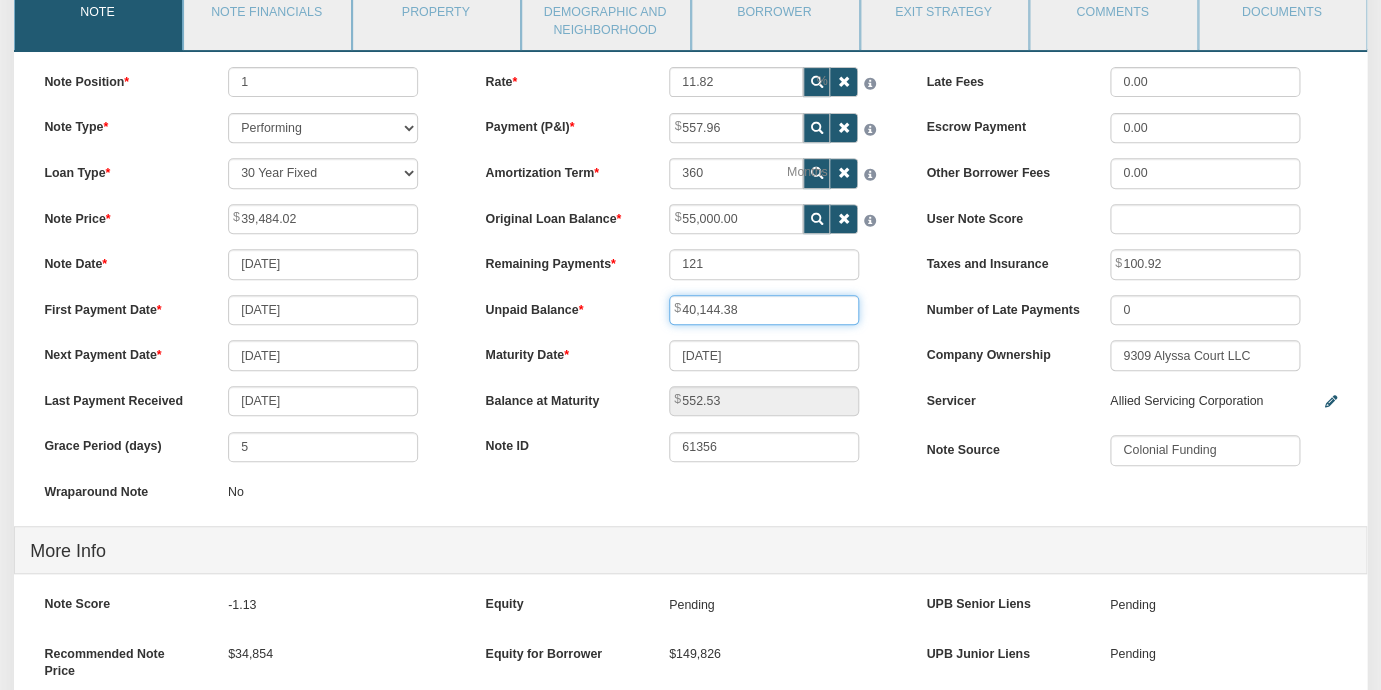 type on "552.51" 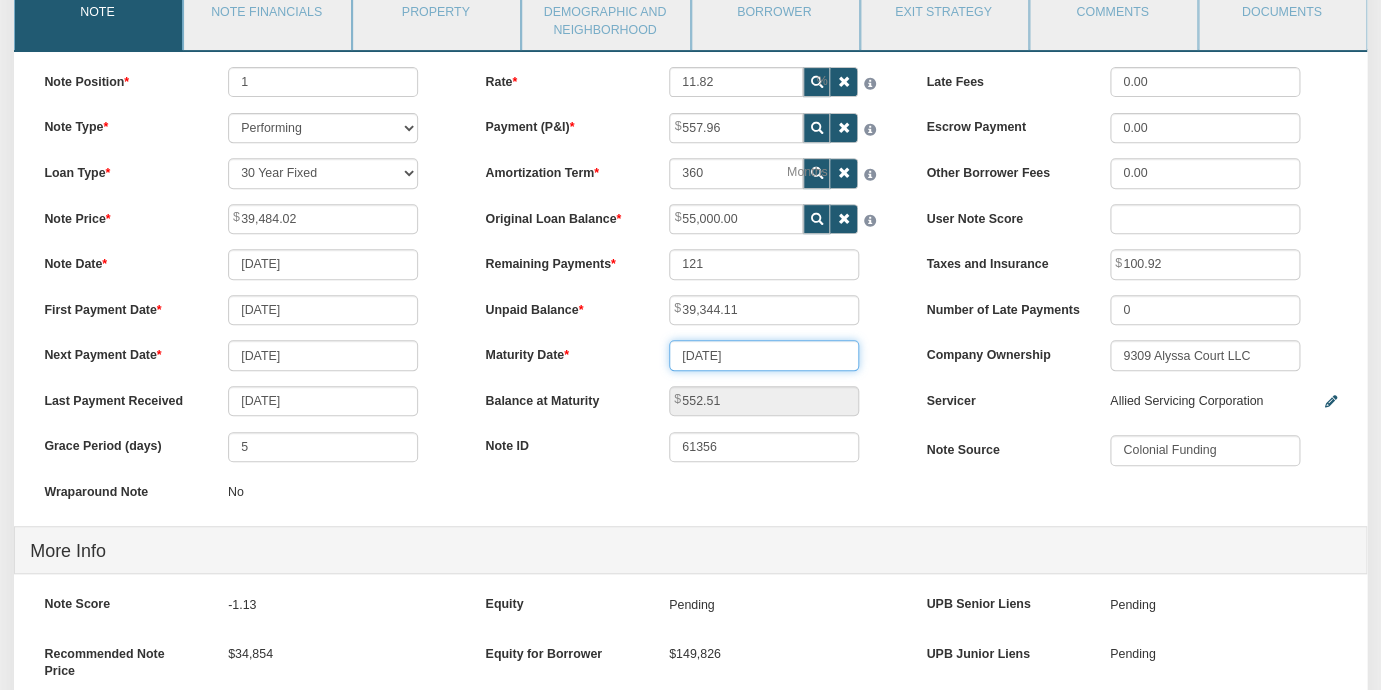 type on "146" 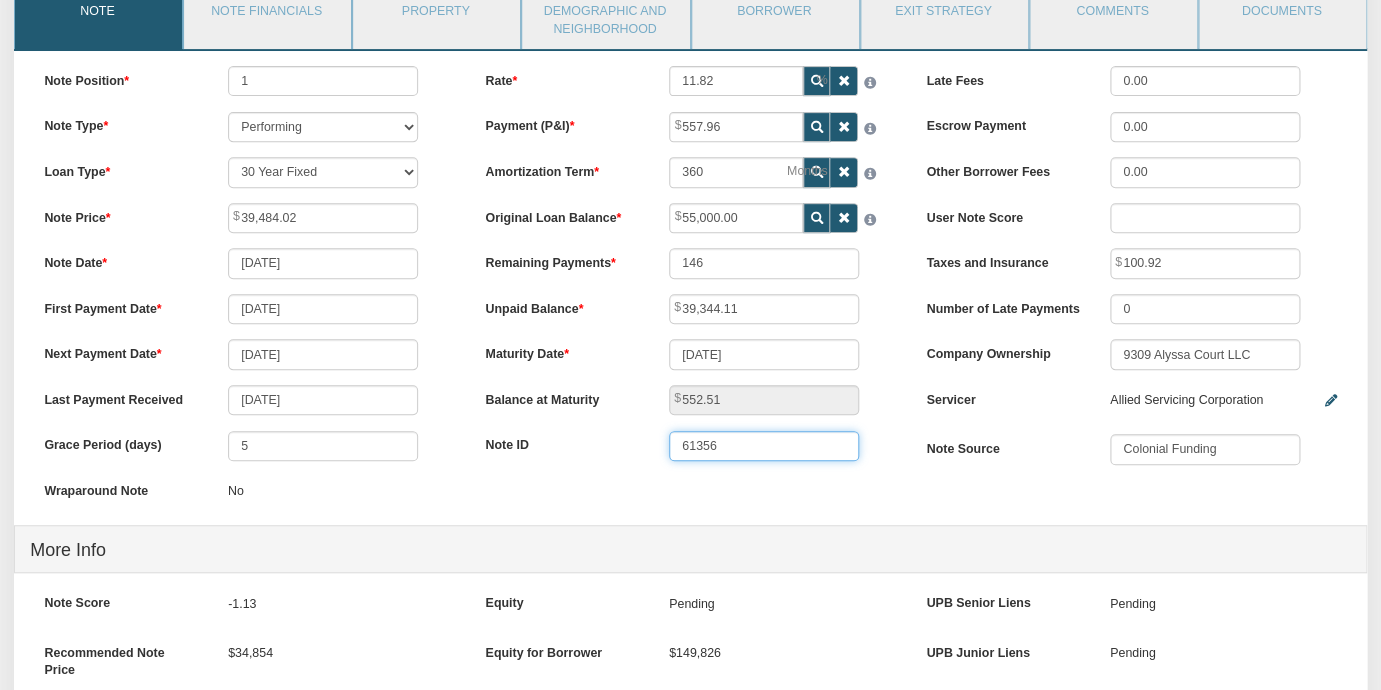 scroll, scrollTop: 215, scrollLeft: 0, axis: vertical 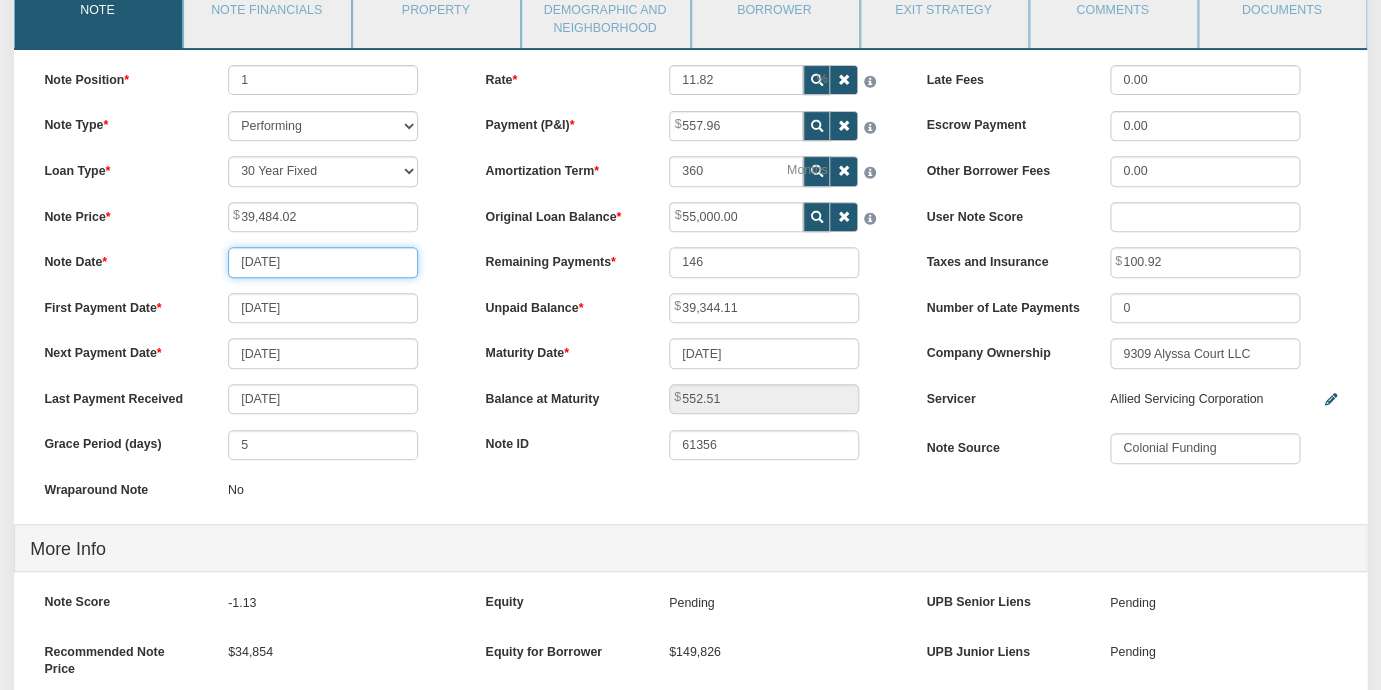 click on "[DATE]" at bounding box center (323, 262) 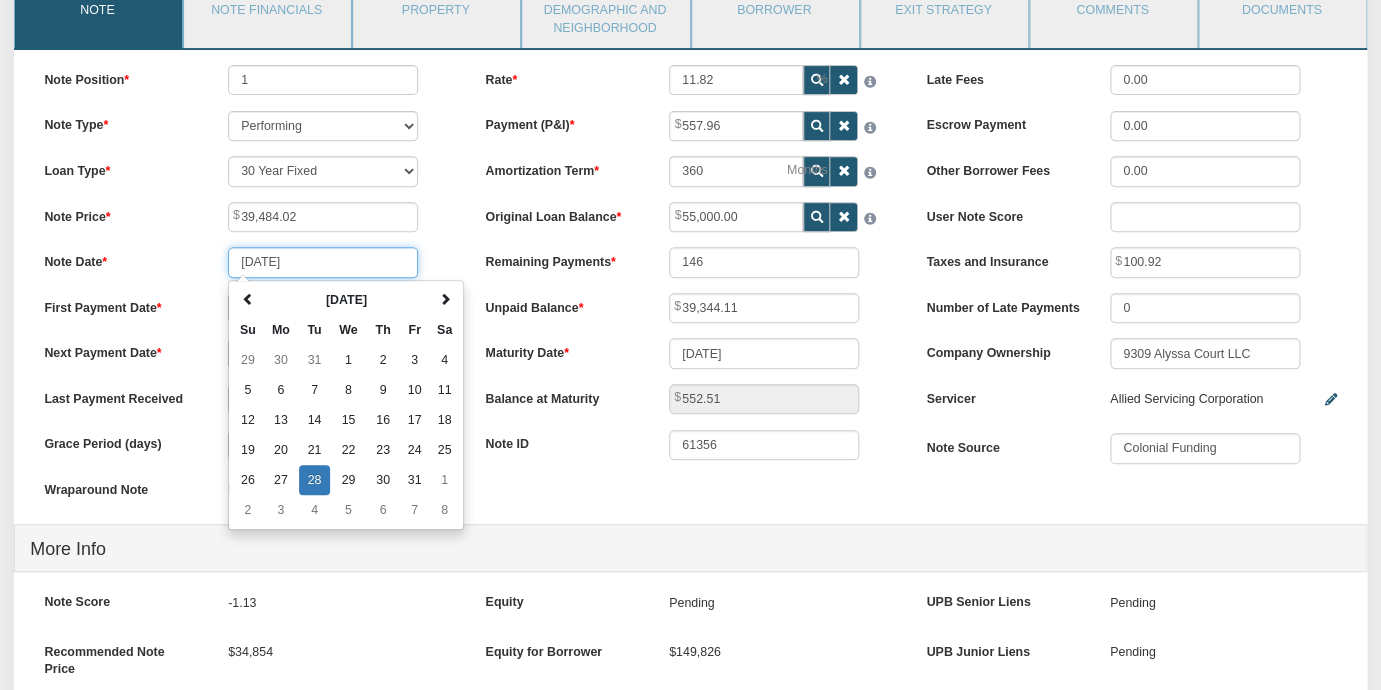 click on "[DATE]" at bounding box center [323, 262] 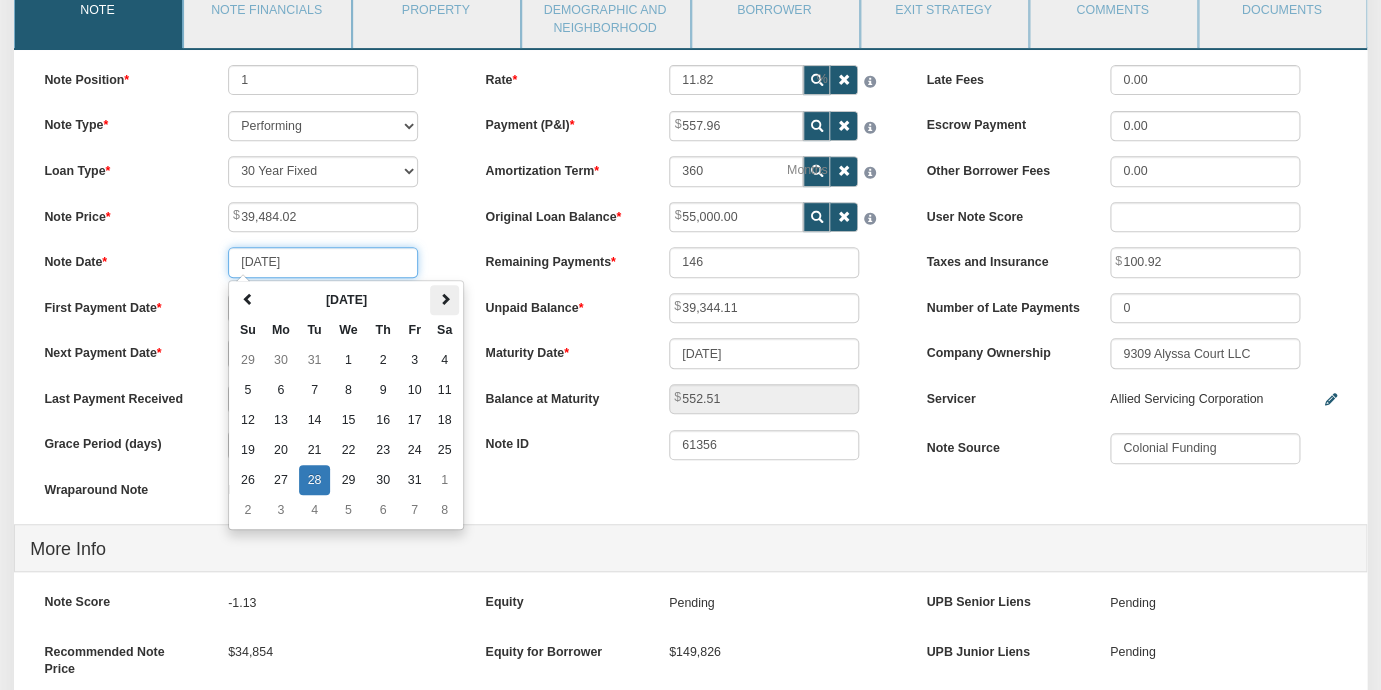 click at bounding box center (445, 299) 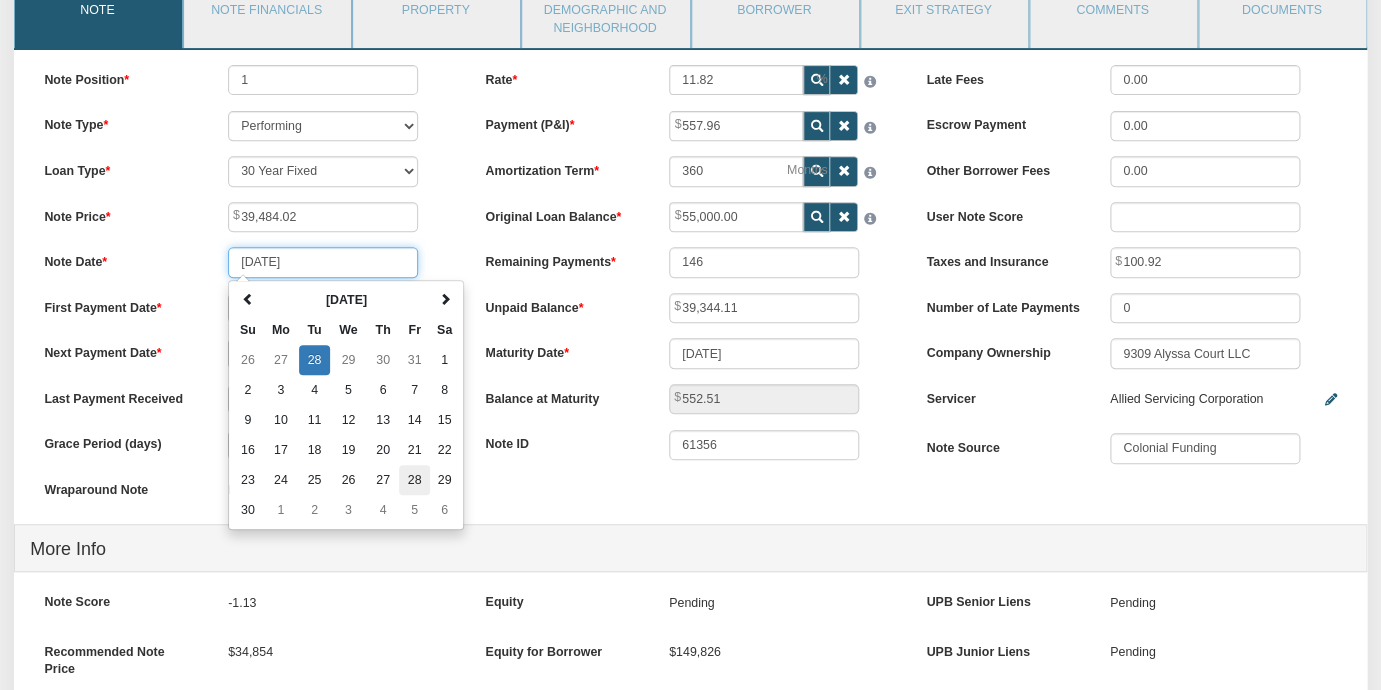 click on "28" at bounding box center [414, 480] 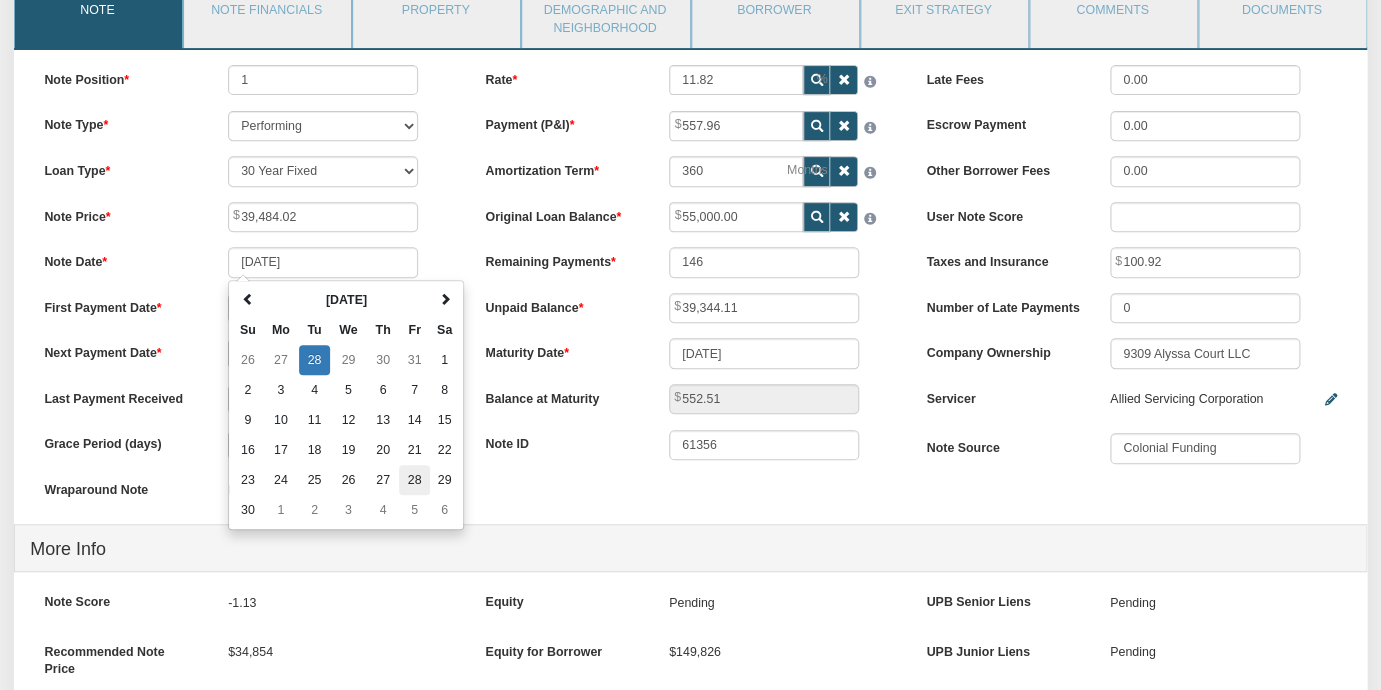 type on "[DATE]" 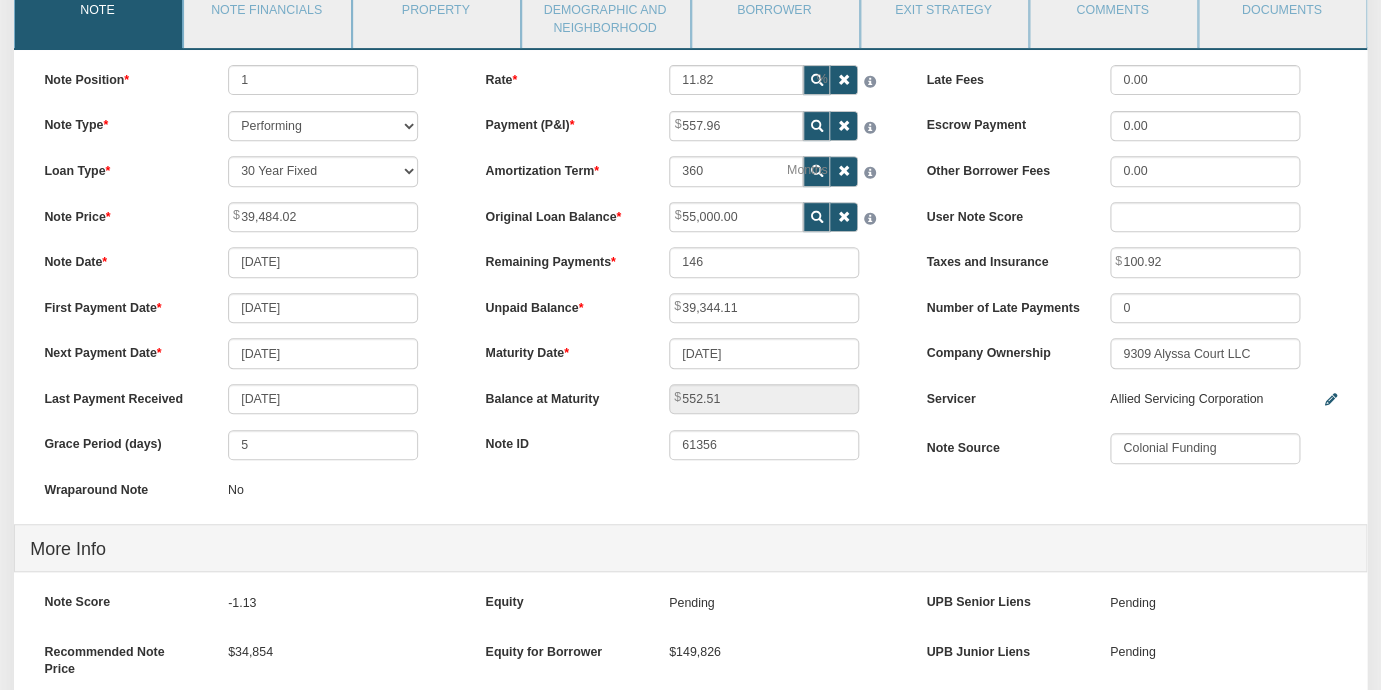click on "Note Date
[DATE]" at bounding box center (249, 262) 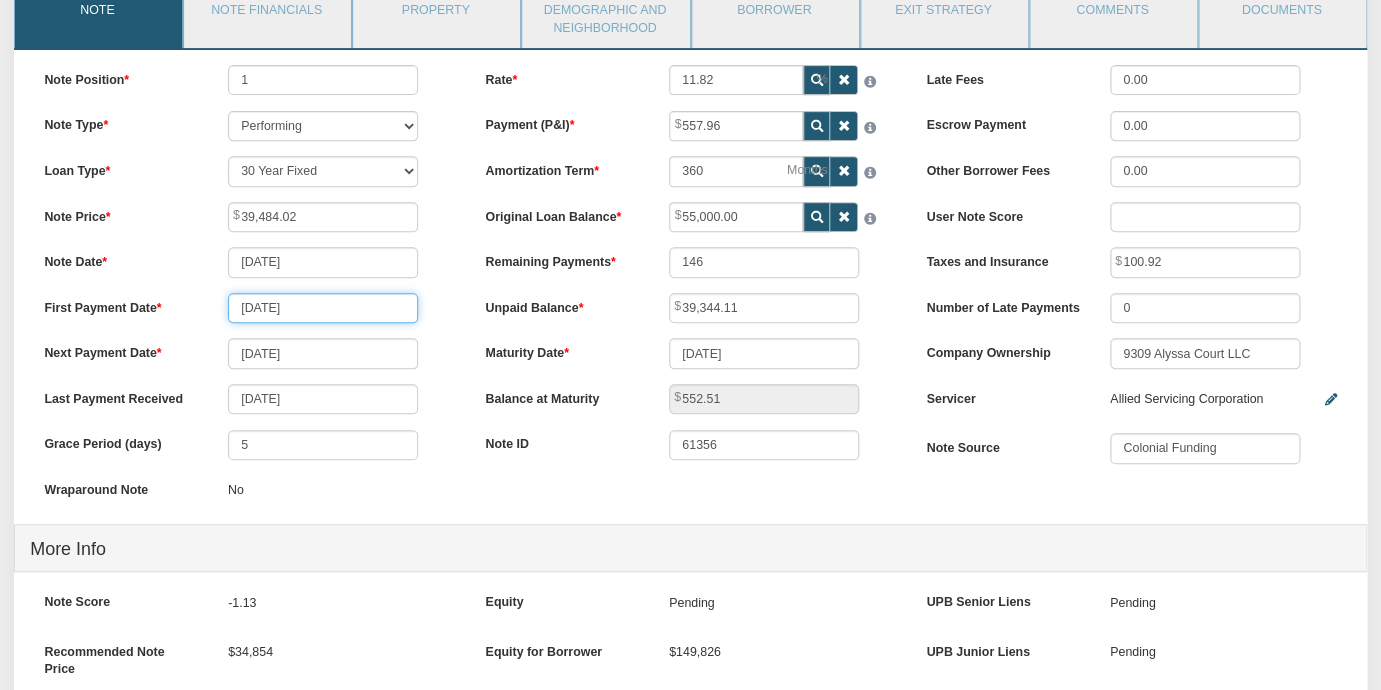 click on "[DATE]" at bounding box center (323, 308) 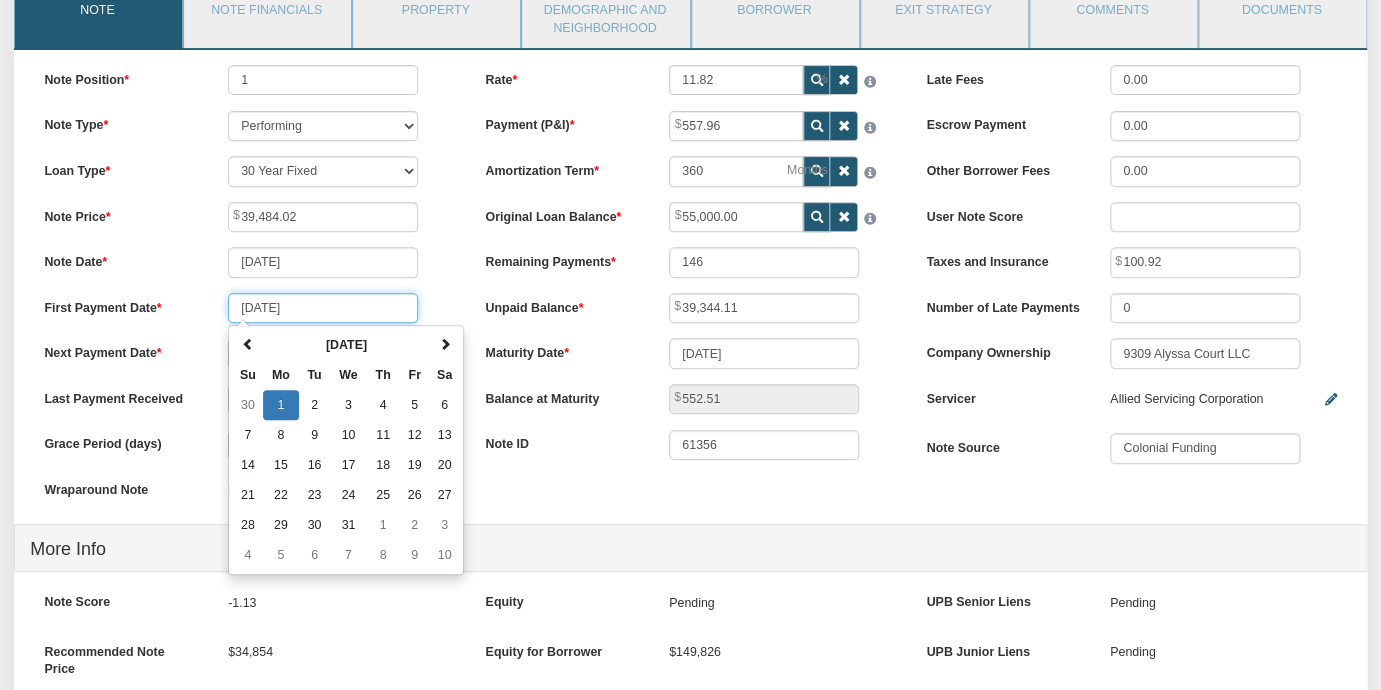click on "[DATE]" at bounding box center (323, 308) 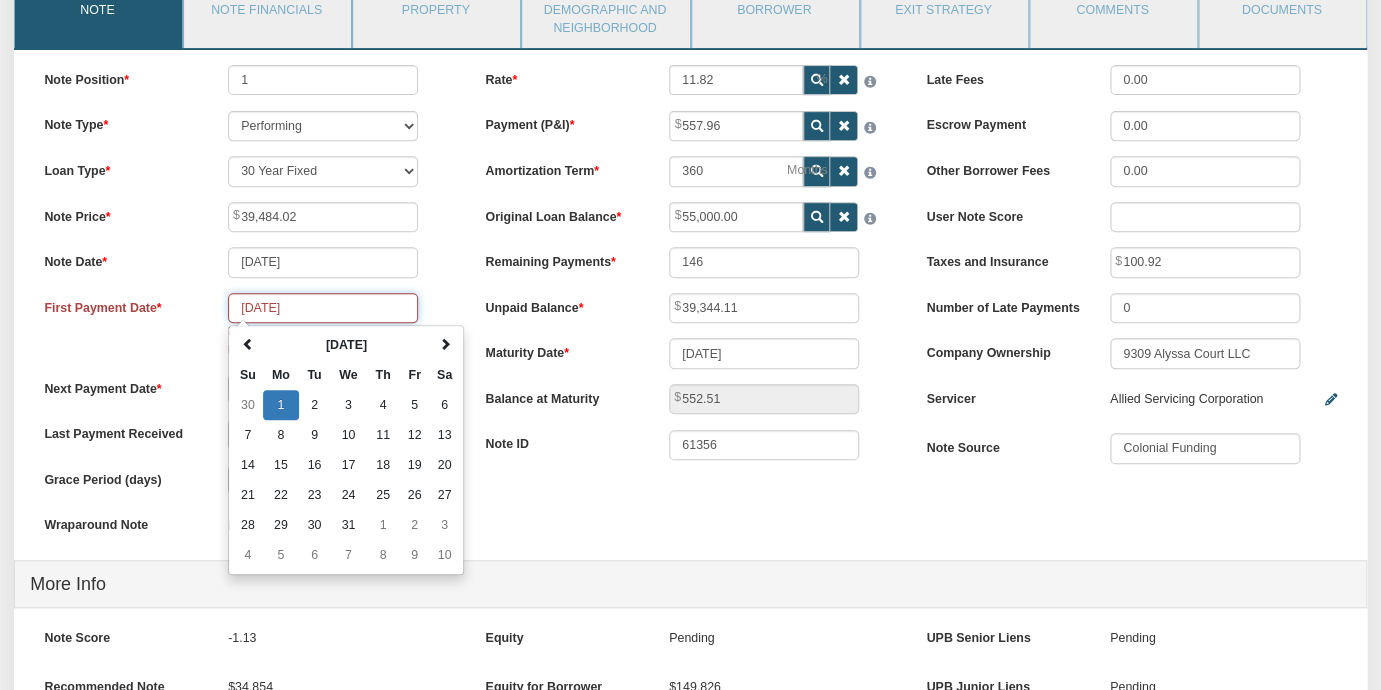 type on "[DATE]" 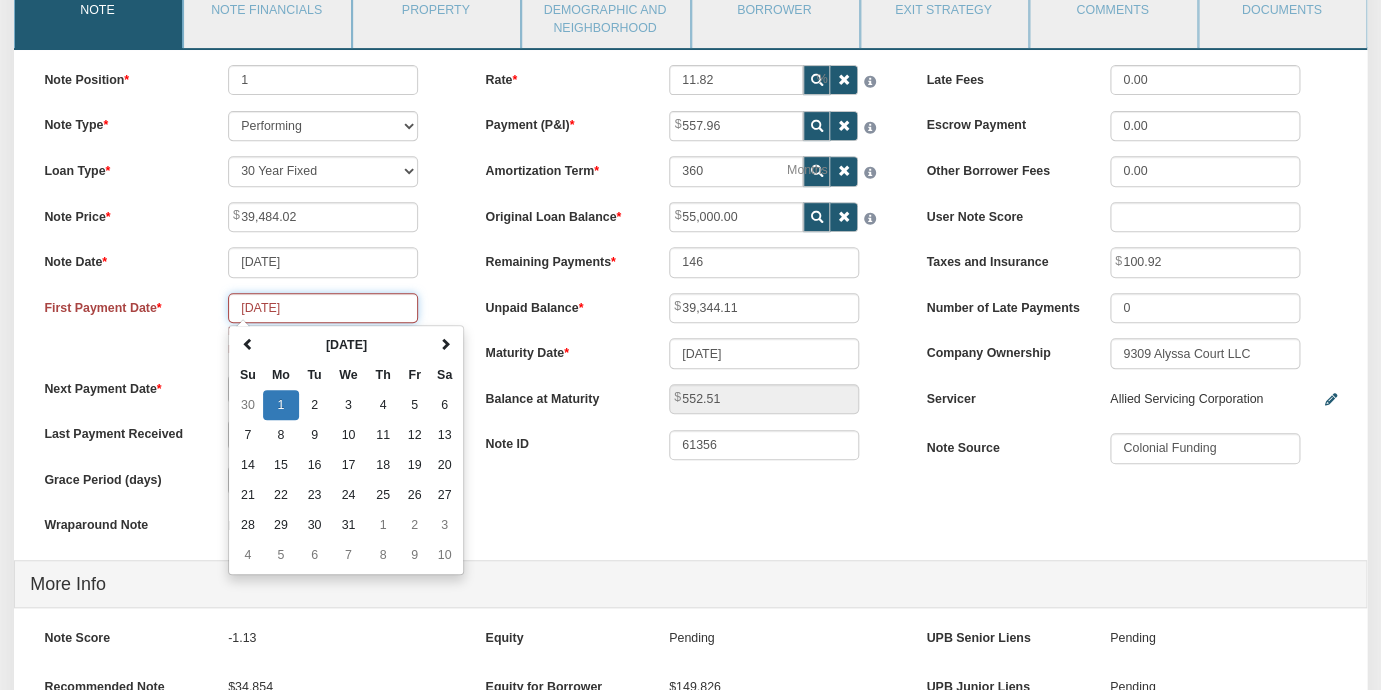 type on "147" 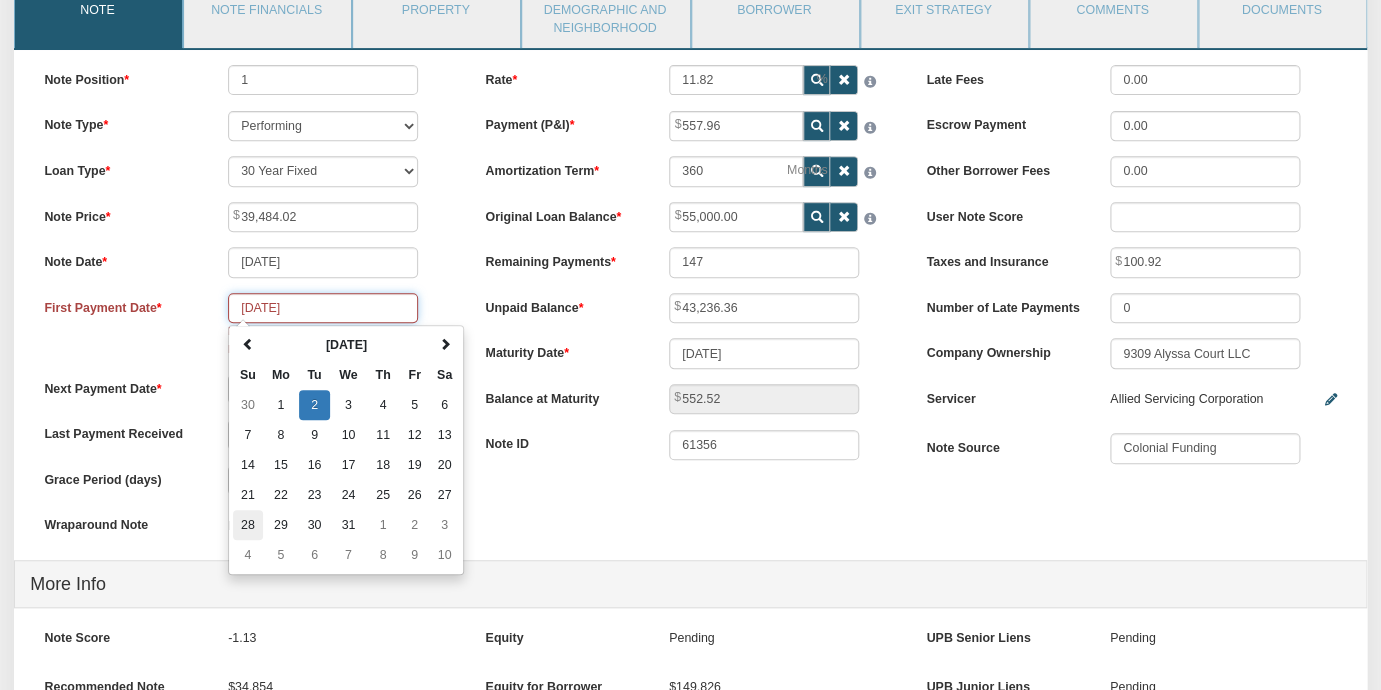 click on "28" at bounding box center (248, 525) 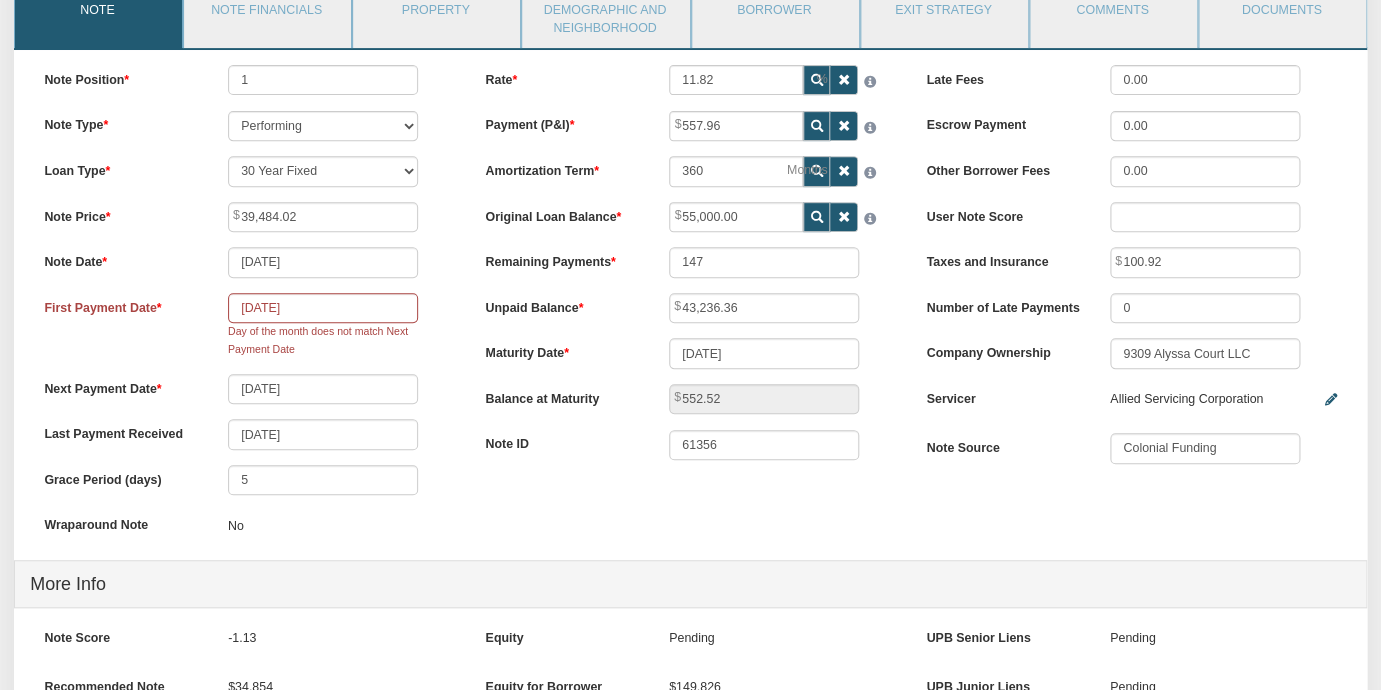 click on "Note Position
1
Note Type
Performing Forthcoming Non-Performing REO Sub-Performing Unknown
Loan Type
30 Year Fixed 15 Year Fixed 20 Year Fixed 40 Year Fixed 5 years balloon loan with 30 years amortization 7 years balloon loan with 30 years amortization Cash payment No loan Custom Fixed Custom loan with balloon
Note Price
39,484.02
Note Date
[DATE]
5 No" at bounding box center [249, 312] 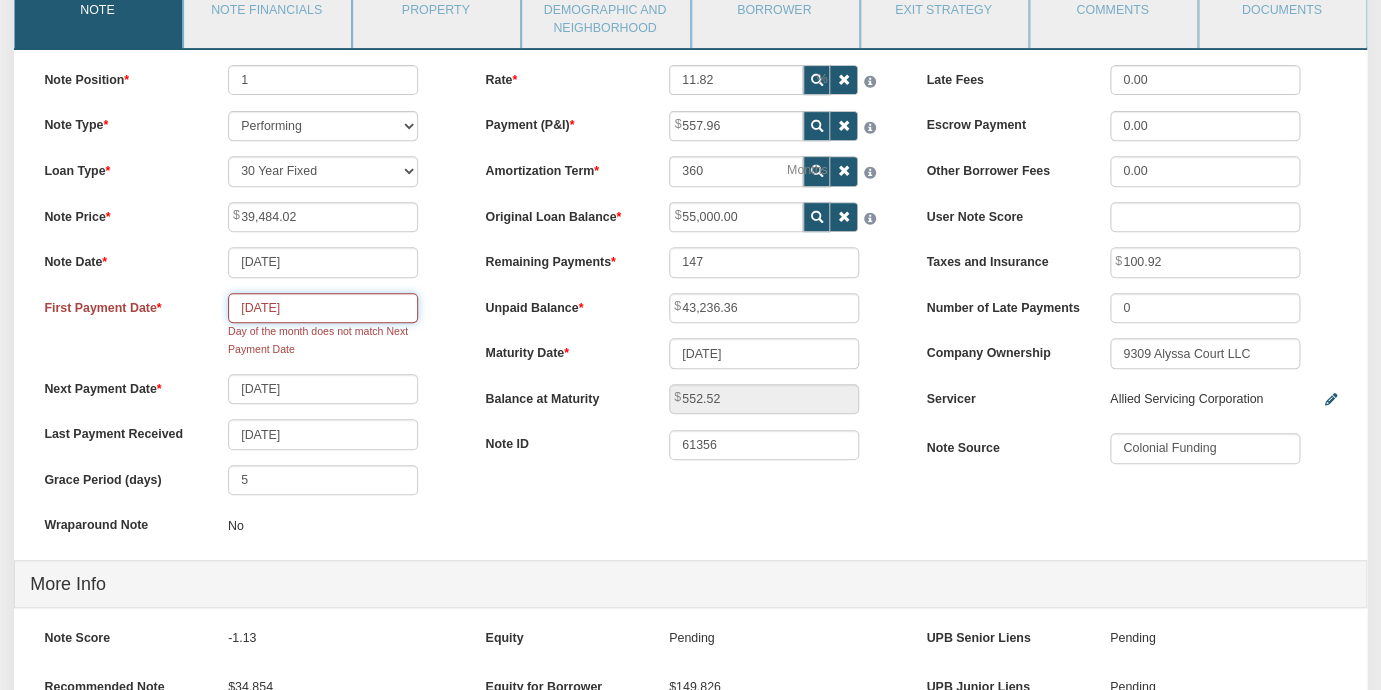 click on "[DATE]" at bounding box center (323, 308) 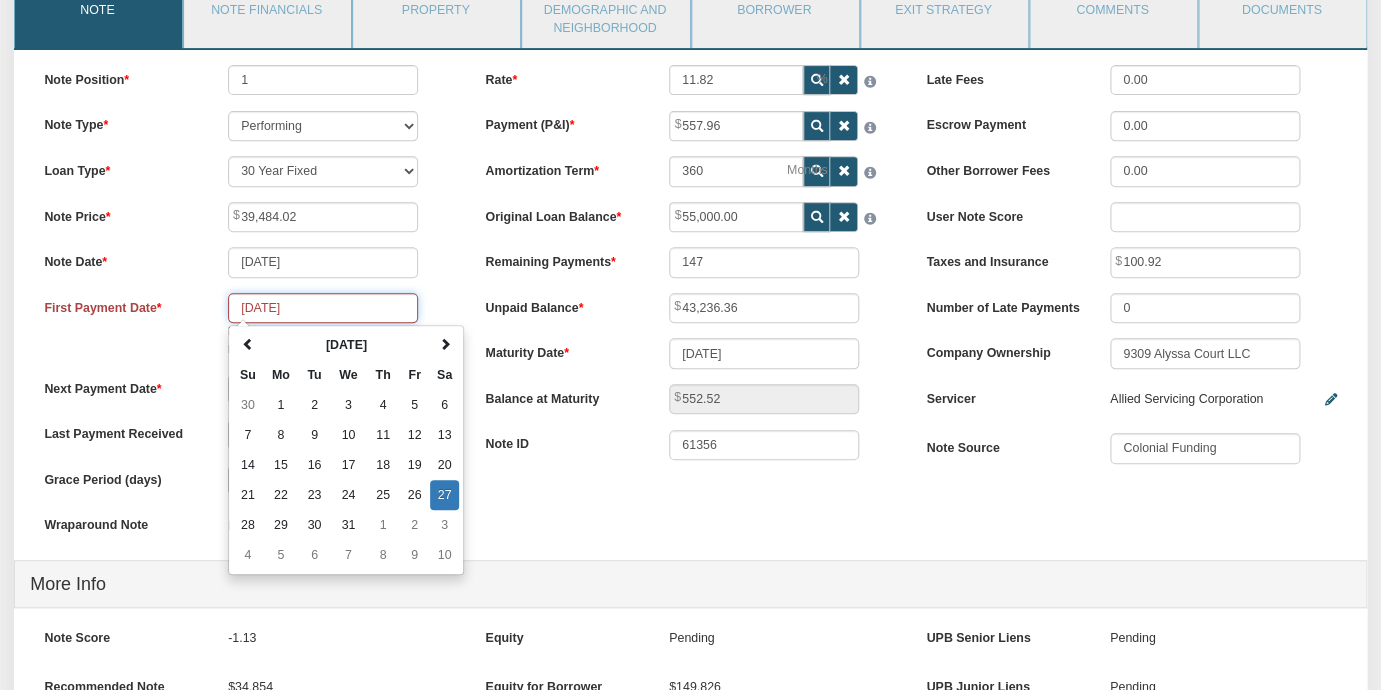click on "[DATE]" at bounding box center (323, 308) 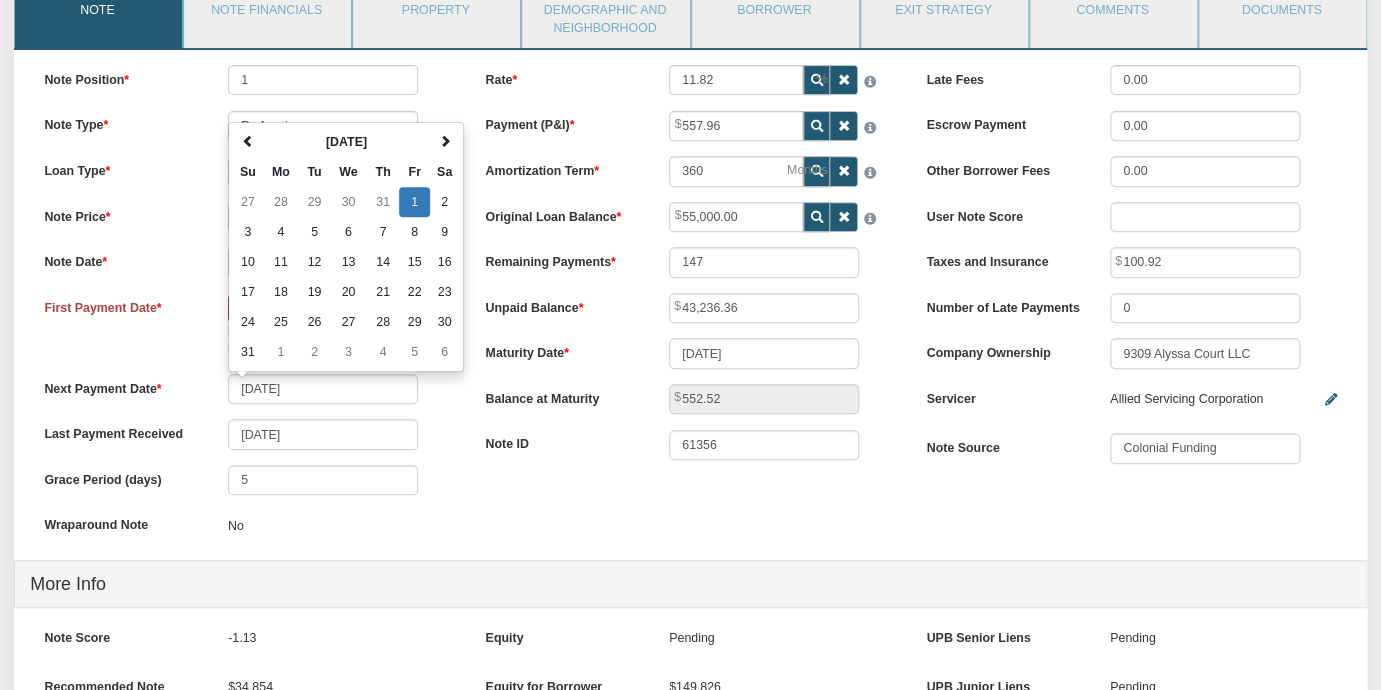 click on "Last Payment Received
[DATE]" at bounding box center [249, 434] 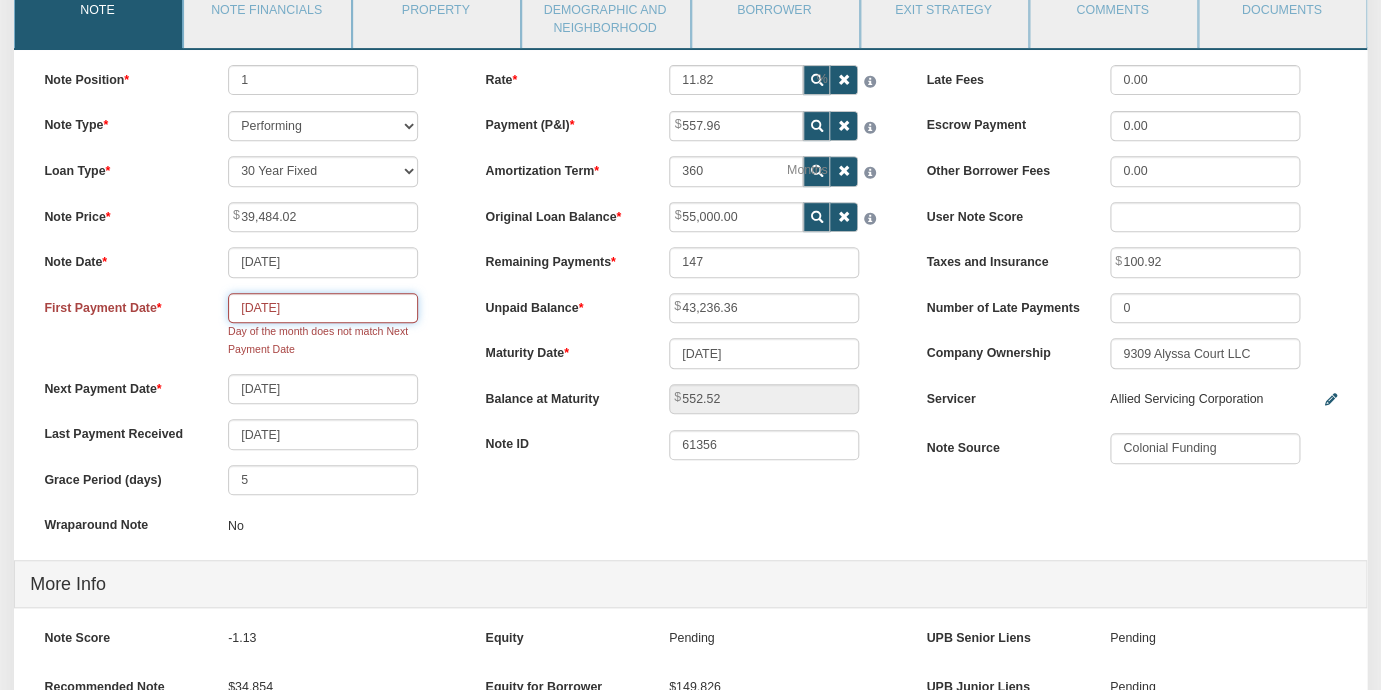 click on "[DATE]" at bounding box center [323, 308] 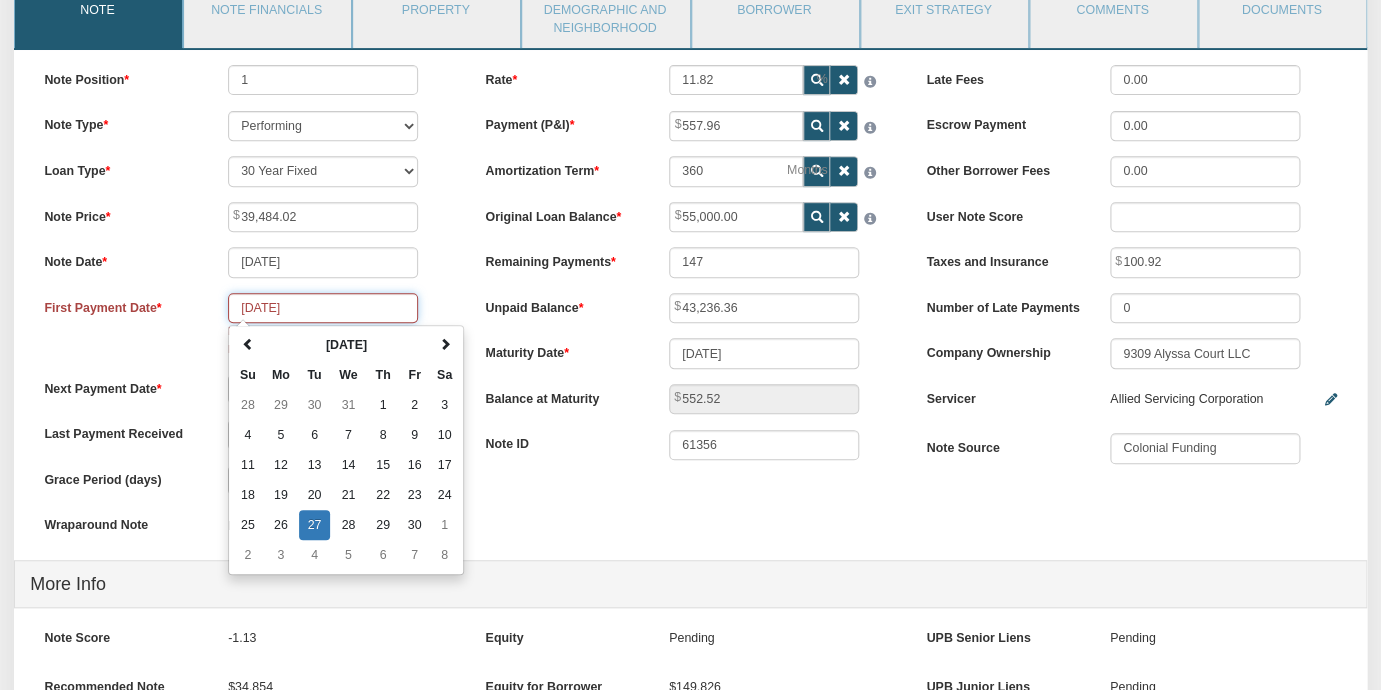 click on "[DATE]" at bounding box center [323, 308] 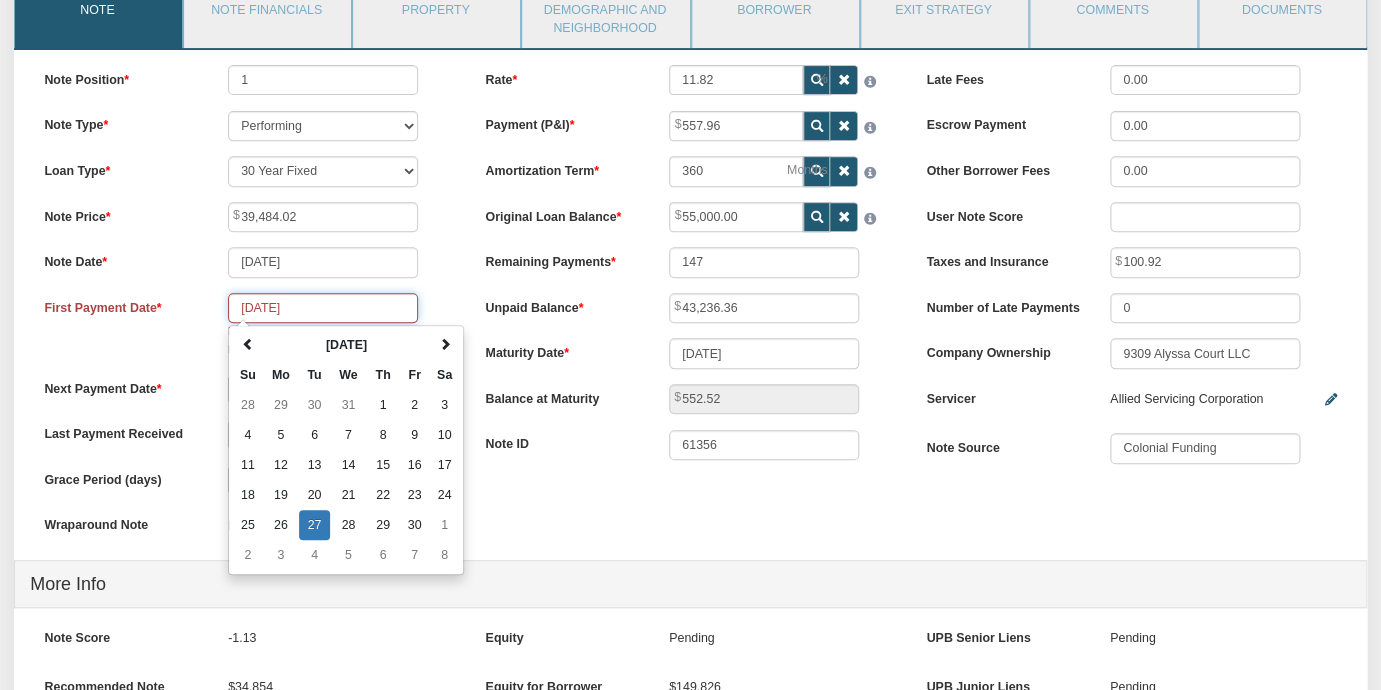 type on "[DATE]" 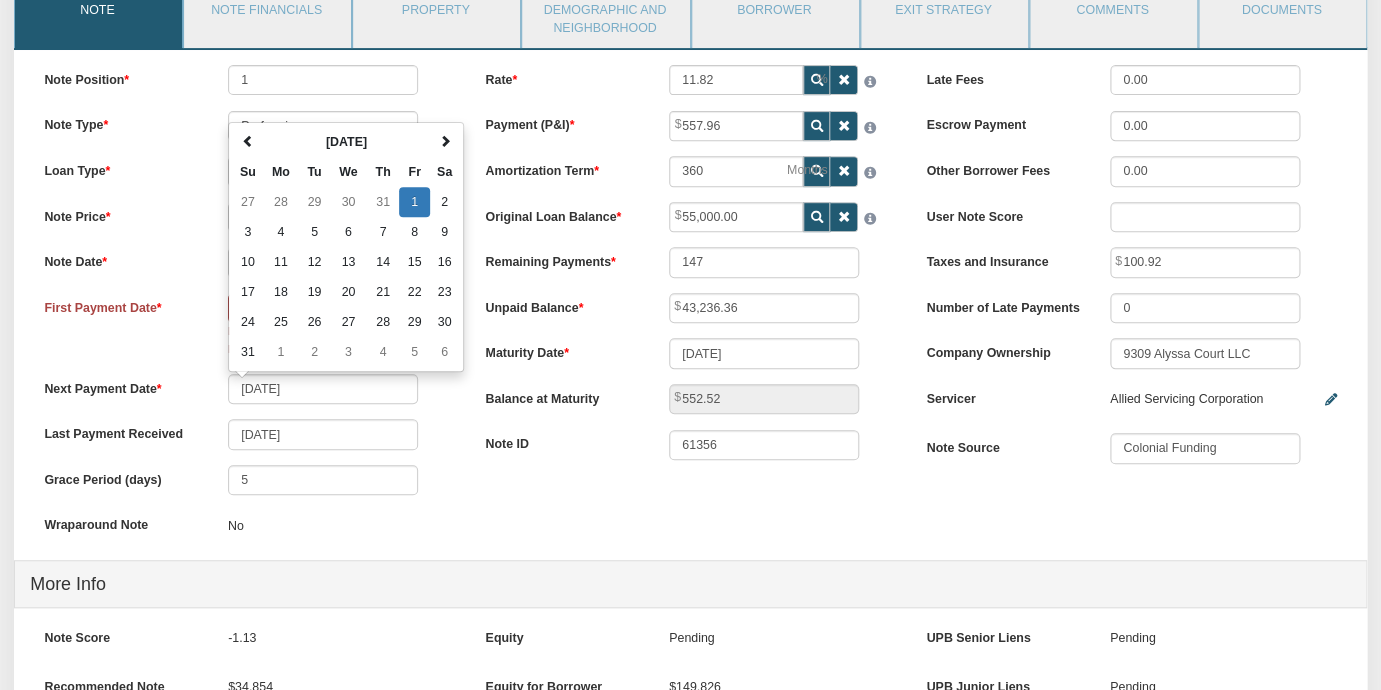 click on "Grace Period (days)
5" at bounding box center [249, 480] 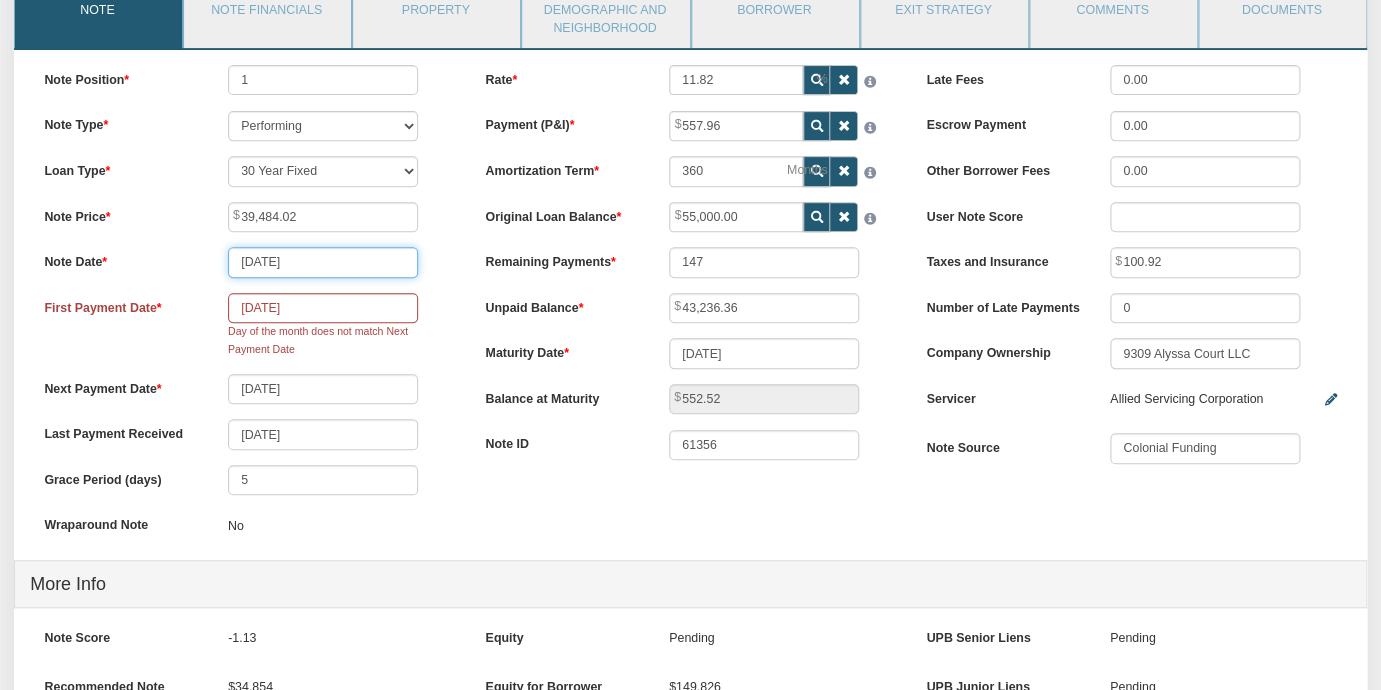 click on "[DATE]" at bounding box center [323, 262] 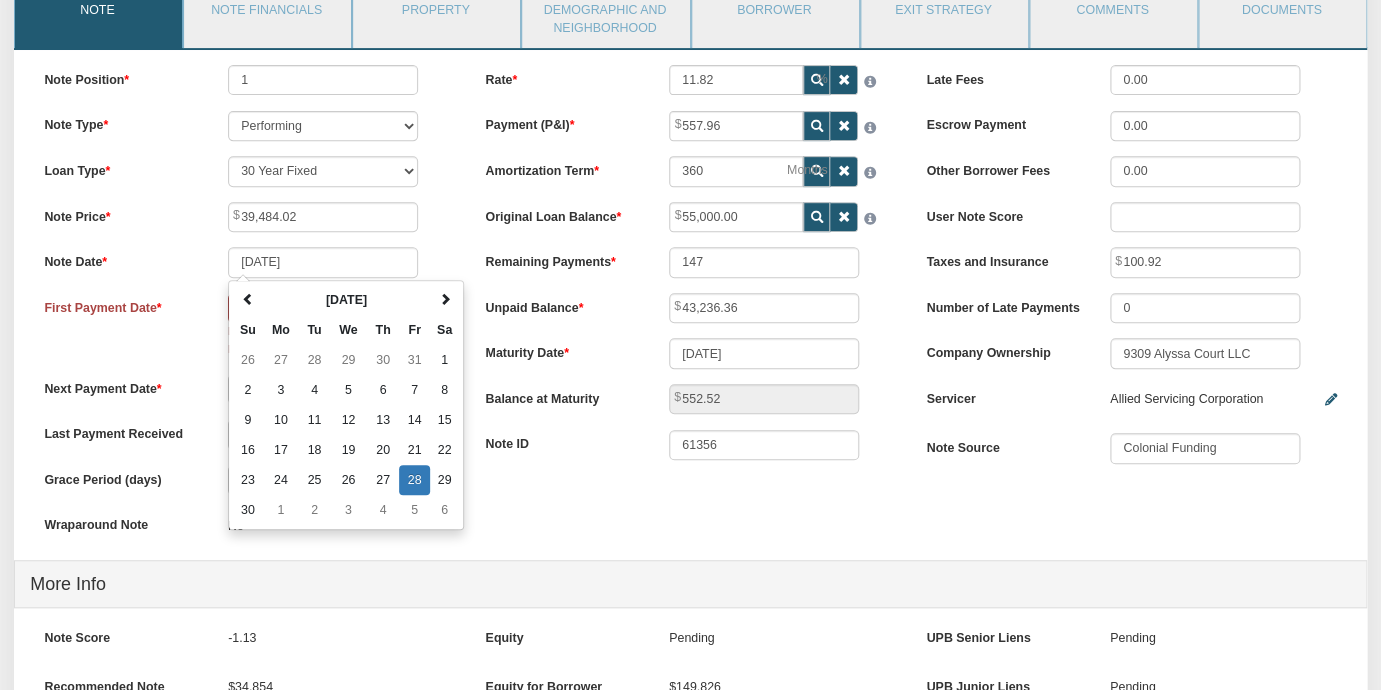 click on "Note Price
39,484.02" at bounding box center [249, 217] 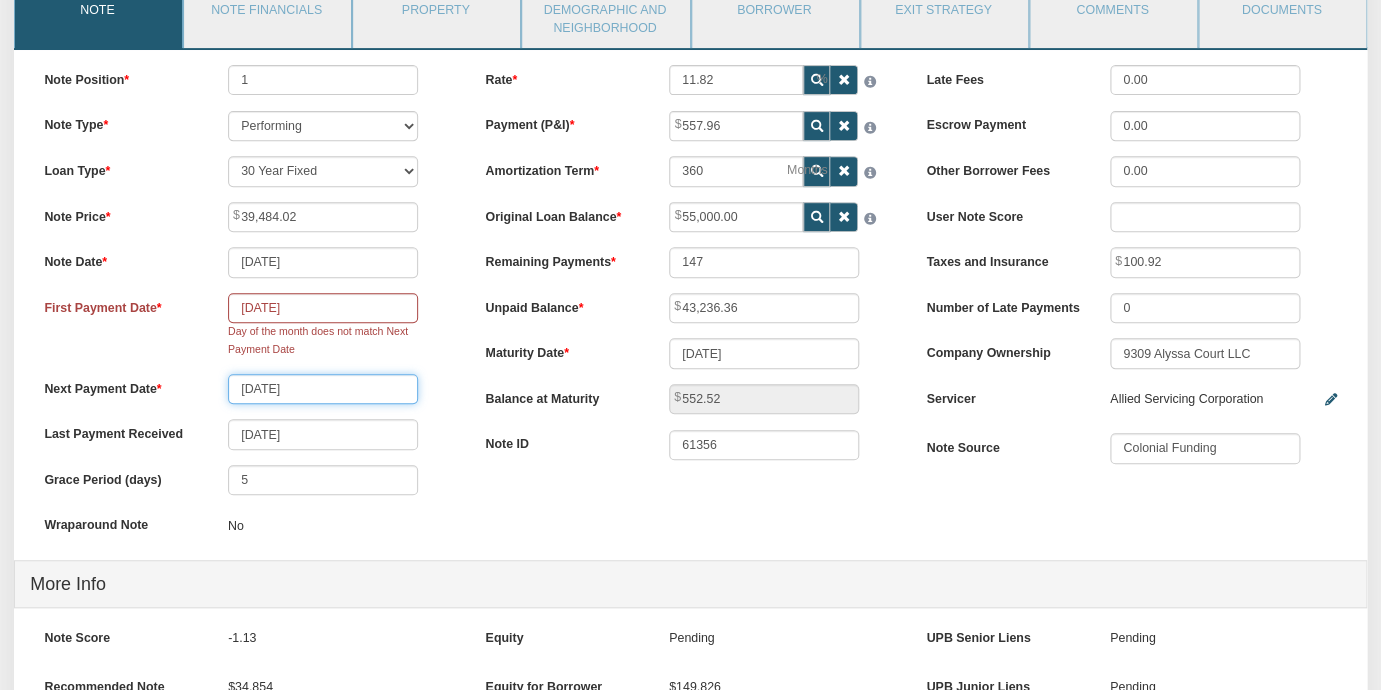 click on "[DATE]" at bounding box center (323, 389) 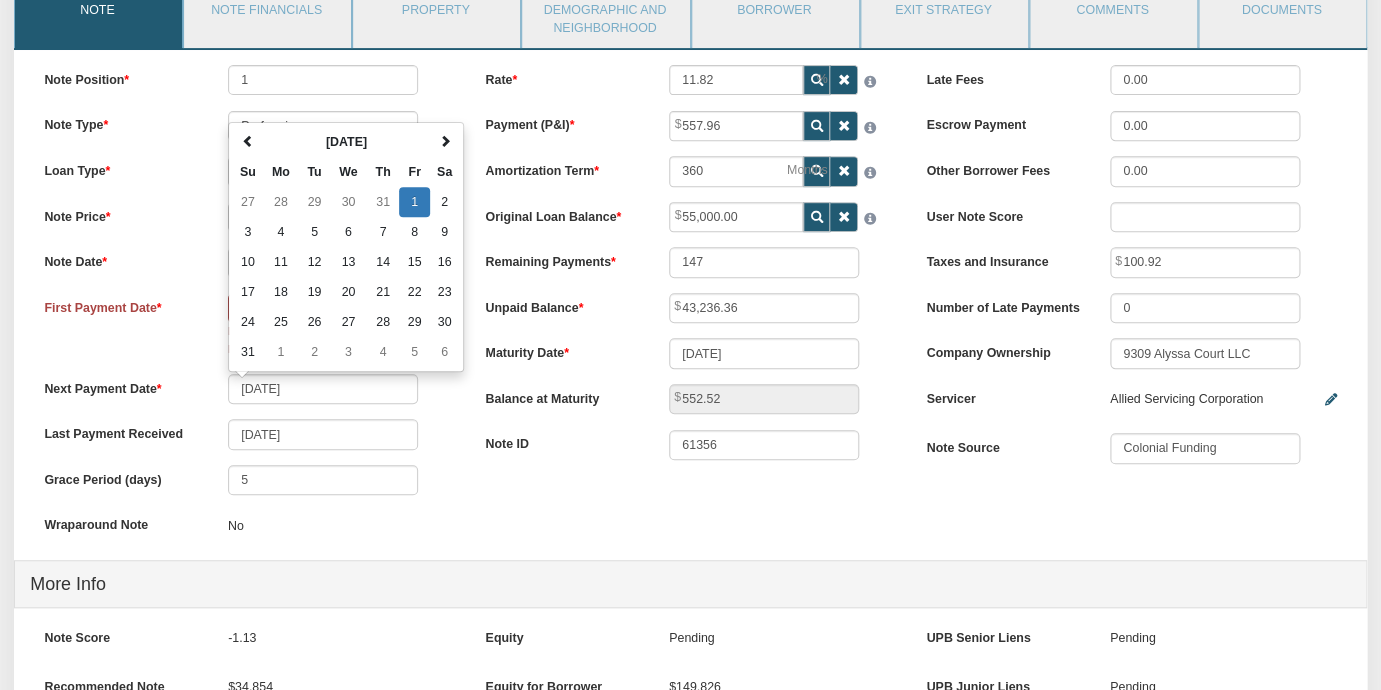 click on "Note Position
1
Note Type
Performing Forthcoming Non-Performing REO Sub-Performing Unknown
Loan Type
30 Year Fixed 15 Year Fixed 20 Year Fixed 40 Year Fixed 5 years balloon loan with 30 years amortization 7 years balloon loan with 30 years amortization Cash payment No loan Custom Fixed Custom loan with balloon
Note Price
39,484.02
Note Date
[DATE]
Su Mo Tu" at bounding box center (249, 312) 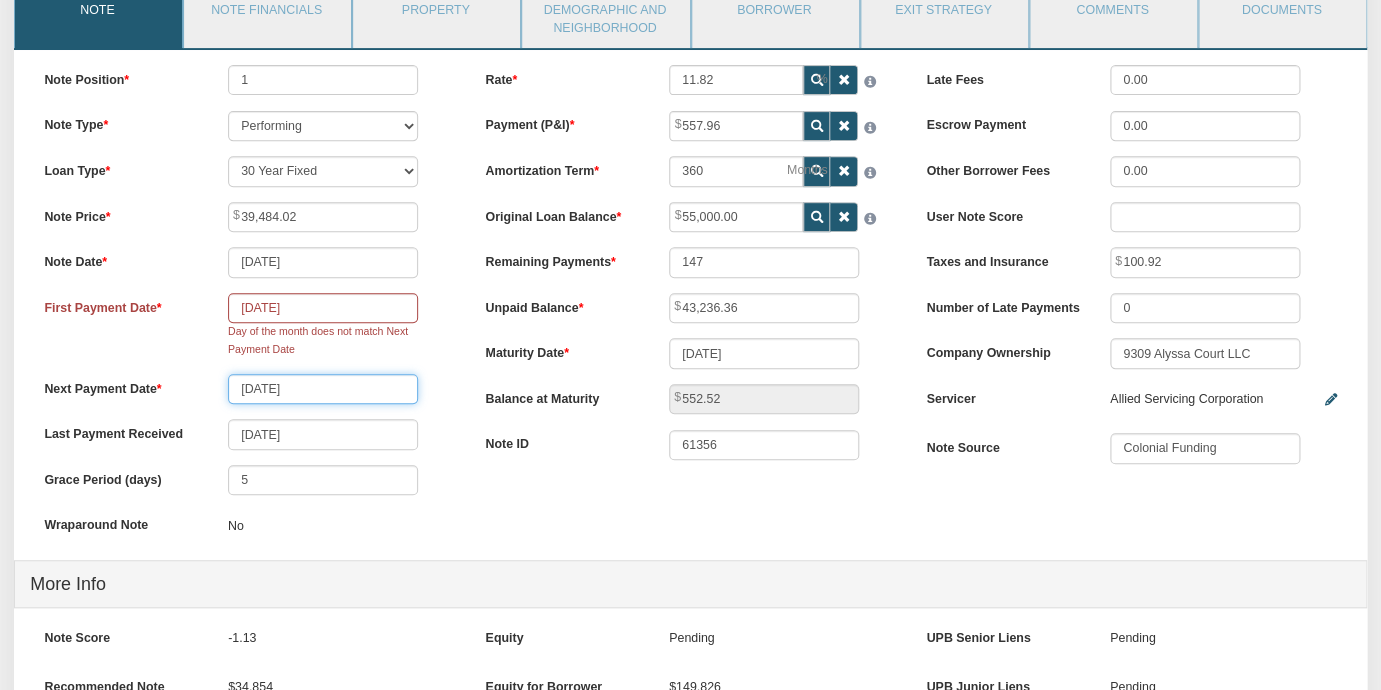 click on "[DATE]" at bounding box center (323, 389) 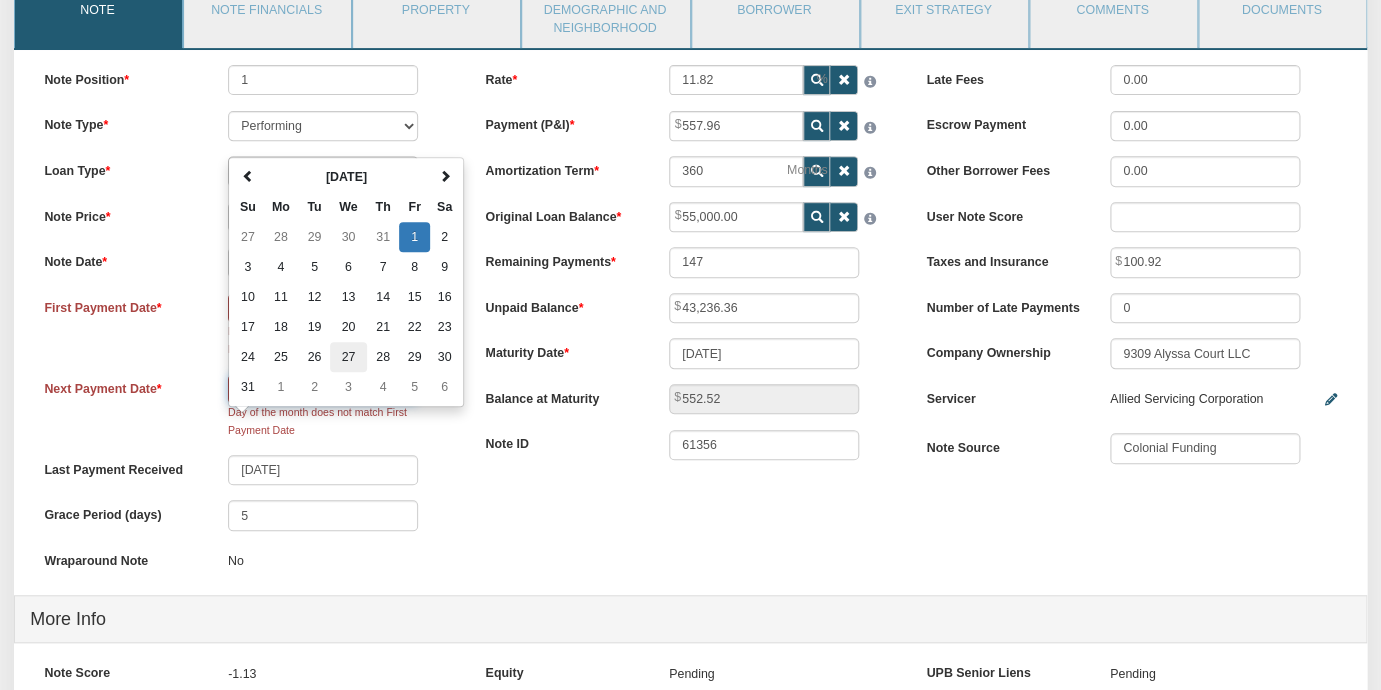 click on "27" at bounding box center (348, 357) 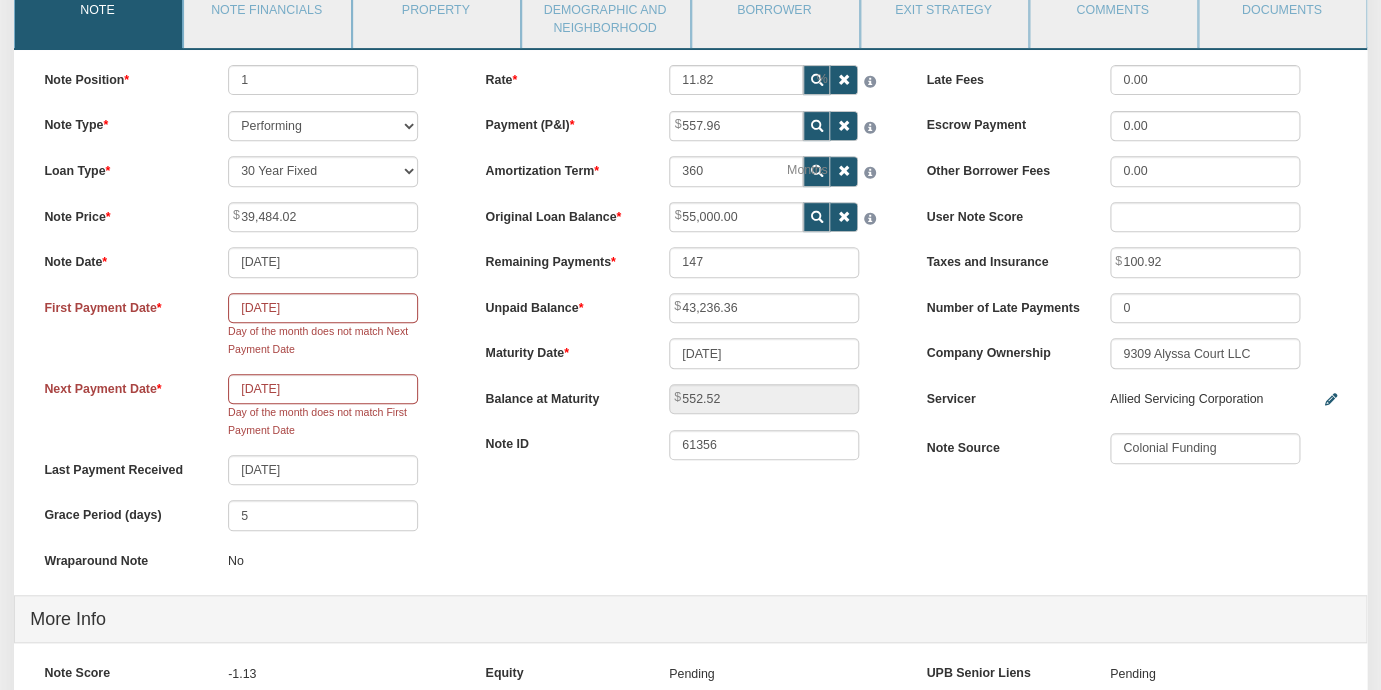 click on "Next Payment Date
[DATE]
Day of the month does not match First Payment Date" at bounding box center [249, 407] 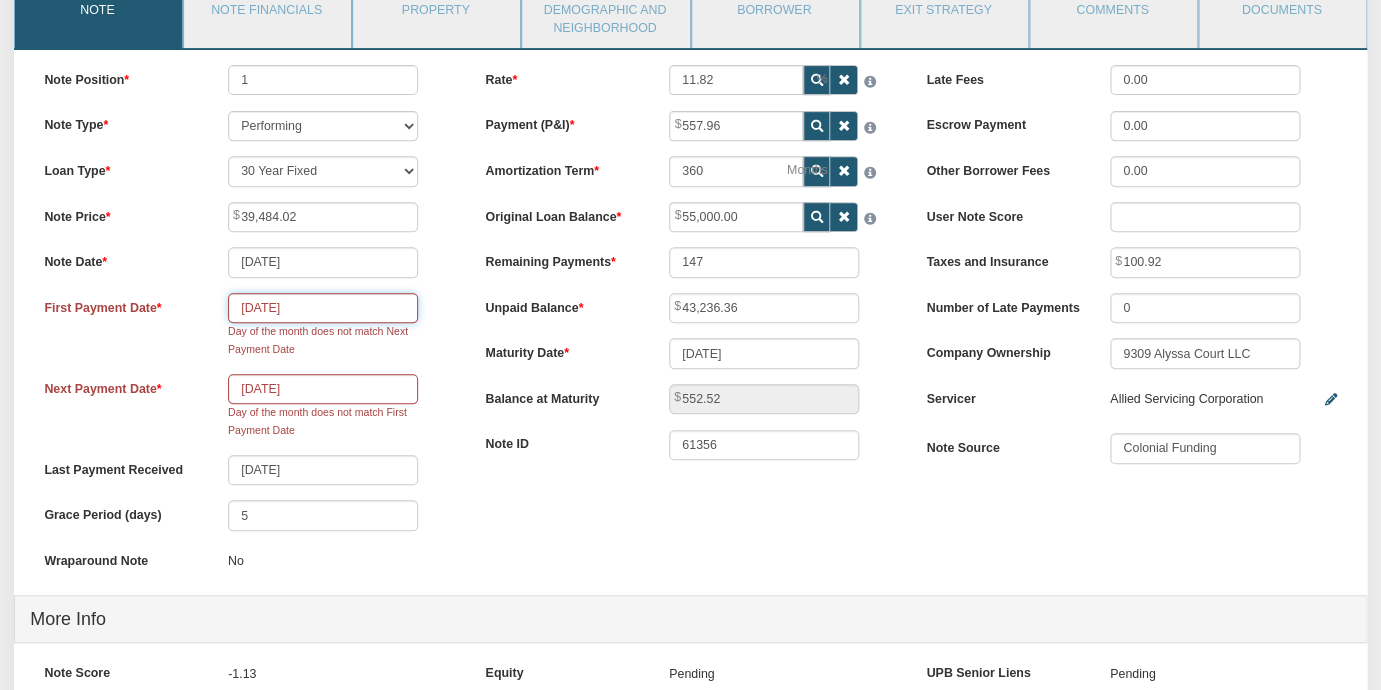 click on "[DATE]" at bounding box center [323, 308] 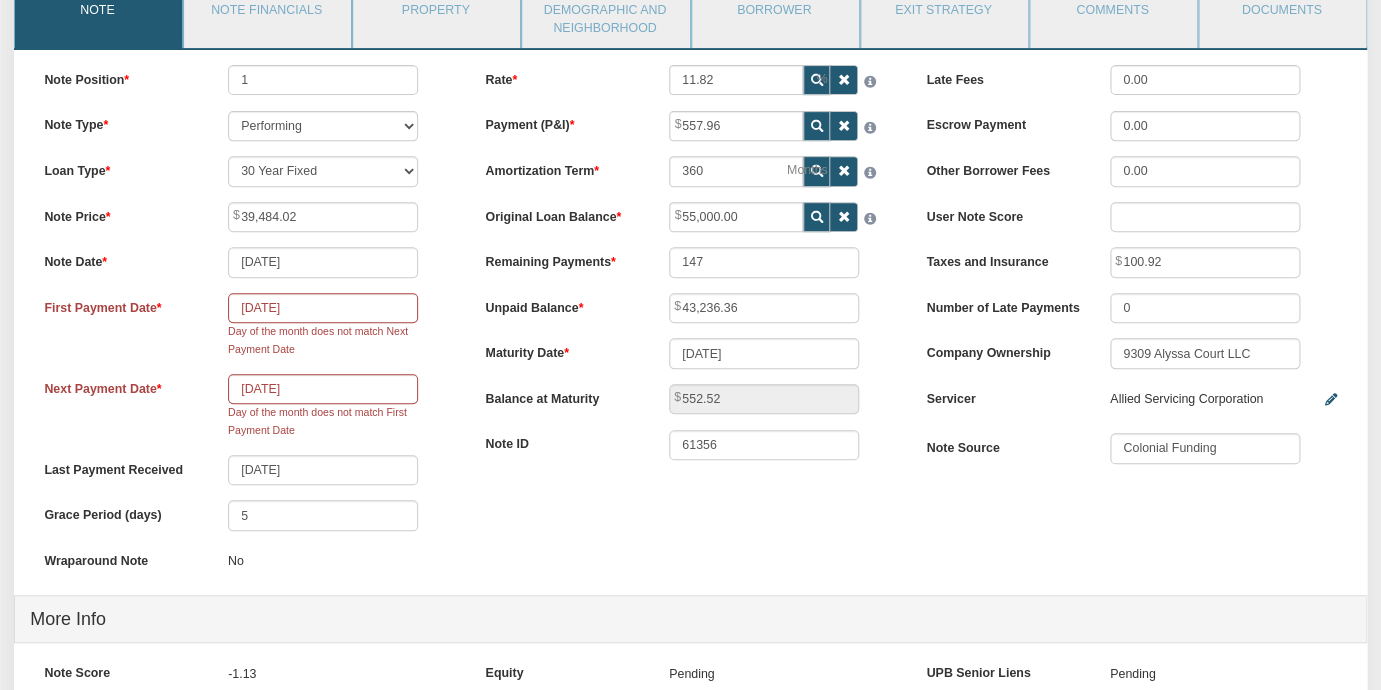 click on "Note Date
[DATE]" at bounding box center [249, 262] 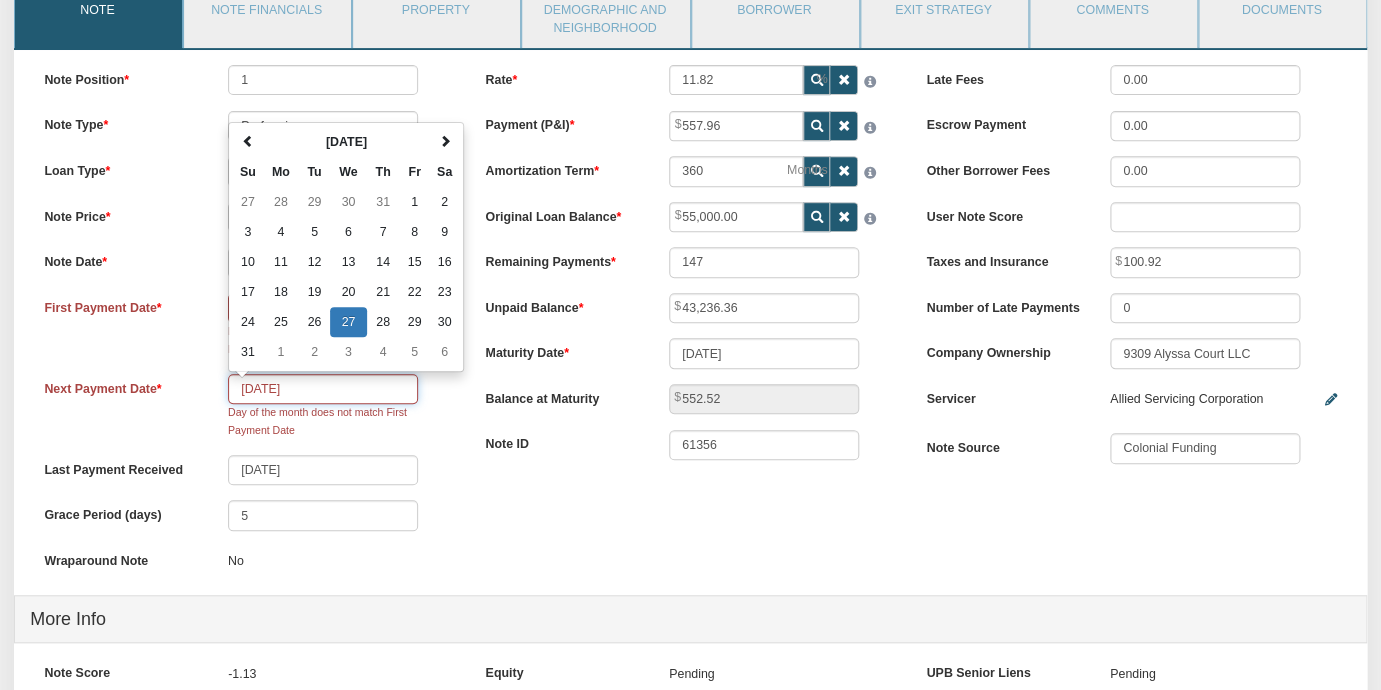 click on "[DATE]" at bounding box center (323, 389) 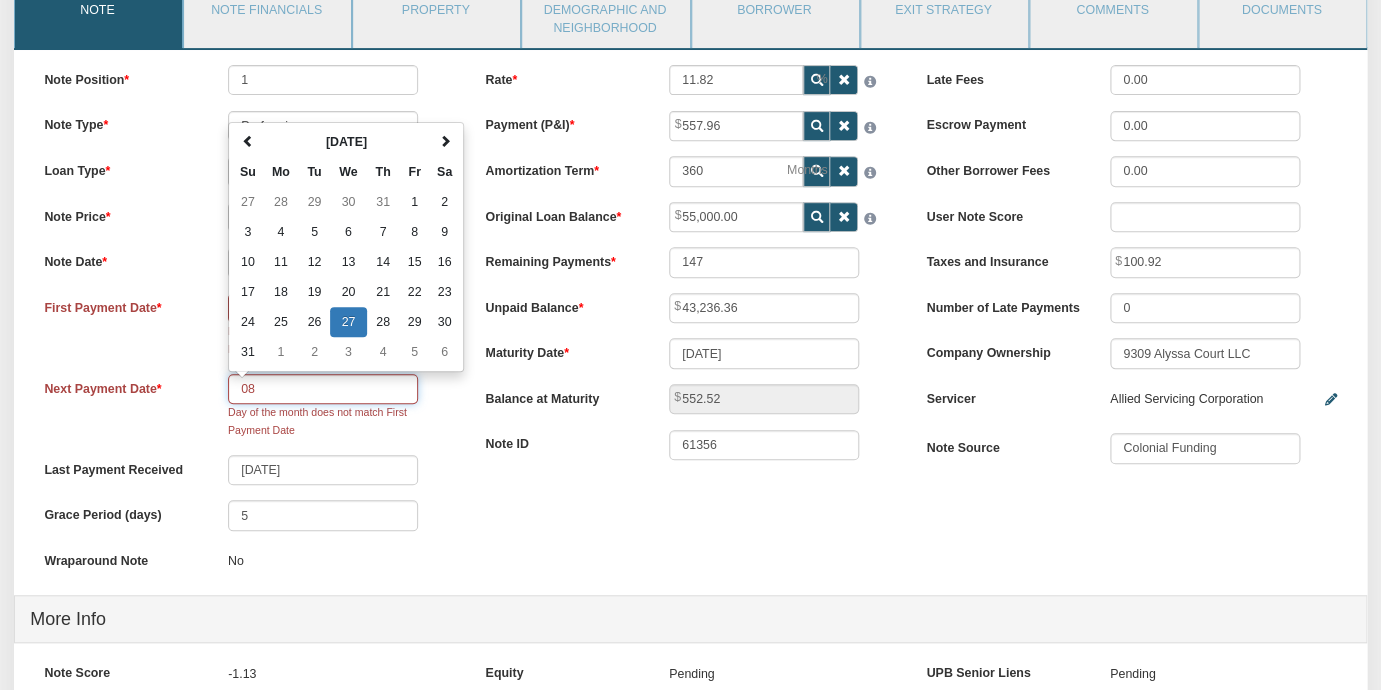 type on "0" 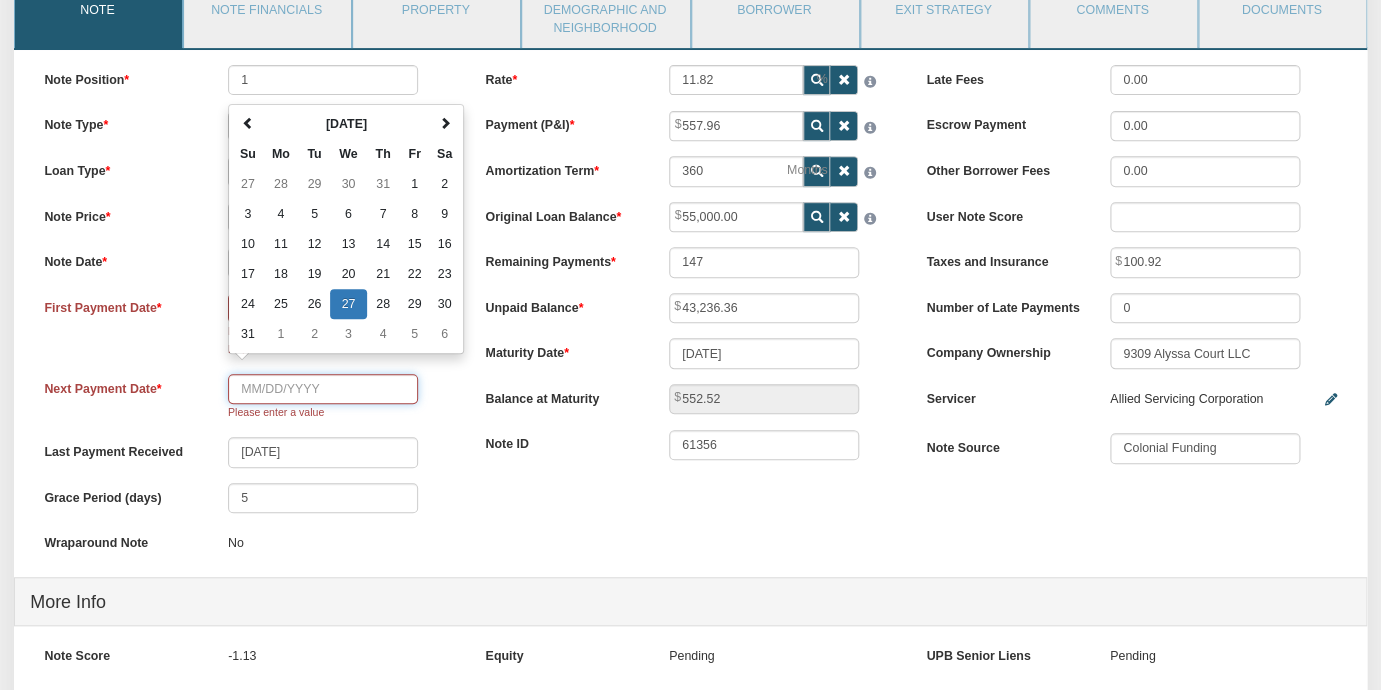 type 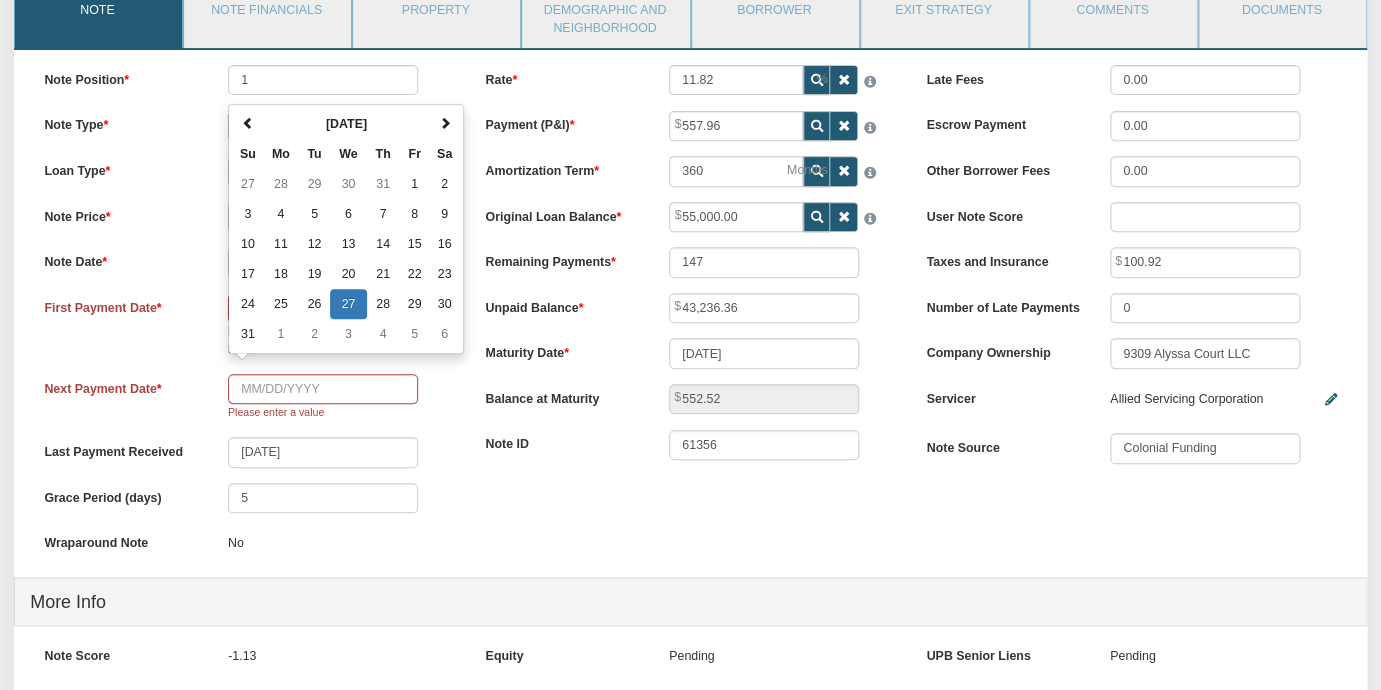 click on "Next Payment Date
[DATE] Su Mo Tu We Th Fr Sa 27 28 29 30 31 1 2 3 4 5 6 7 8 9 10 11 12 13 14 15 16 17 18 19 20 21 22 23 24 25 26 27 28 29 30 31 1 2 3 4 [DATE] Jan Feb Mar Apr May Jun [DATE] Aug Sep Oct Nov Dec [DATE]-[DATE] 2020 2021 2022 2023 2024 2025 2026 2027 2028 2029 2030 2031 [DATE]-2107 [DATE] - [DATE] [DATE] - [DATE] [DATE] - [DATE] [DATE] - [DATE] [DATE] - [DATE] [DATE] - [DATE] [DATE] - [DATE] [DATE] - [DATE] [DATE] - 2107
Please enter a value" at bounding box center (249, 398) 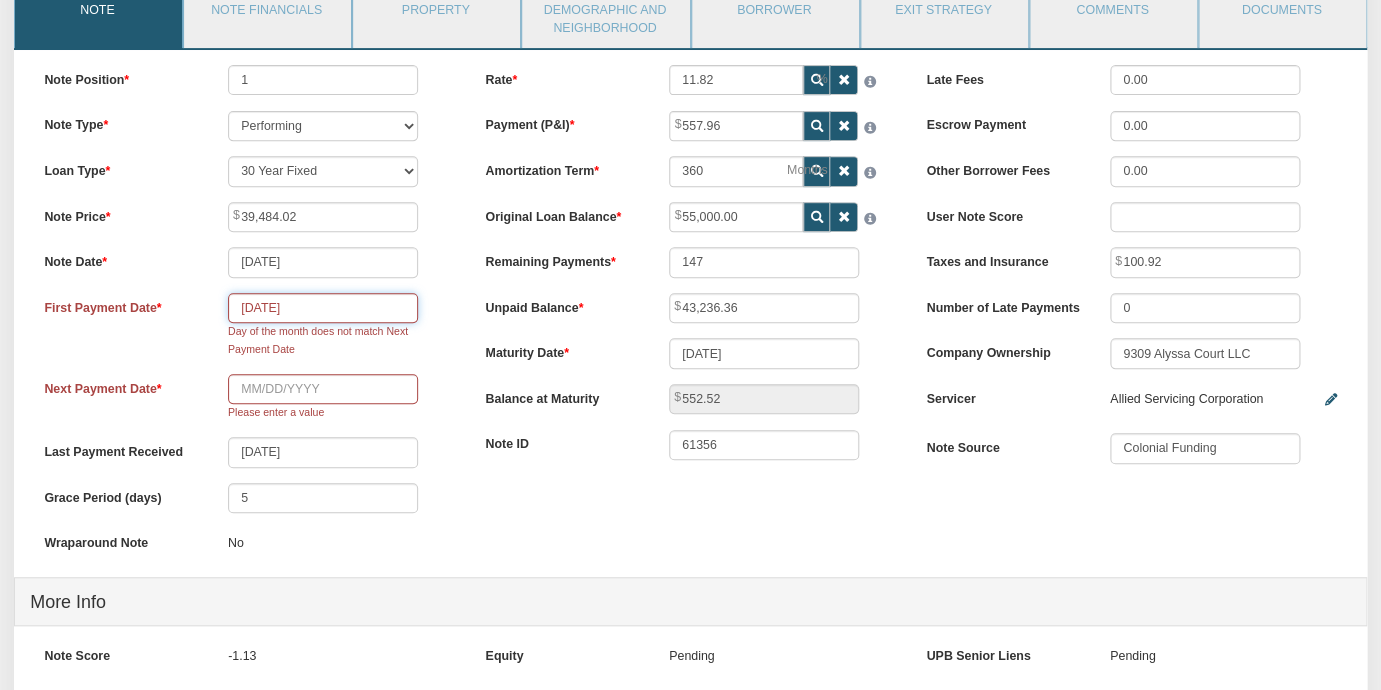 click on "[DATE]" at bounding box center [323, 308] 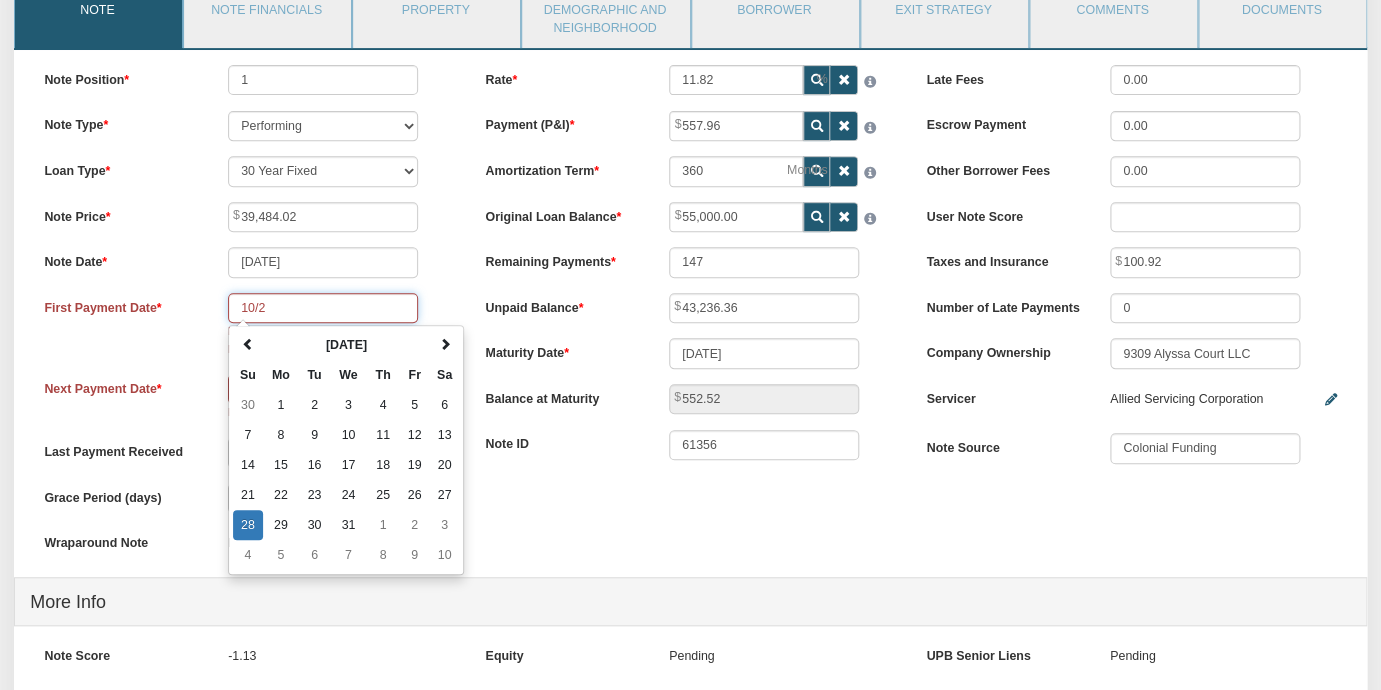 type on "10/" 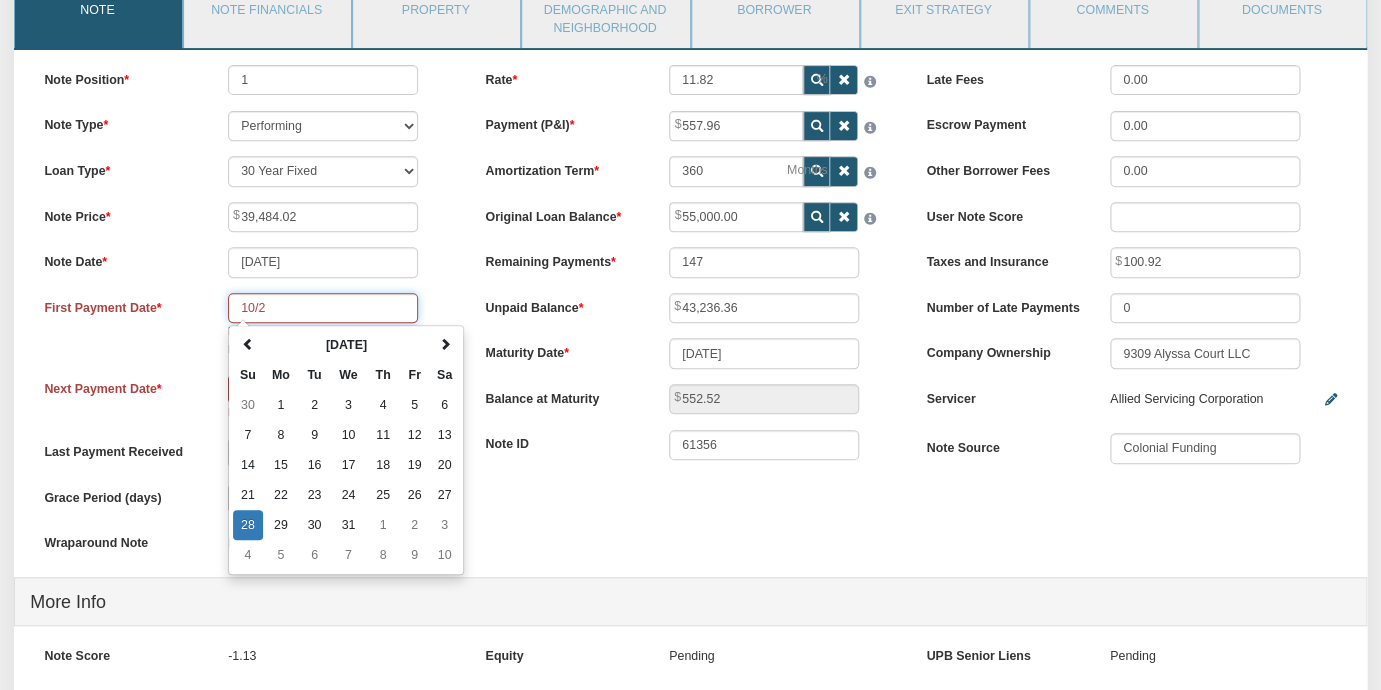type on "[DATE]" 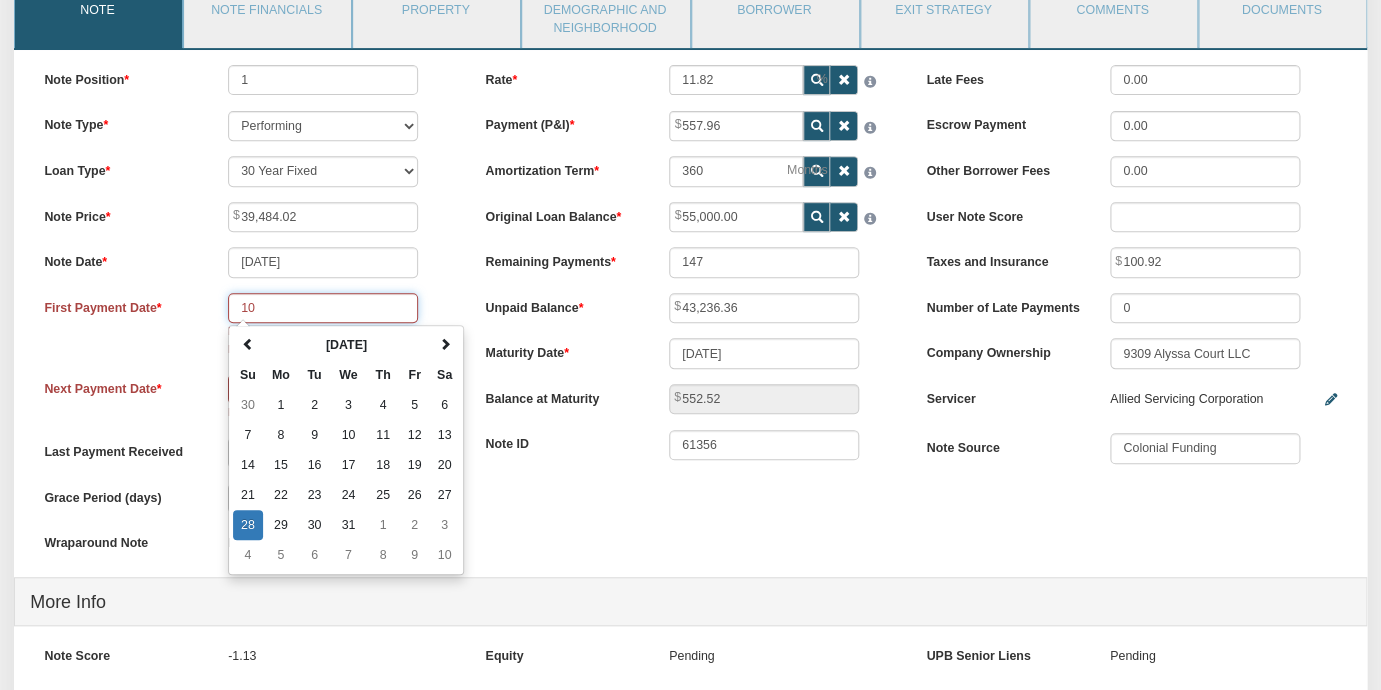 type on "1" 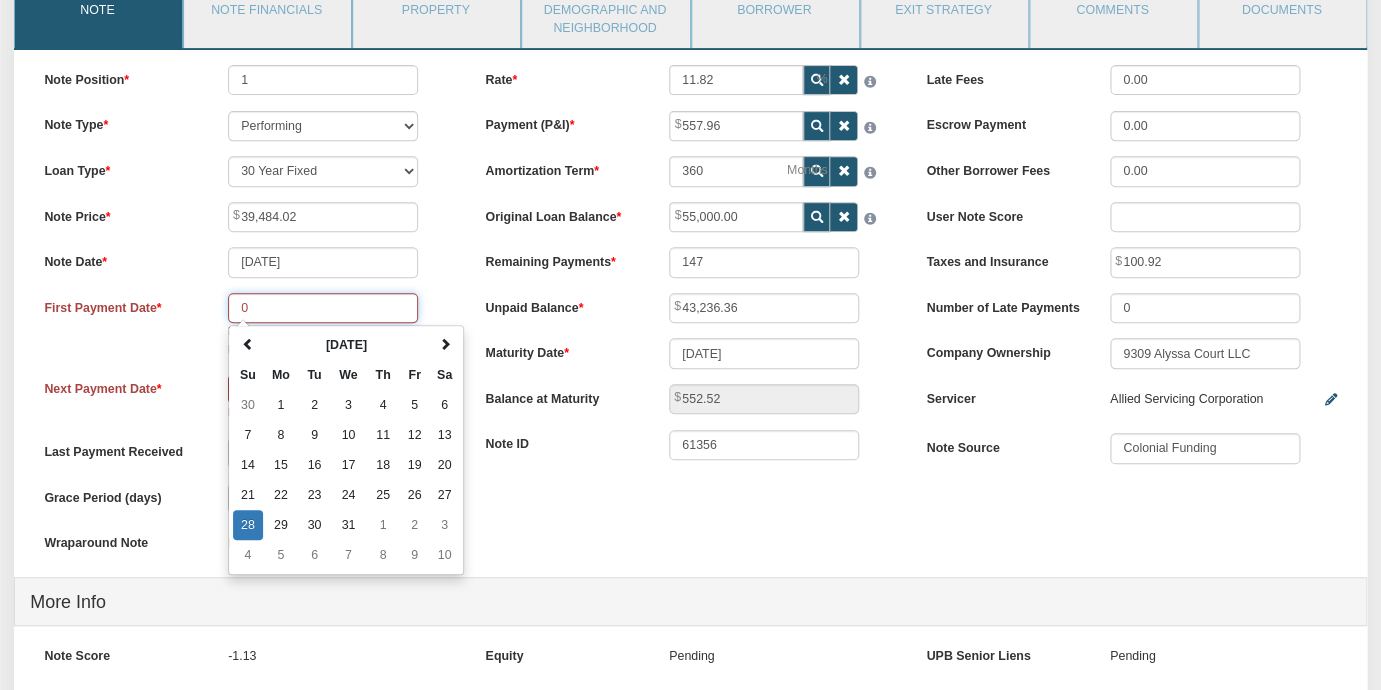 type on "05" 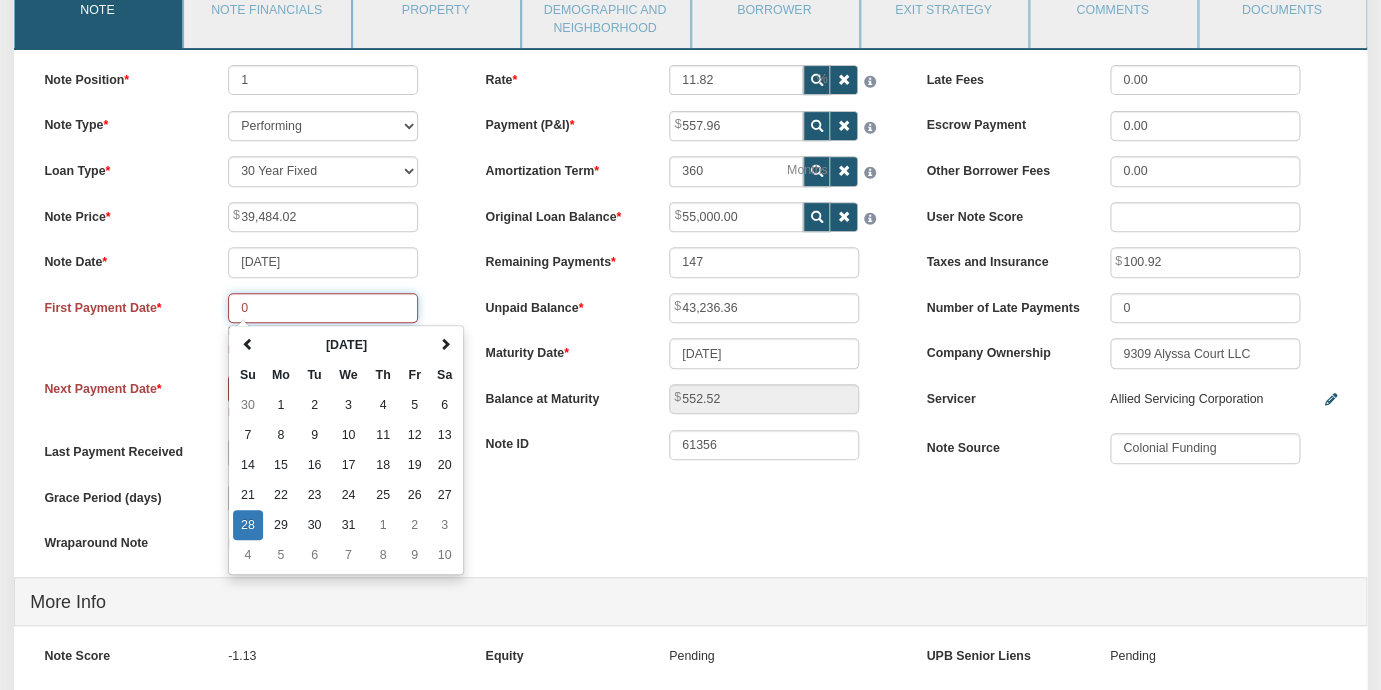 type on "[DATE]" 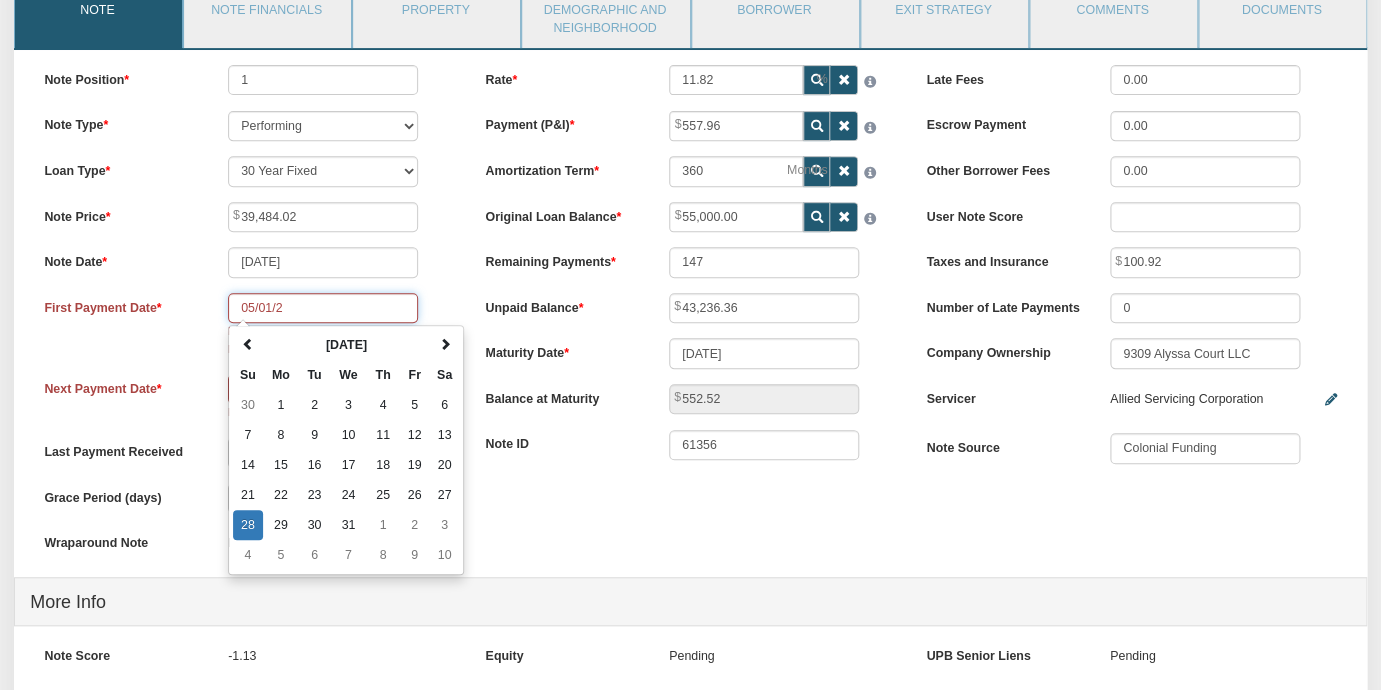 type on "[DATE]" 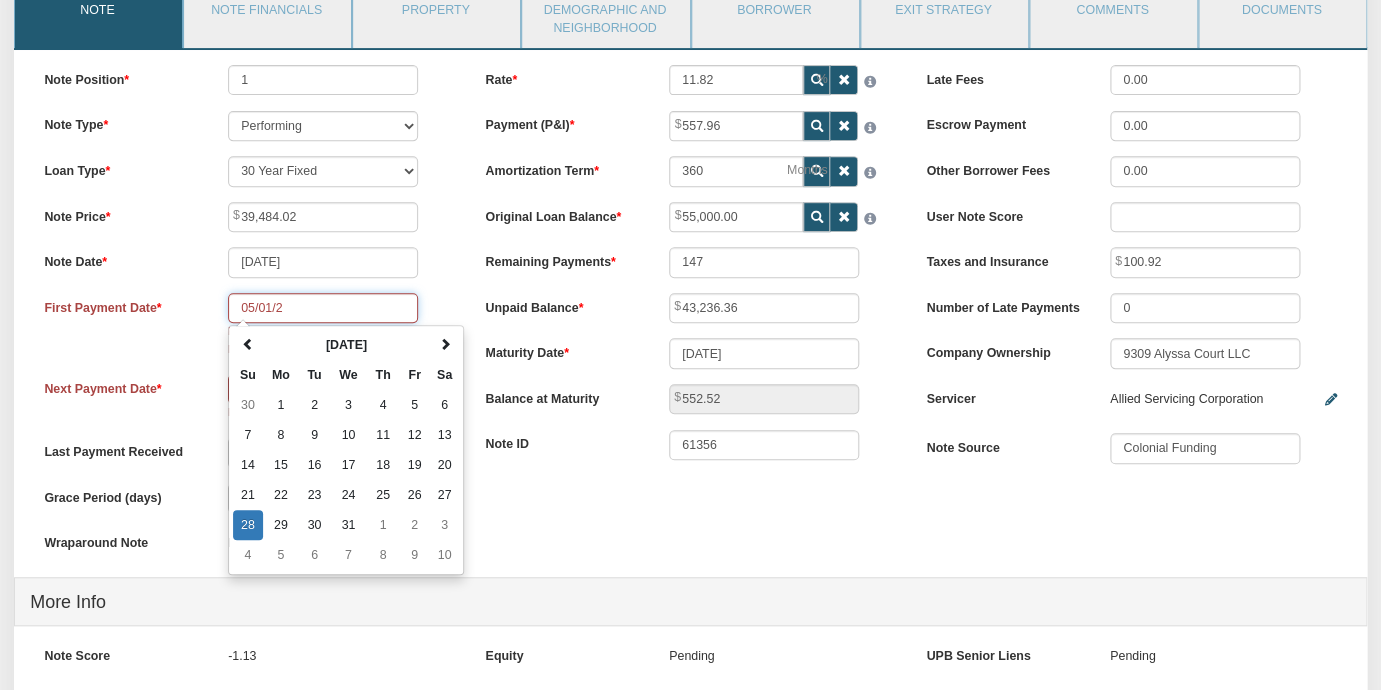 type on "[DATE]" 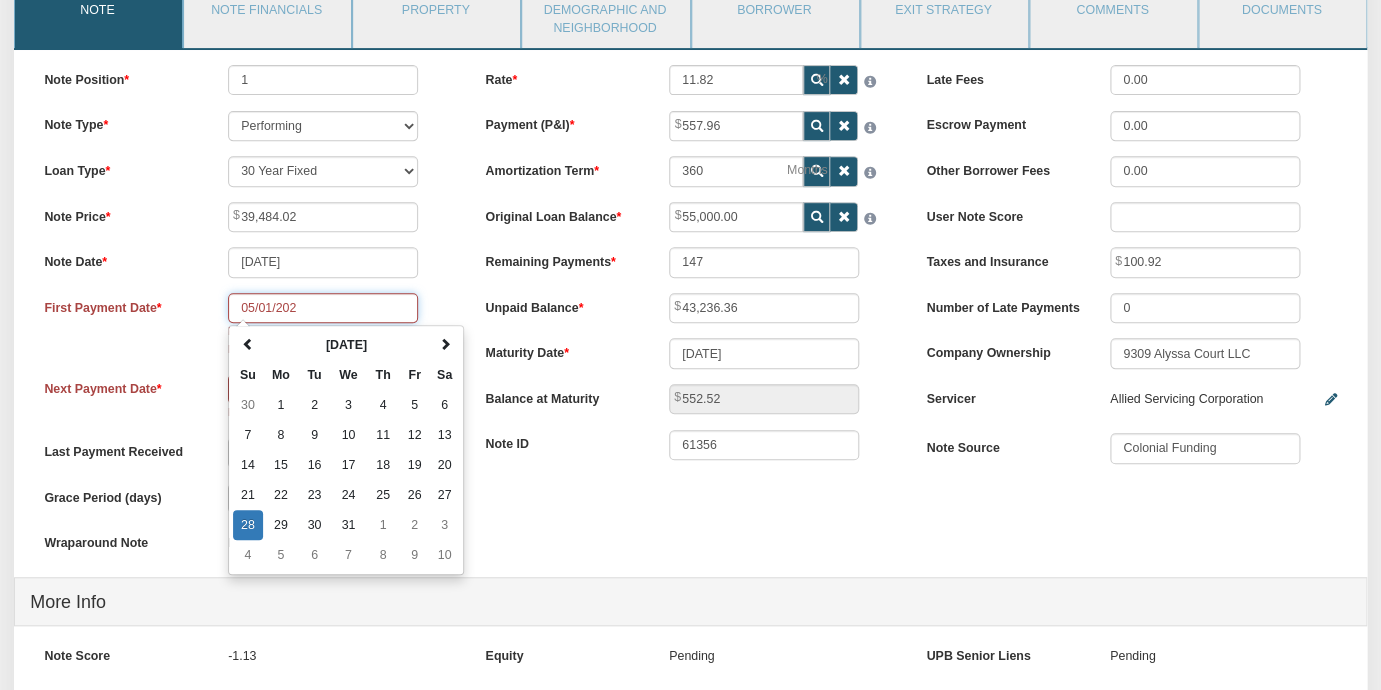 type on "[DATE]" 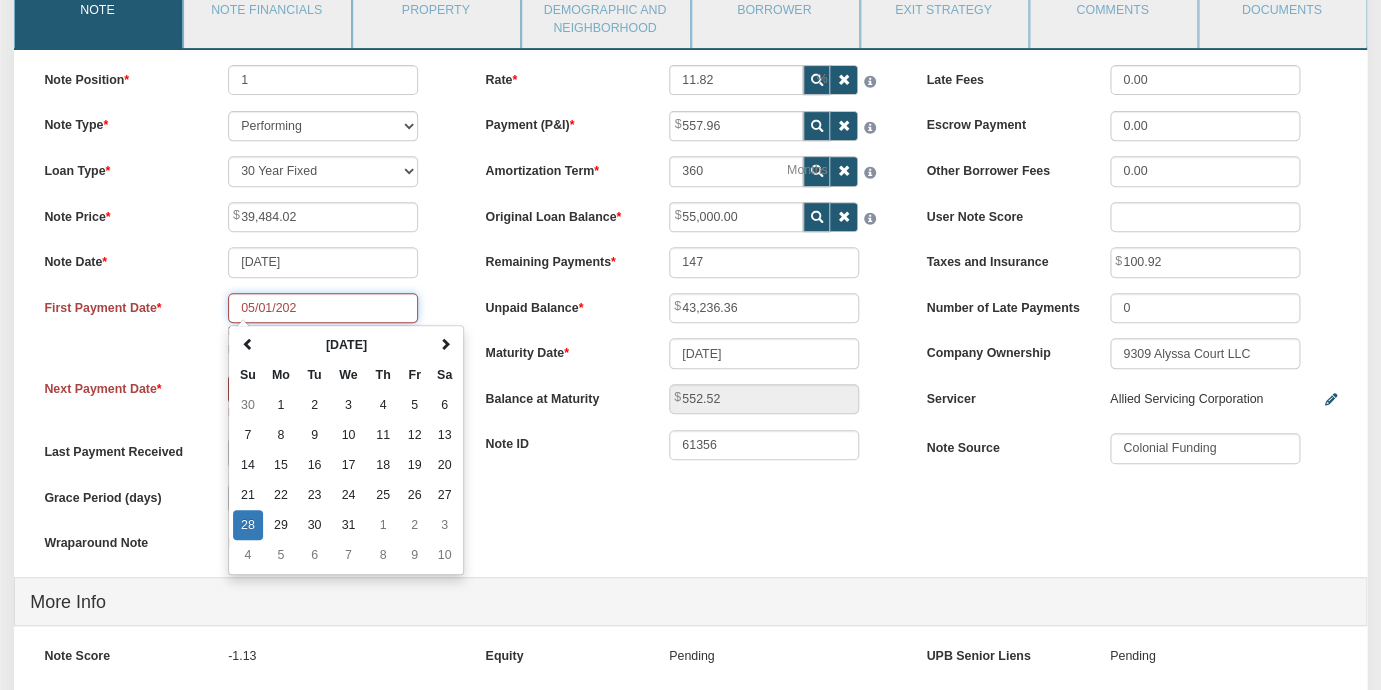 type on "[DATE]" 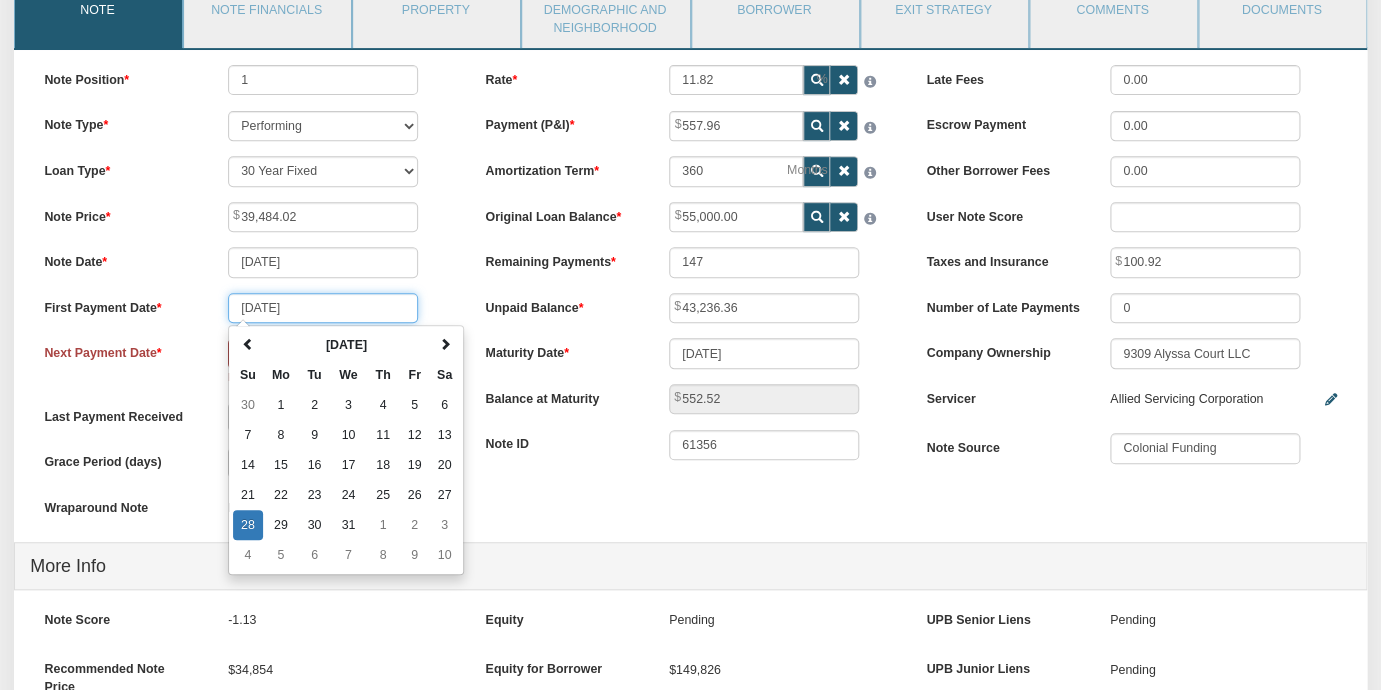 type on "[DATE]" 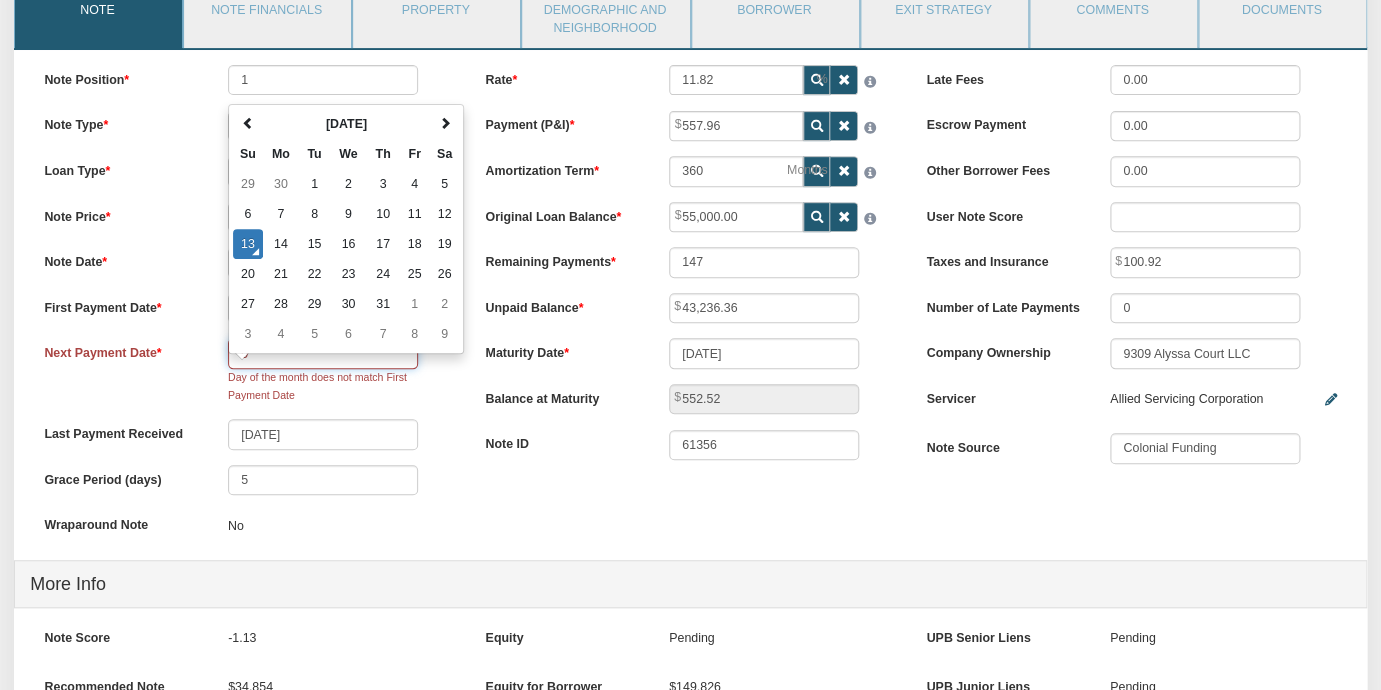 type on "06" 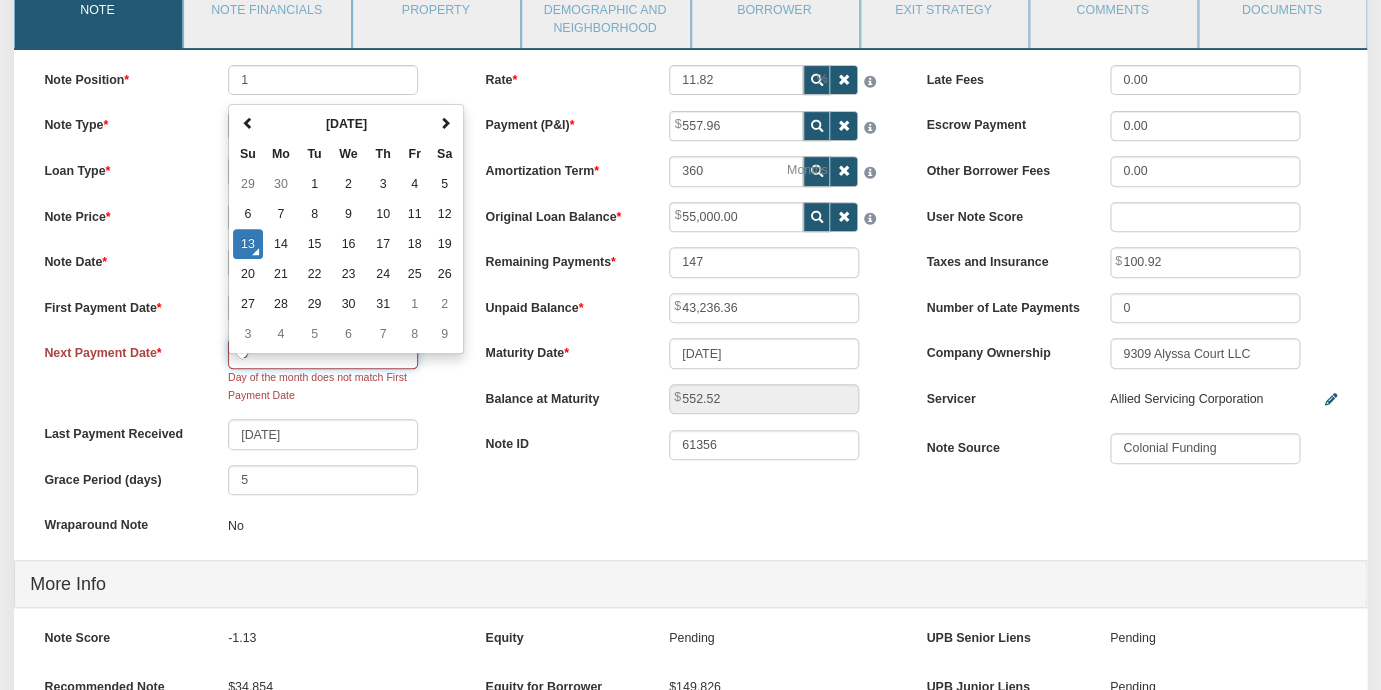 type on "359" 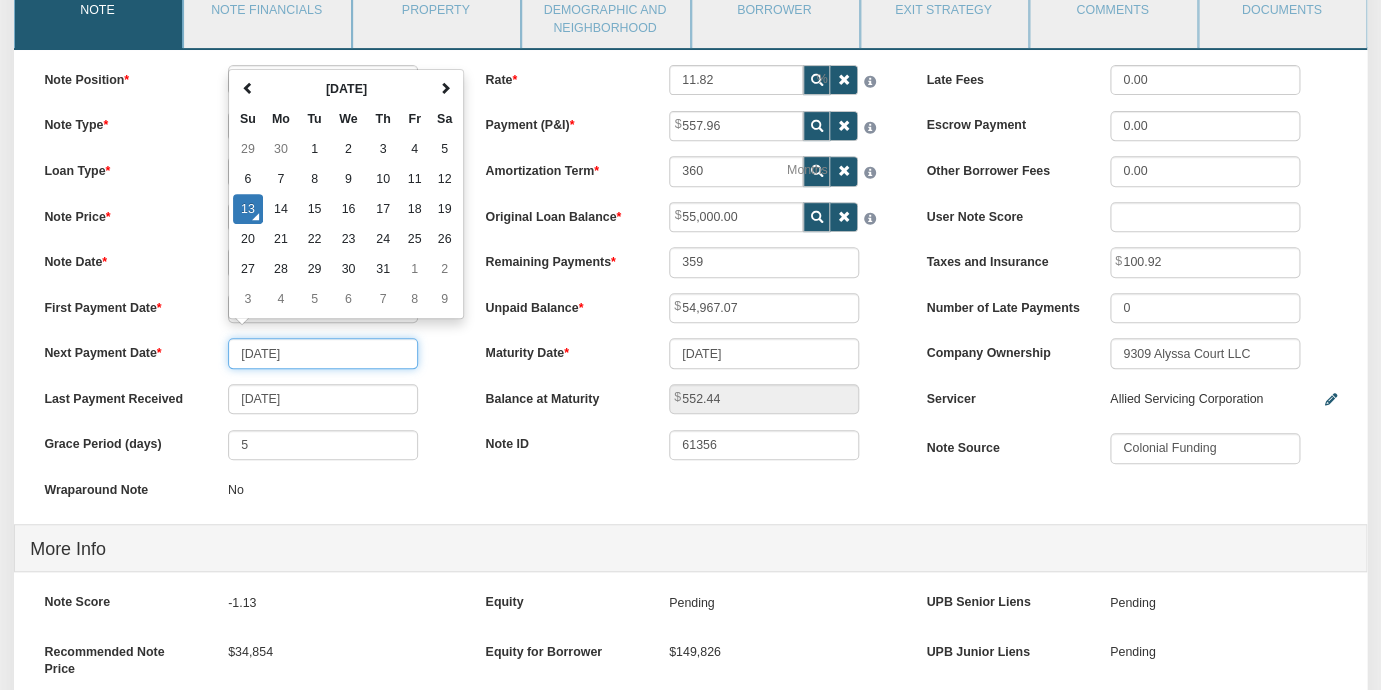 type on "[DATE]" 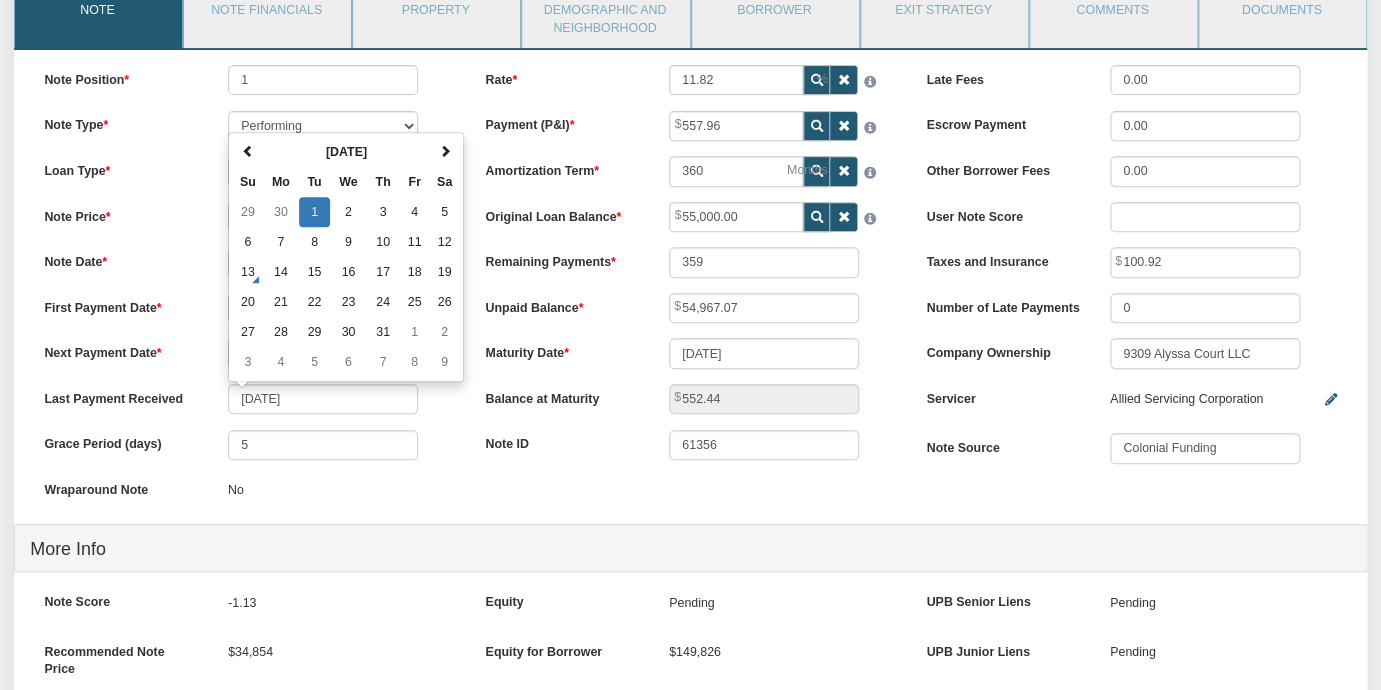 click on "Grace Period (days)
5" at bounding box center [249, 445] 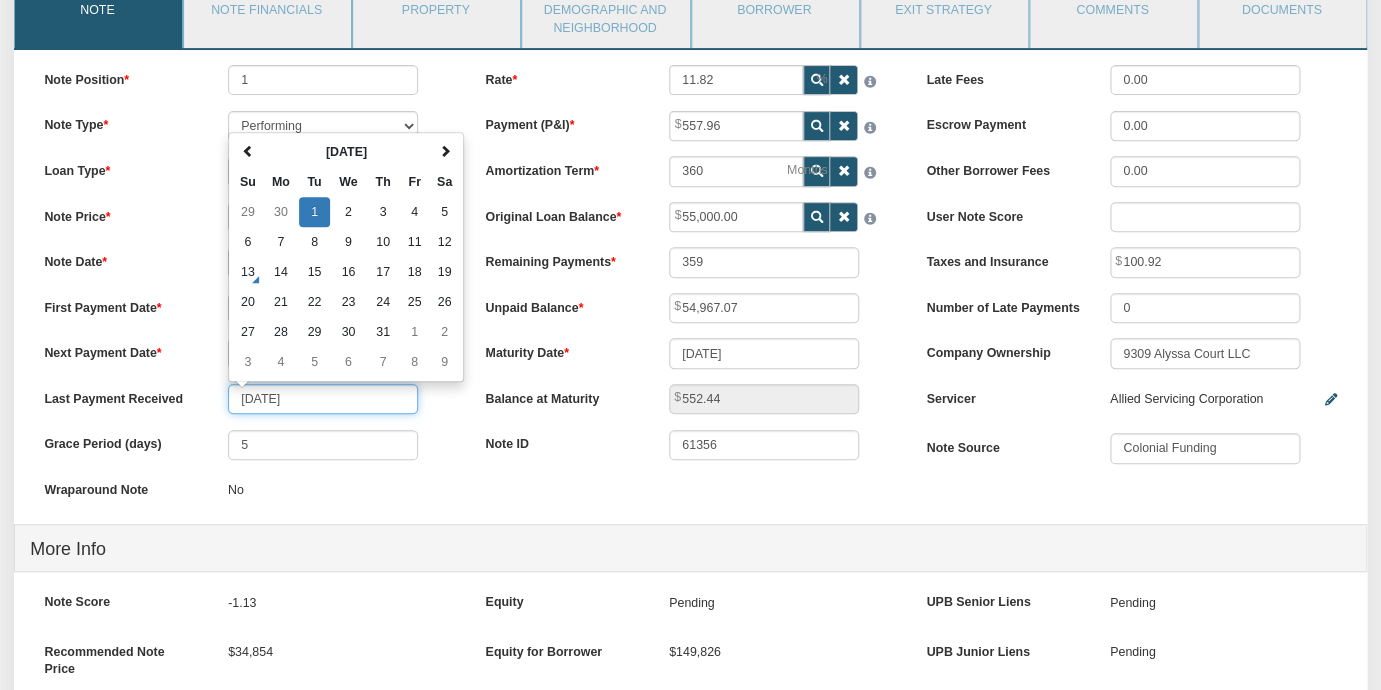 click on "[DATE]" at bounding box center (323, 399) 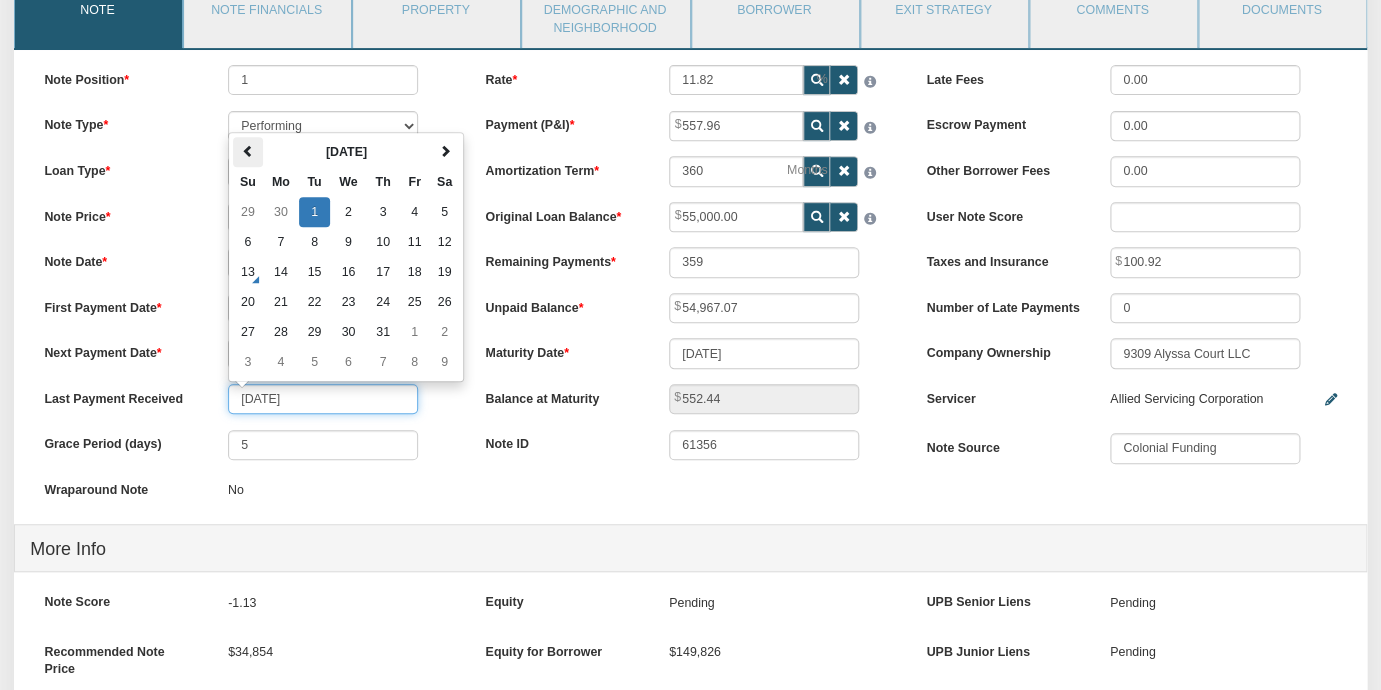 click at bounding box center [248, 152] 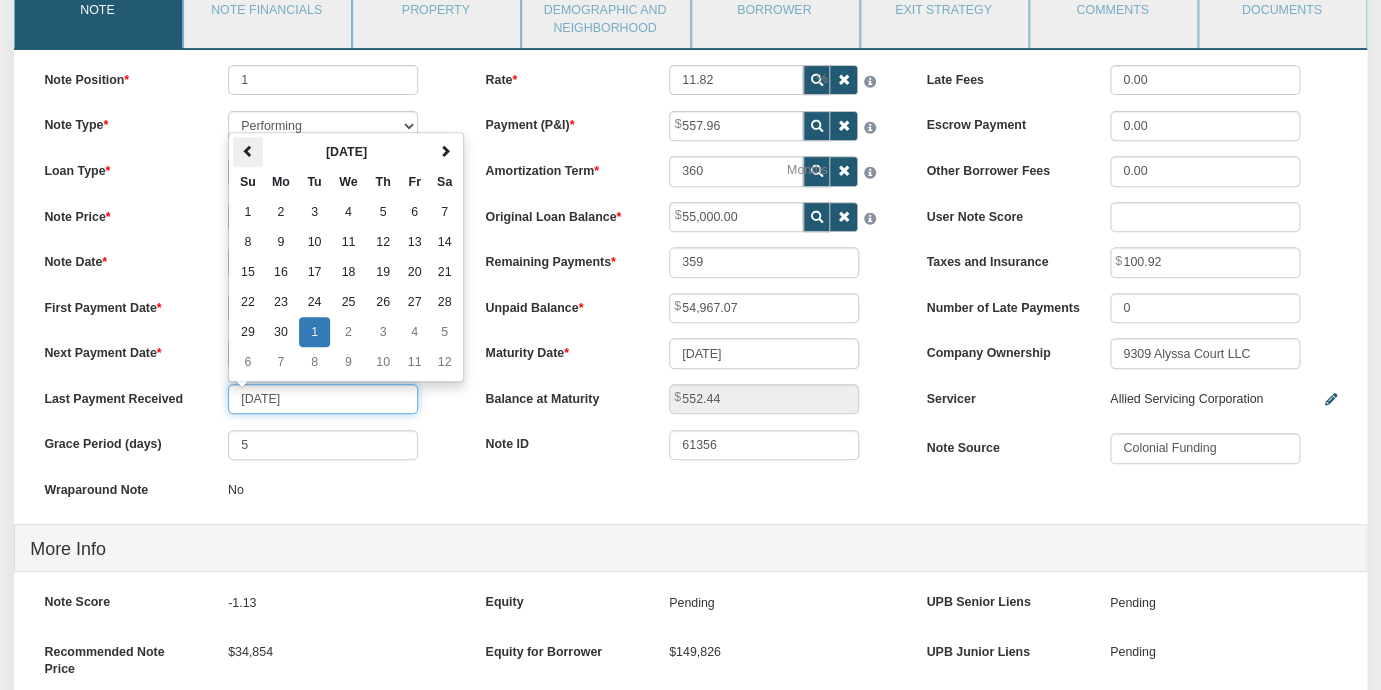 click at bounding box center [248, 152] 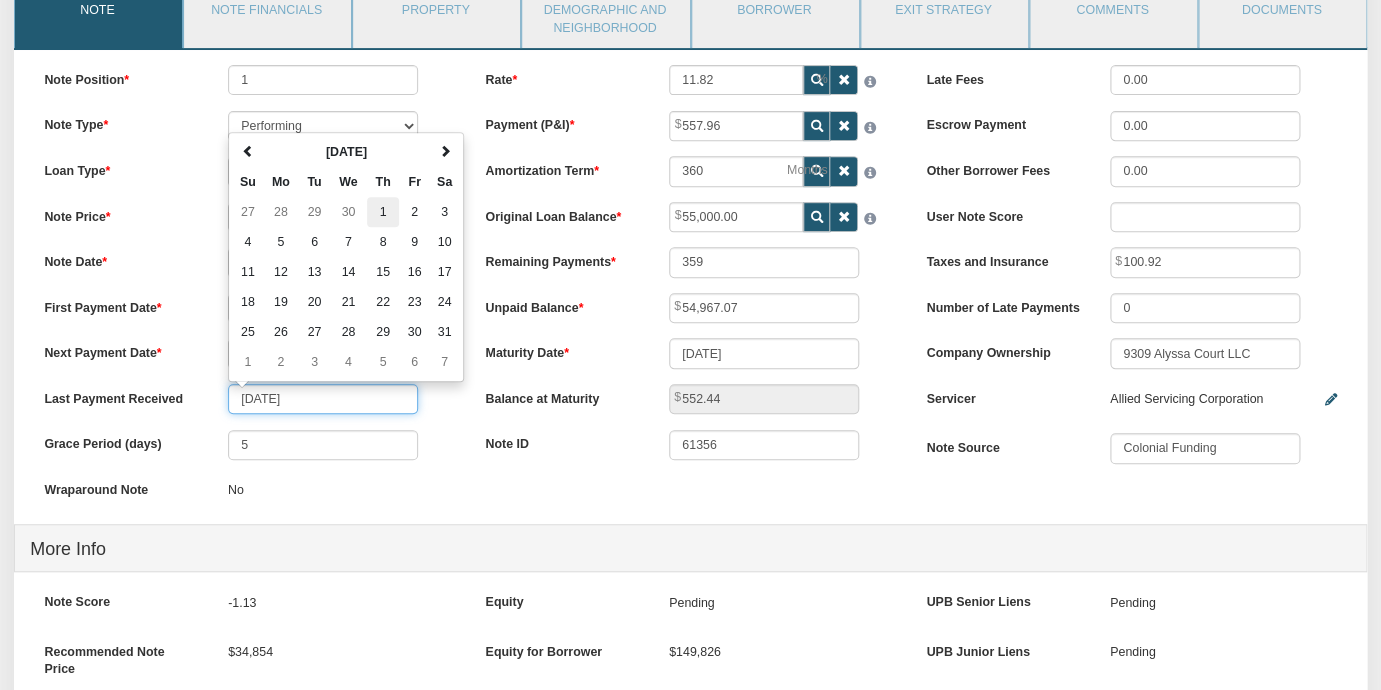 click on "1" at bounding box center [383, 212] 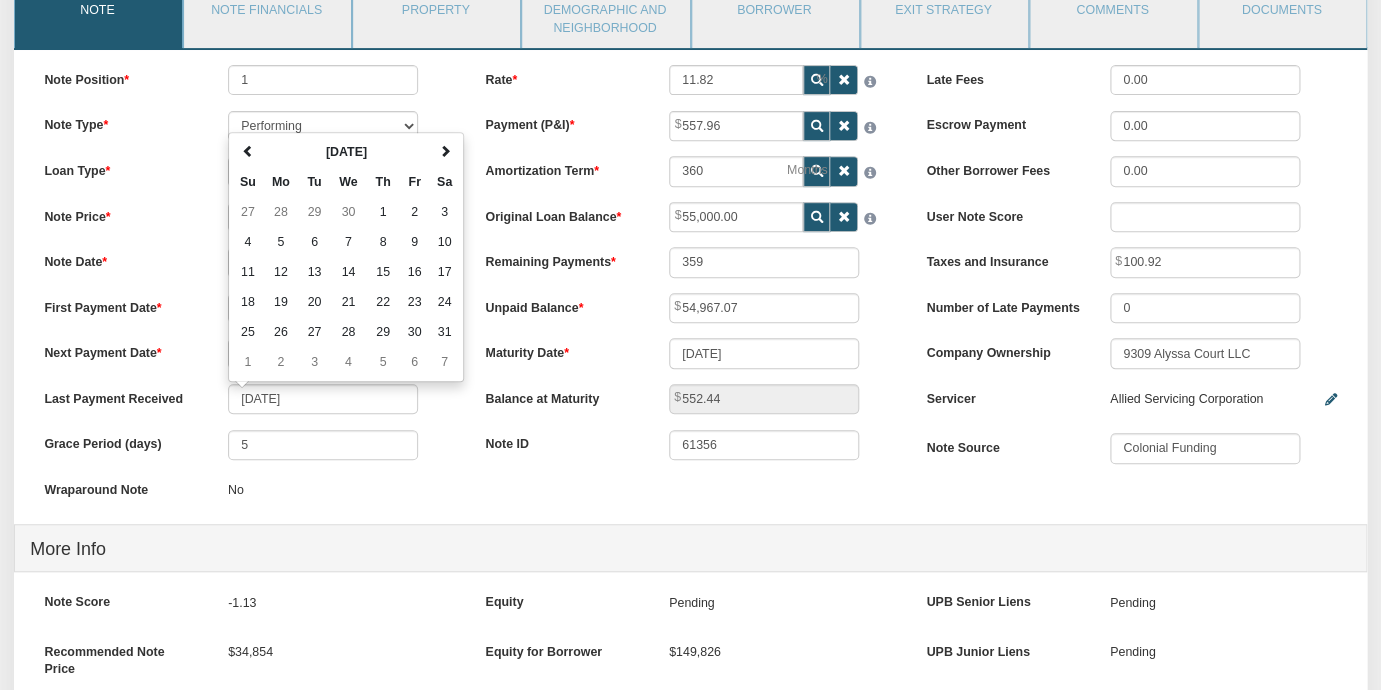 type on "[DATE]" 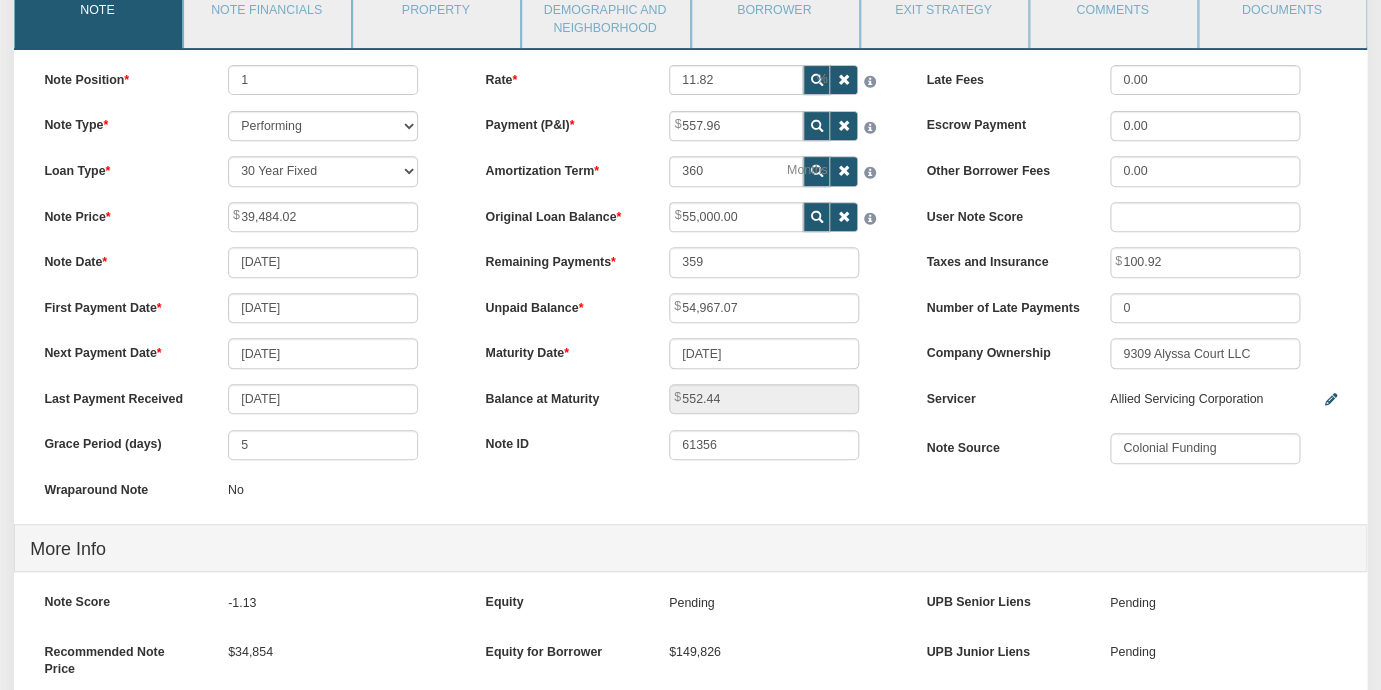 click on "Note Position
1
Note Type
Performing Forthcoming Non-Performing REO Sub-Performing Unknown
Loan Type
30 Year Fixed 15 Year Fixed 20 Year Fixed 40 Year Fixed 5 years balloon loan with 30 years amortization 7 years balloon loan with 30 years amortization Cash payment No loan Custom Fixed Custom loan with balloon
Note Price
39,484.02
Note Date
[DATE]
5 No" at bounding box center [249, 294] 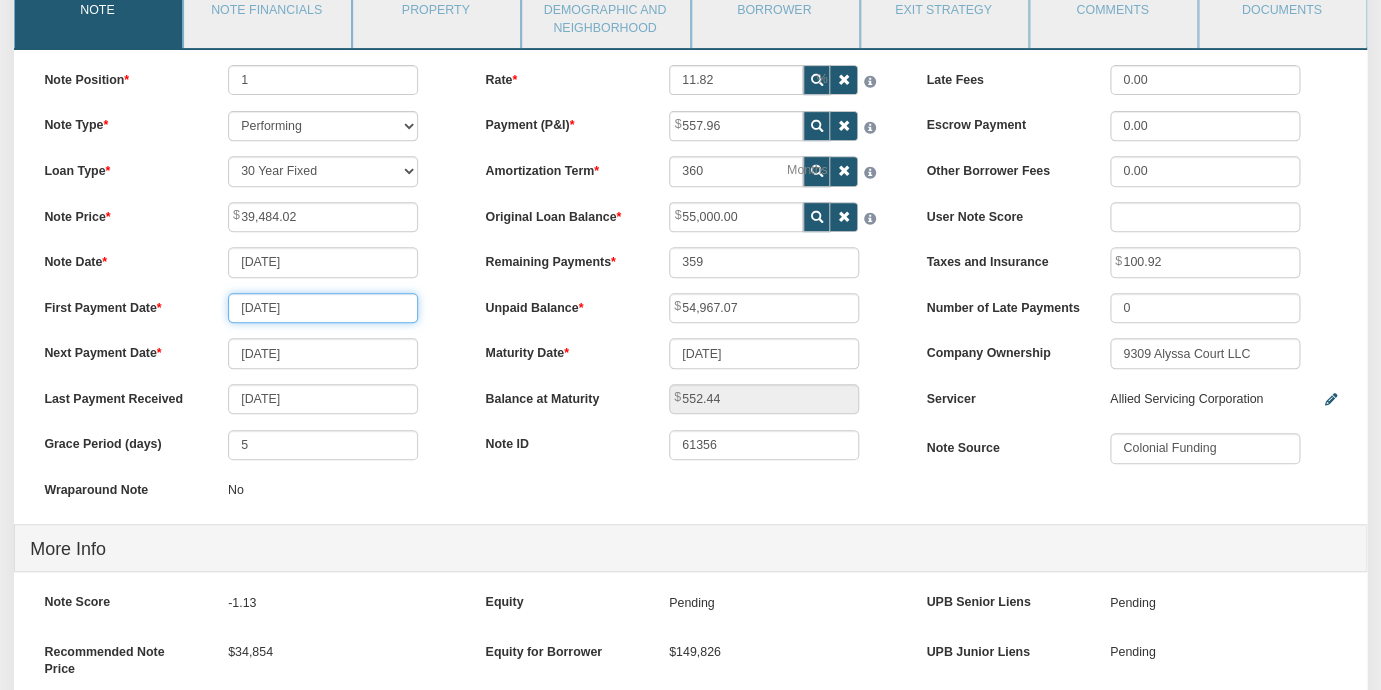 click on "[DATE]" at bounding box center (323, 308) 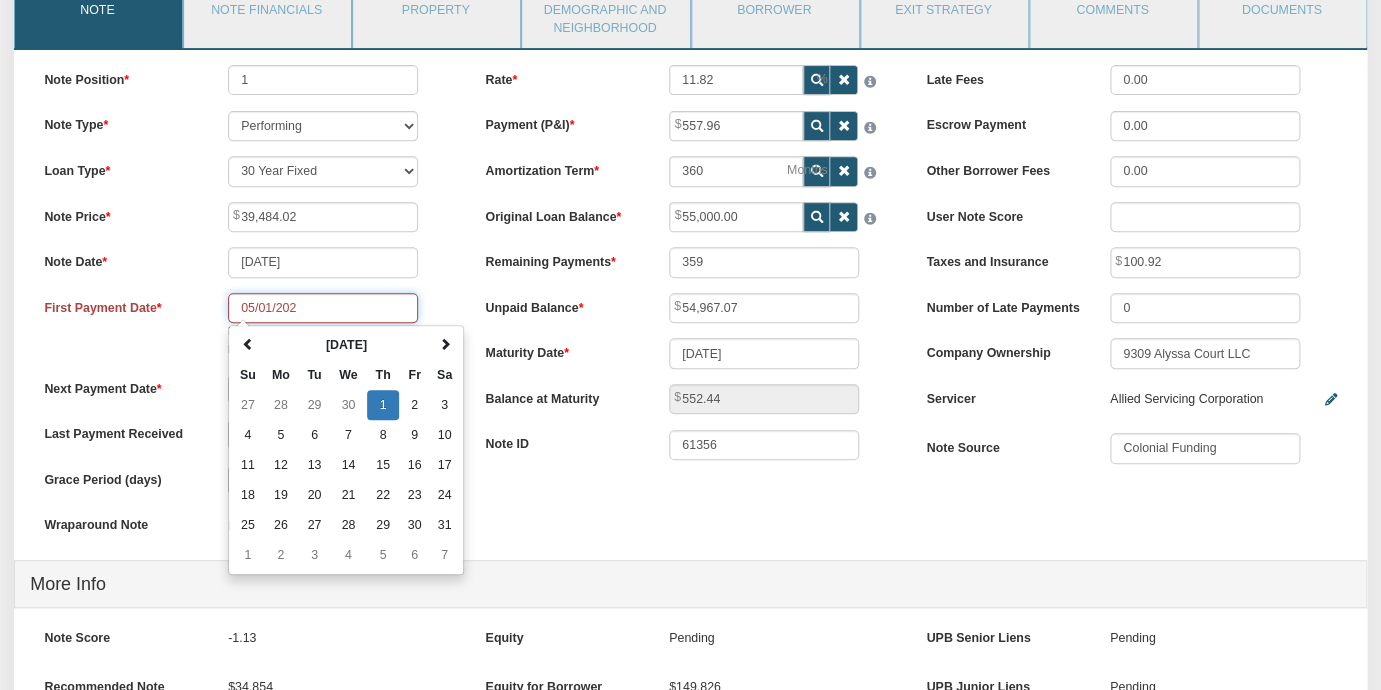 type on "[DATE]" 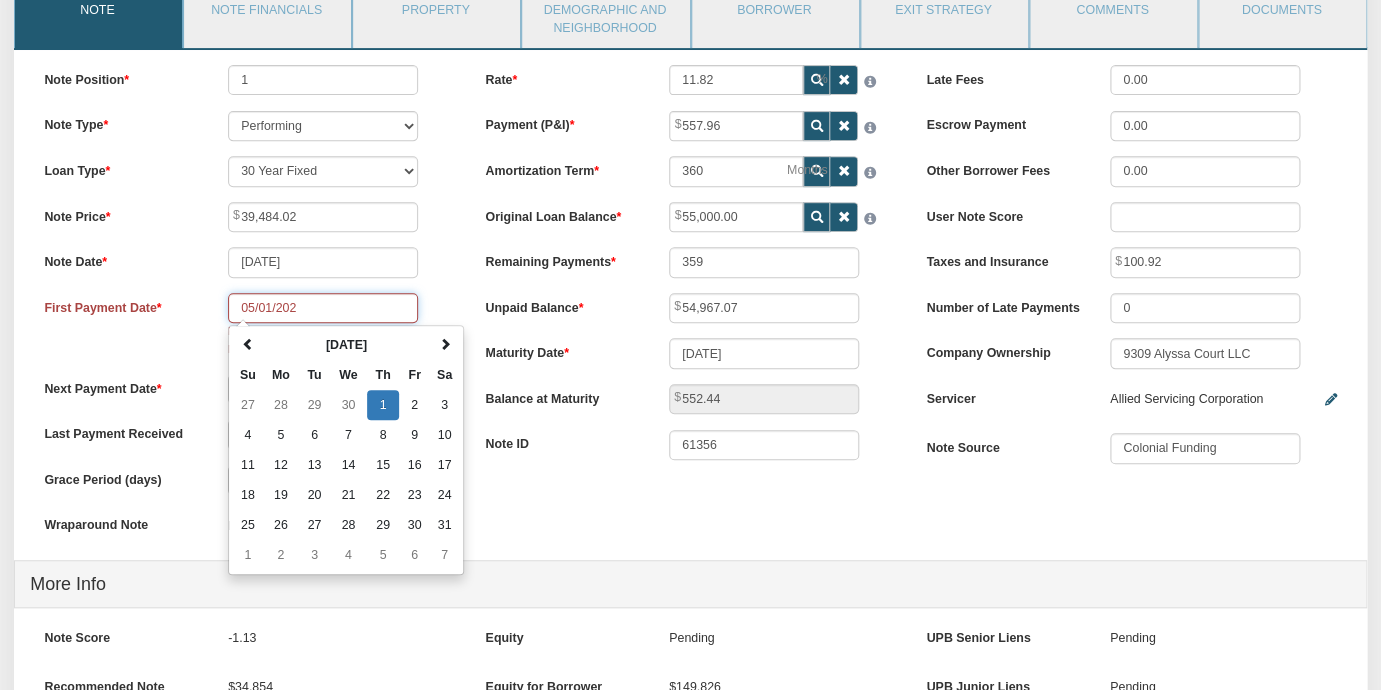 type on "299" 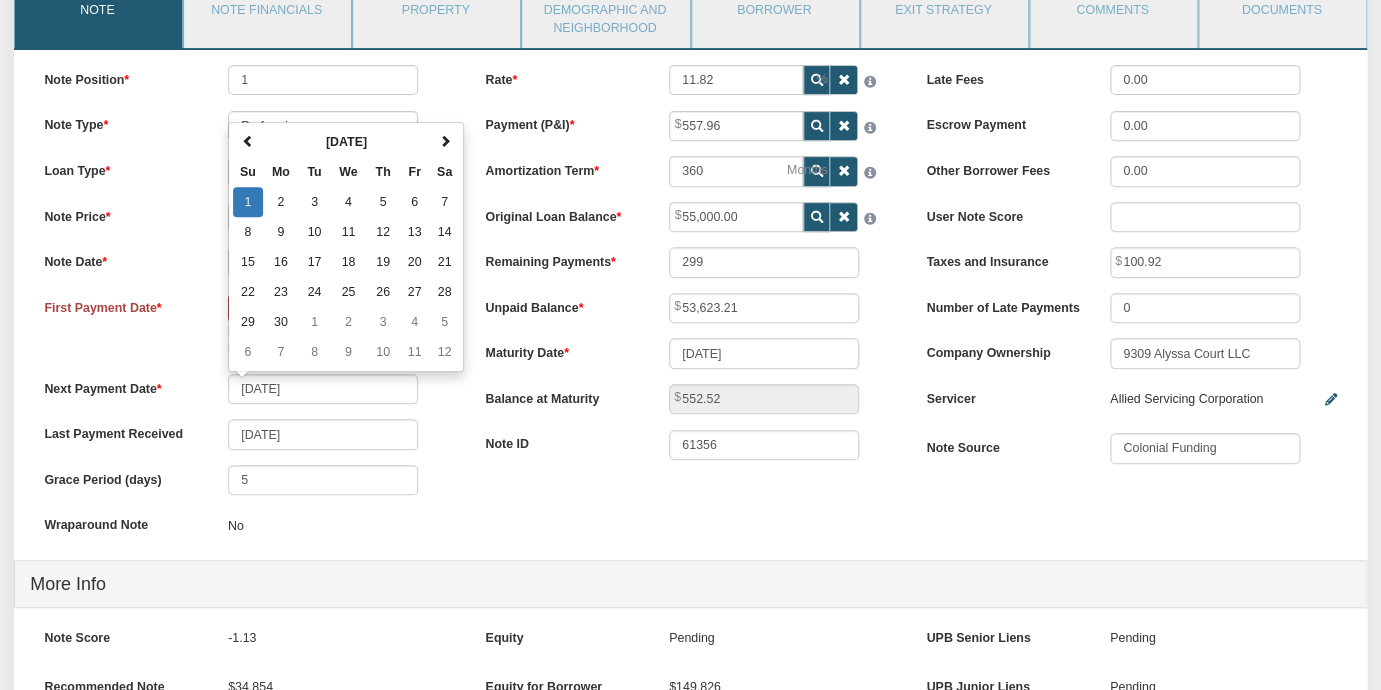 click on "Last Payment Received
[DATE]" at bounding box center [249, 434] 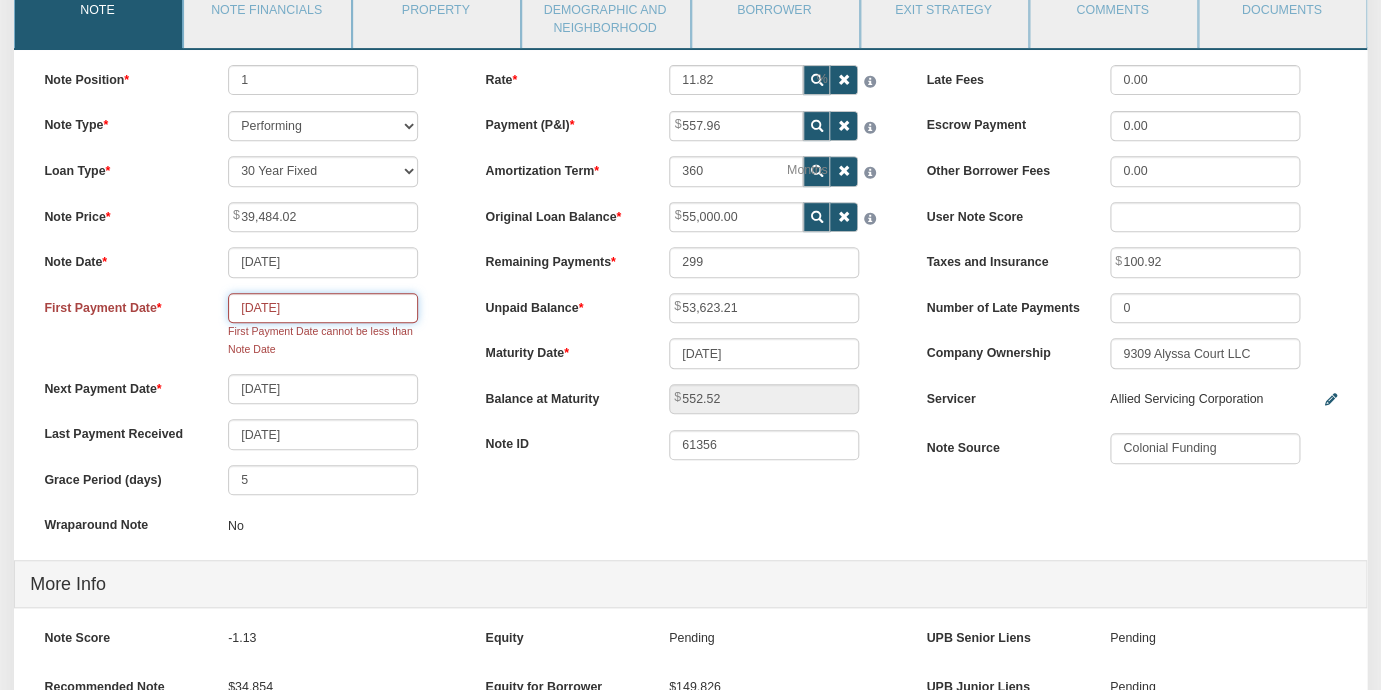 click on "[DATE]" at bounding box center [323, 308] 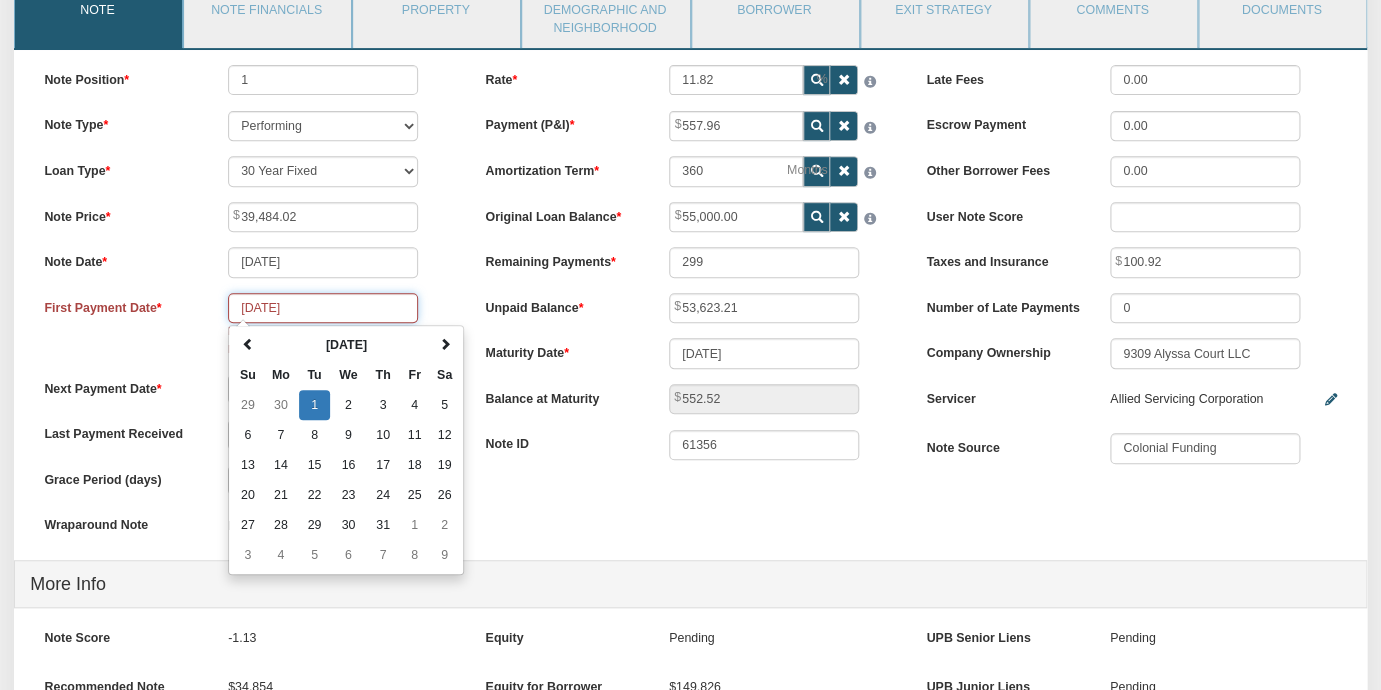 click on "[DATE]" at bounding box center [323, 308] 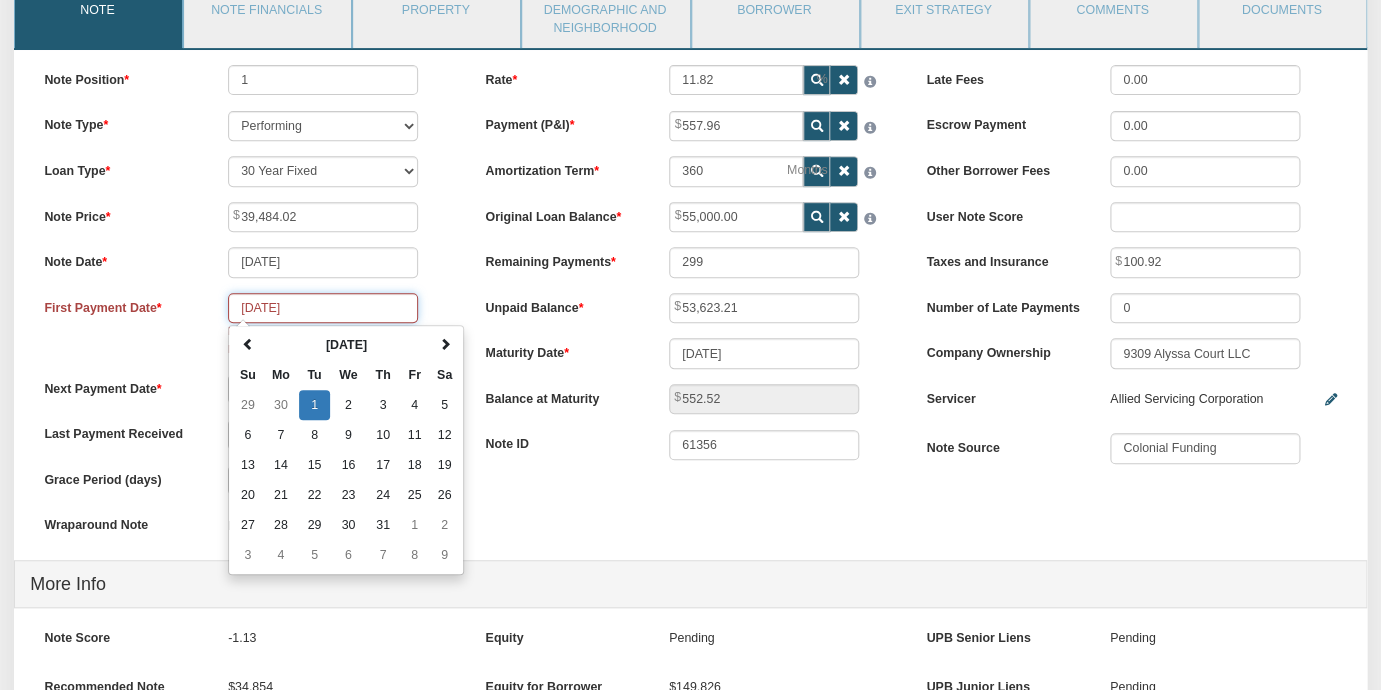 type on "148" 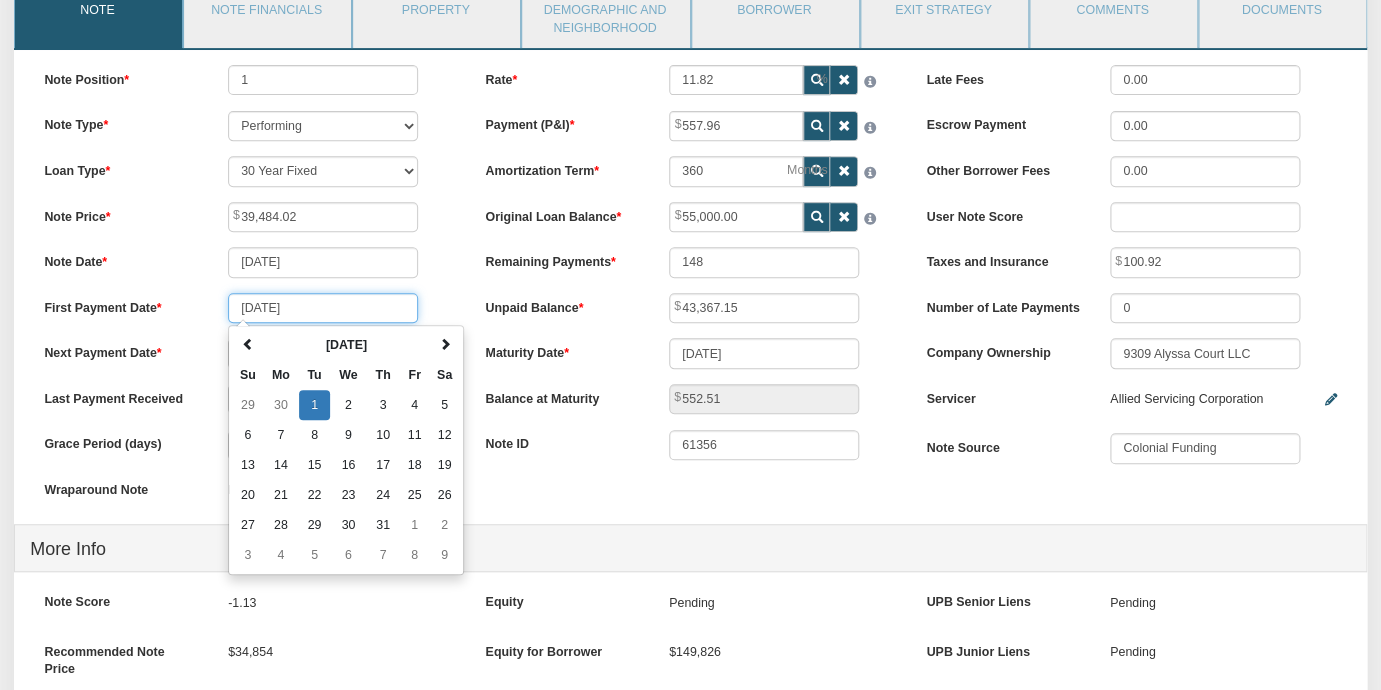 type on "[DATE]" 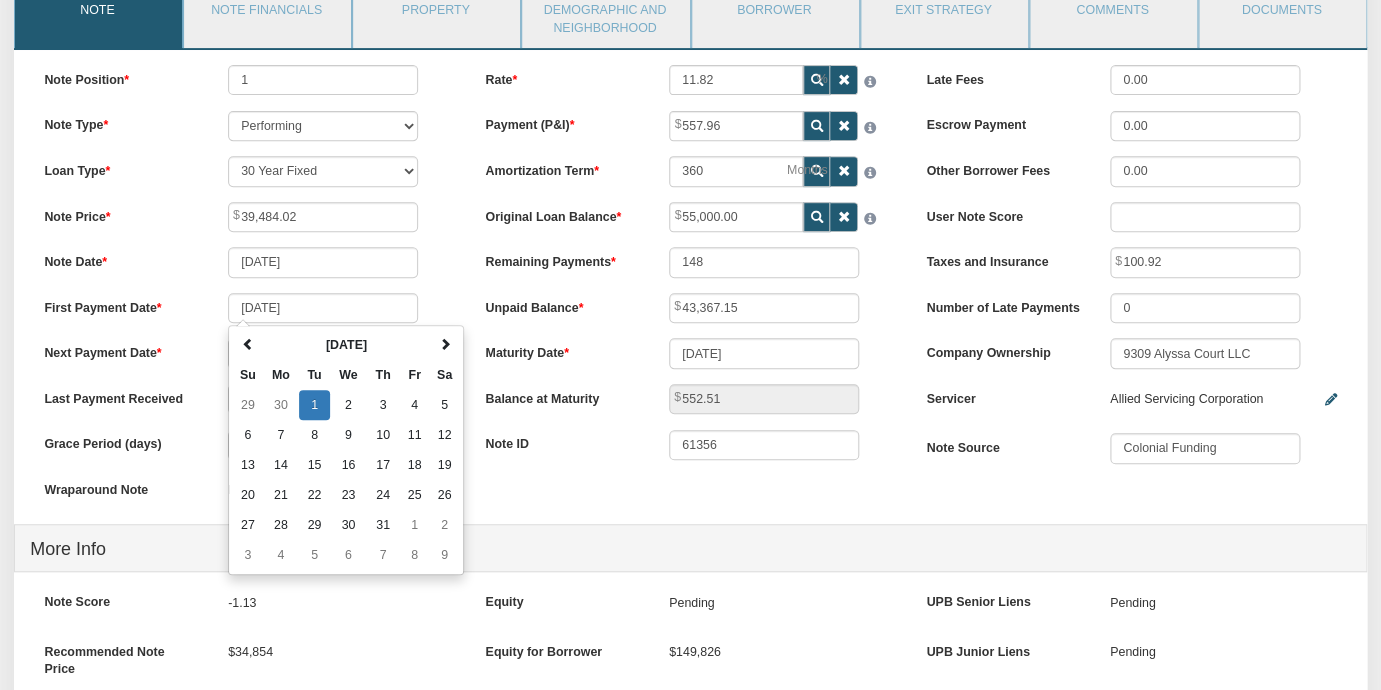 click on "Note Date
[DATE]" at bounding box center [249, 262] 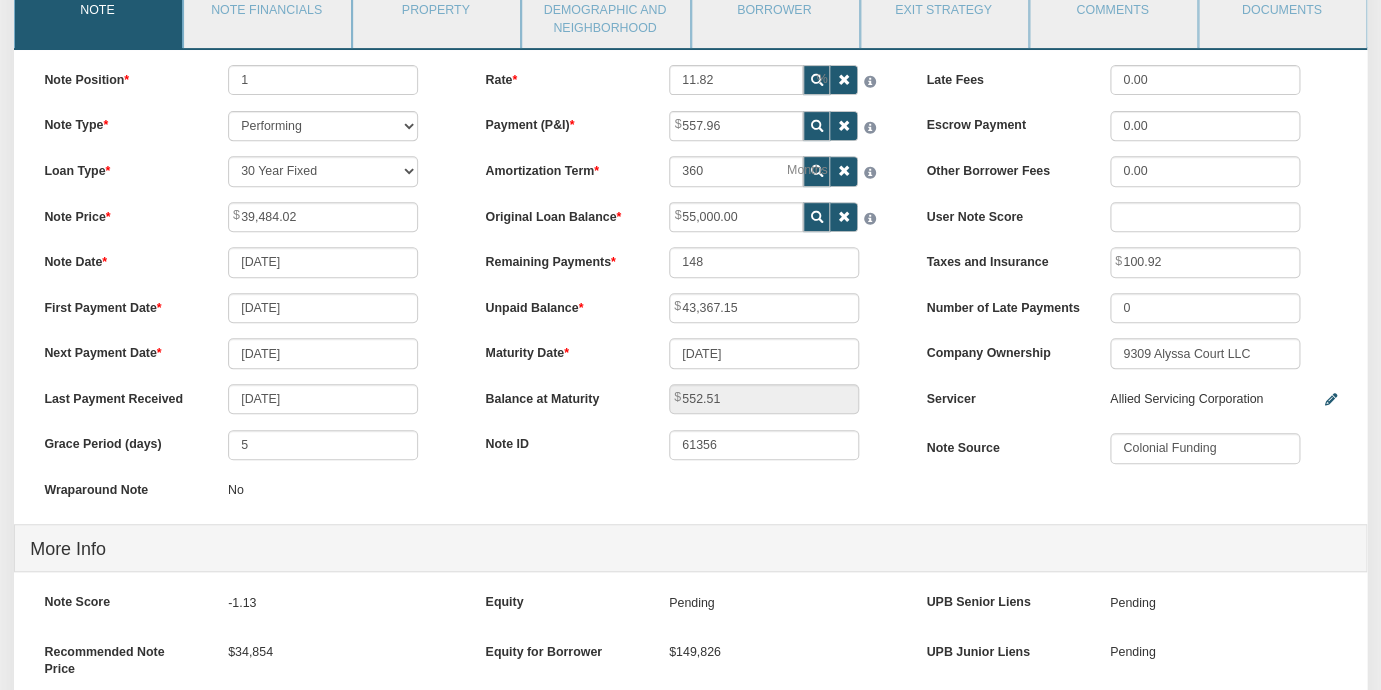 click on "Note Position
1
Note Type
Performing Forthcoming Non-Performing REO Sub-Performing Unknown
Loan Type
30 Year Fixed 15 Year Fixed 20 Year Fixed 40 Year Fixed 5 years balloon loan with 30 years amortization 7 years balloon loan with 30 years amortization Cash payment No loan Custom Fixed Custom loan with balloon
Note Price
39,484.02
Note Date
[DATE]
5 No" at bounding box center (249, 294) 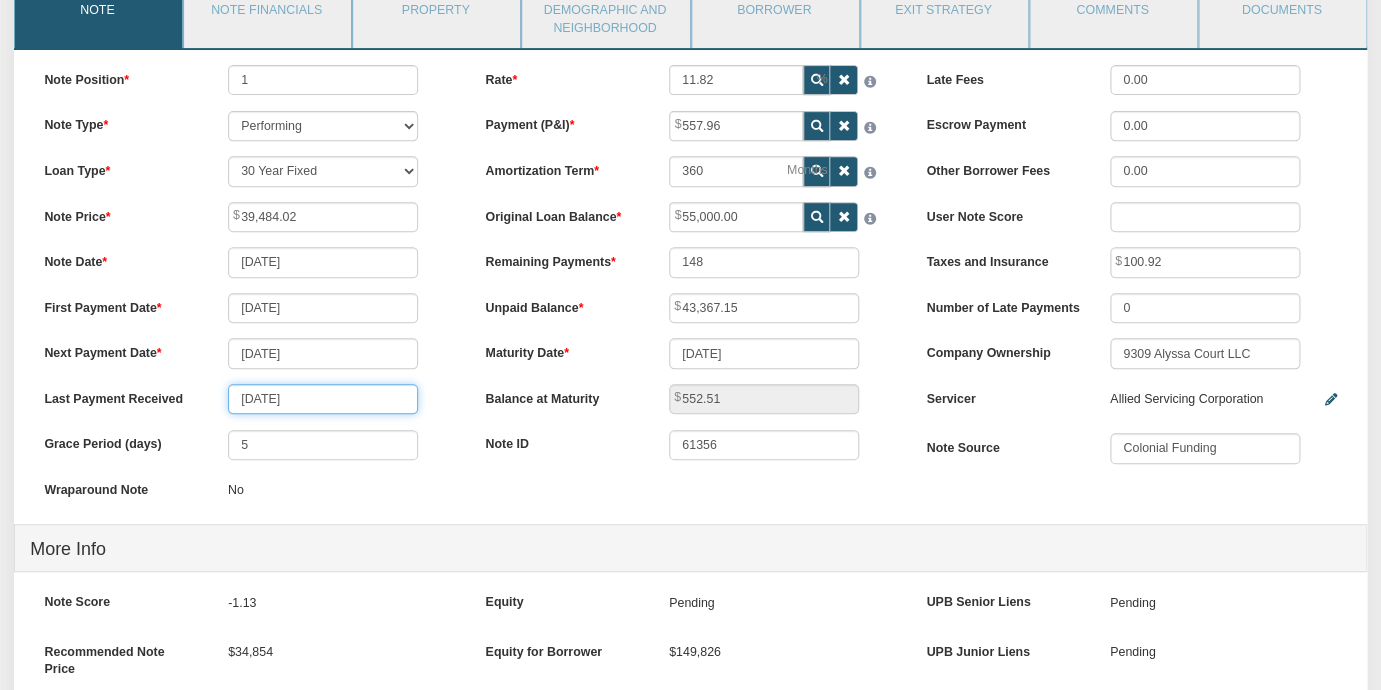 click on "[DATE]" at bounding box center (323, 399) 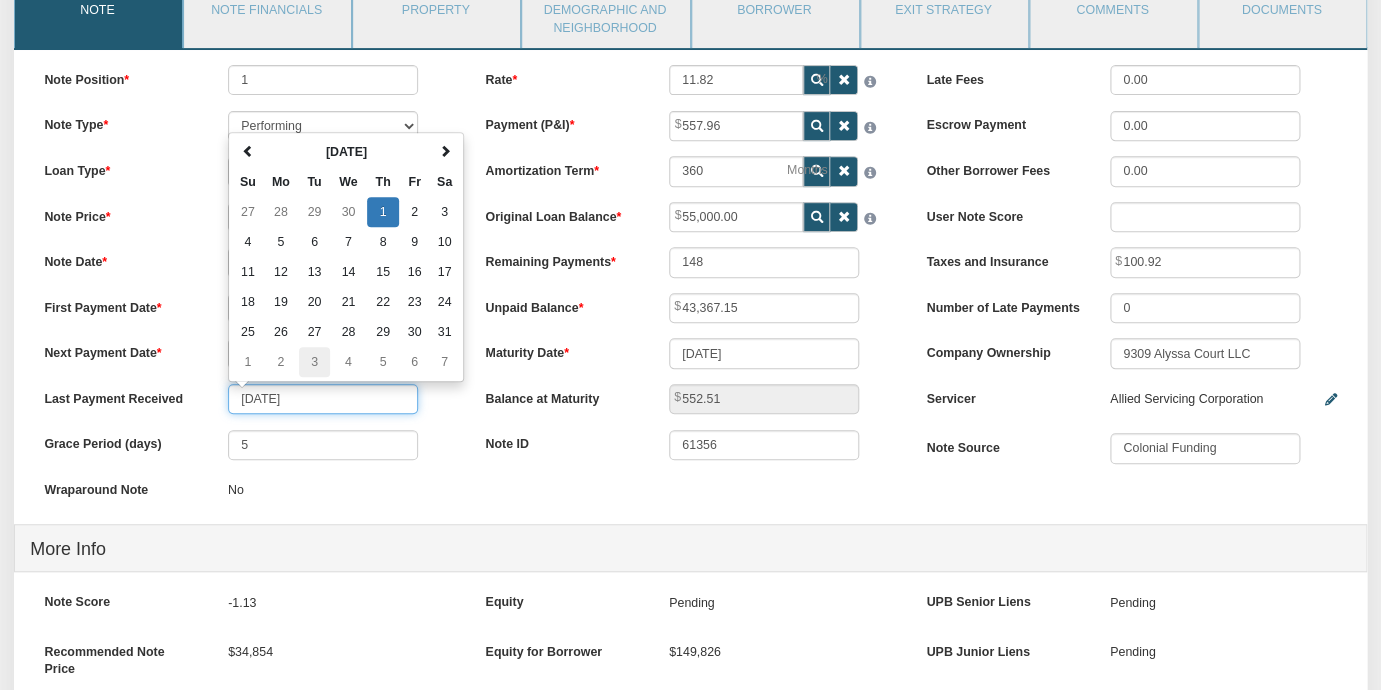 type on "[DATE]" 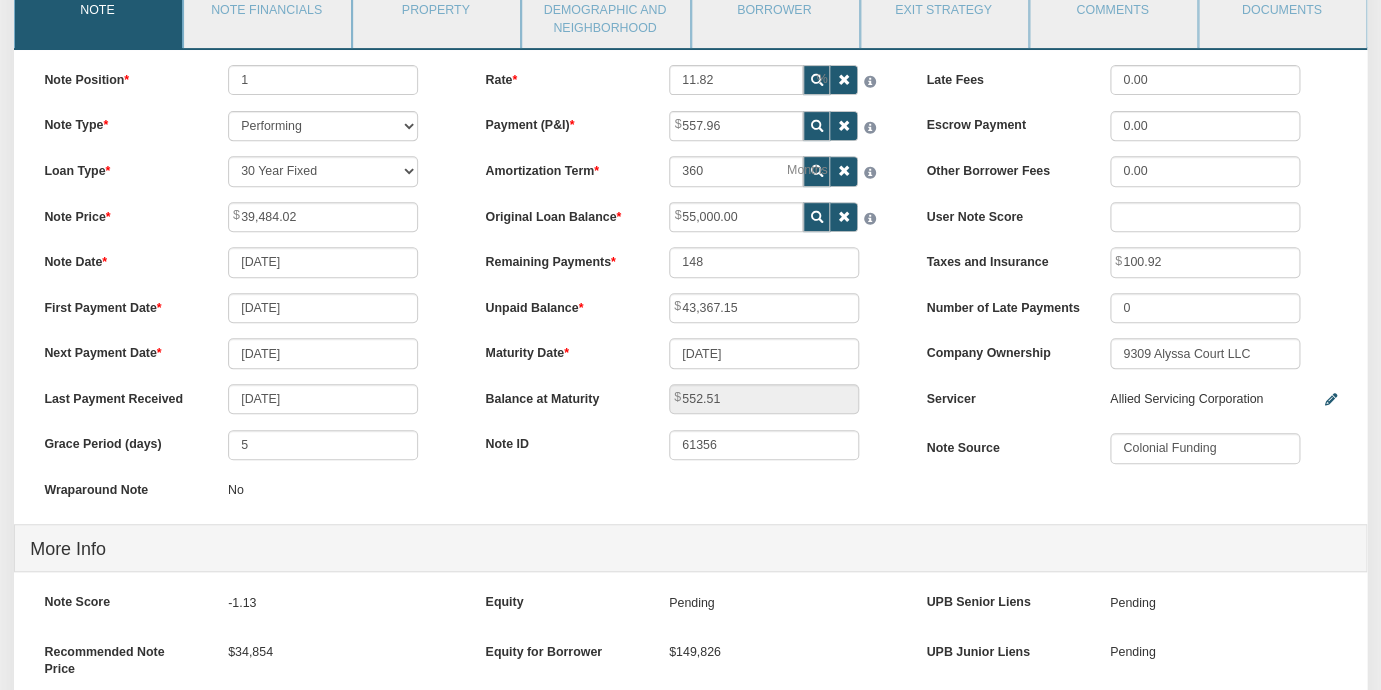 click on "Maturity Date" at bounding box center [562, 350] 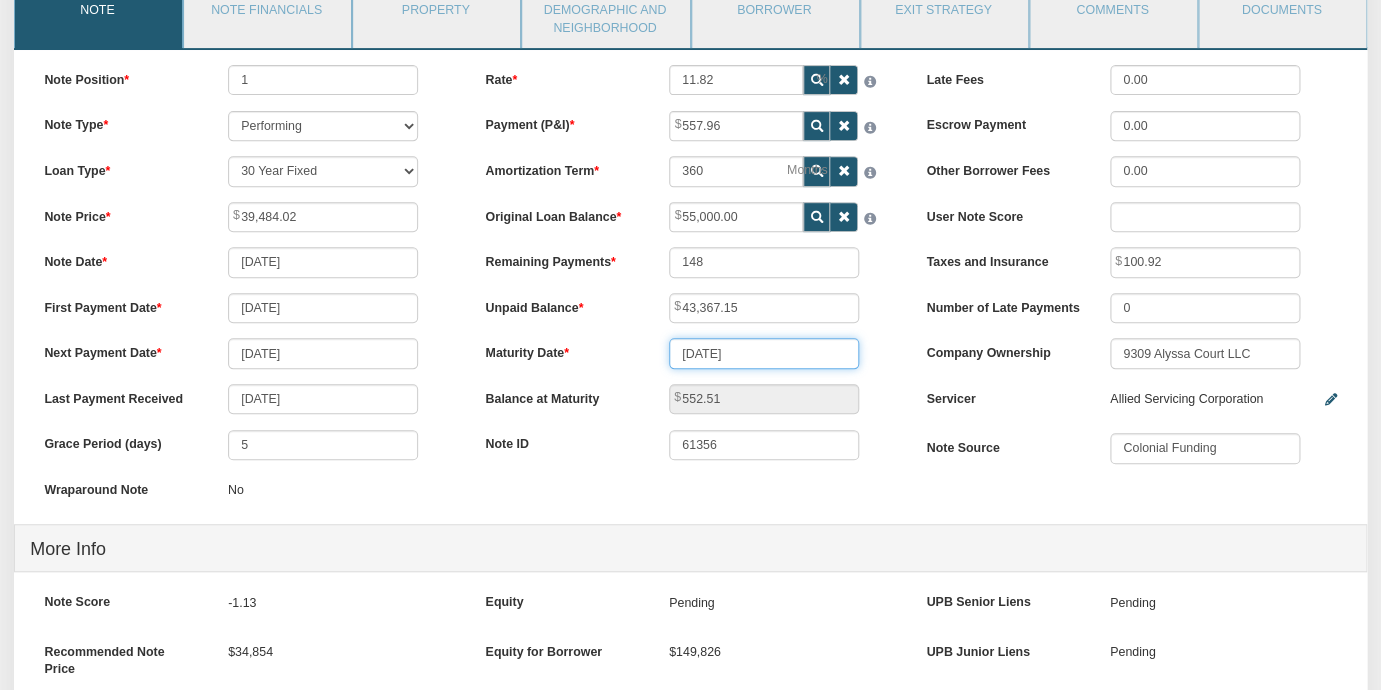 click on "[DATE]" at bounding box center (764, 353) 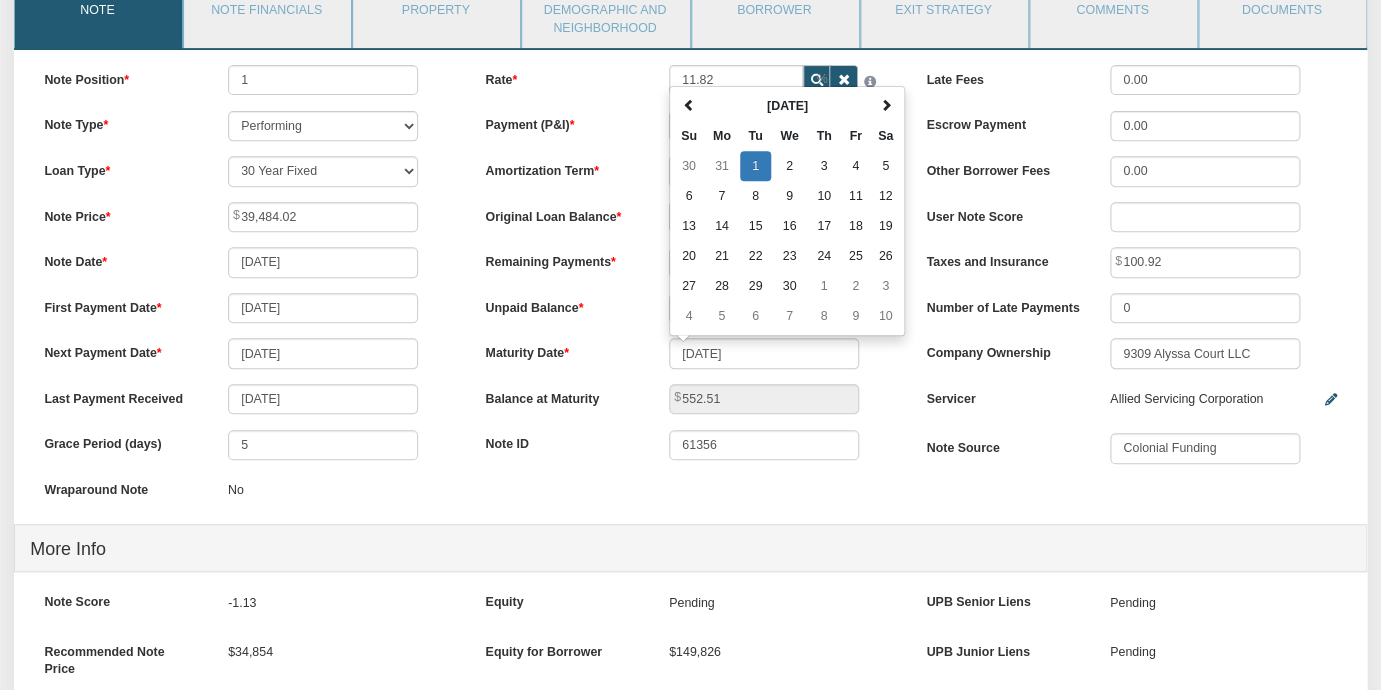 click on "First Payment Date
[DATE]" at bounding box center (249, 308) 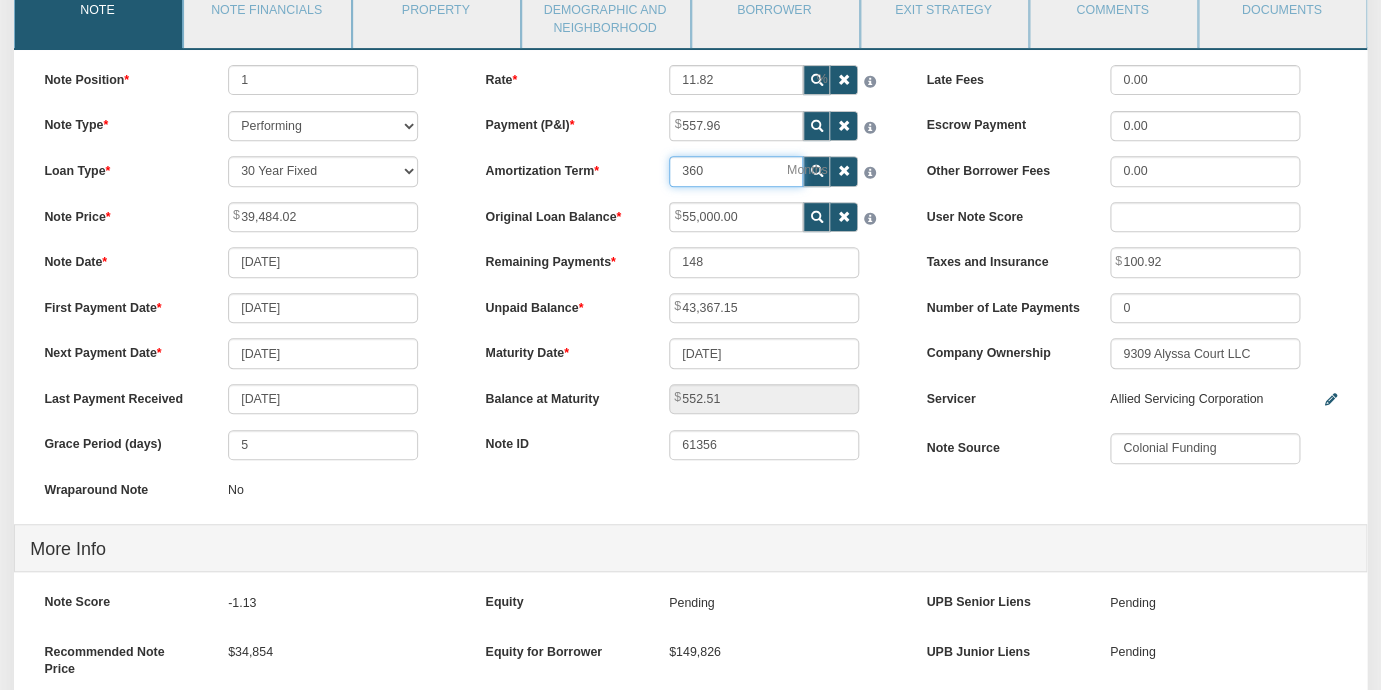 click on "360" at bounding box center [736, 171] 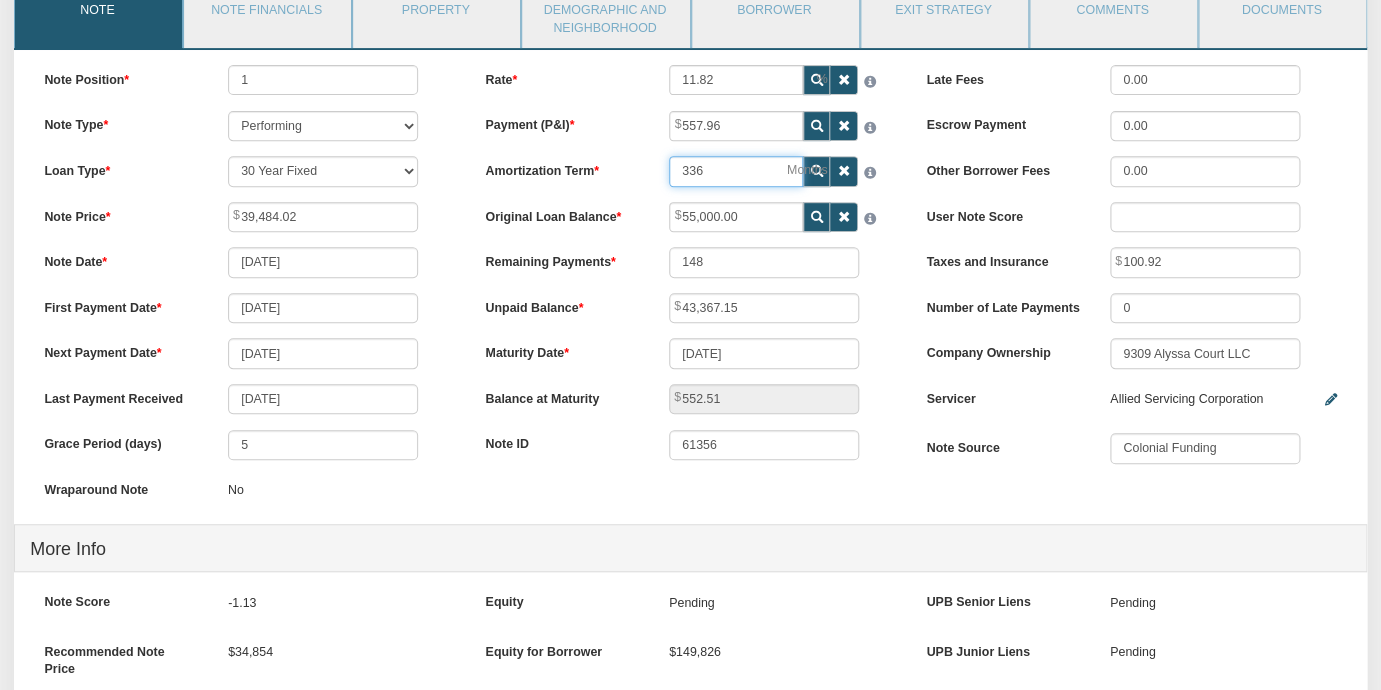 type on "336" 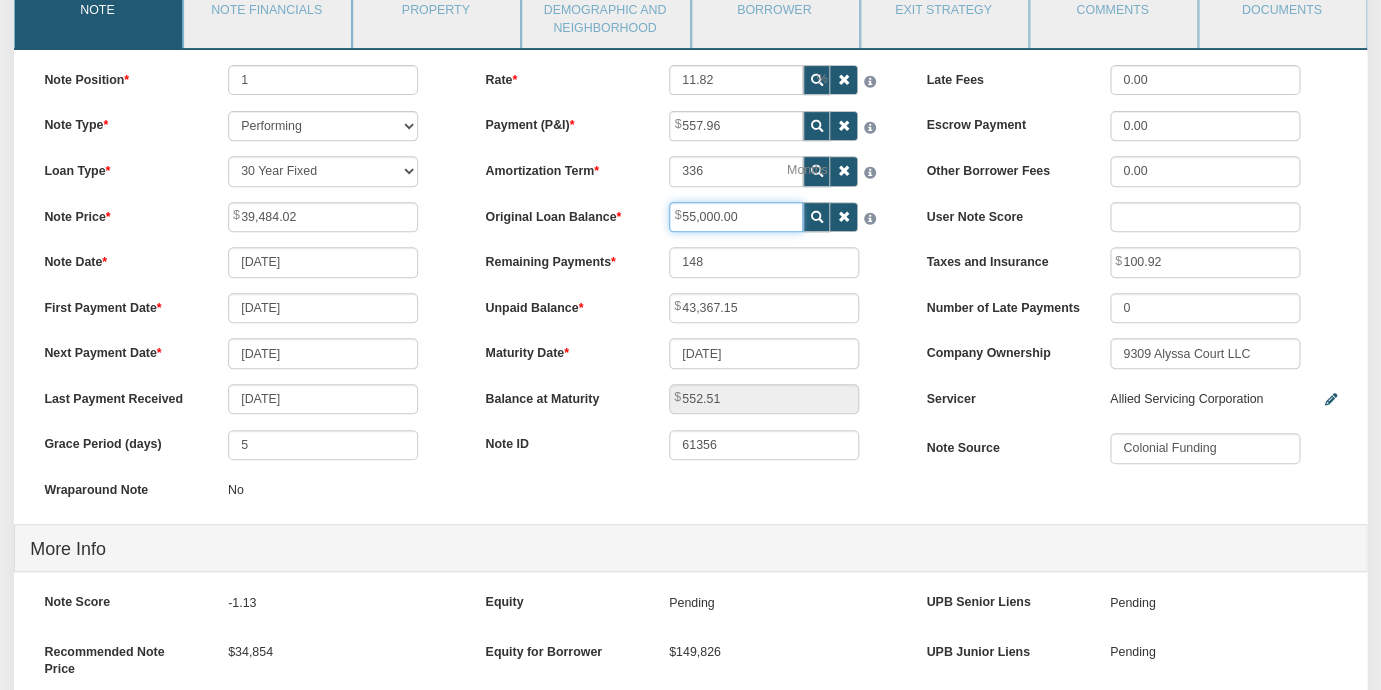 select on "string:CUST_FIXED" 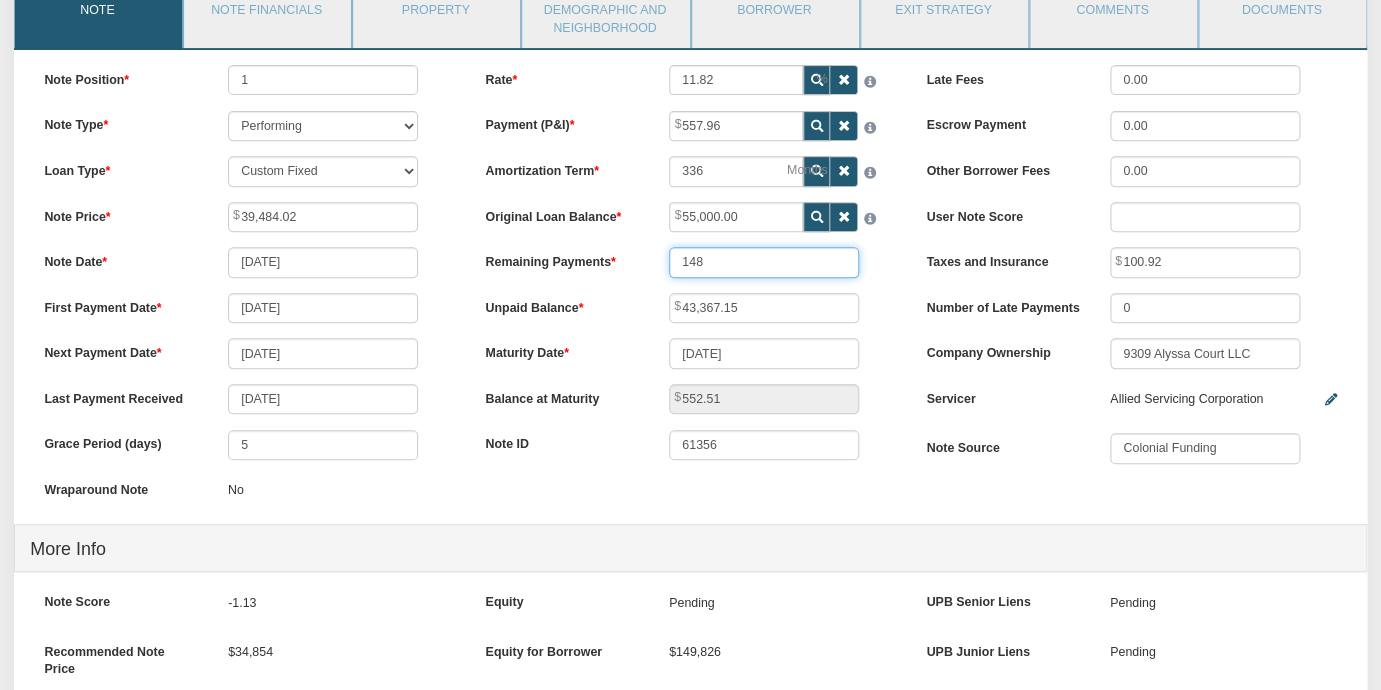 type on "124" 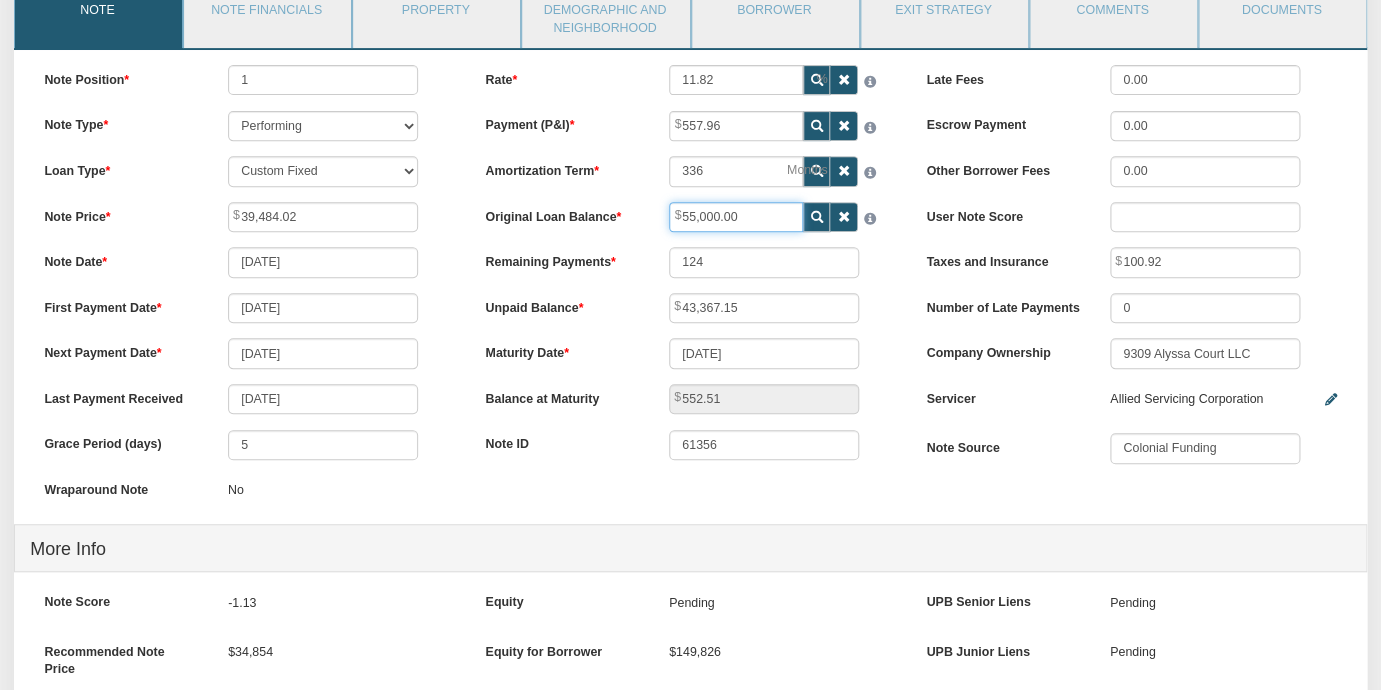 type on "39,845.46" 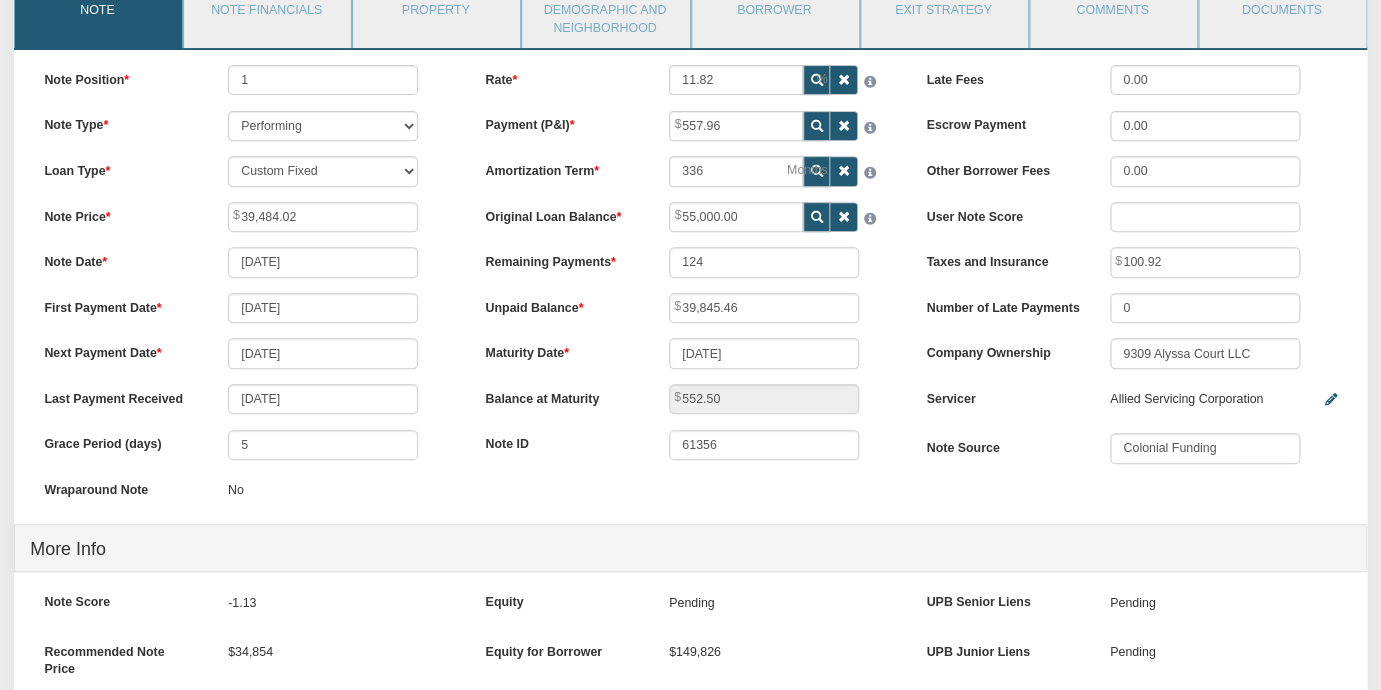 click at bounding box center [816, 171] 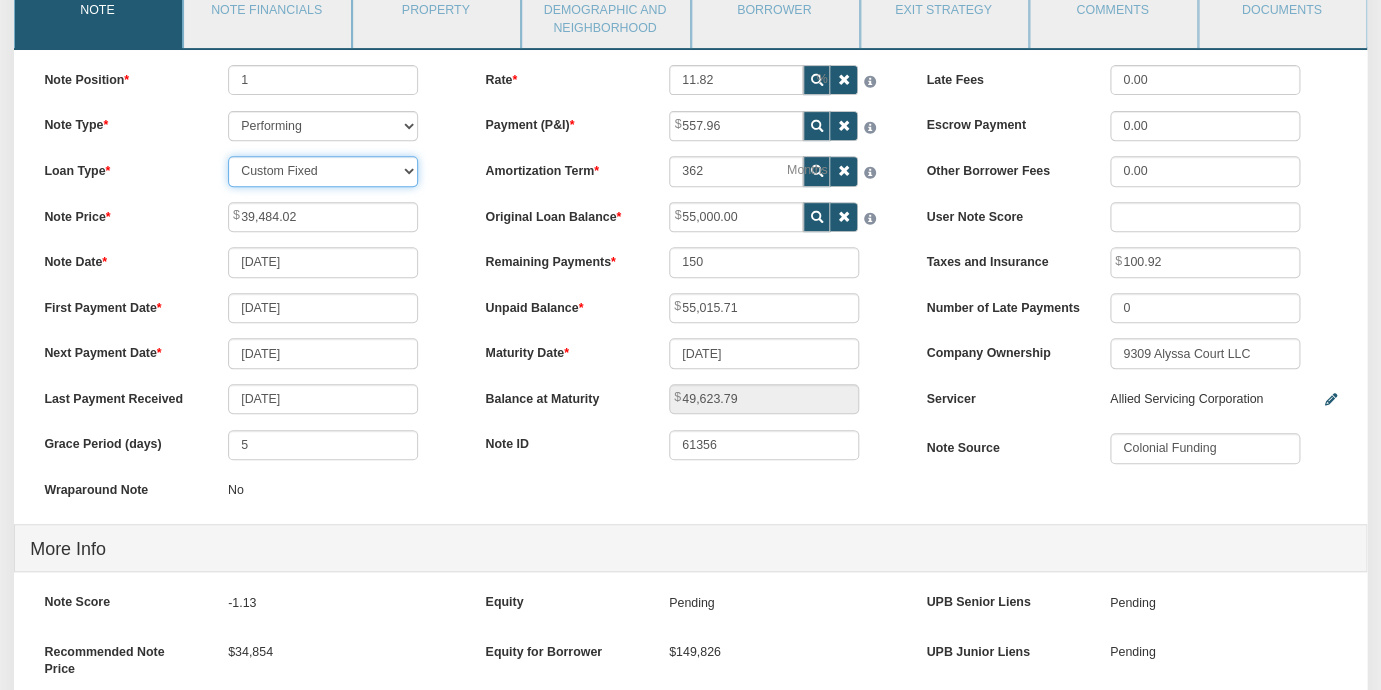 select on "string:30YFIXED" 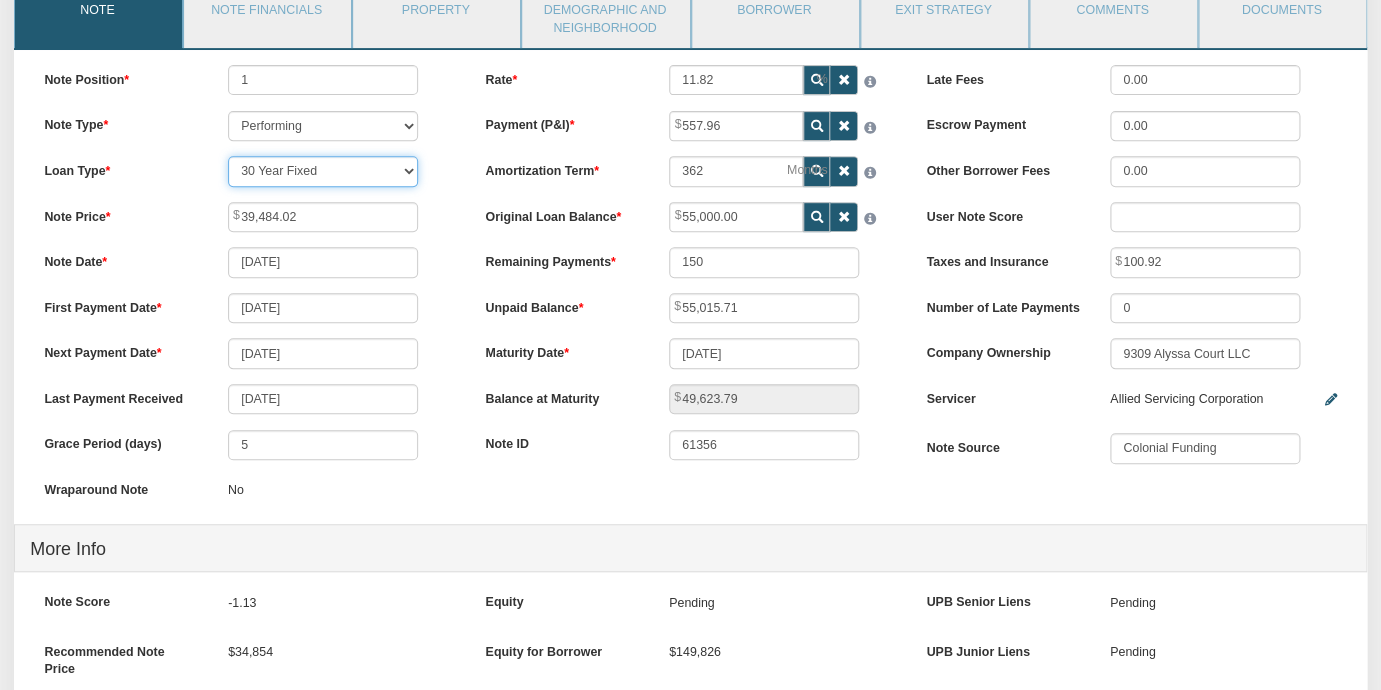 click on "30 Year Fixed" at bounding box center [0, 0] 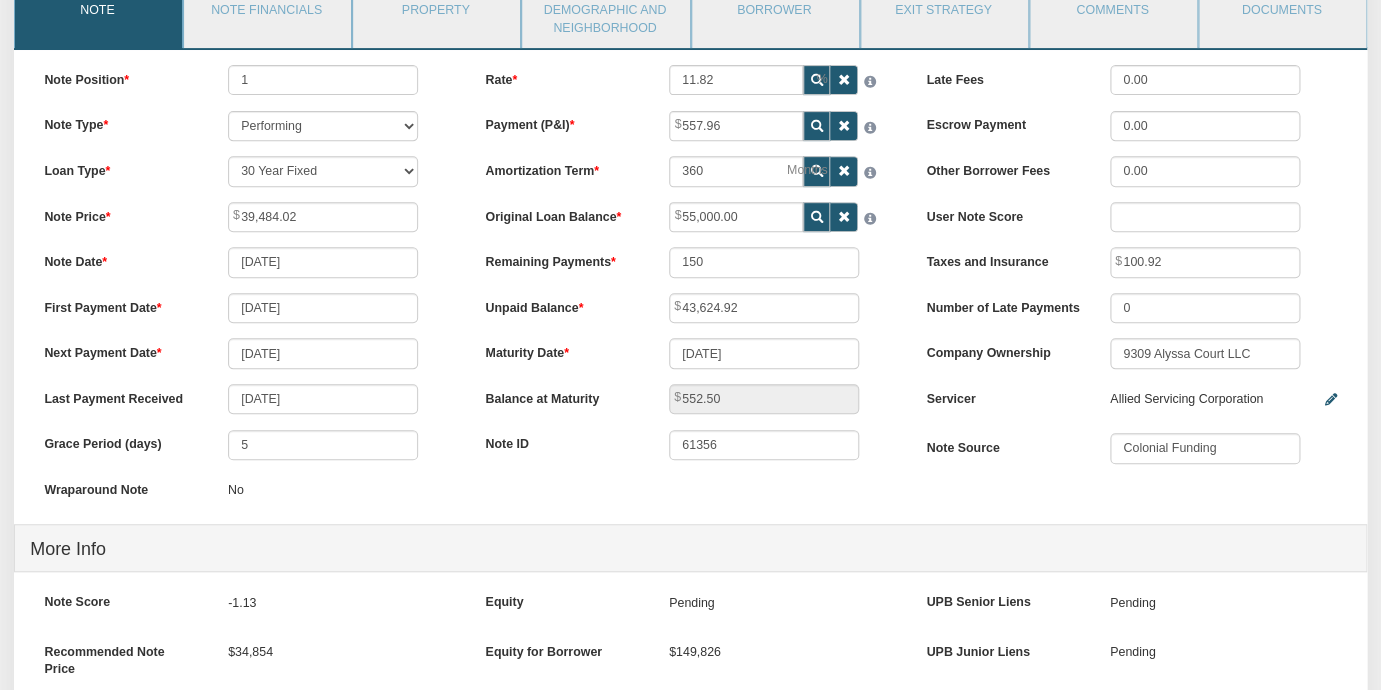 click on "Note Date
[DATE]" at bounding box center (249, 262) 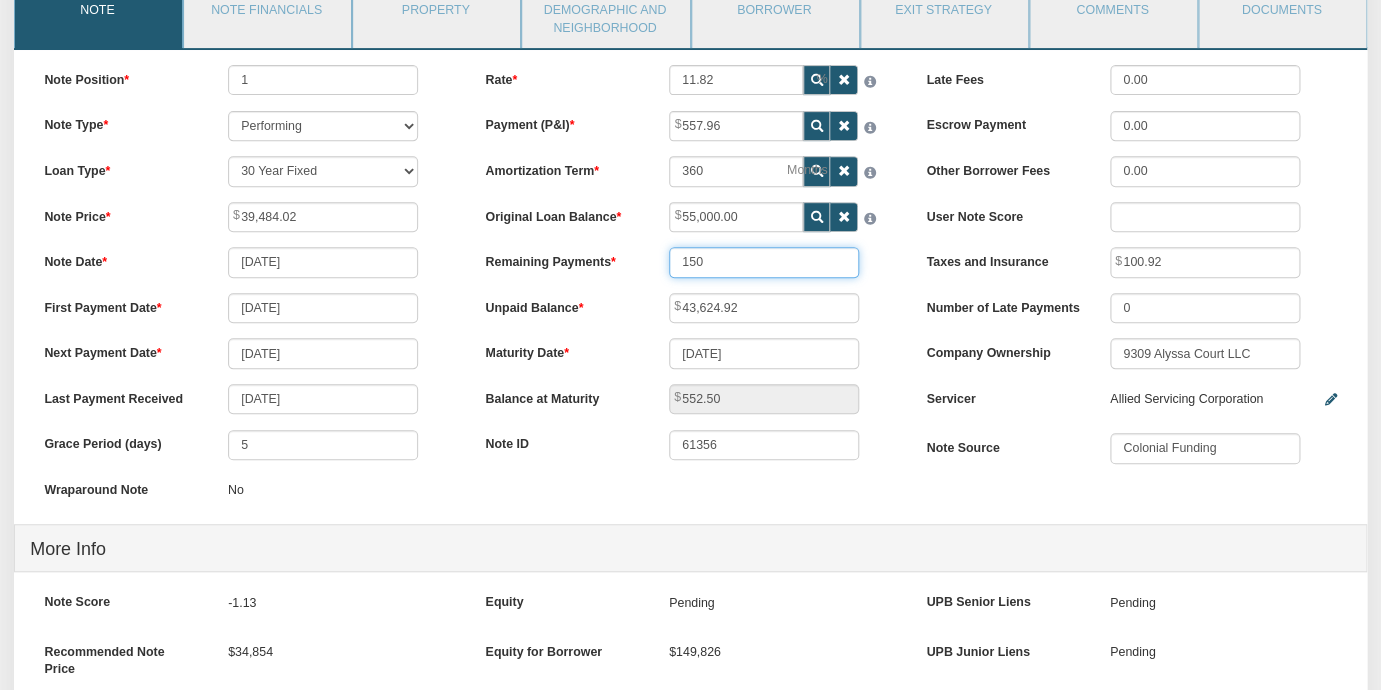 click on "150" at bounding box center [764, 262] 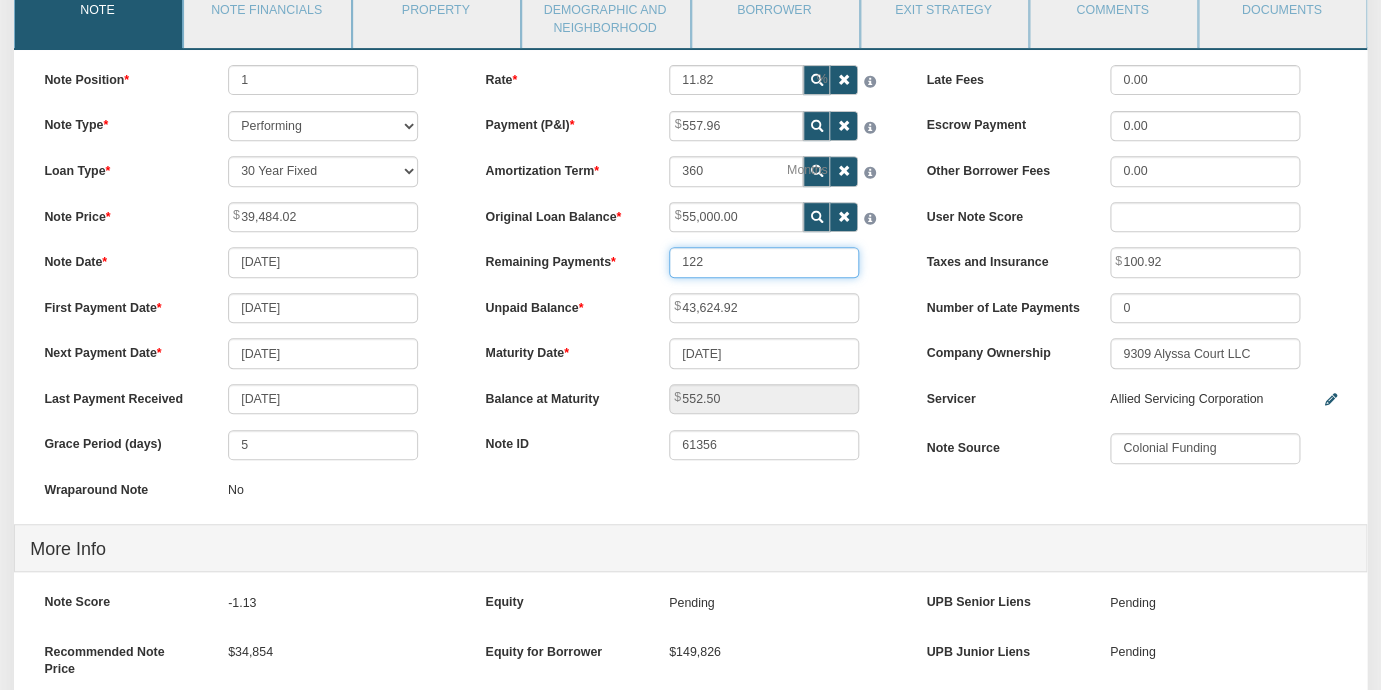 type on "122" 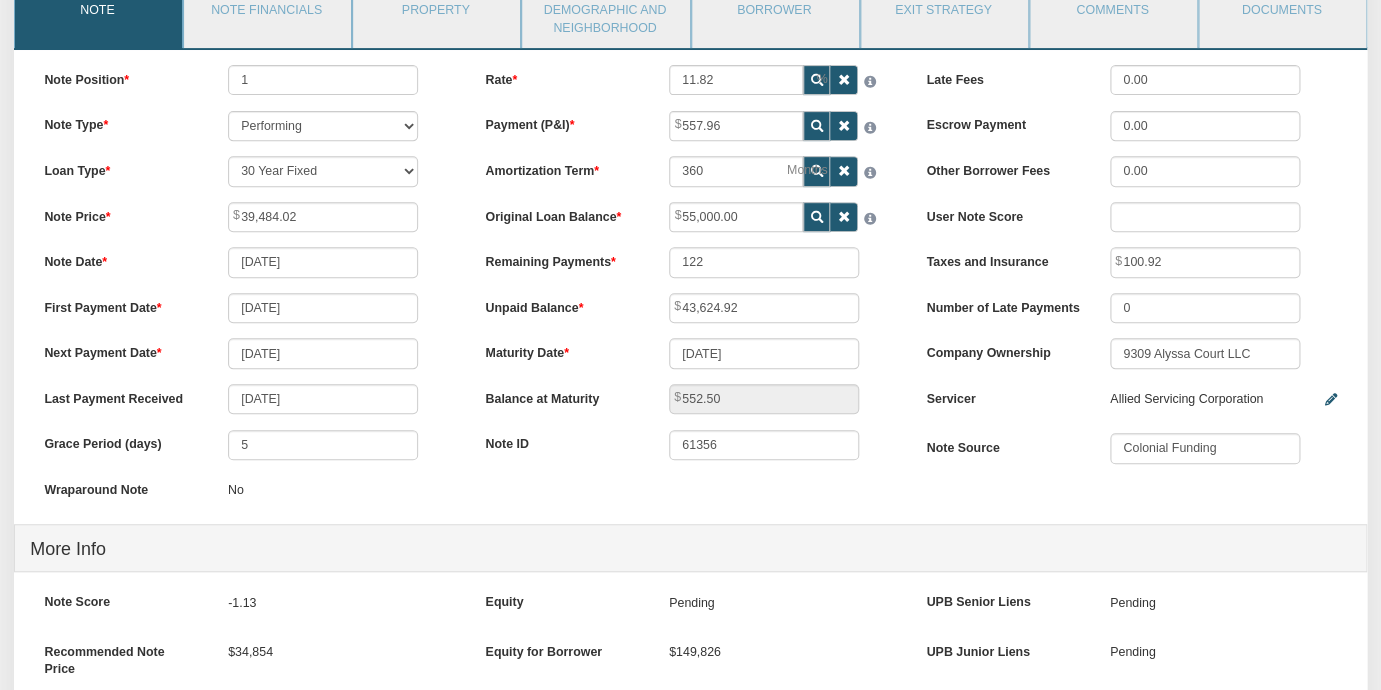 type on "39,512.87" 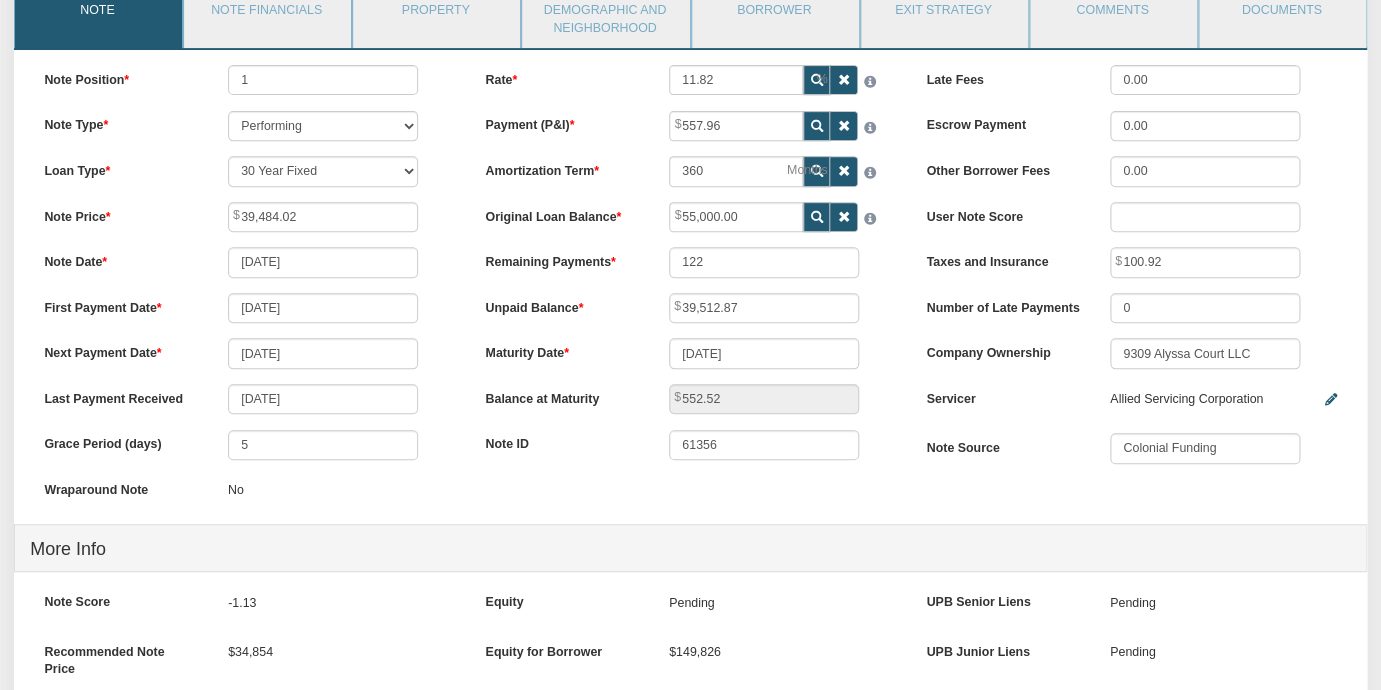click on "Unpaid Balance
39,512.87" at bounding box center (690, 308) 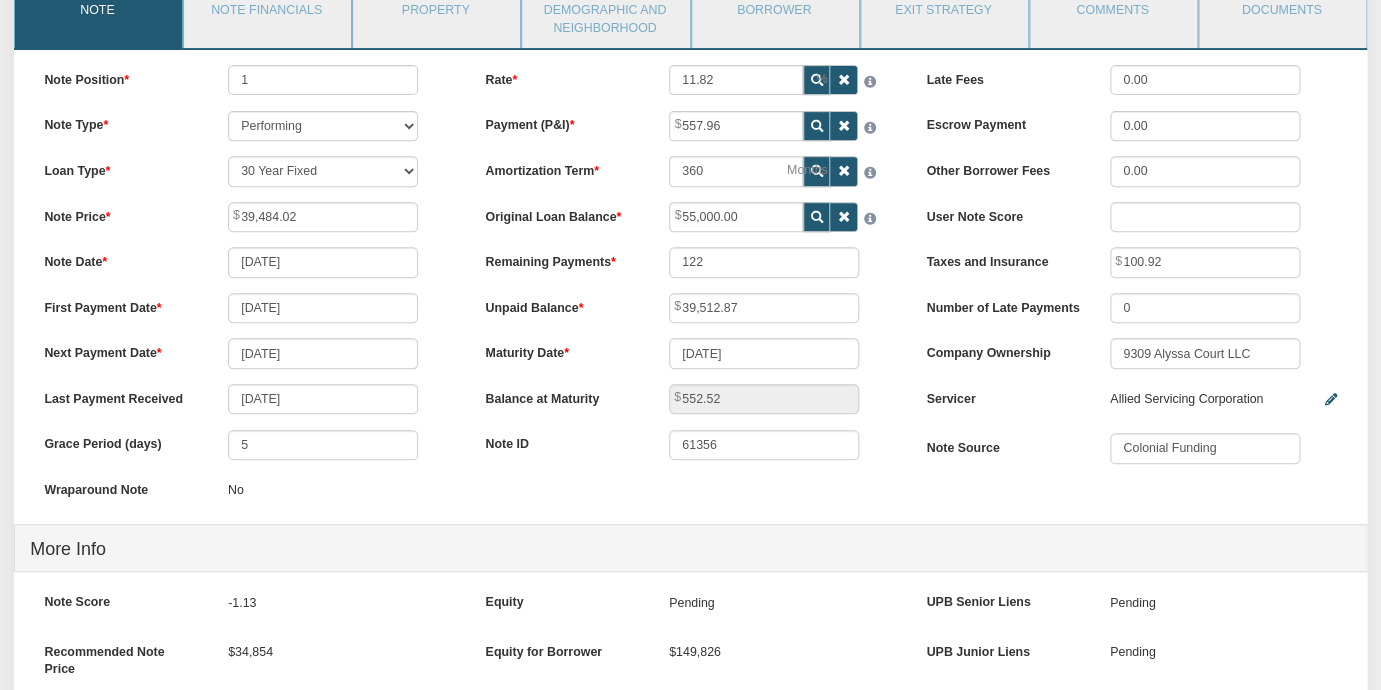 click on "Rate
11.82
Payment (P&I)
557.96" at bounding box center [690, 270] 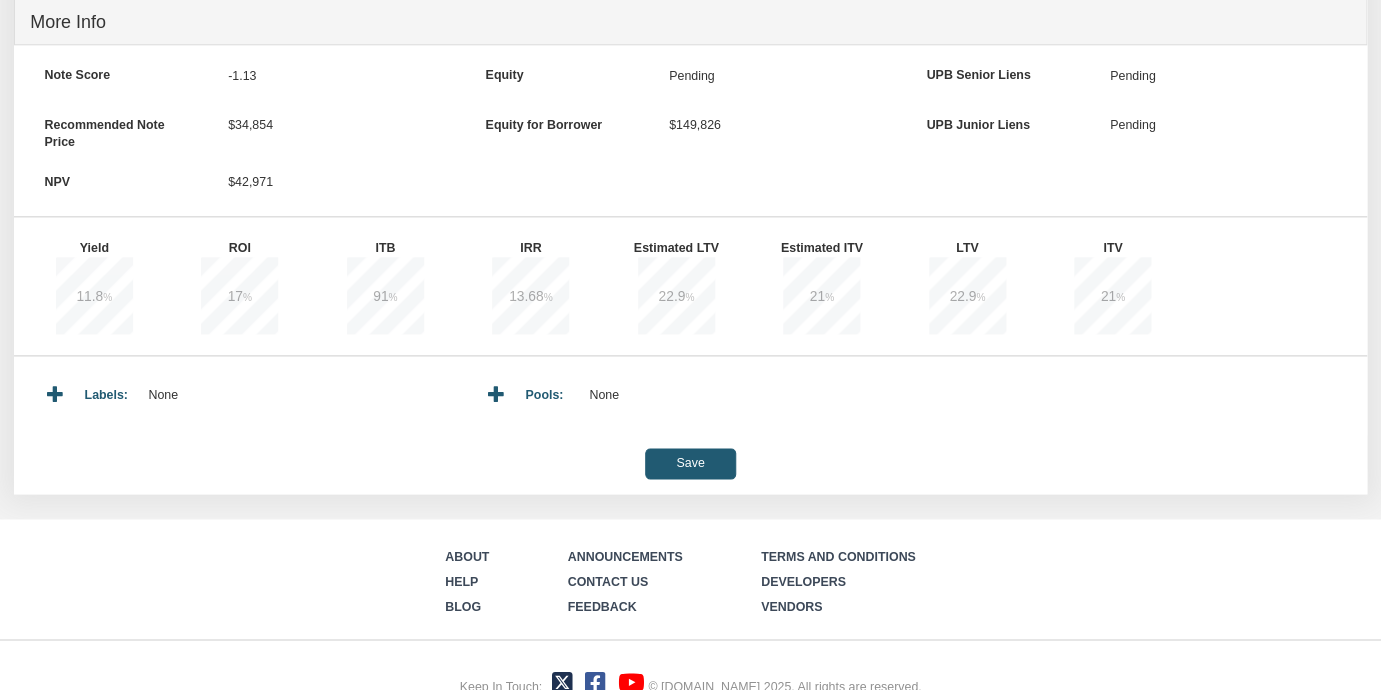 scroll, scrollTop: 743, scrollLeft: 0, axis: vertical 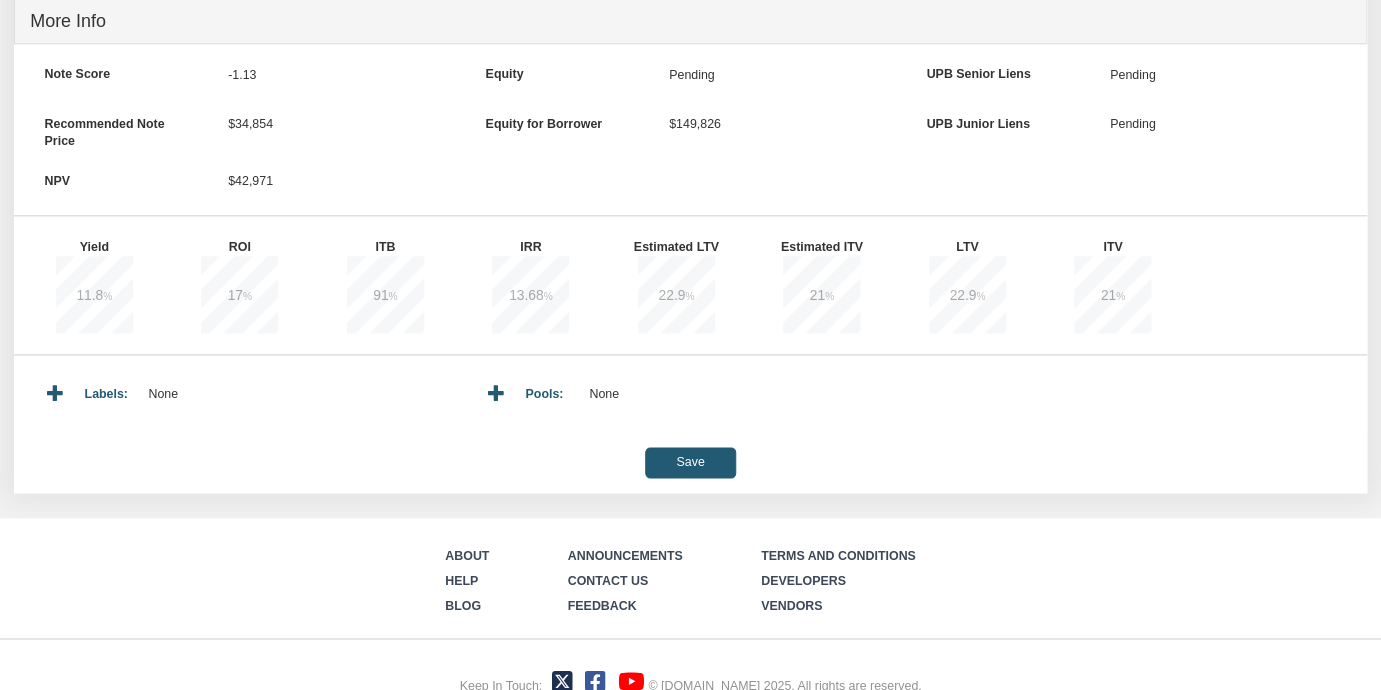 click on "Save" at bounding box center (690, 462) 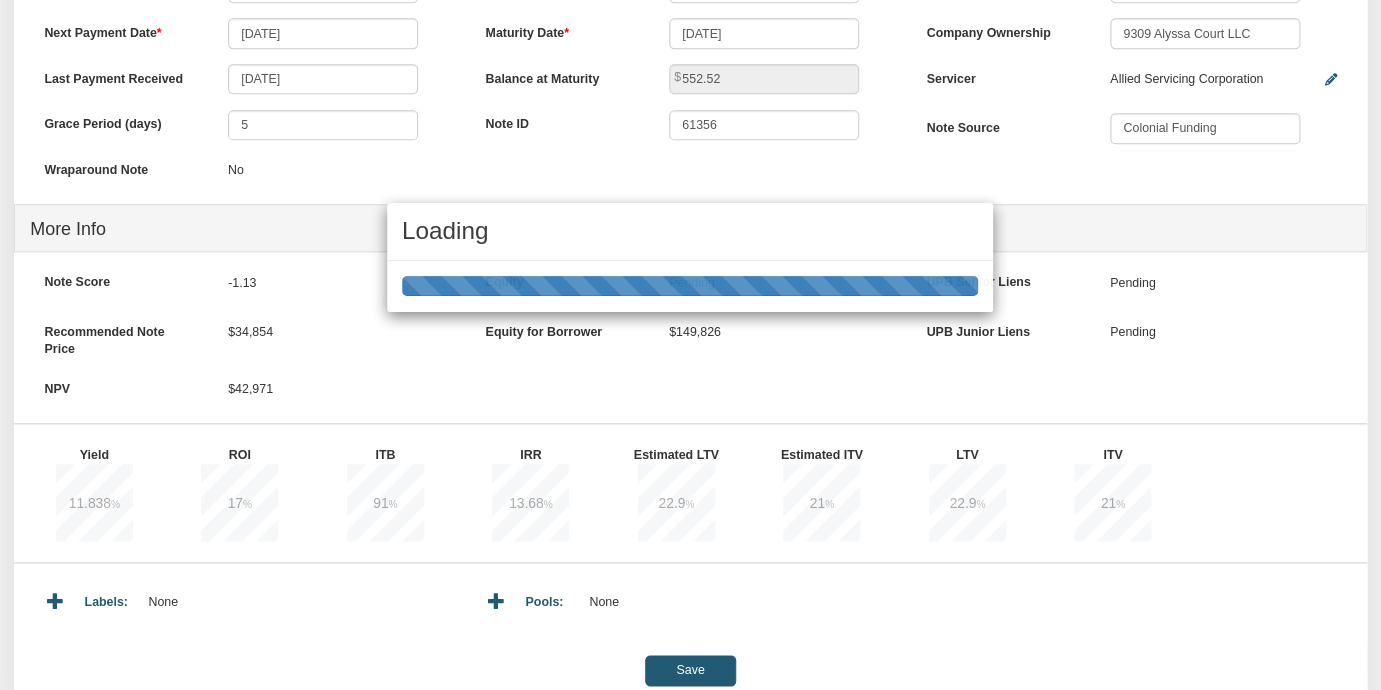 type on "552.51" 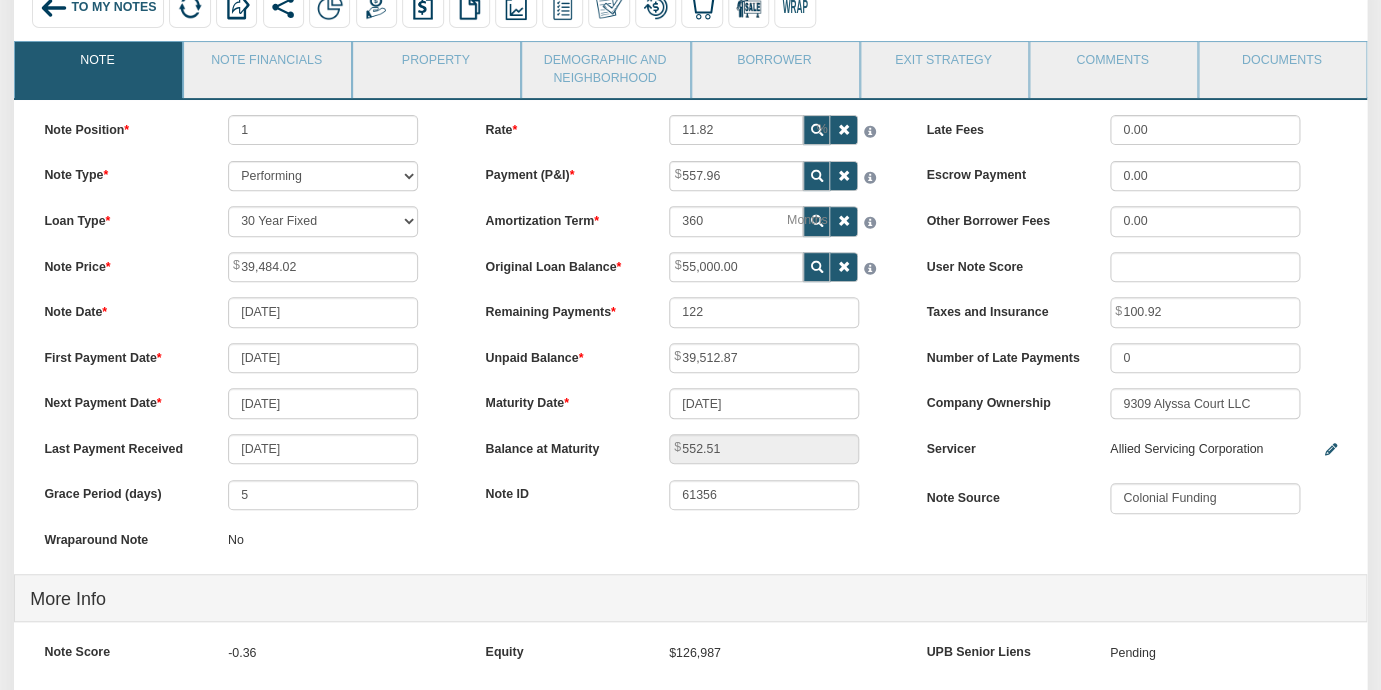 scroll, scrollTop: 161, scrollLeft: 0, axis: vertical 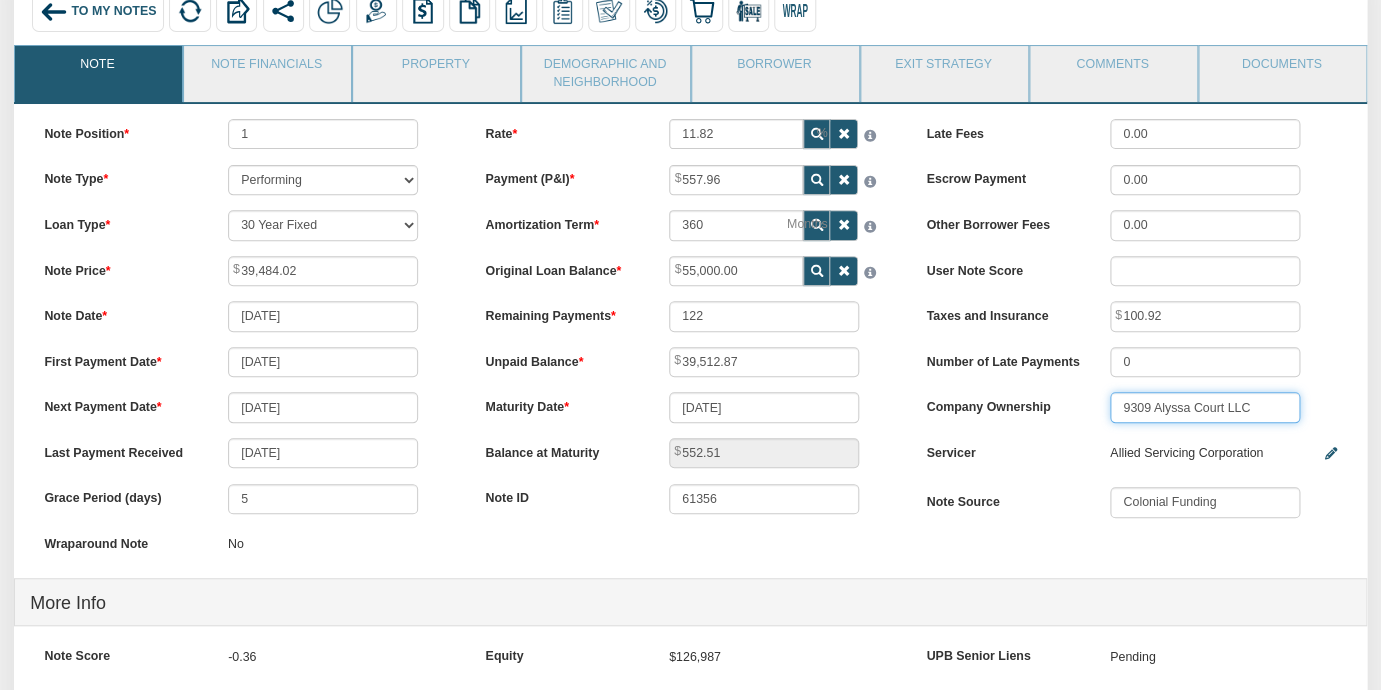 click on "9309 Alyssa Court LLC" at bounding box center (1205, 407) 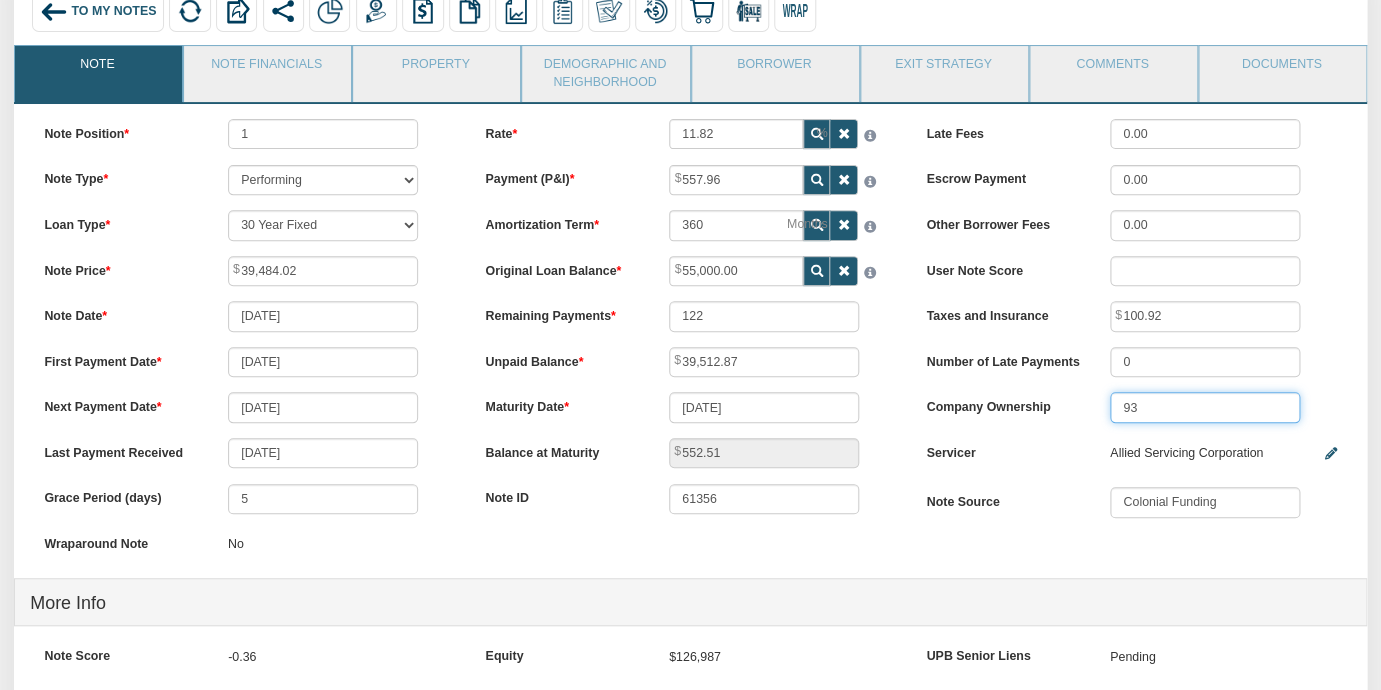 type on "9" 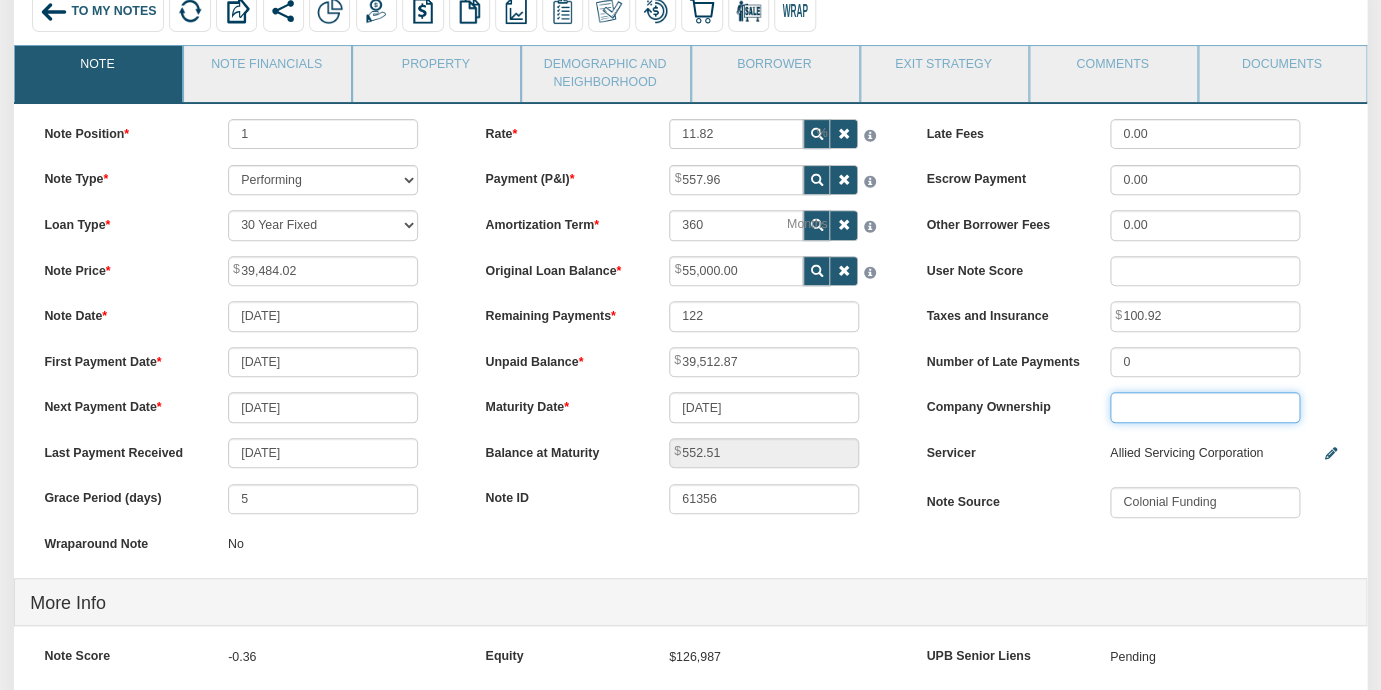type 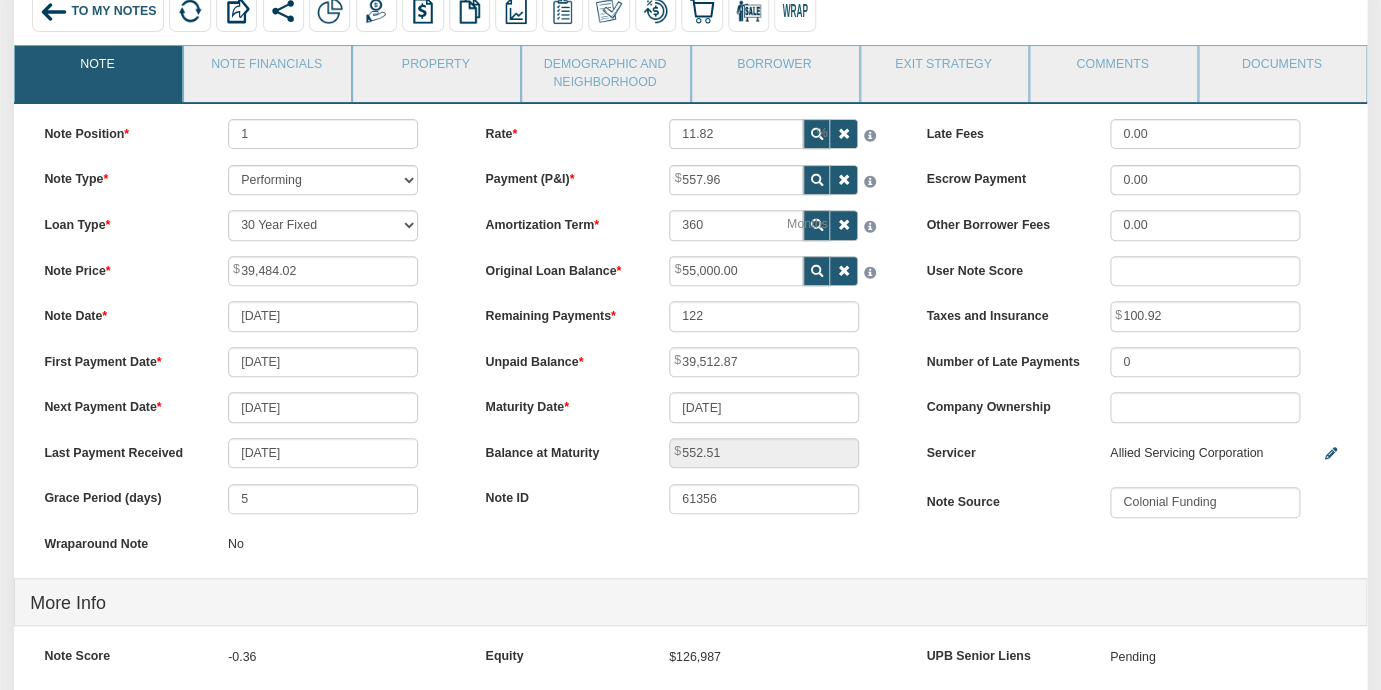 click on "Rate
11.82
Payment (P&I)
557.96" at bounding box center [690, 324] 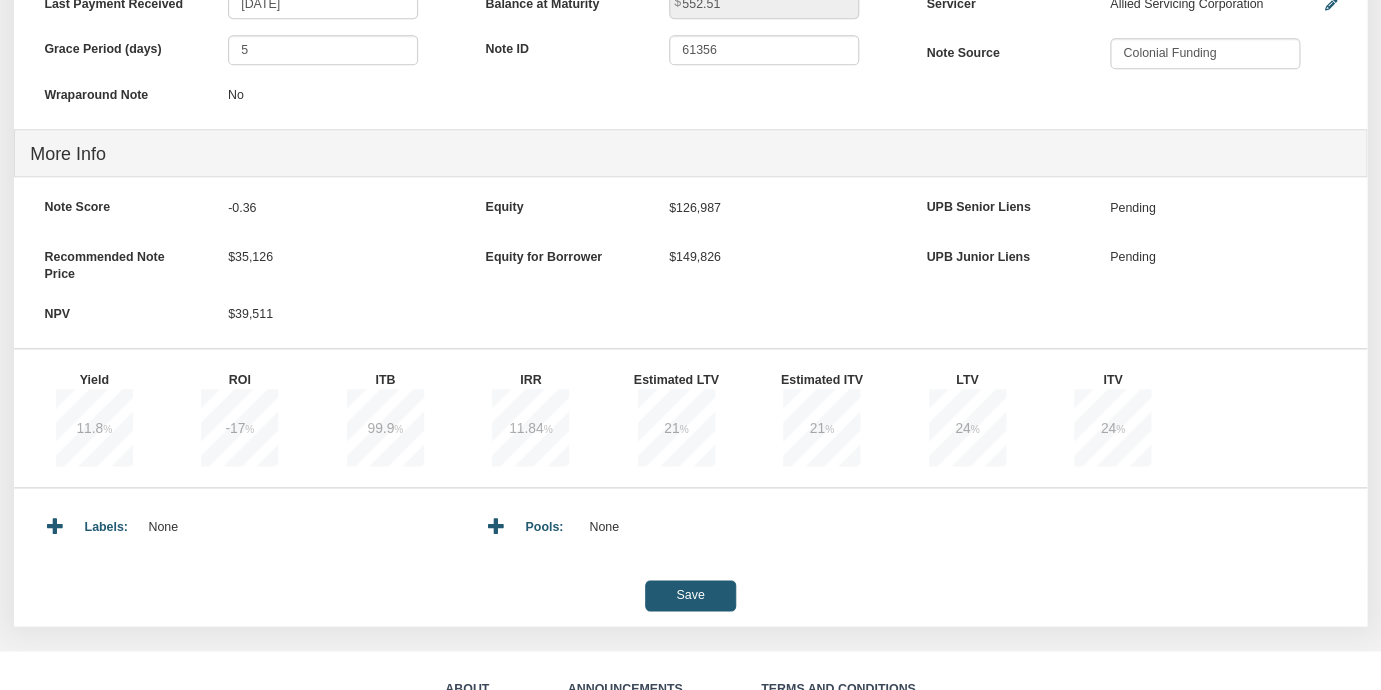 scroll, scrollTop: 762, scrollLeft: 0, axis: vertical 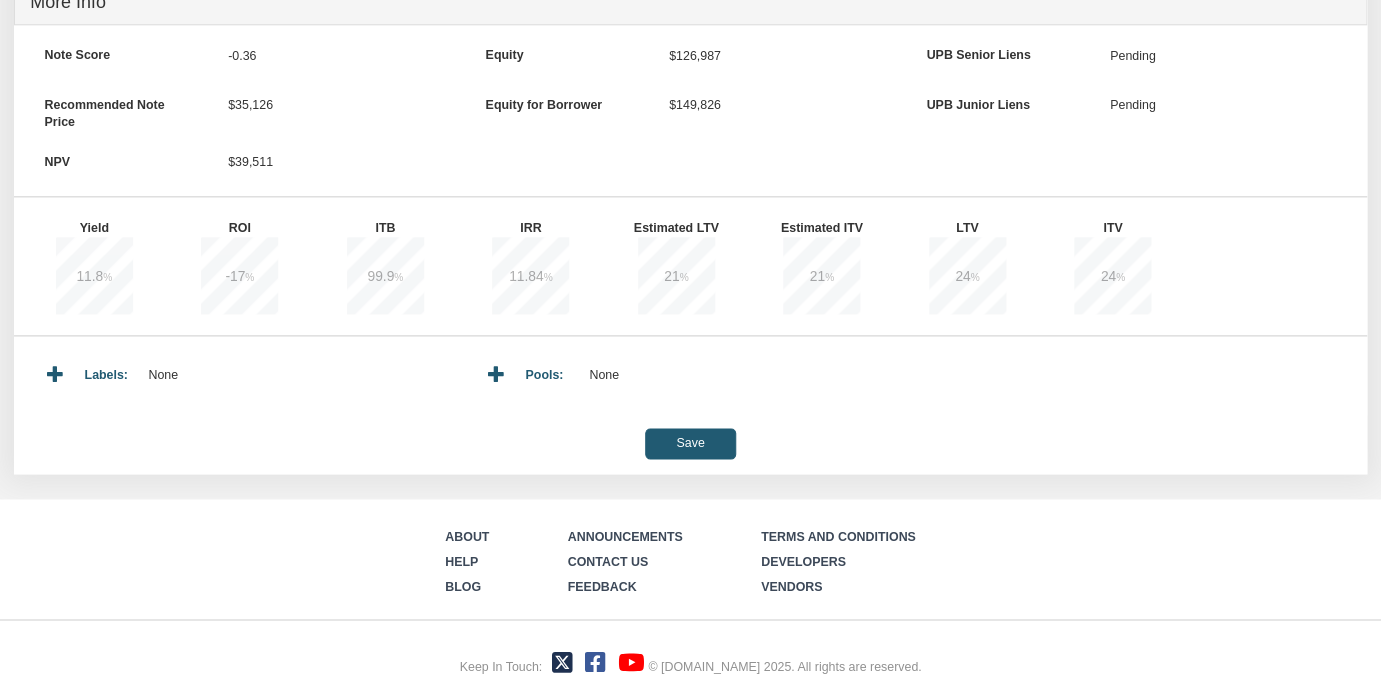 click on "Save" at bounding box center (690, 443) 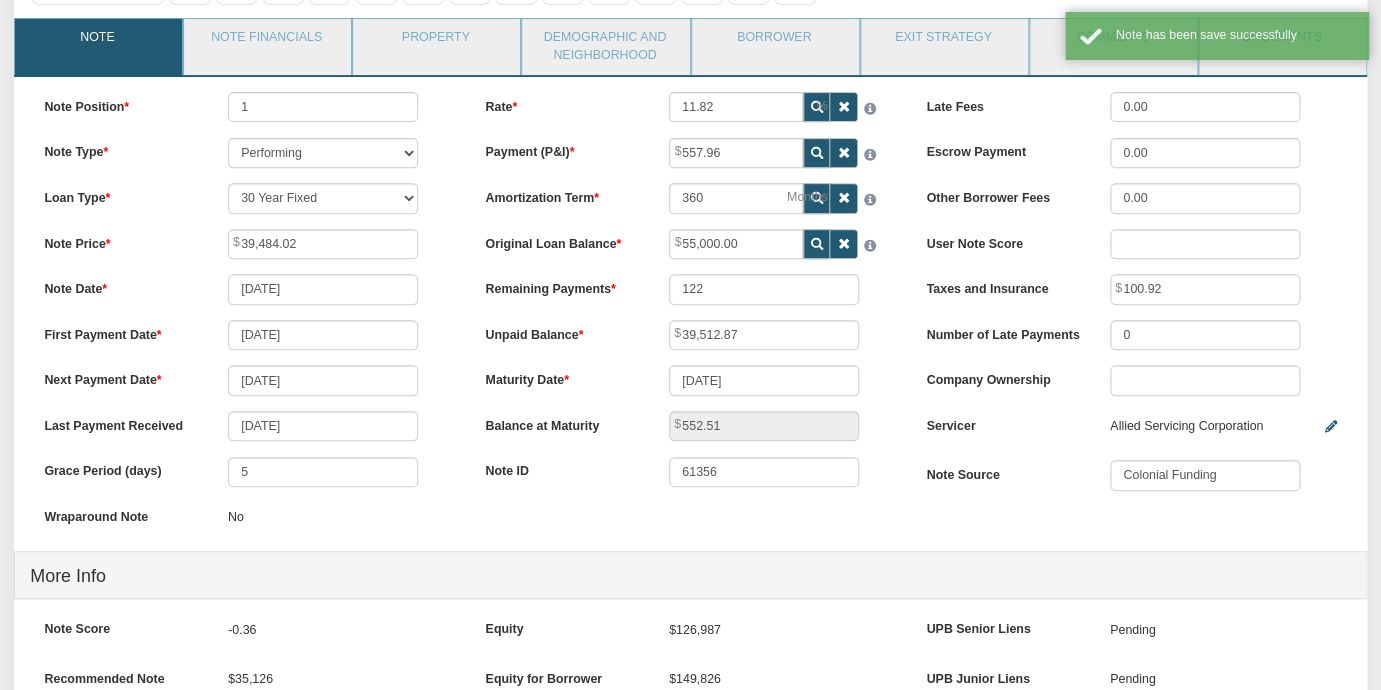 scroll, scrollTop: 0, scrollLeft: 0, axis: both 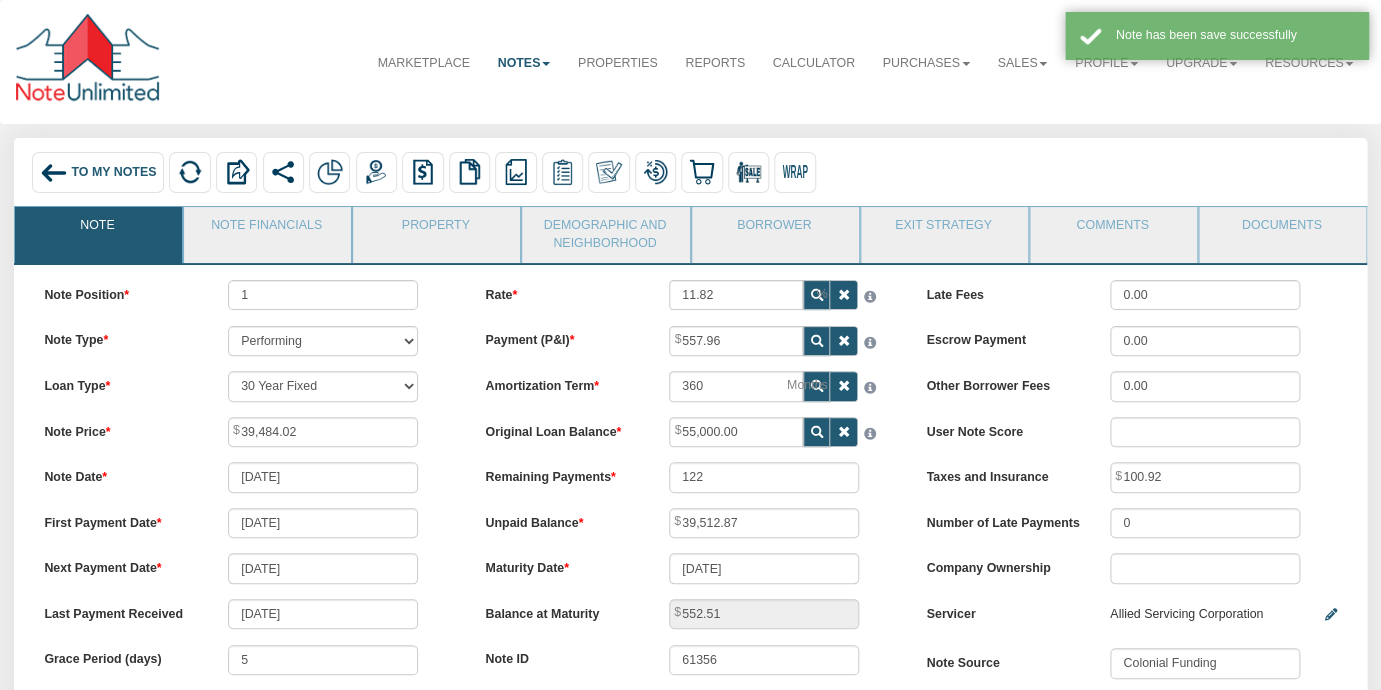 click on "To My Notes" at bounding box center [113, 173] 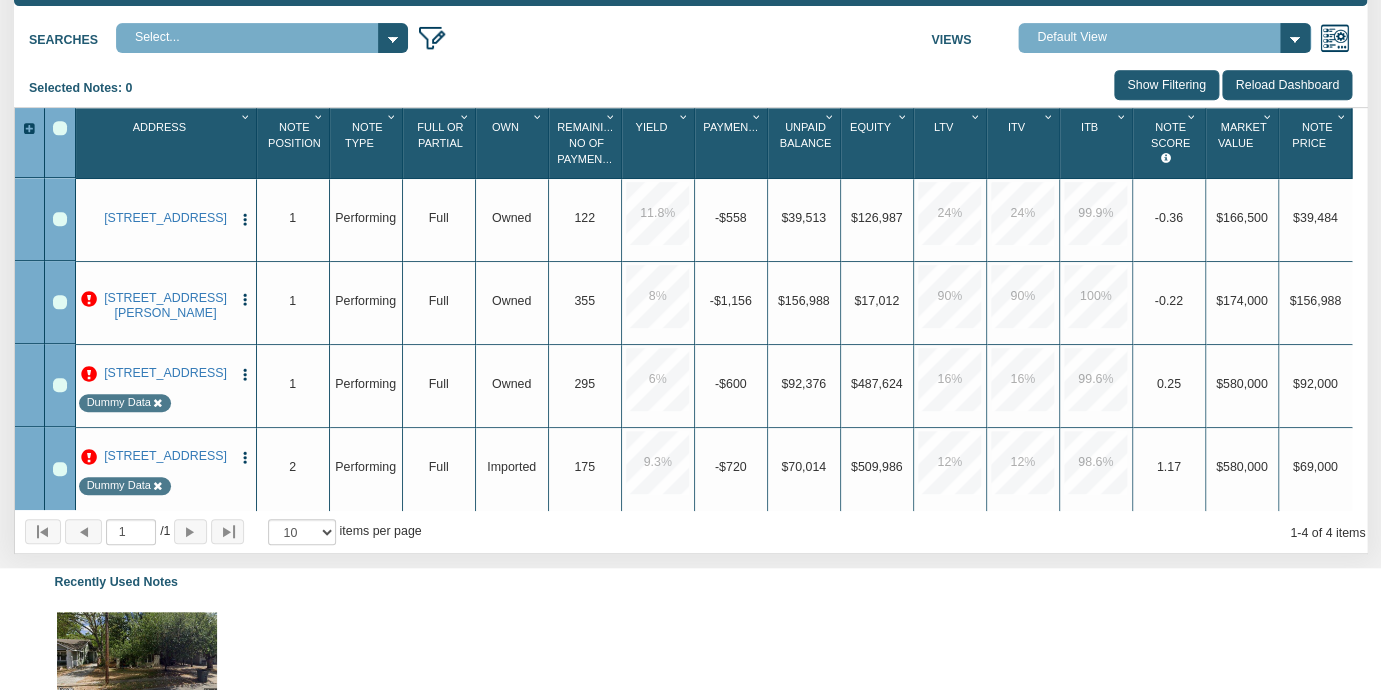 scroll, scrollTop: 281, scrollLeft: 0, axis: vertical 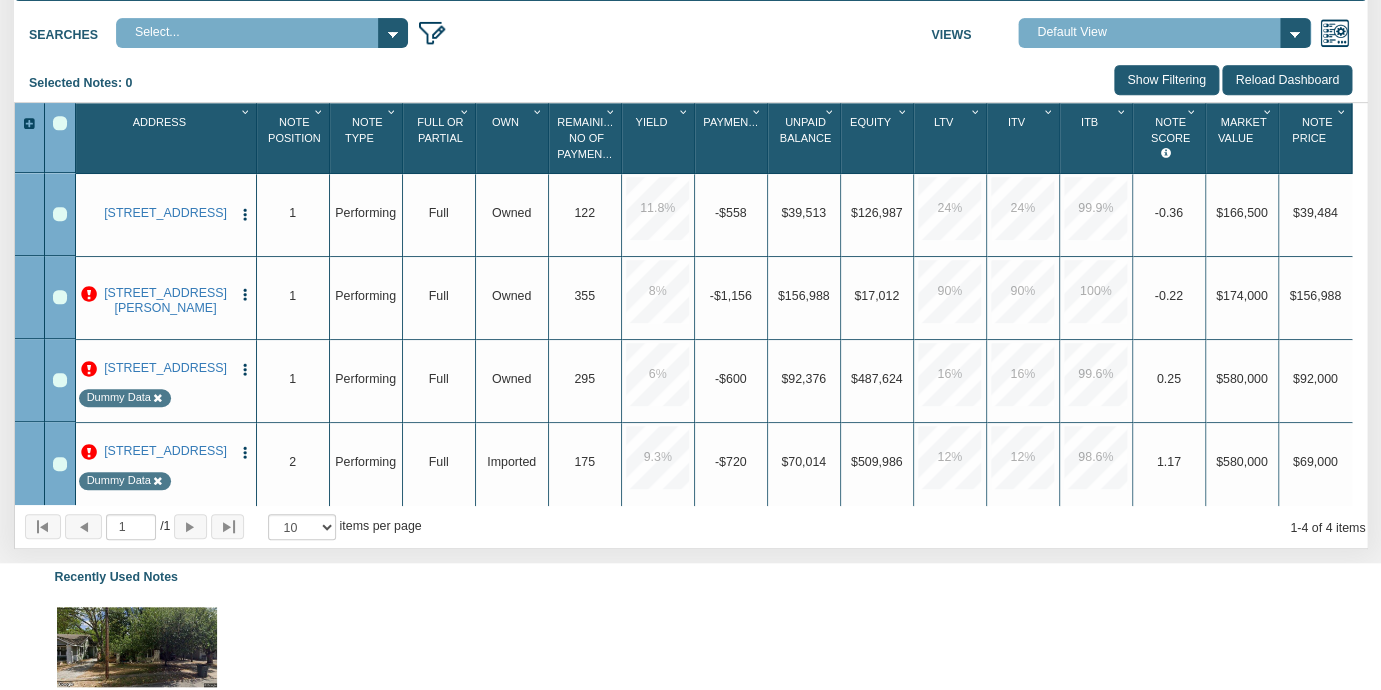 click at bounding box center [89, 295] 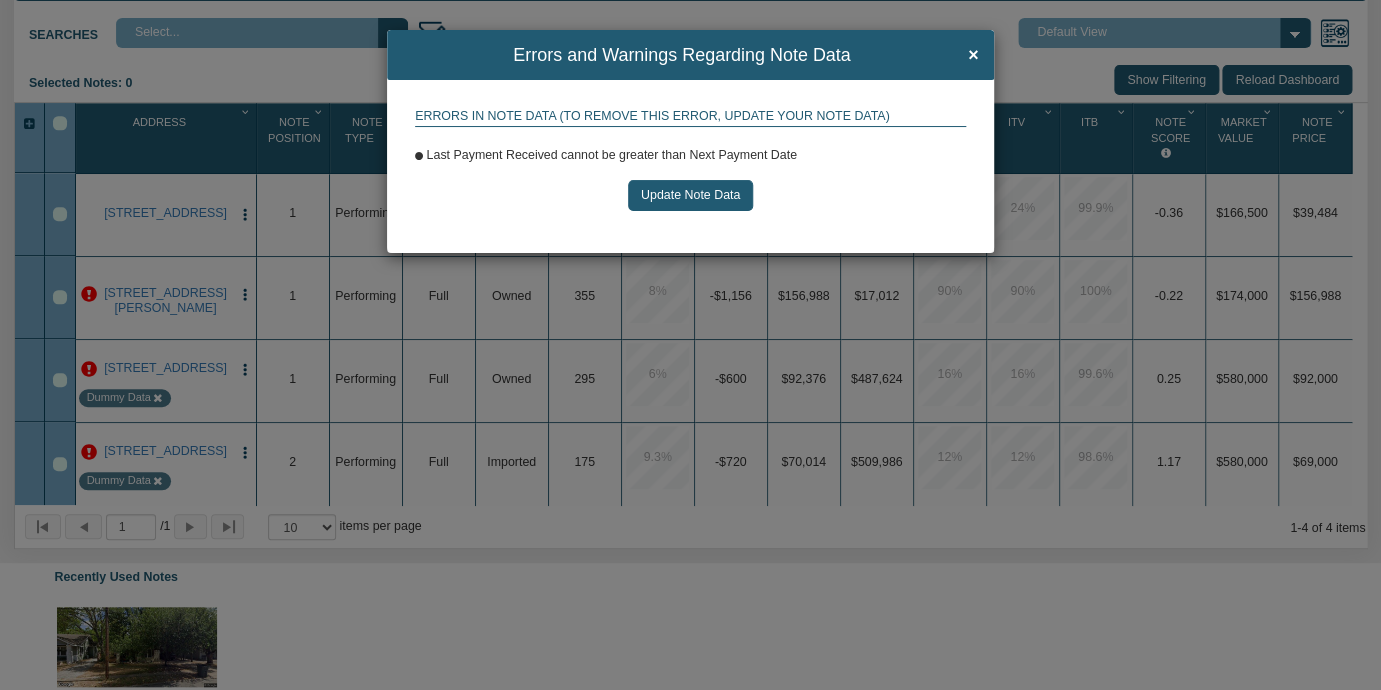 click on "Update Note Data" at bounding box center [691, 195] 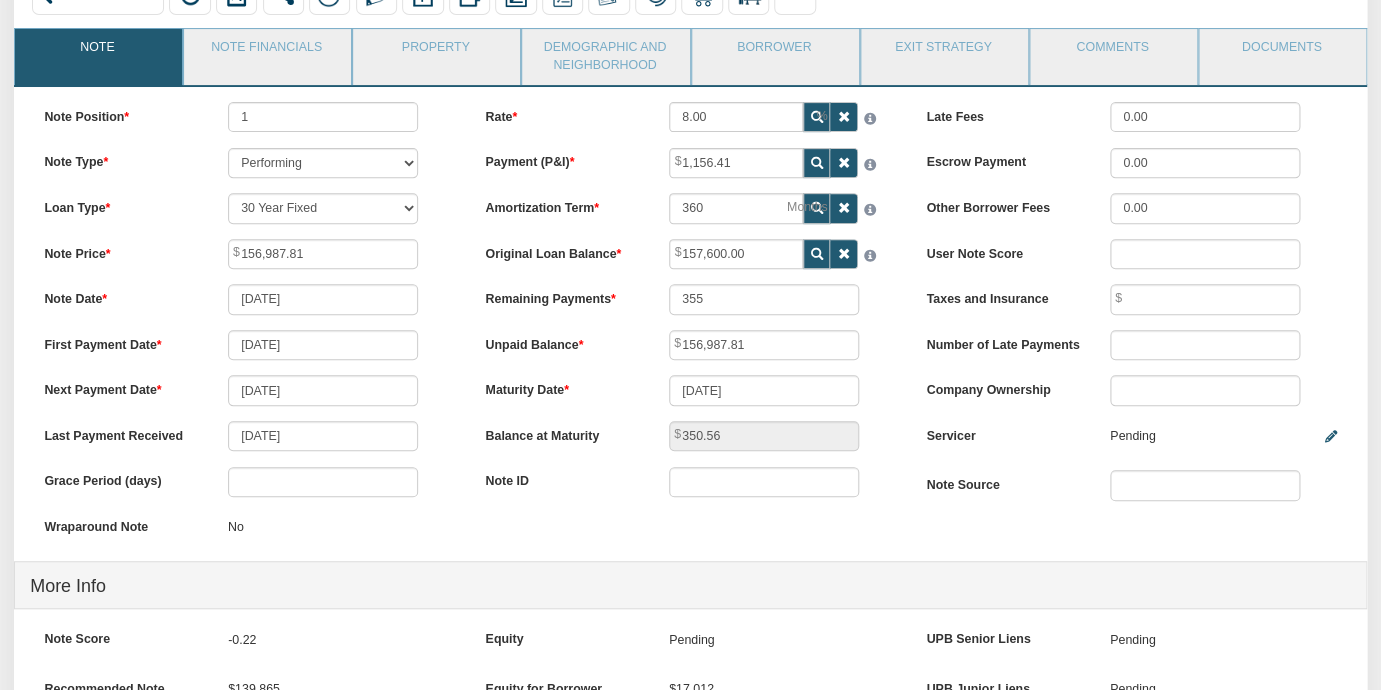 scroll, scrollTop: 182, scrollLeft: 0, axis: vertical 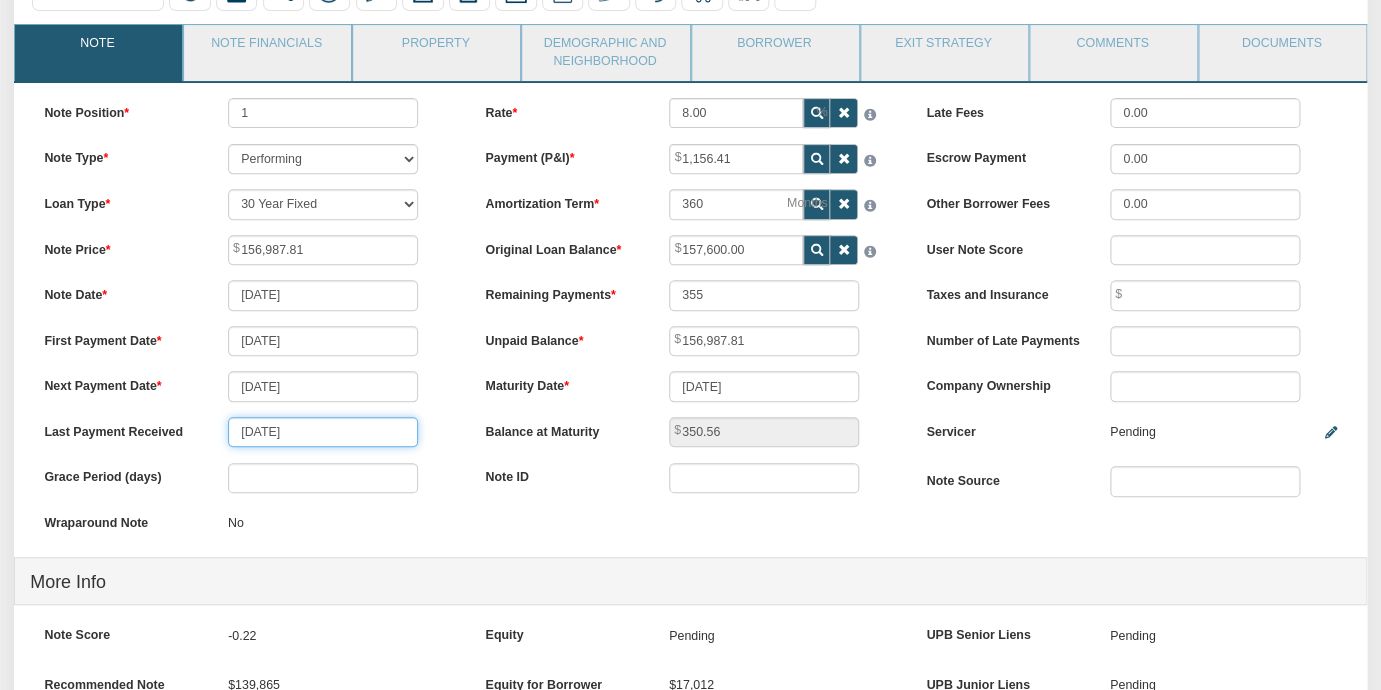click on "[DATE]" at bounding box center (323, 432) 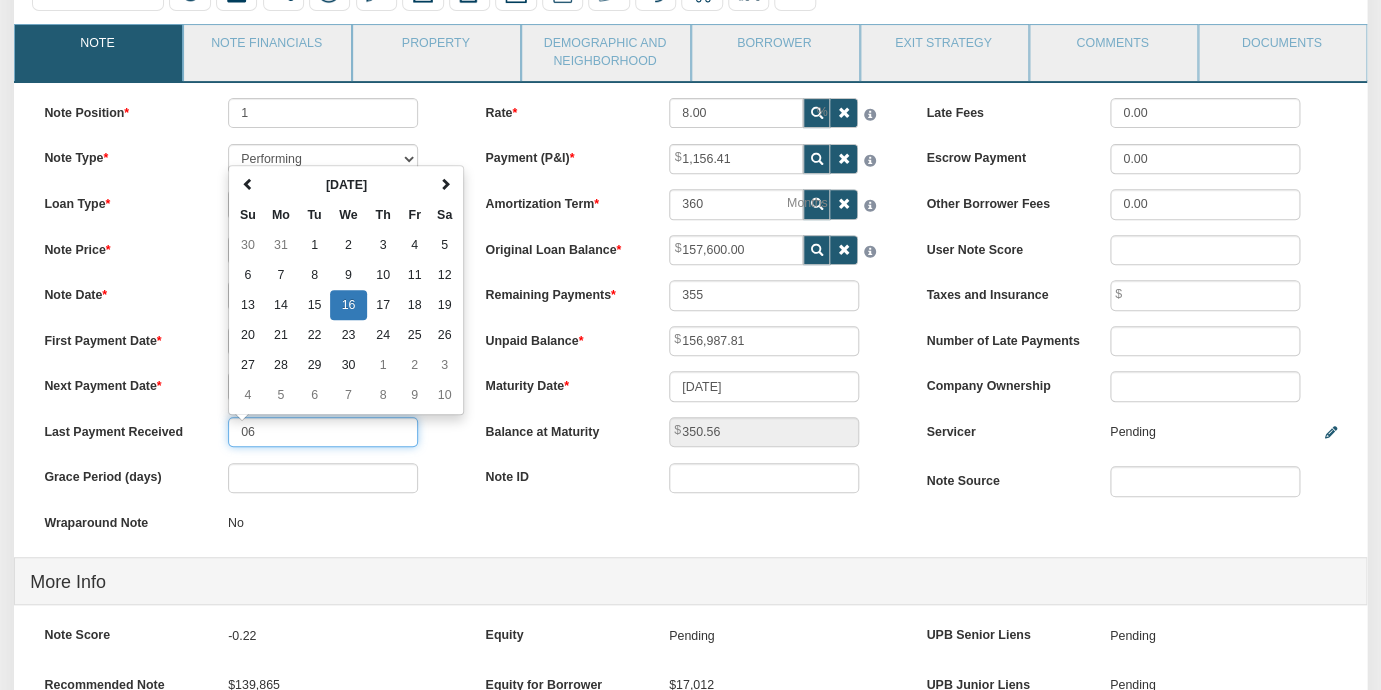 type on "0" 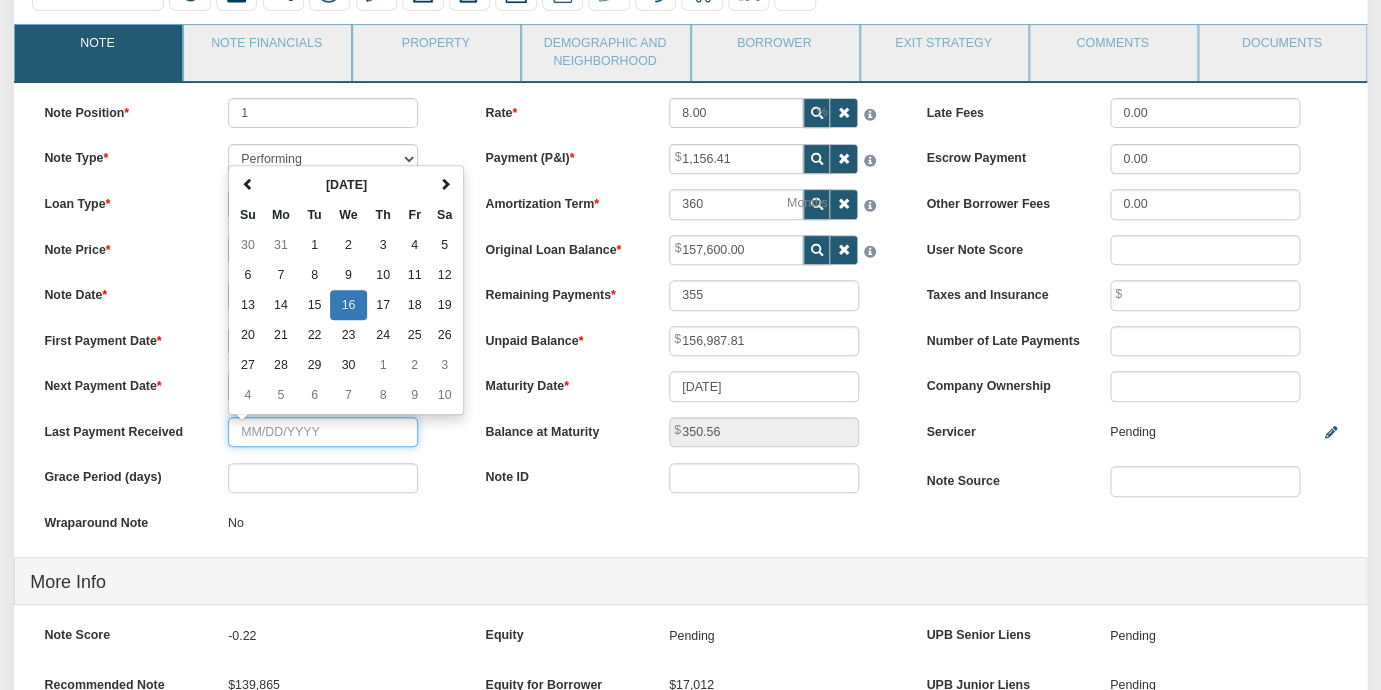 type 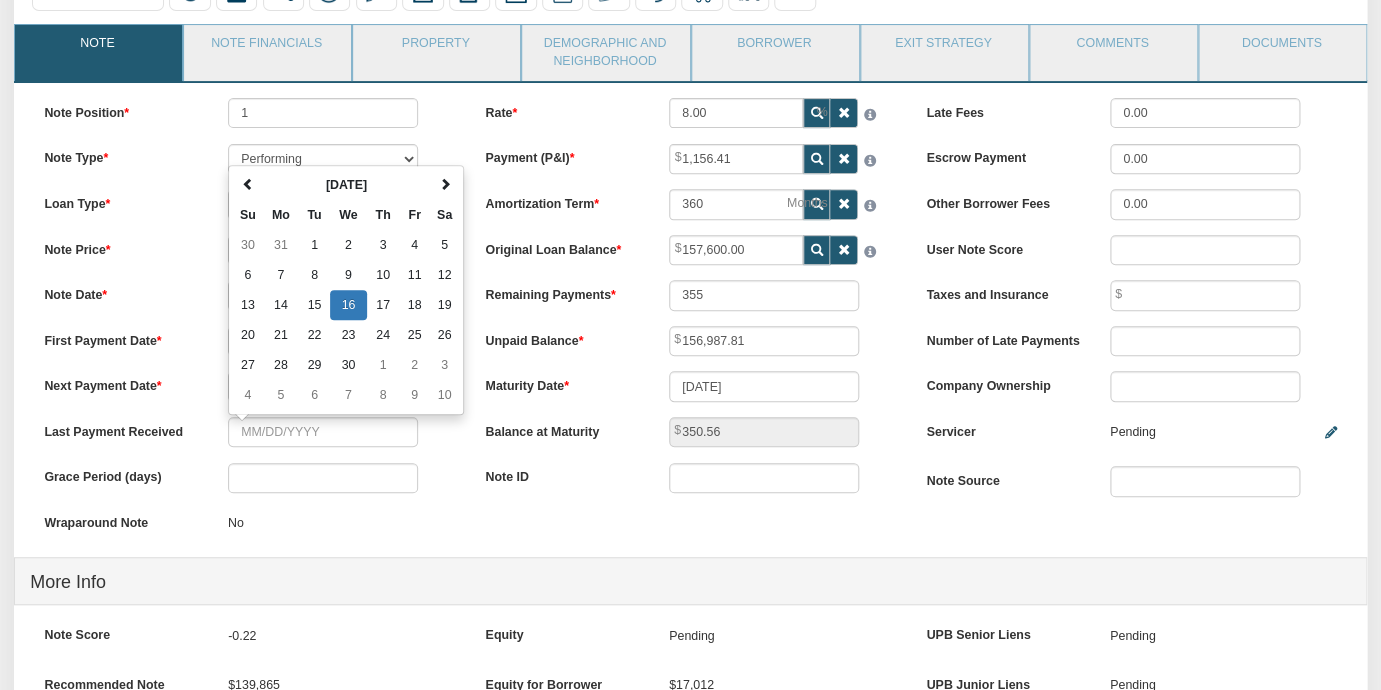 click on "Note Position
1
Note Type
Performing Forthcoming Non-Performing REO Sub-Performing Unknown
Loan Type
30 Year Fixed 15 Year Fixed 20 Year Fixed 40 Year Fixed 5 years balloon loan with 30 years amortization 7 years balloon loan with 30 years amortization Cash payment No loan Custom Fixed Custom loan with balloon
Note Price
156,987.81
Note Date
[DATE]
Su Mo 1" at bounding box center (249, 327) 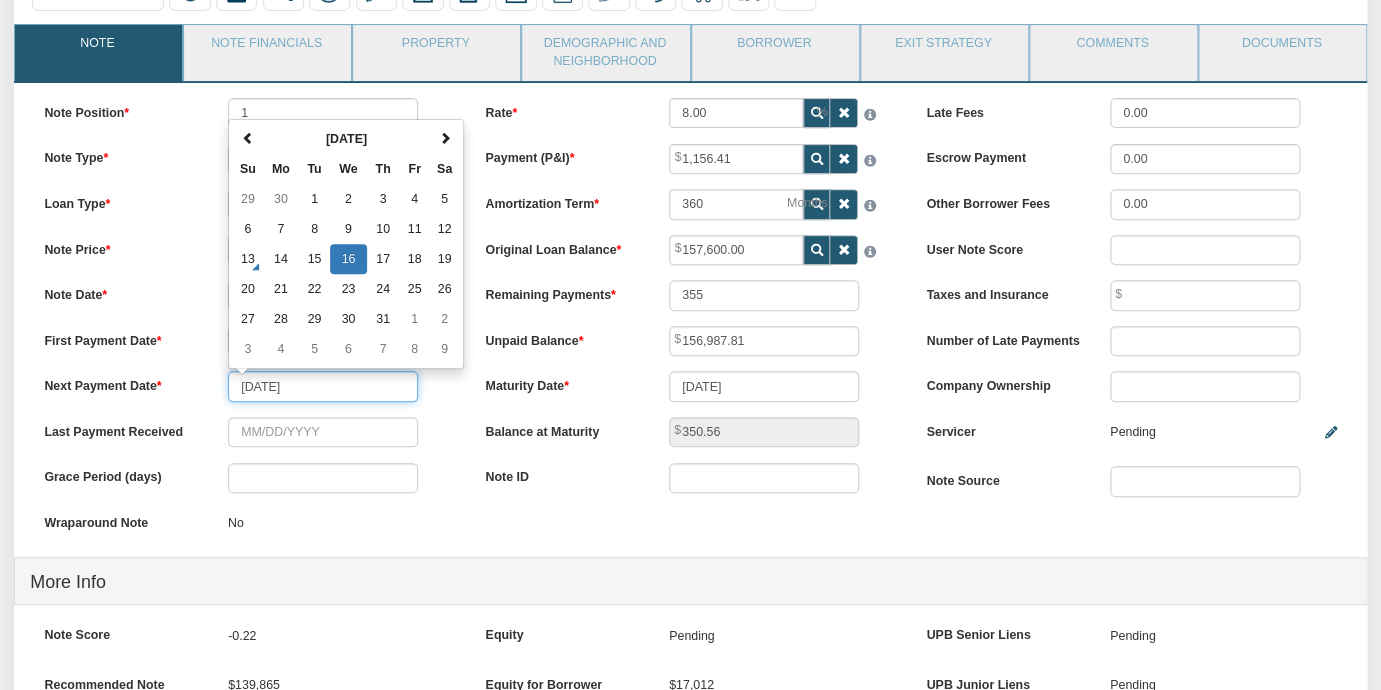 click on "[DATE]" at bounding box center (323, 386) 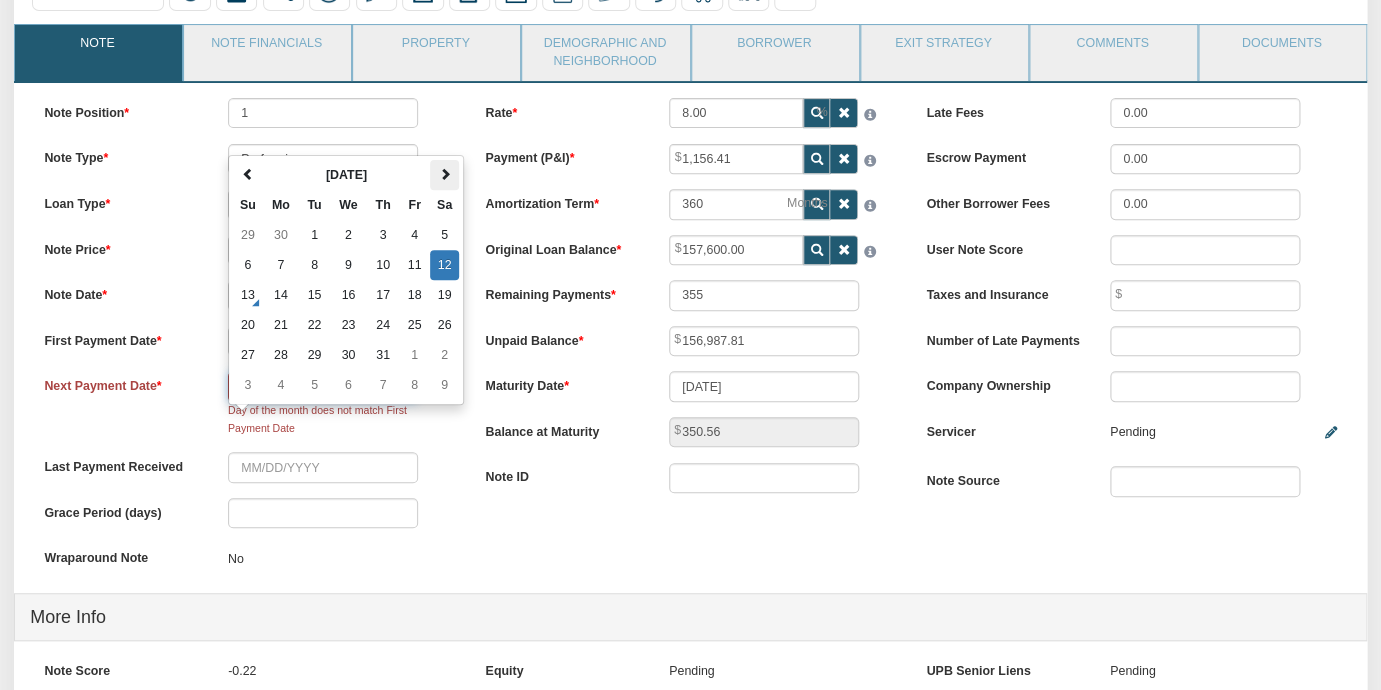 click at bounding box center (445, 174) 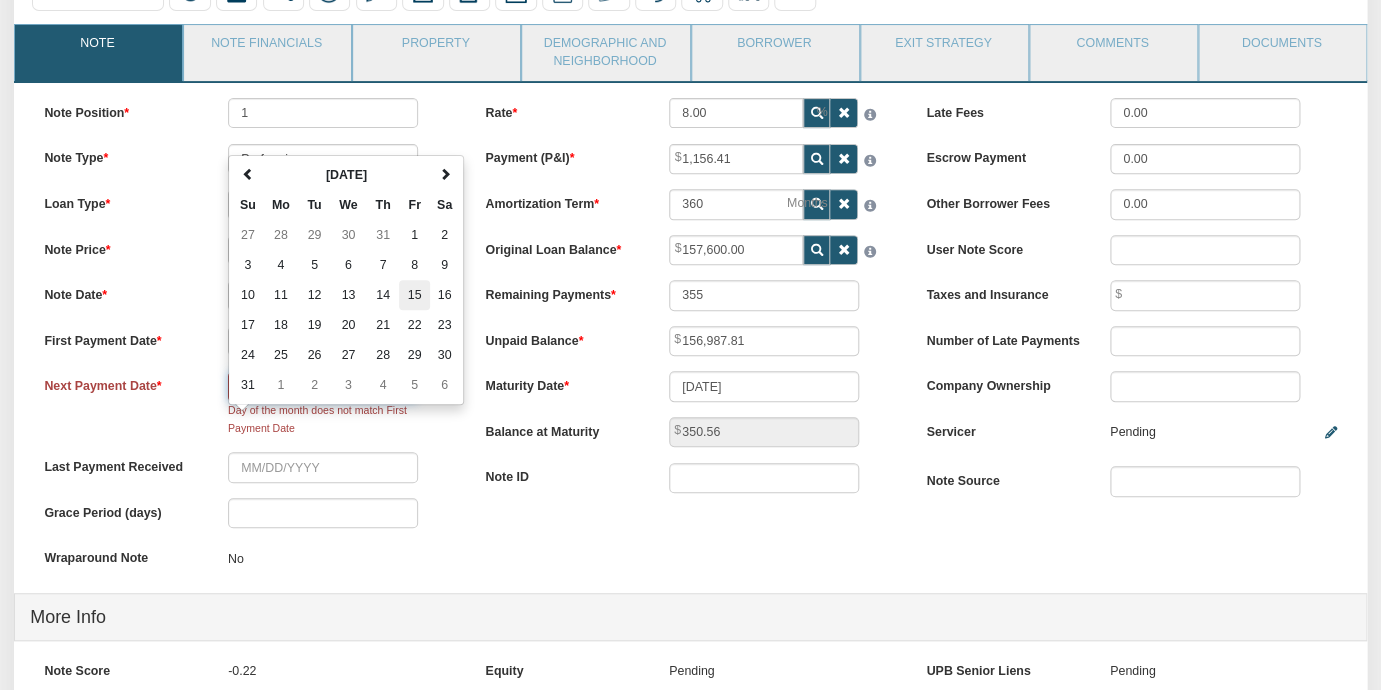 click on "15" at bounding box center (414, 295) 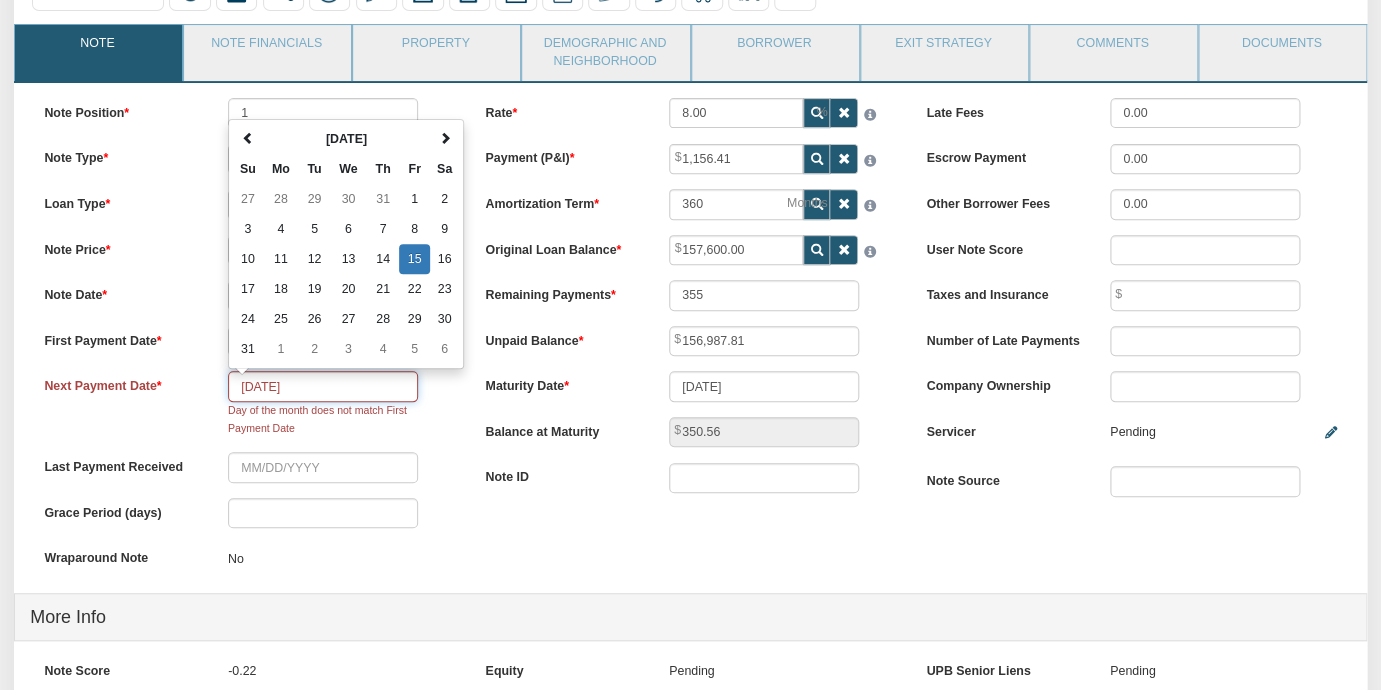 click on "[DATE]" at bounding box center [323, 386] 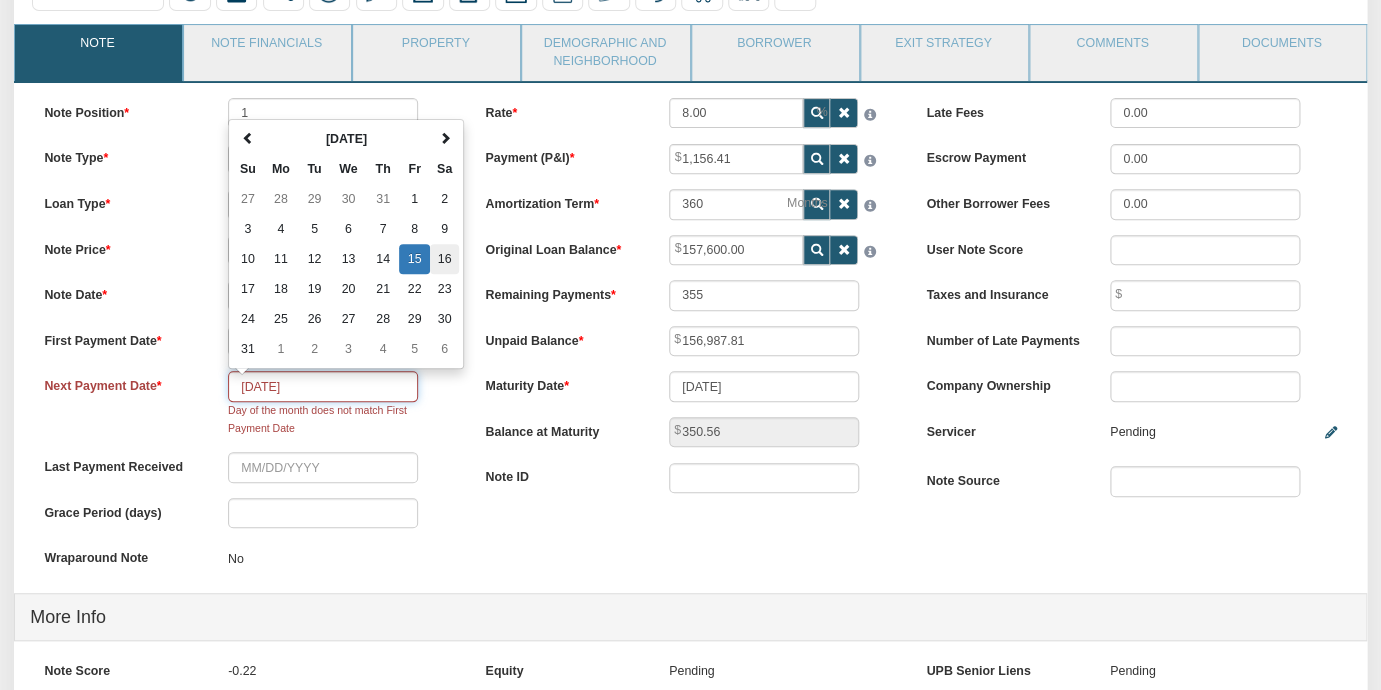 click on "16" at bounding box center (444, 259) 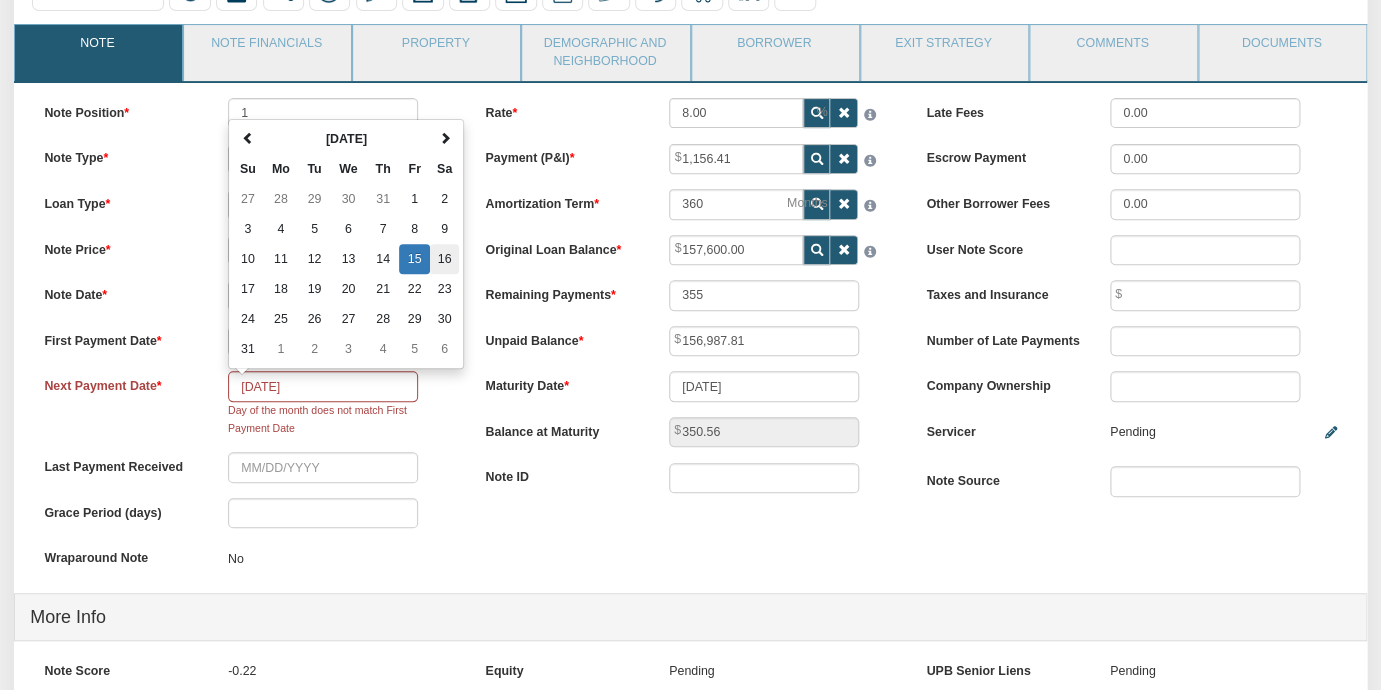 type on "[DATE]" 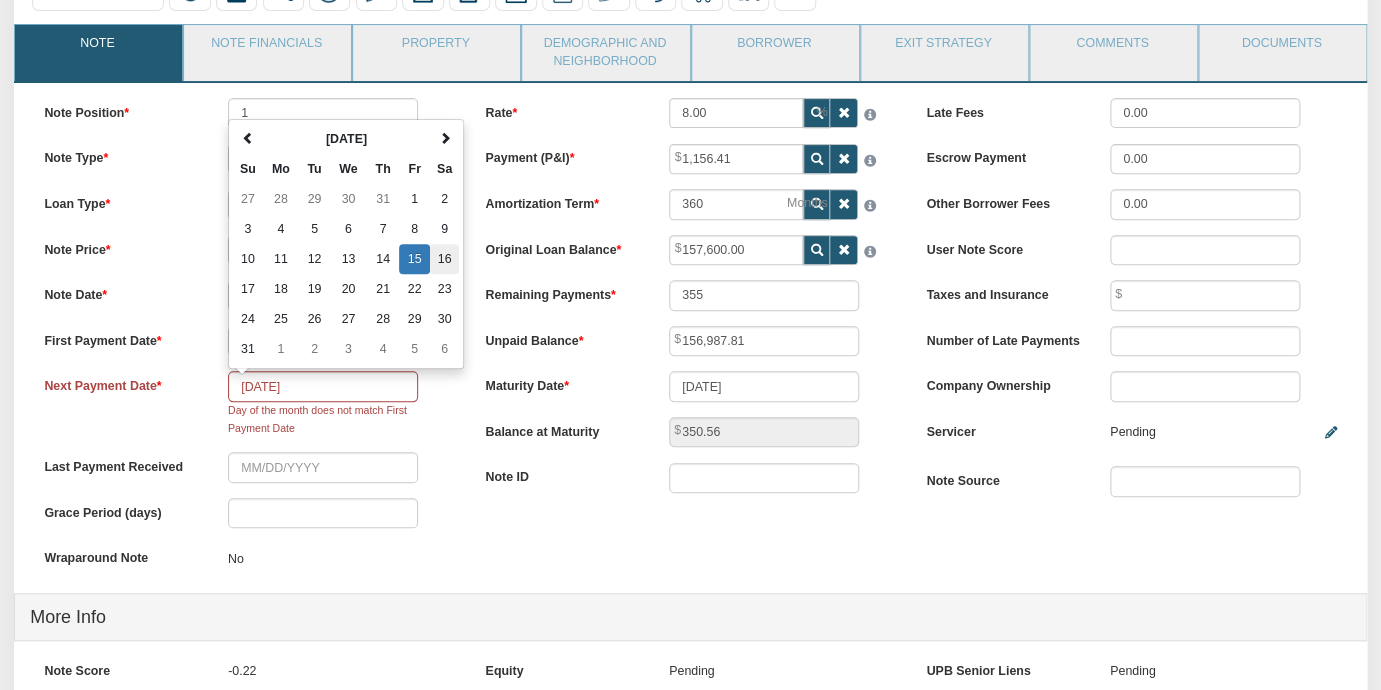 type on "357" 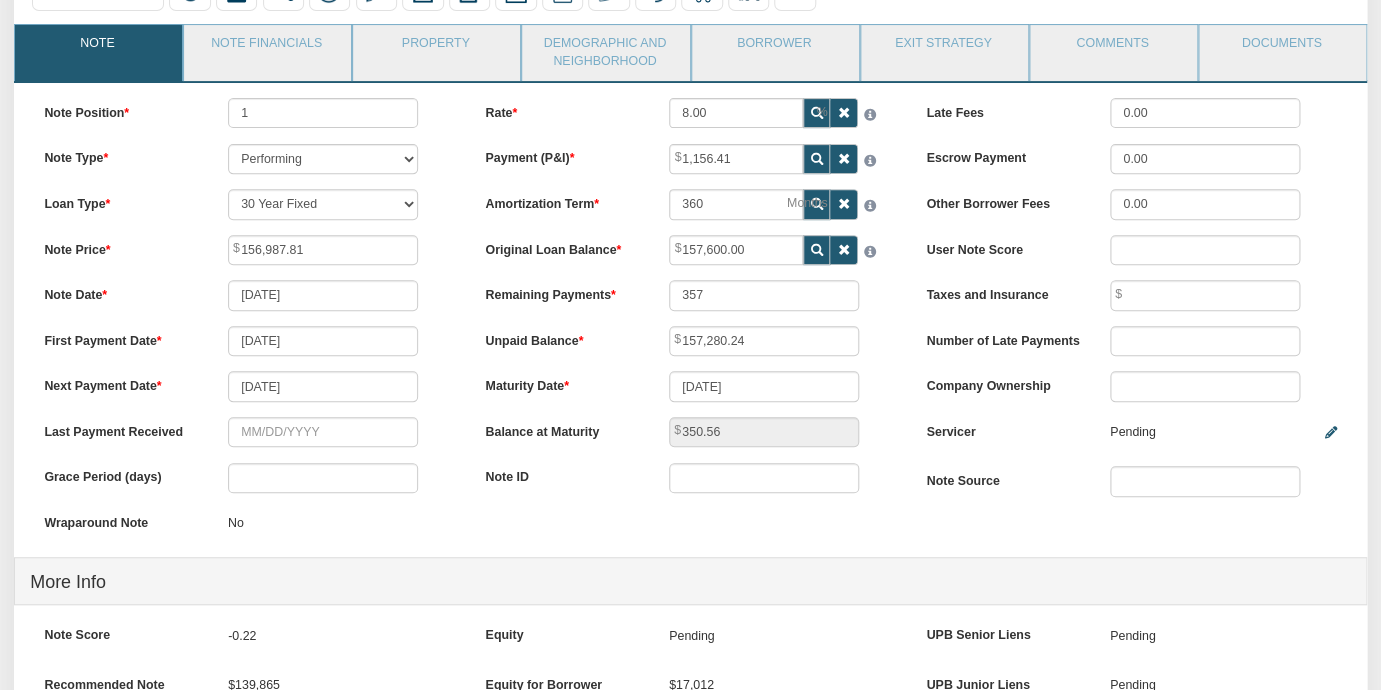 type on "1,148.78" 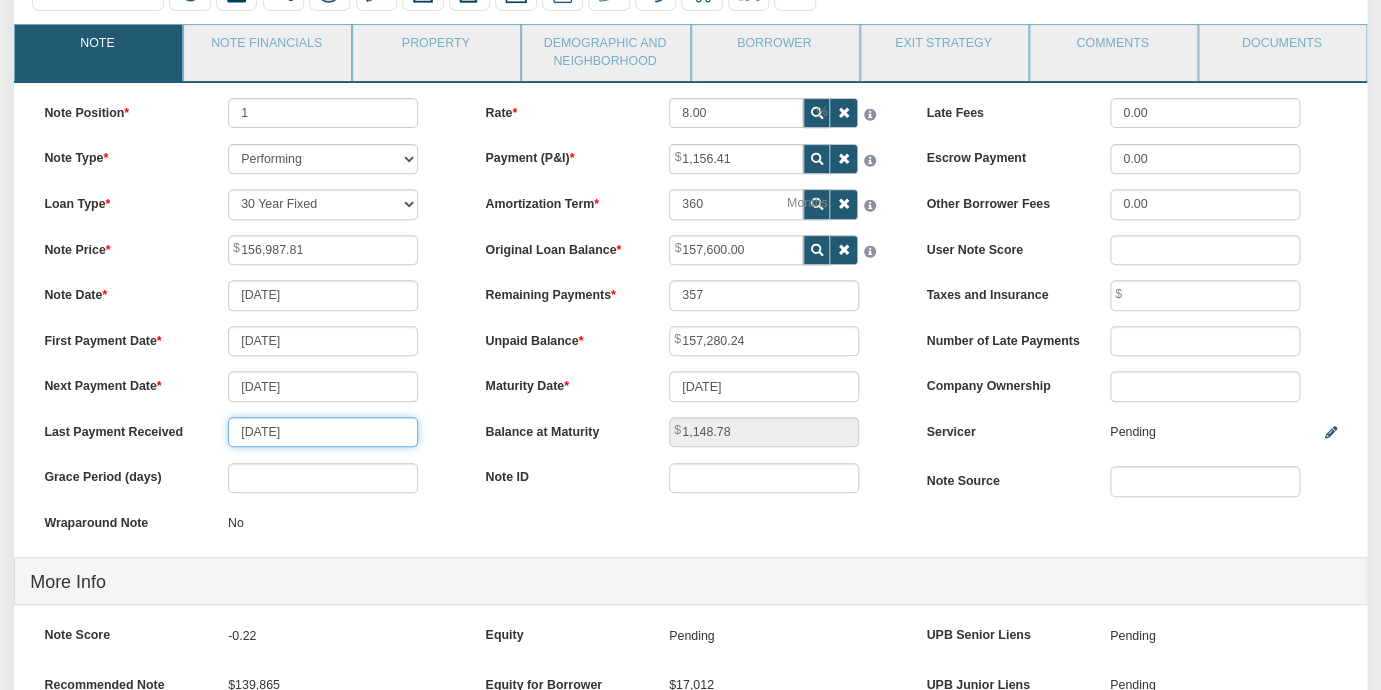 click on "[DATE]" at bounding box center [323, 432] 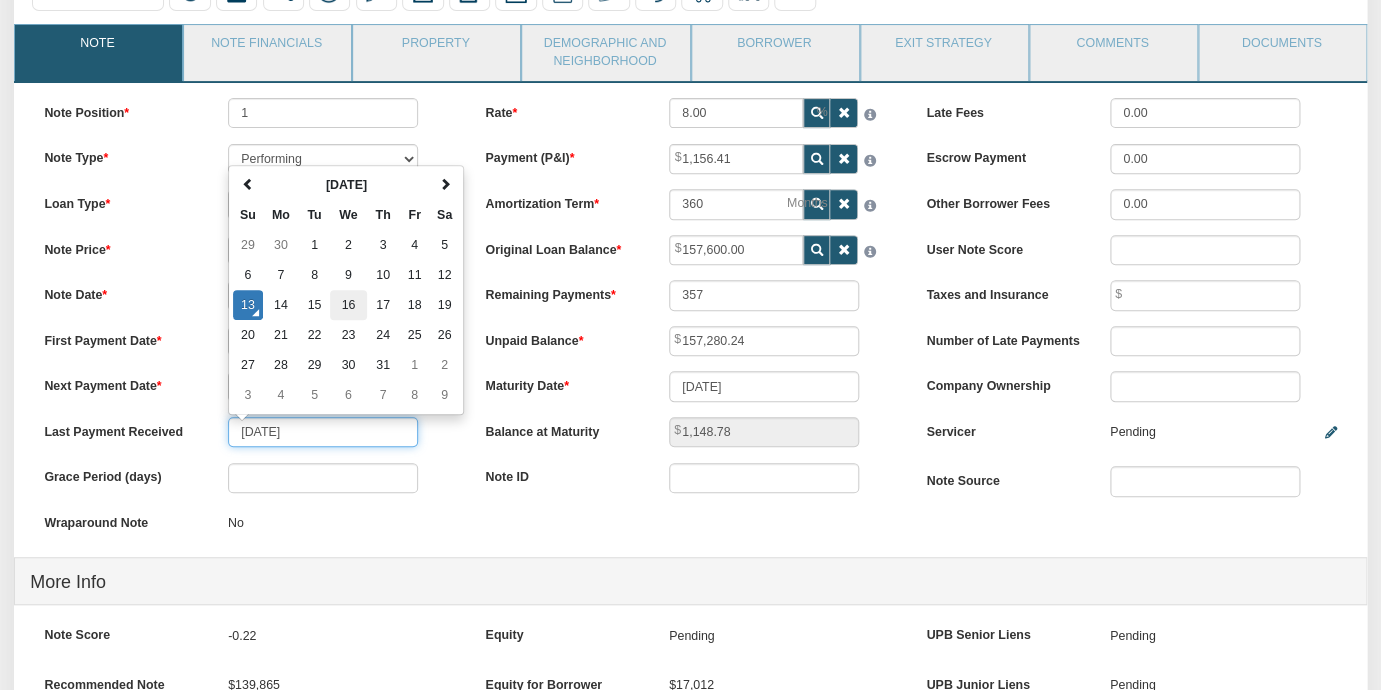 click on "16" at bounding box center (348, 305) 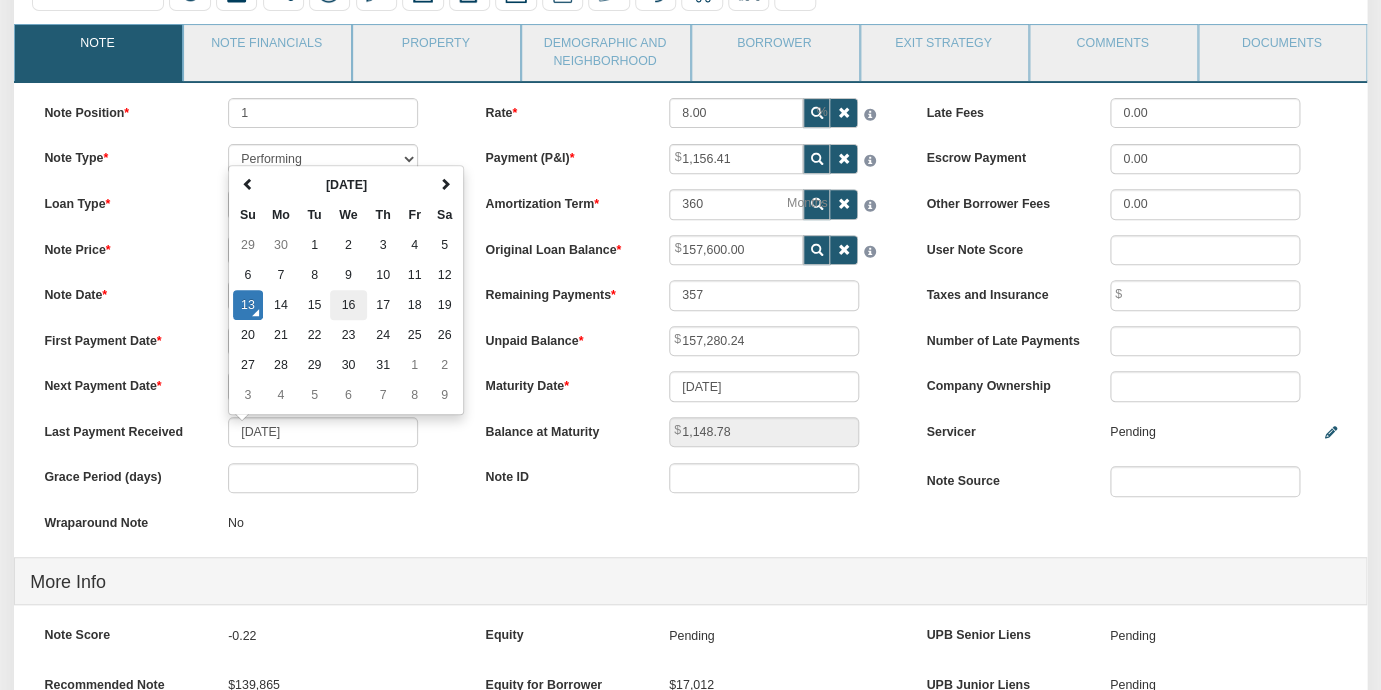 type on "[DATE]" 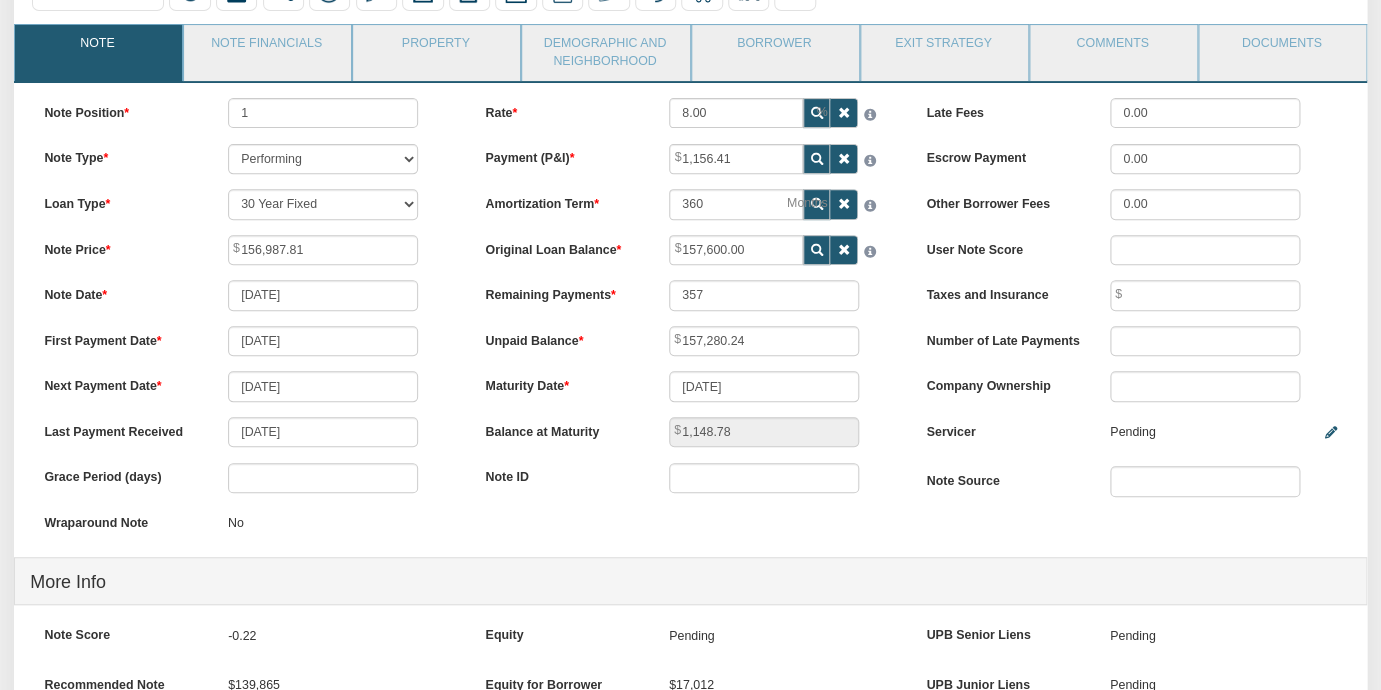 click on "Note Date
[DATE]" at bounding box center (249, 295) 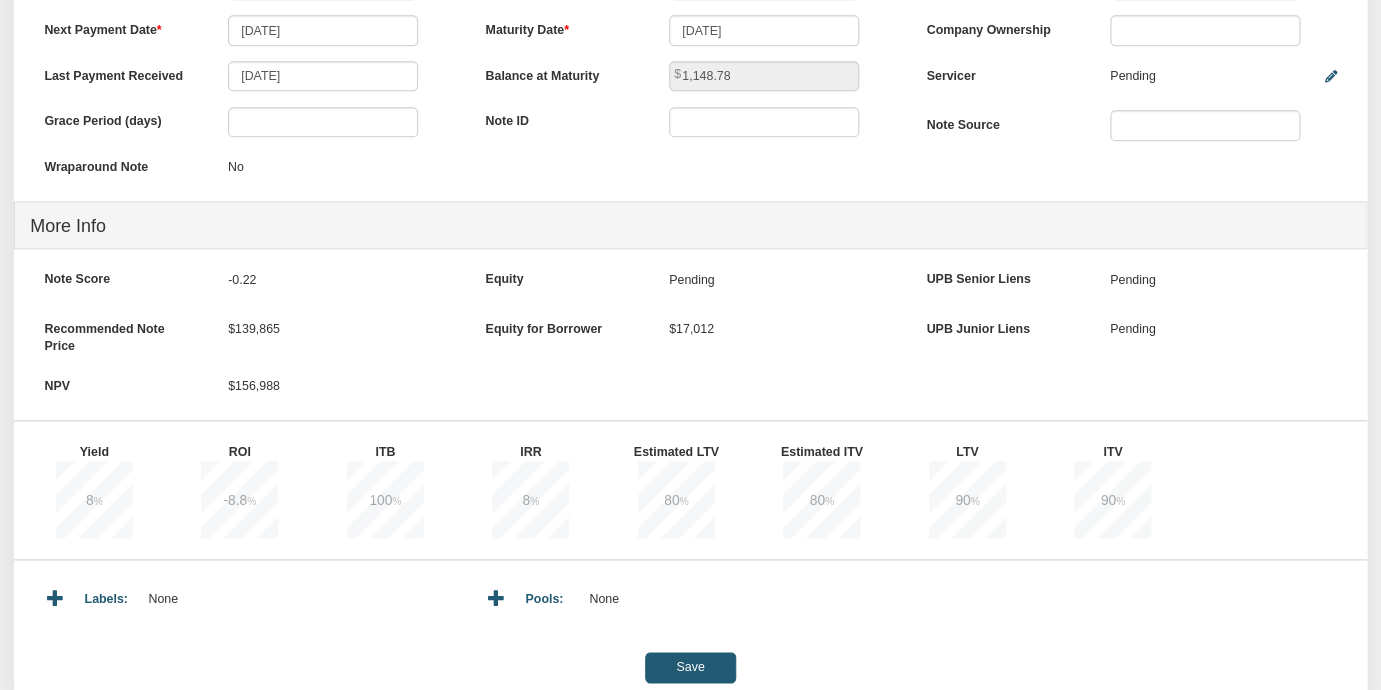 scroll, scrollTop: 611, scrollLeft: 0, axis: vertical 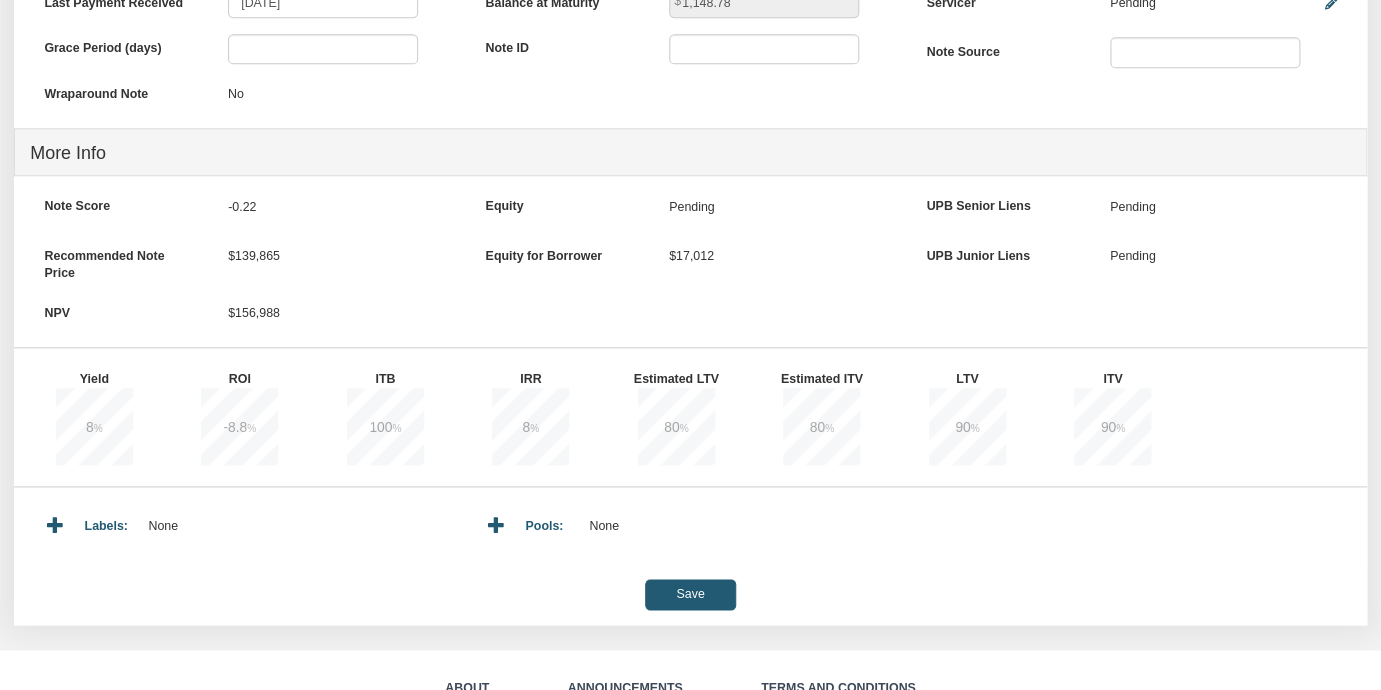 click on "Save" at bounding box center [690, 594] 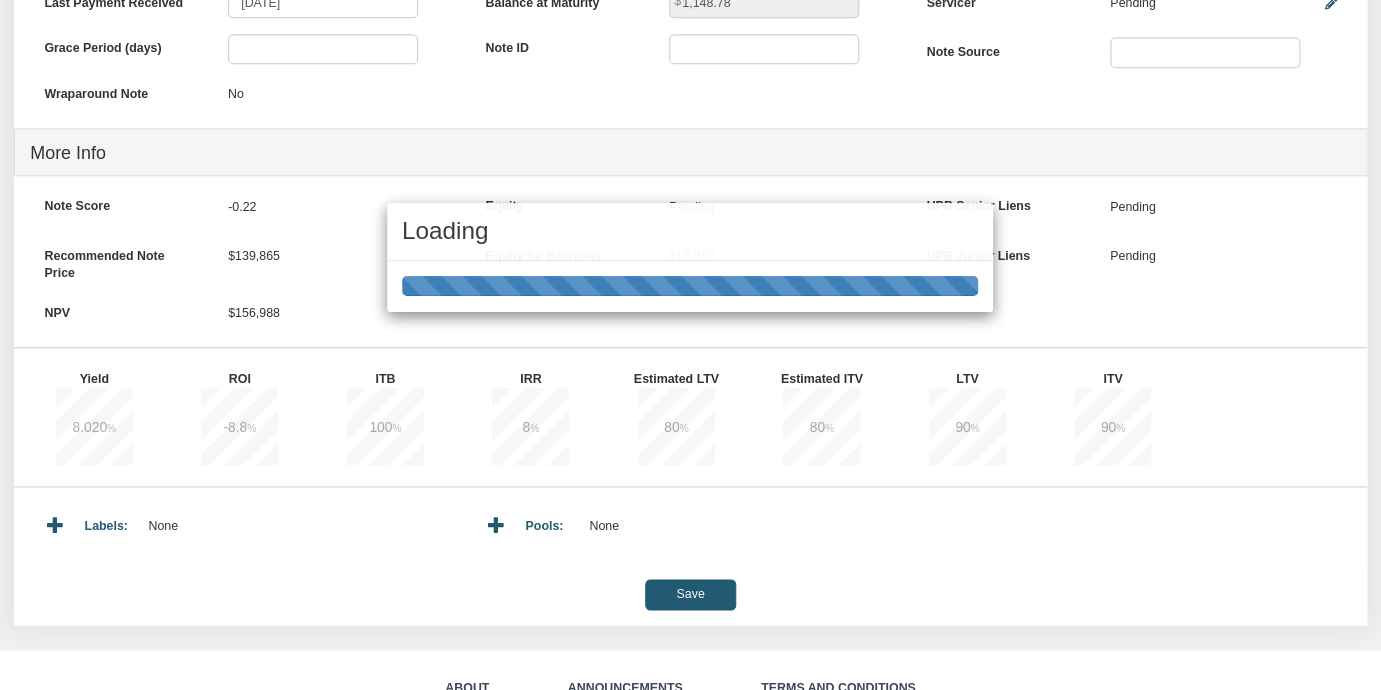 type on "157,280.23" 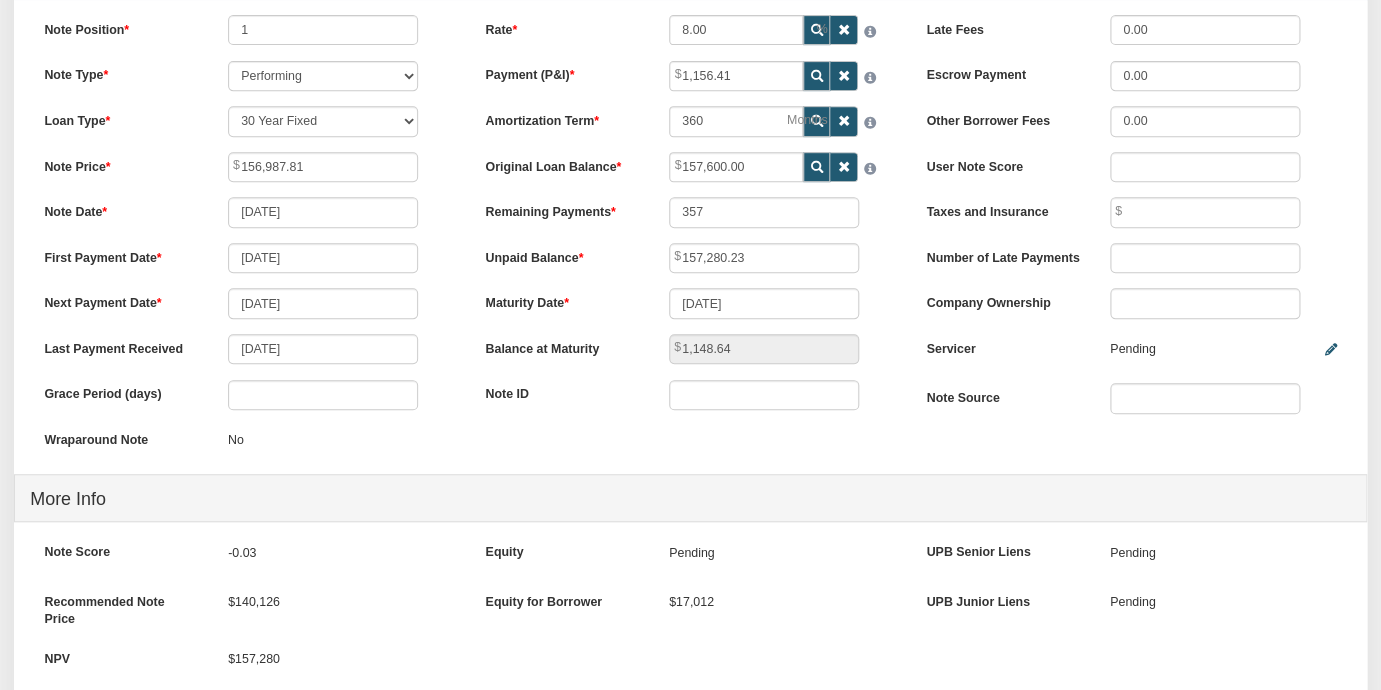 scroll, scrollTop: 0, scrollLeft: 0, axis: both 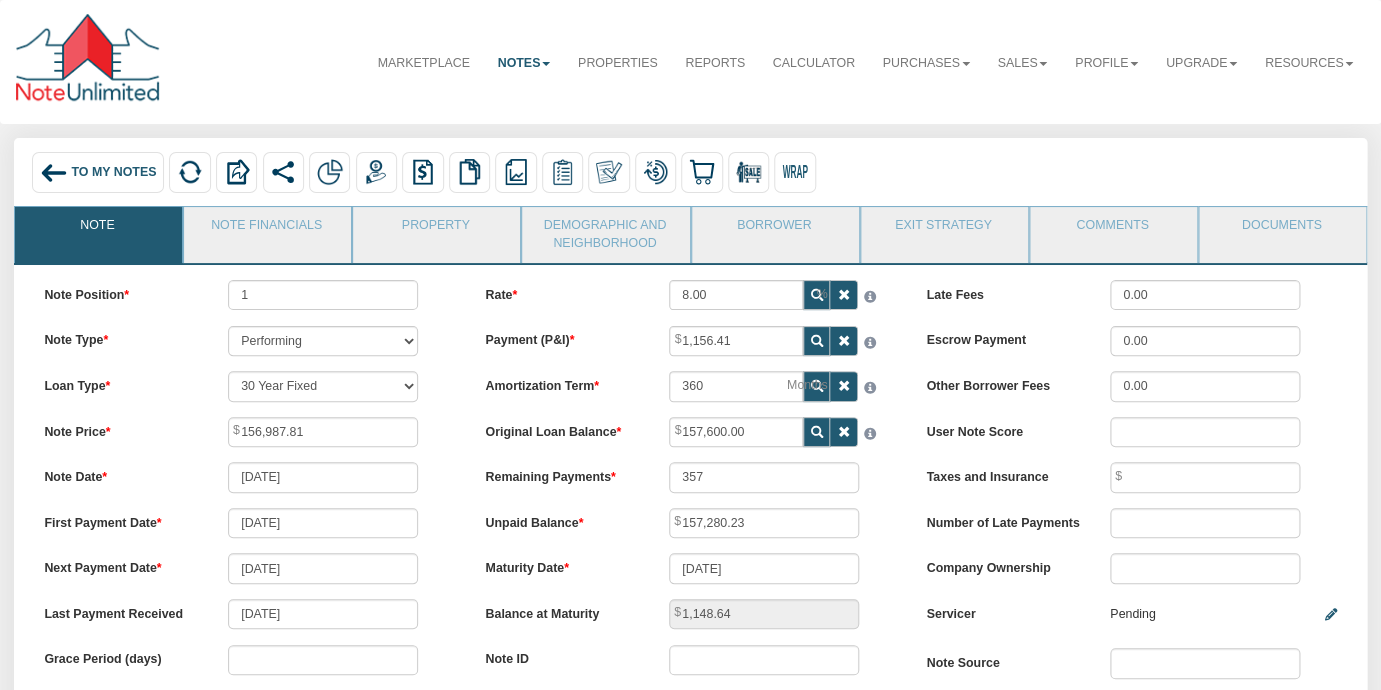 click on "To My Notes" at bounding box center (113, 173) 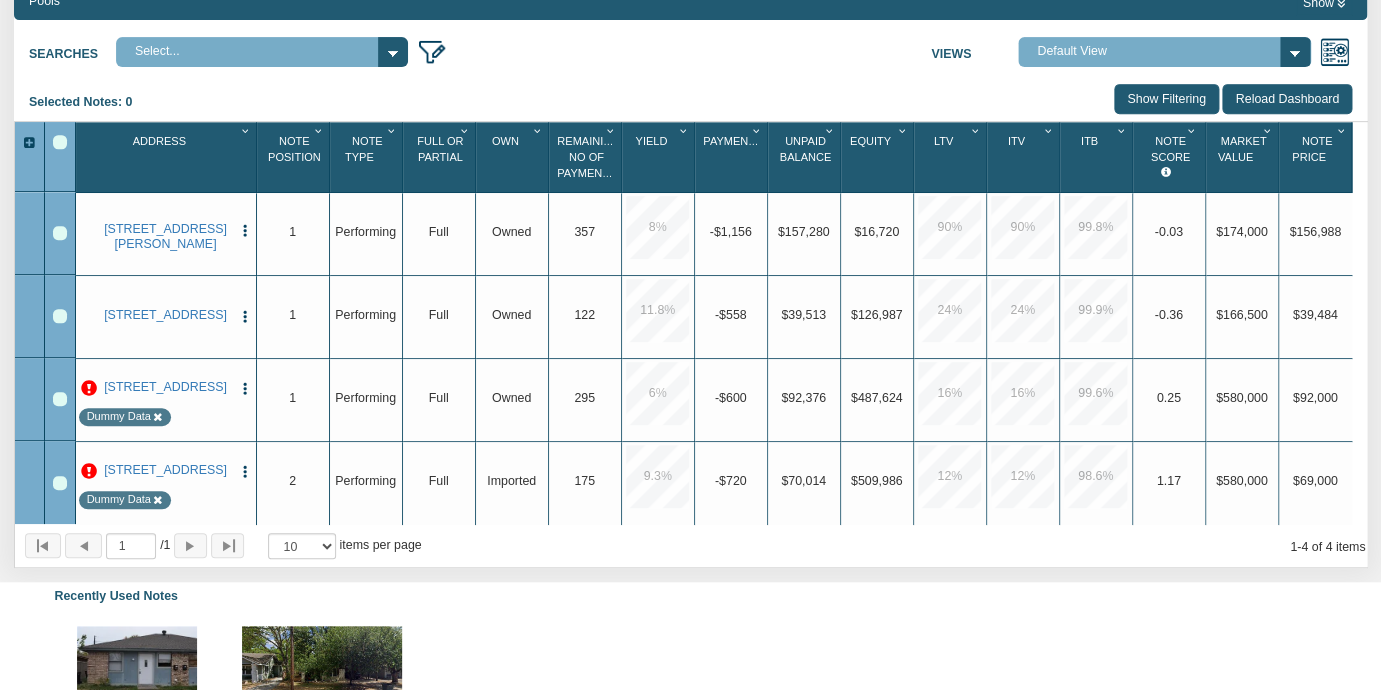scroll, scrollTop: 263, scrollLeft: 0, axis: vertical 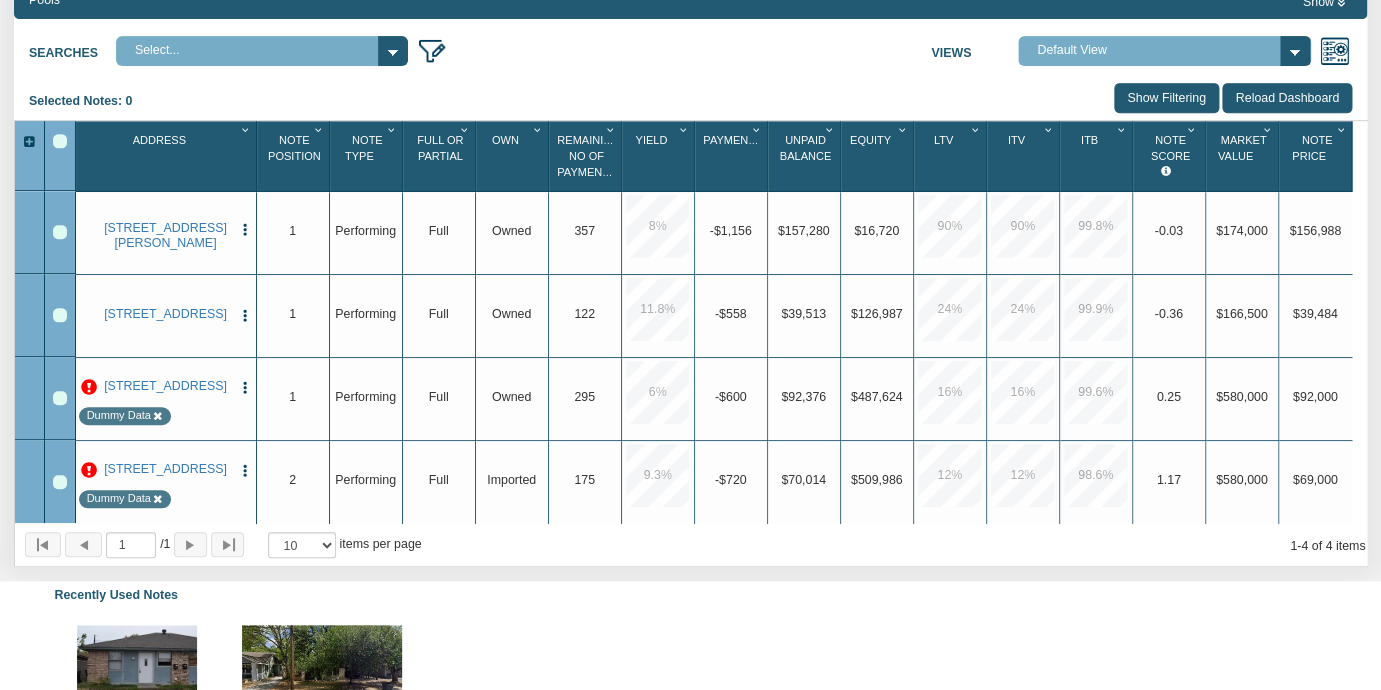 click on "[STREET_ADDRESS][PERSON_NAME] Edit Update Info Delete Partial/Pledge Analysis Exit Strategy Payments Record Payment Payment History Payments Overview Upload Payment History Reports Redeeming And Non-Redeeming Summary Note Create Order Loan Modification  Record Sale List for Sale   Label as Remove All Labels Add to Pool Remove from All Pools Share Note" at bounding box center [166, 236] 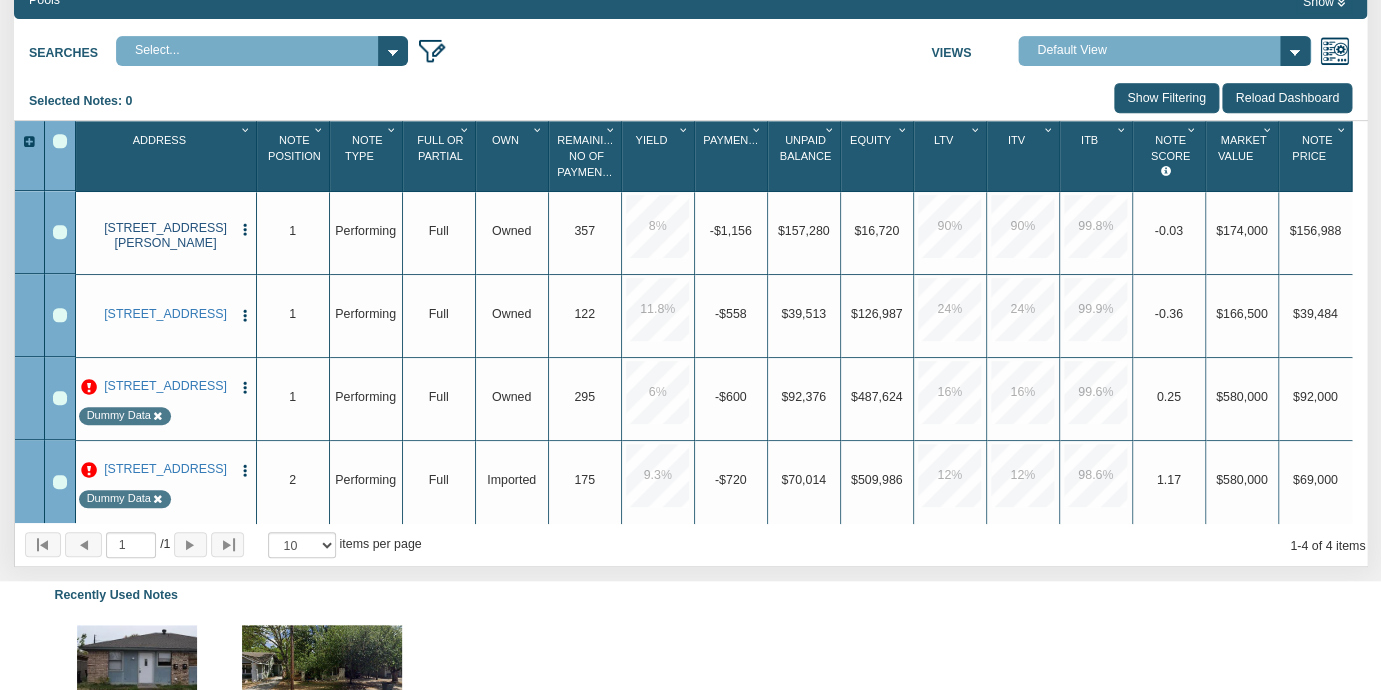 click on "[STREET_ADDRESS][PERSON_NAME]" at bounding box center (165, 236) 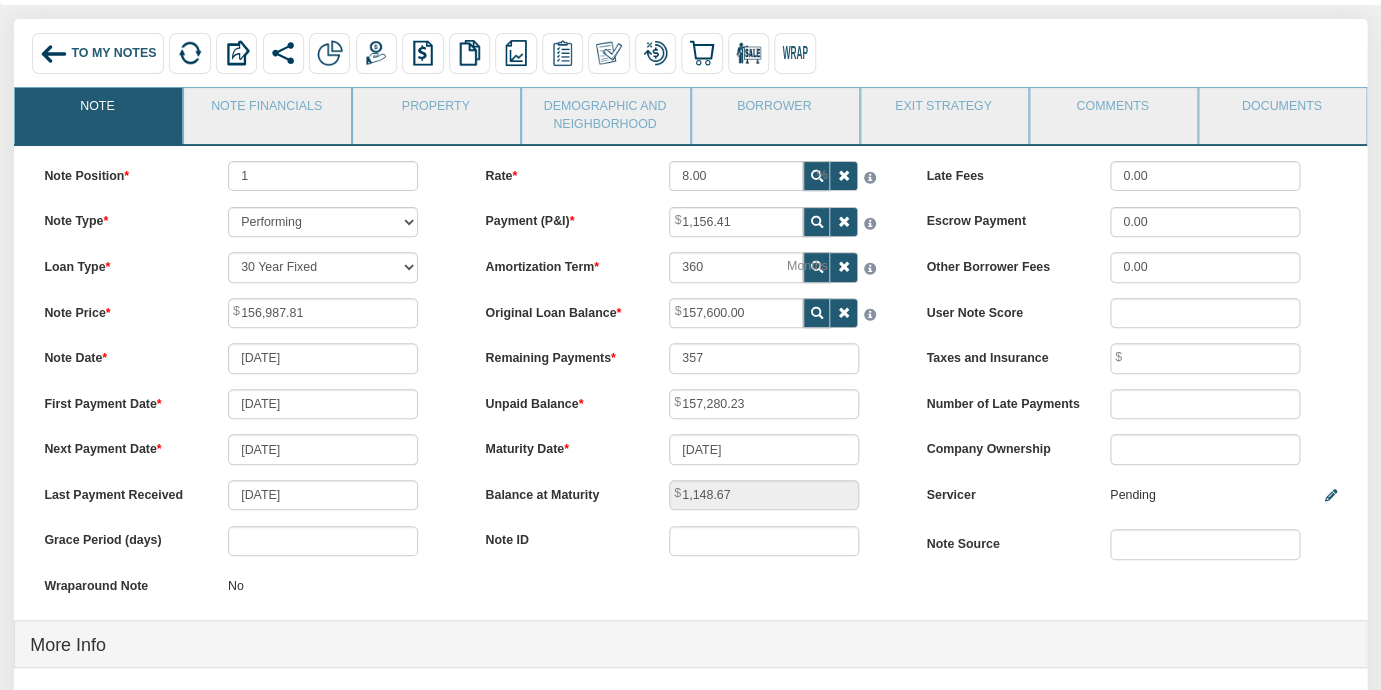 scroll, scrollTop: 0, scrollLeft: 0, axis: both 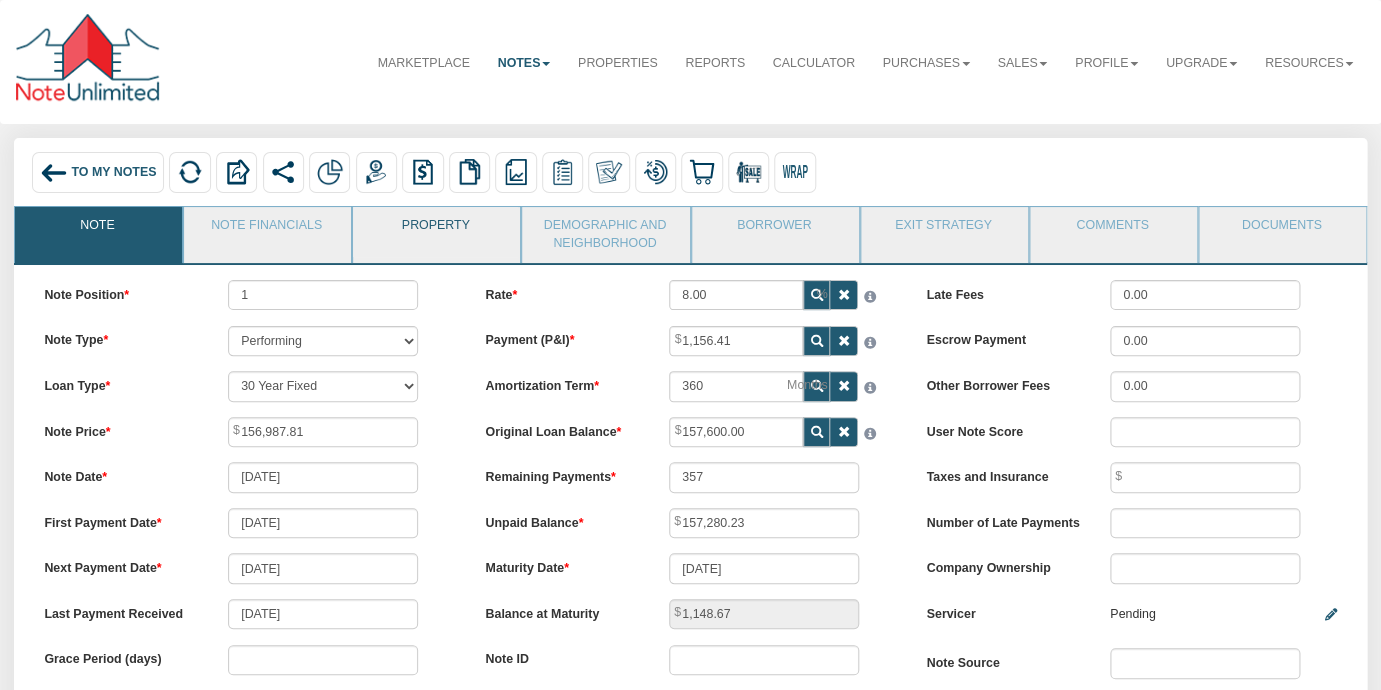 click on "Property" at bounding box center (435, 232) 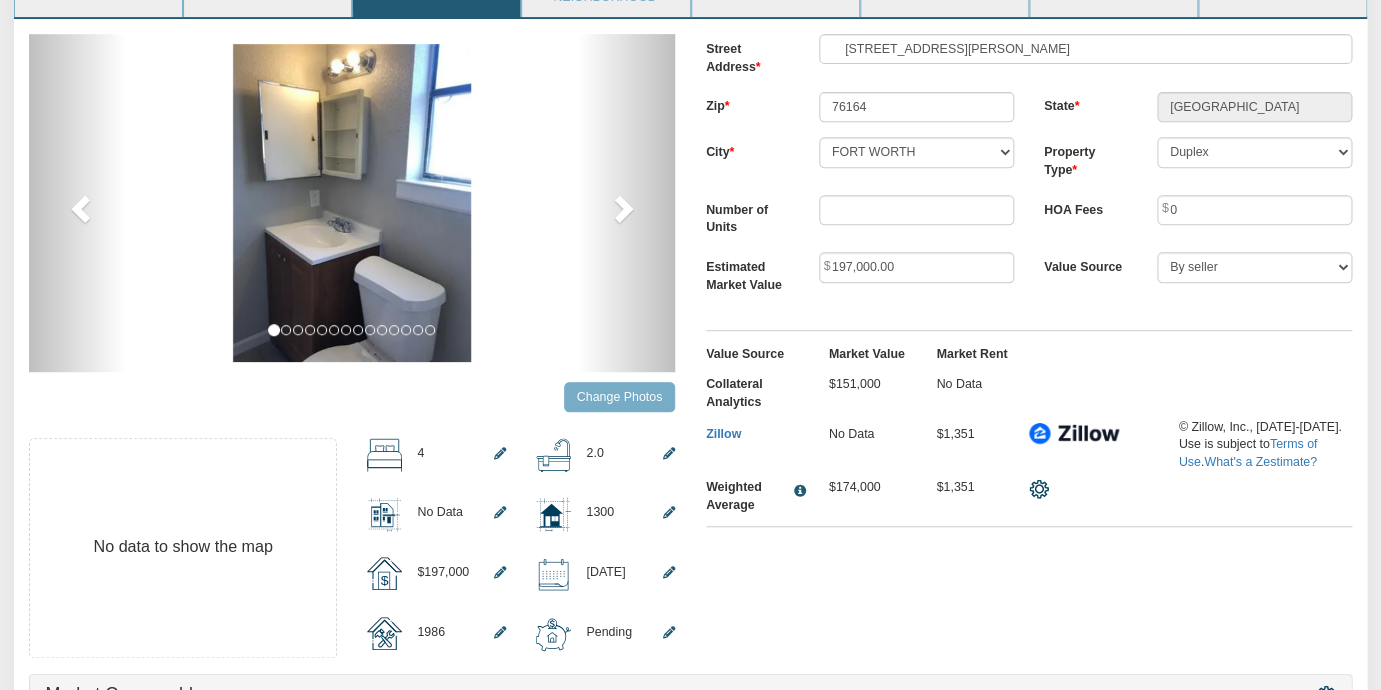 scroll, scrollTop: 251, scrollLeft: 0, axis: vertical 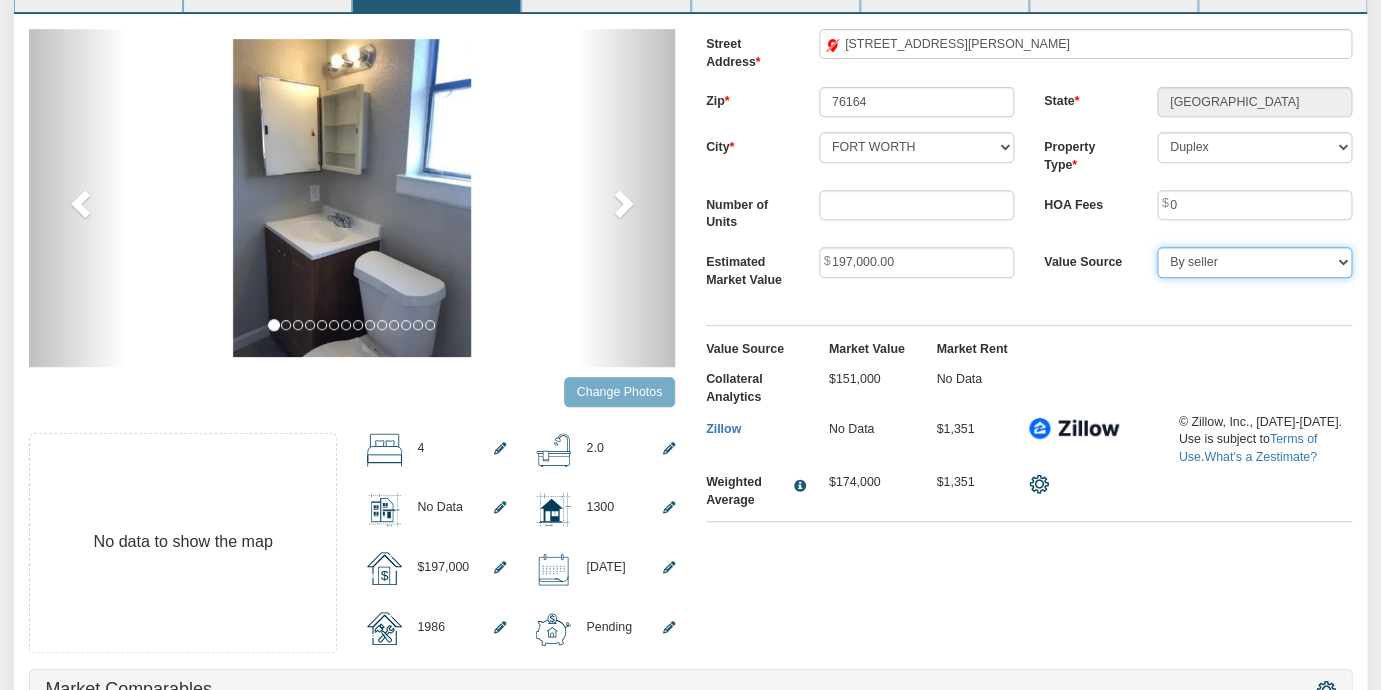 select on "string:Custom" 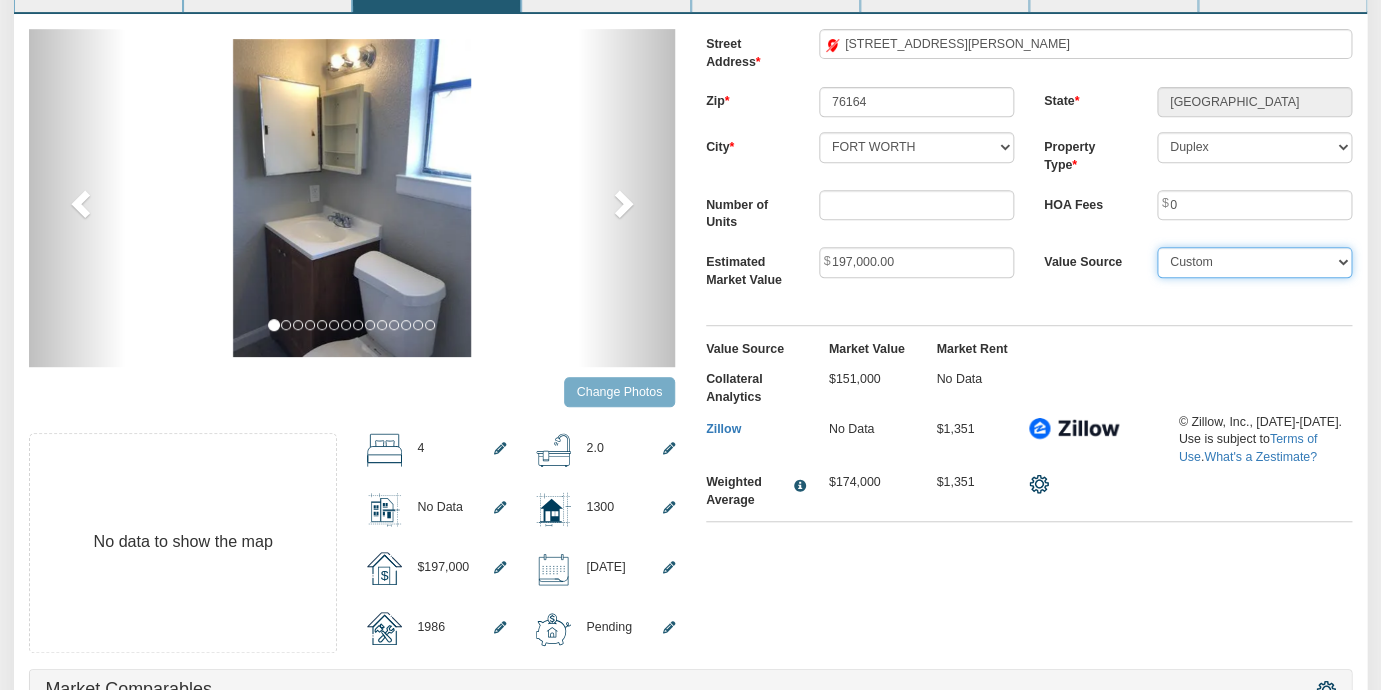click on "Custom" at bounding box center [0, 0] 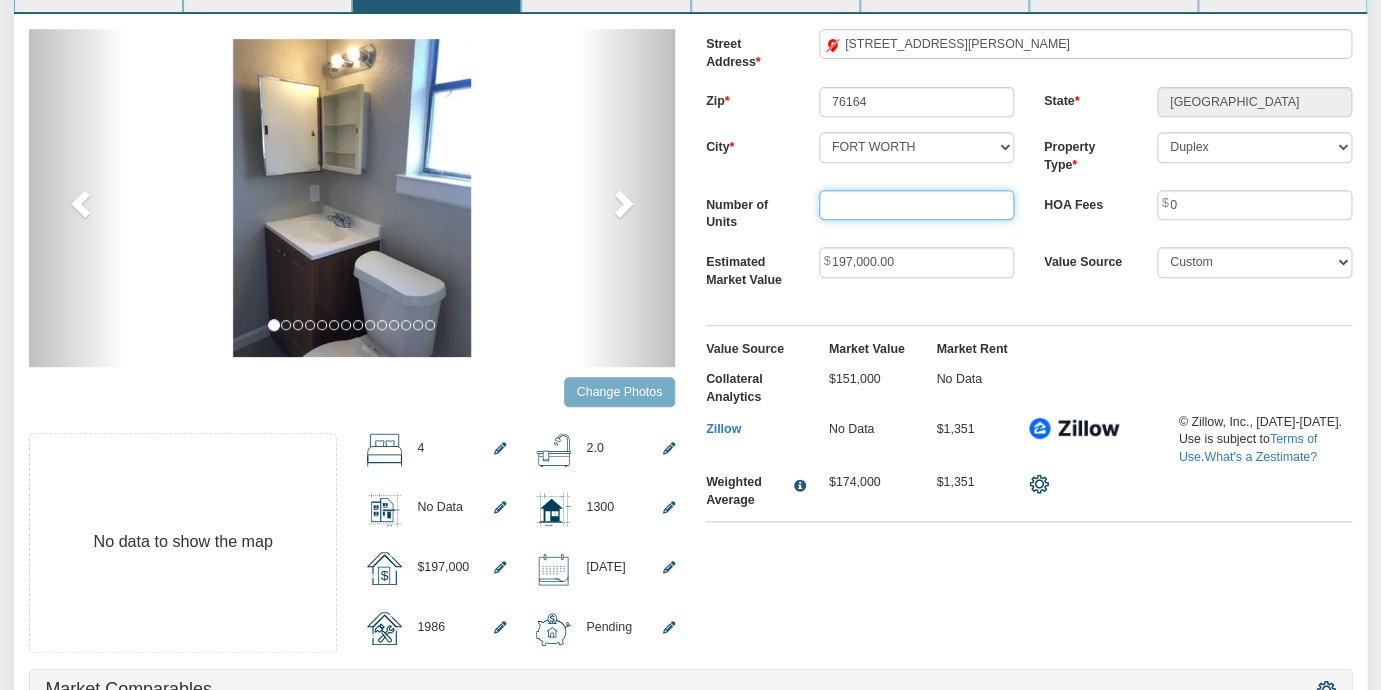click at bounding box center (916, 205) 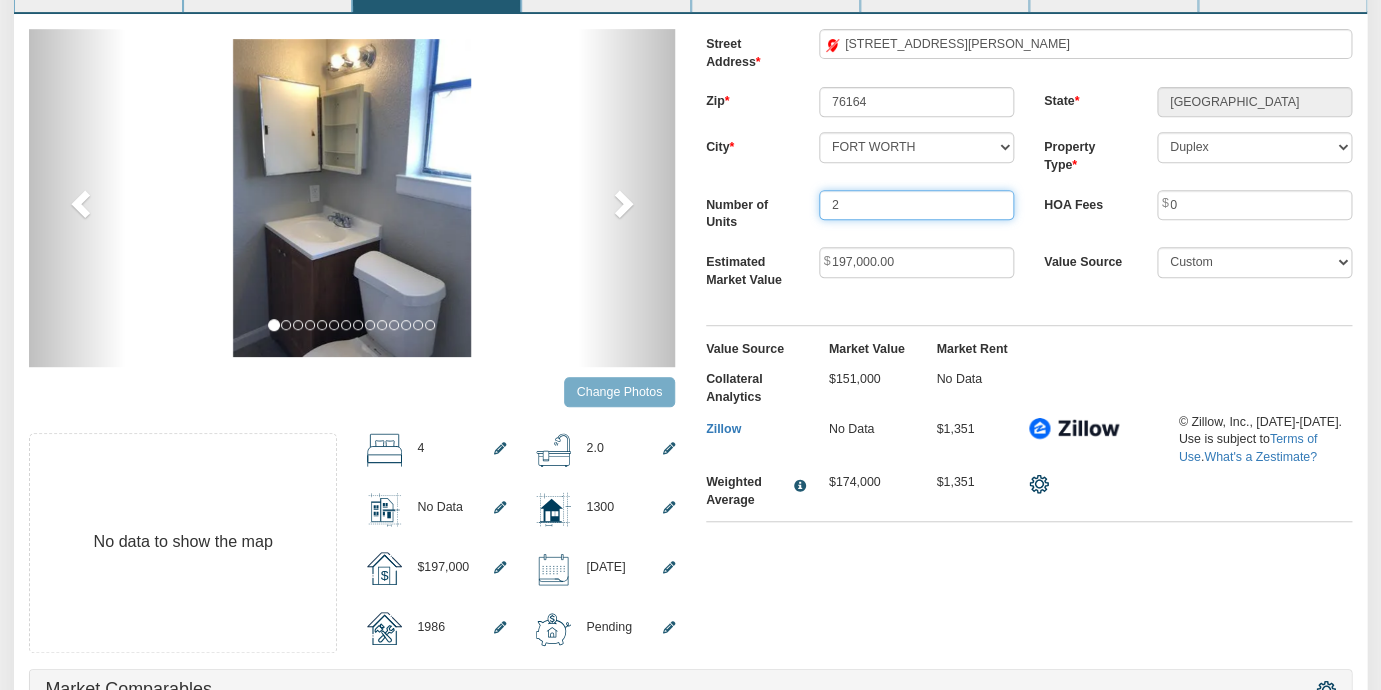 type on "2" 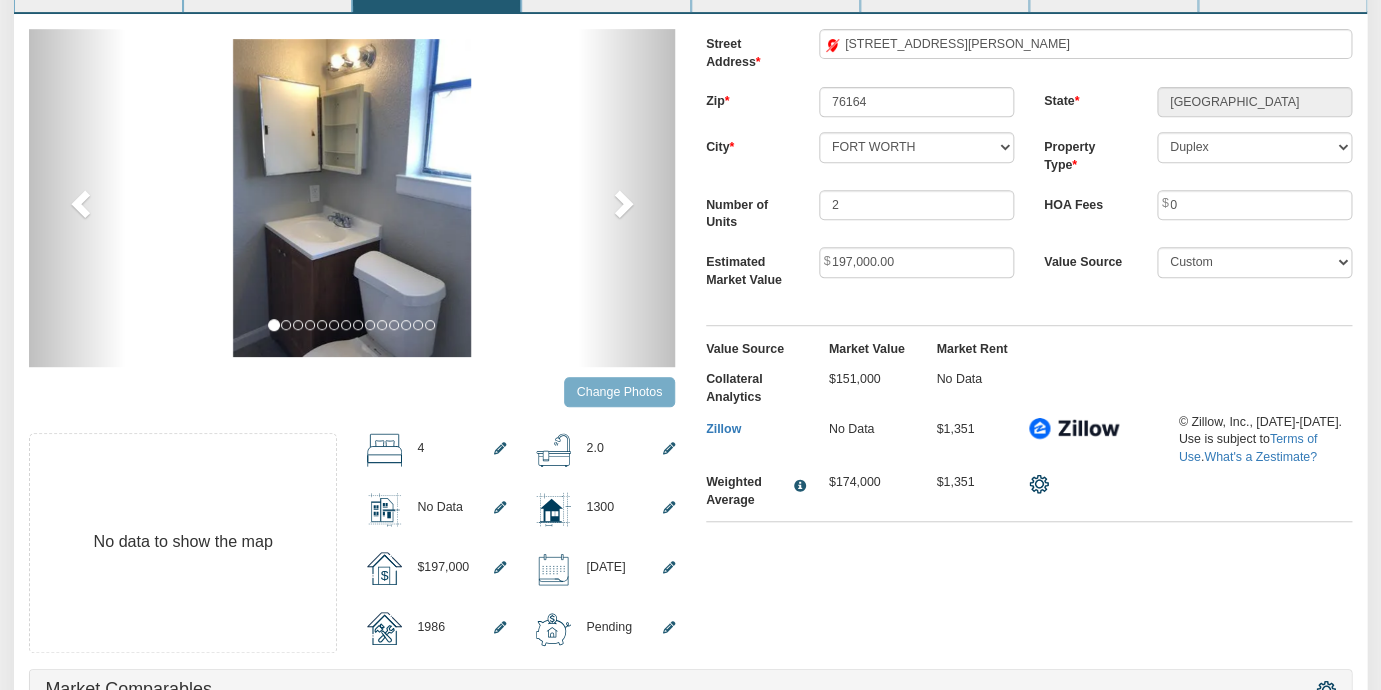click on "Street Address
[STREET_ADDRESS][PERSON_NAME]" at bounding box center [1029, 50] 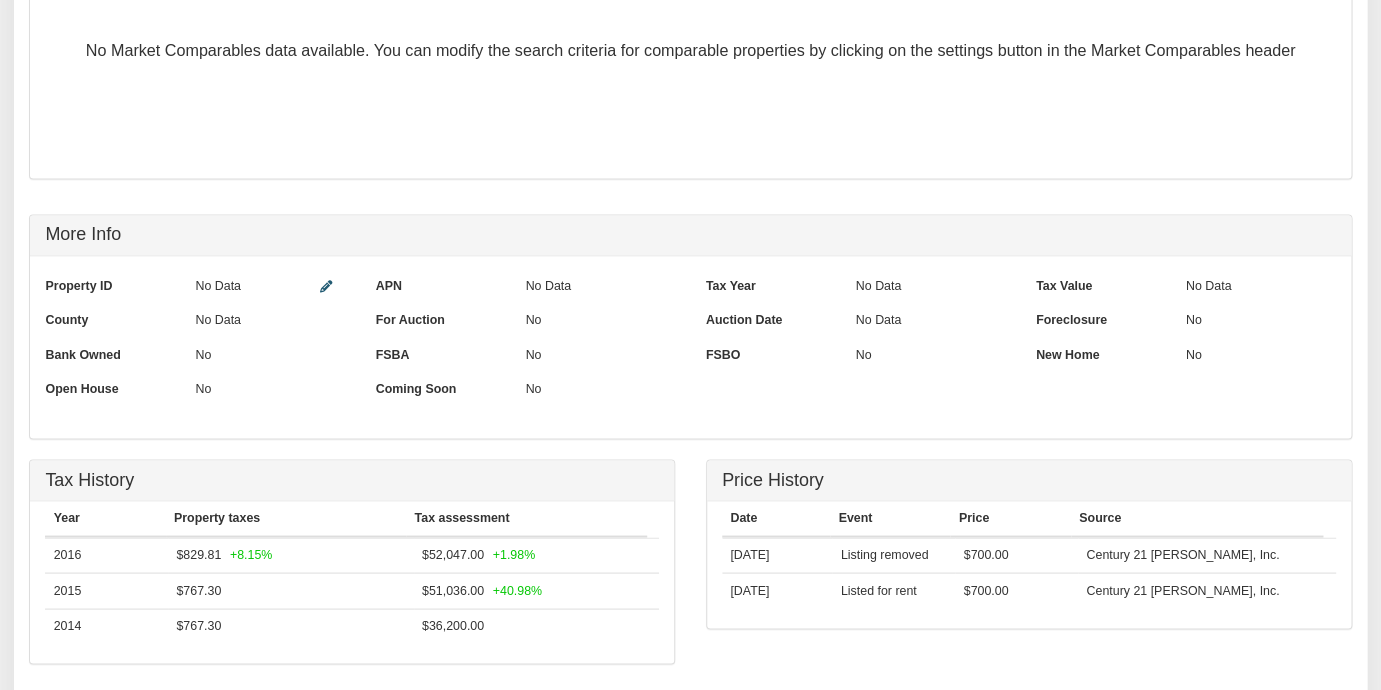 scroll, scrollTop: 1152, scrollLeft: 0, axis: vertical 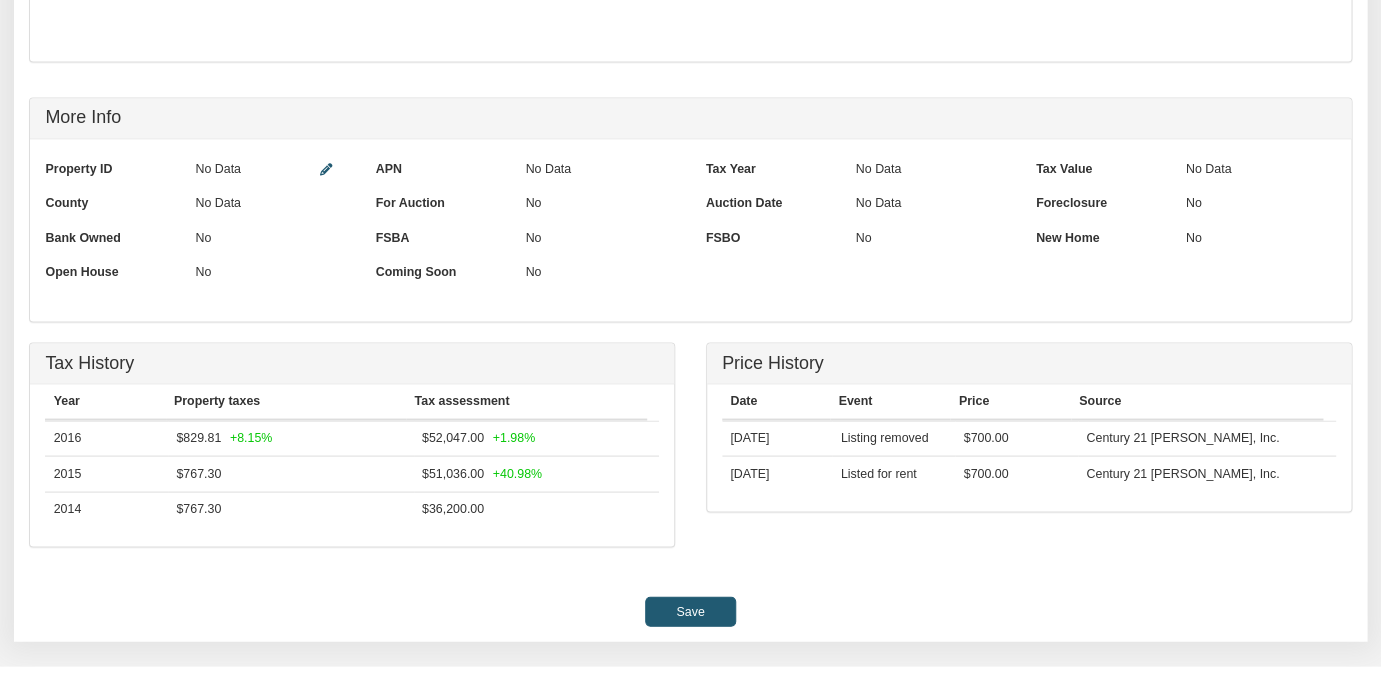 click on "Save" at bounding box center (690, 611) 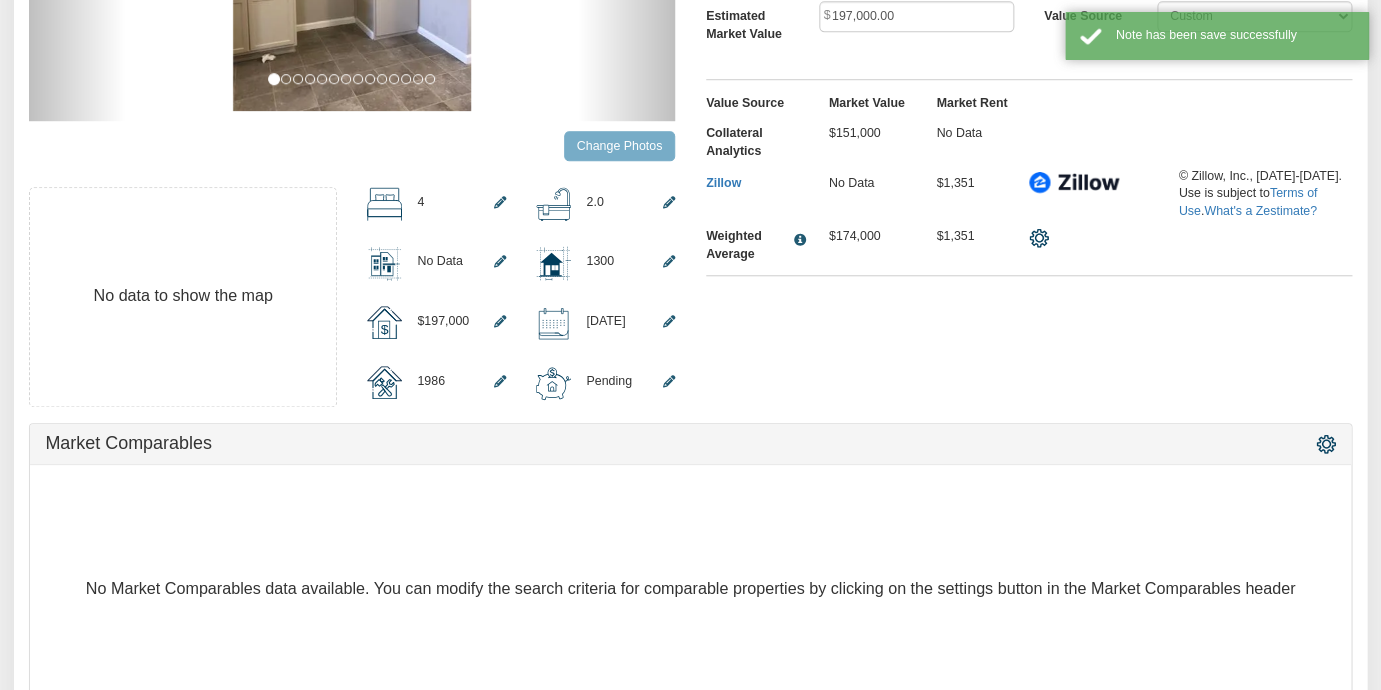 scroll, scrollTop: 0, scrollLeft: 0, axis: both 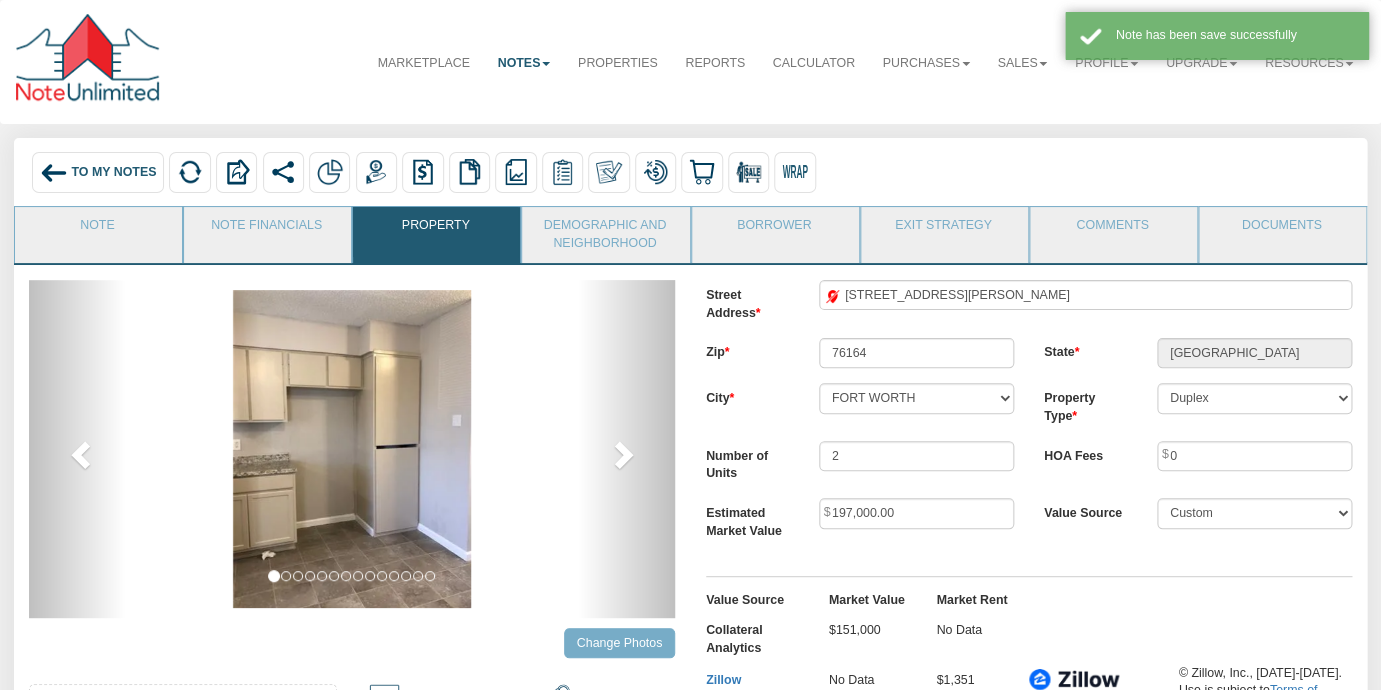click on "To My Notes" at bounding box center (113, 173) 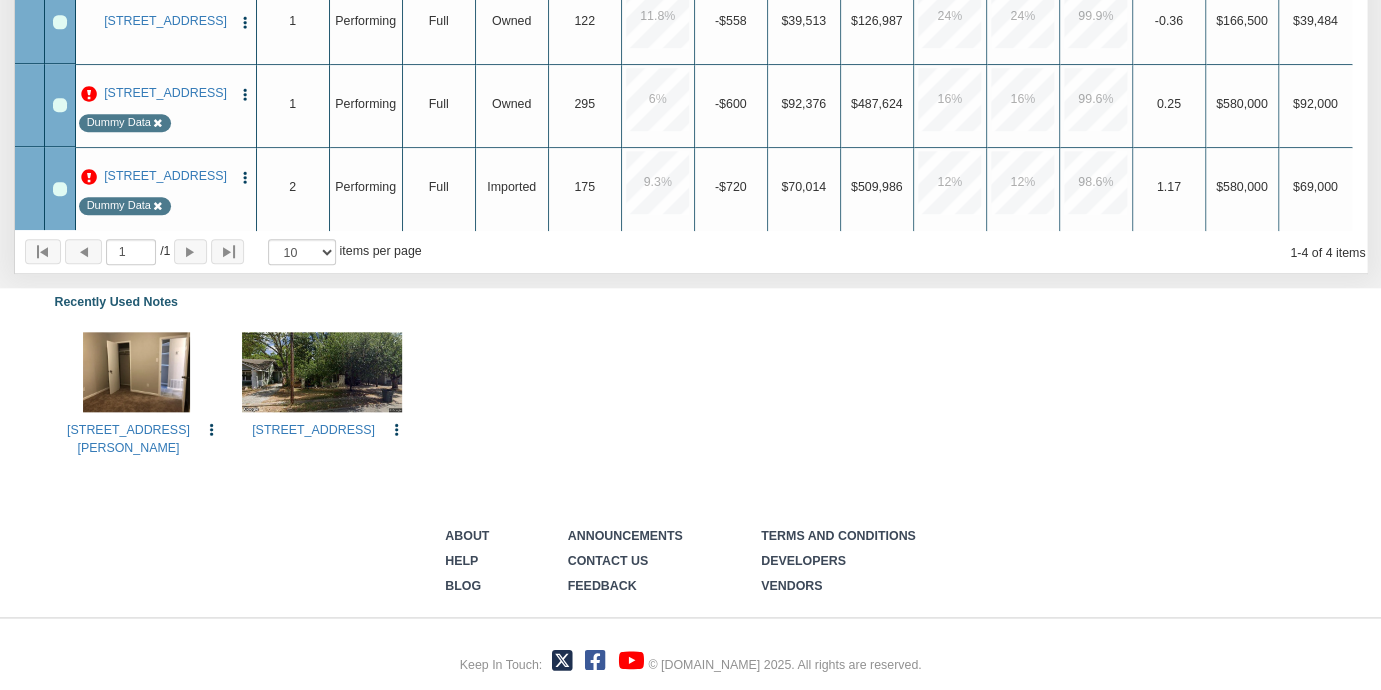scroll, scrollTop: 0, scrollLeft: 0, axis: both 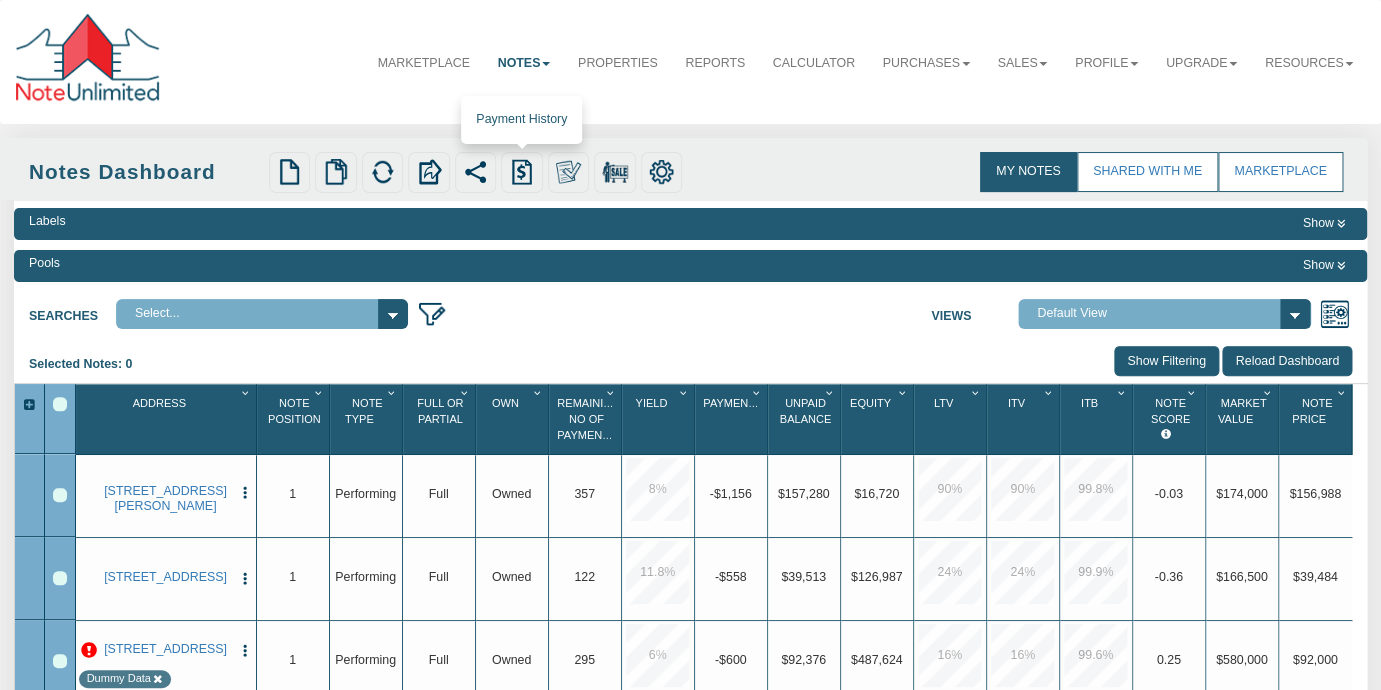 click at bounding box center [522, 172] 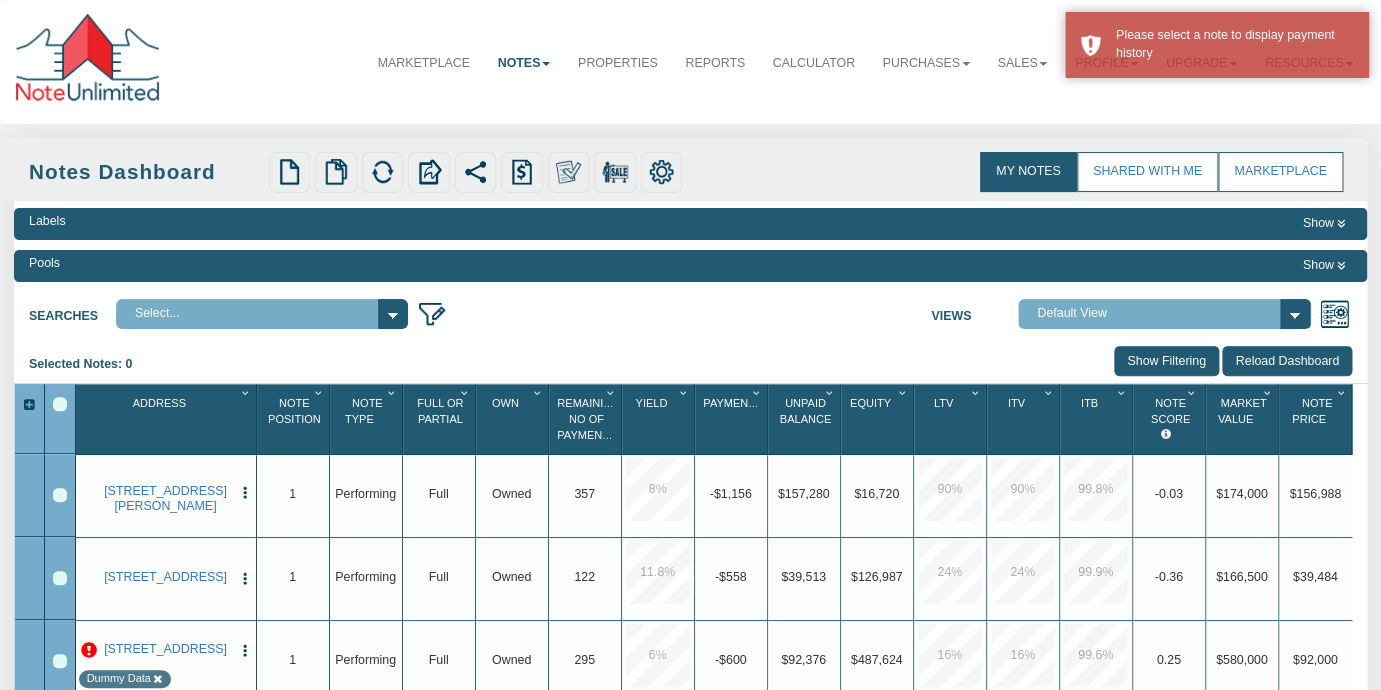 click on "Upload Notes
Upload NODs
Verify Mapping
Upload Results" at bounding box center (589, 172) 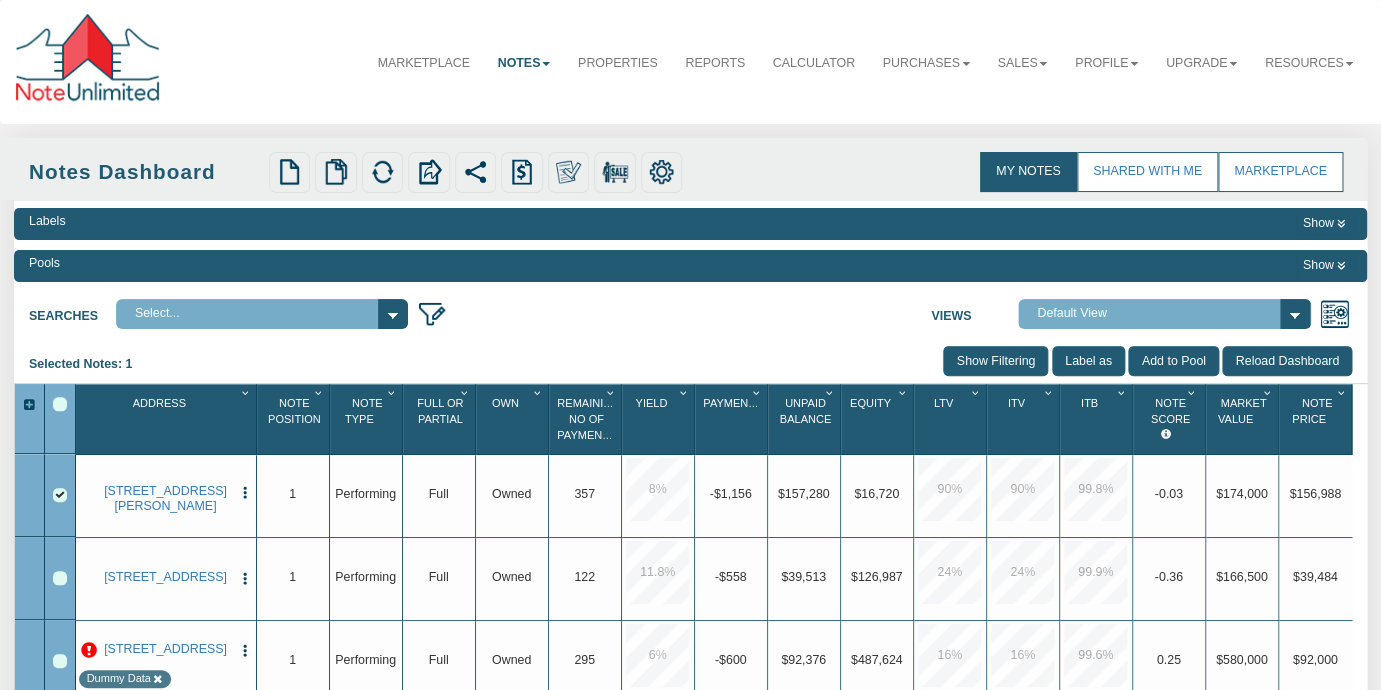 click at bounding box center [60, 578] 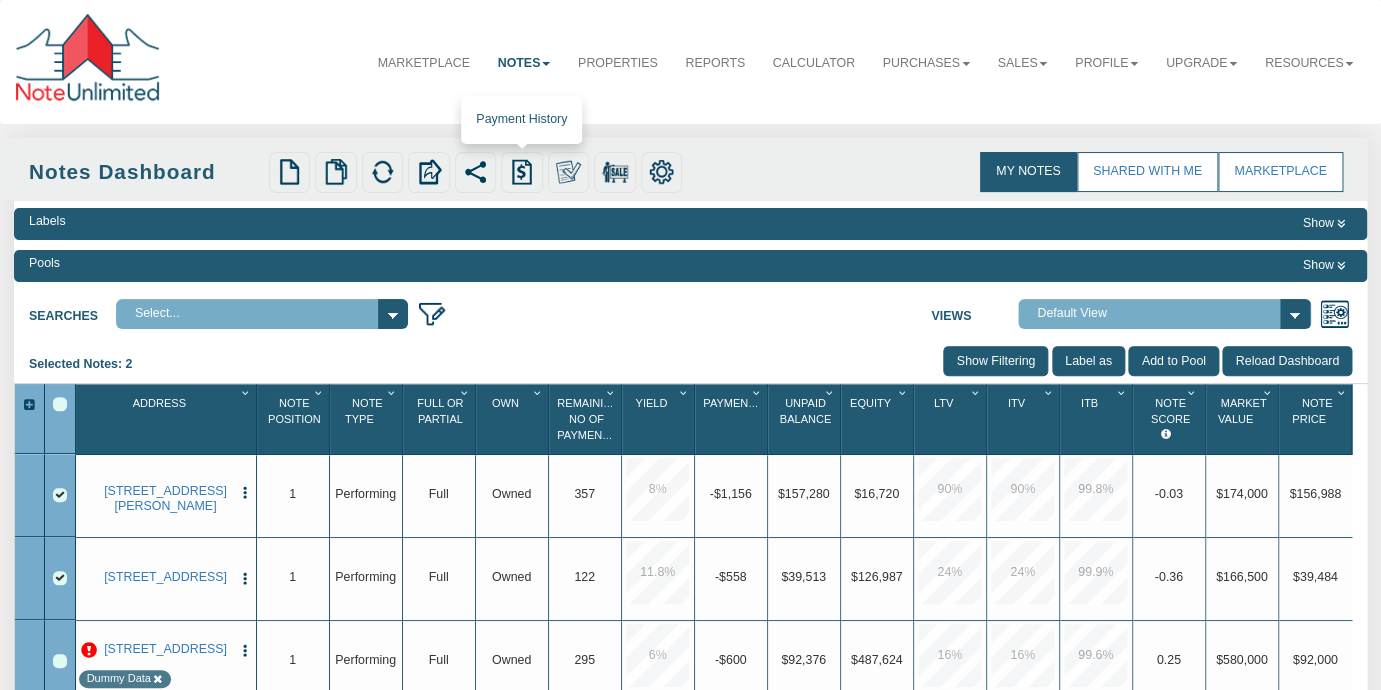 click at bounding box center (522, 172) 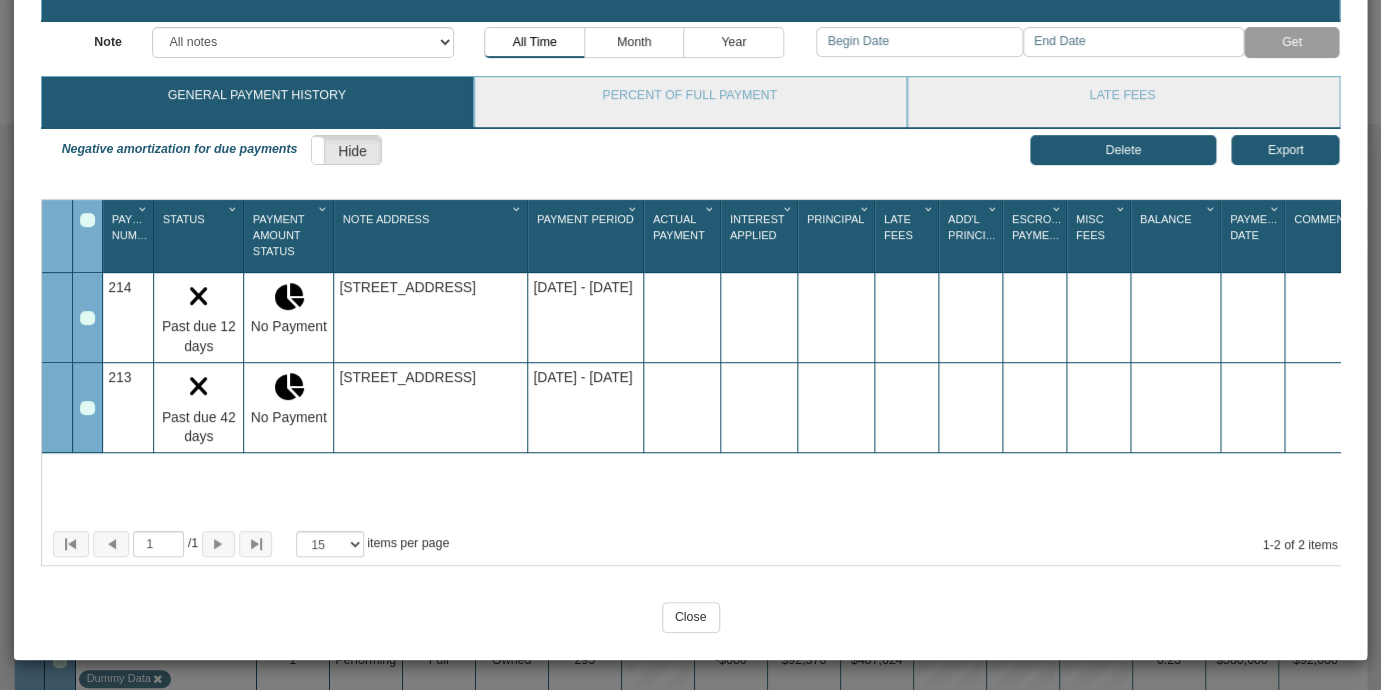 scroll, scrollTop: 0, scrollLeft: 0, axis: both 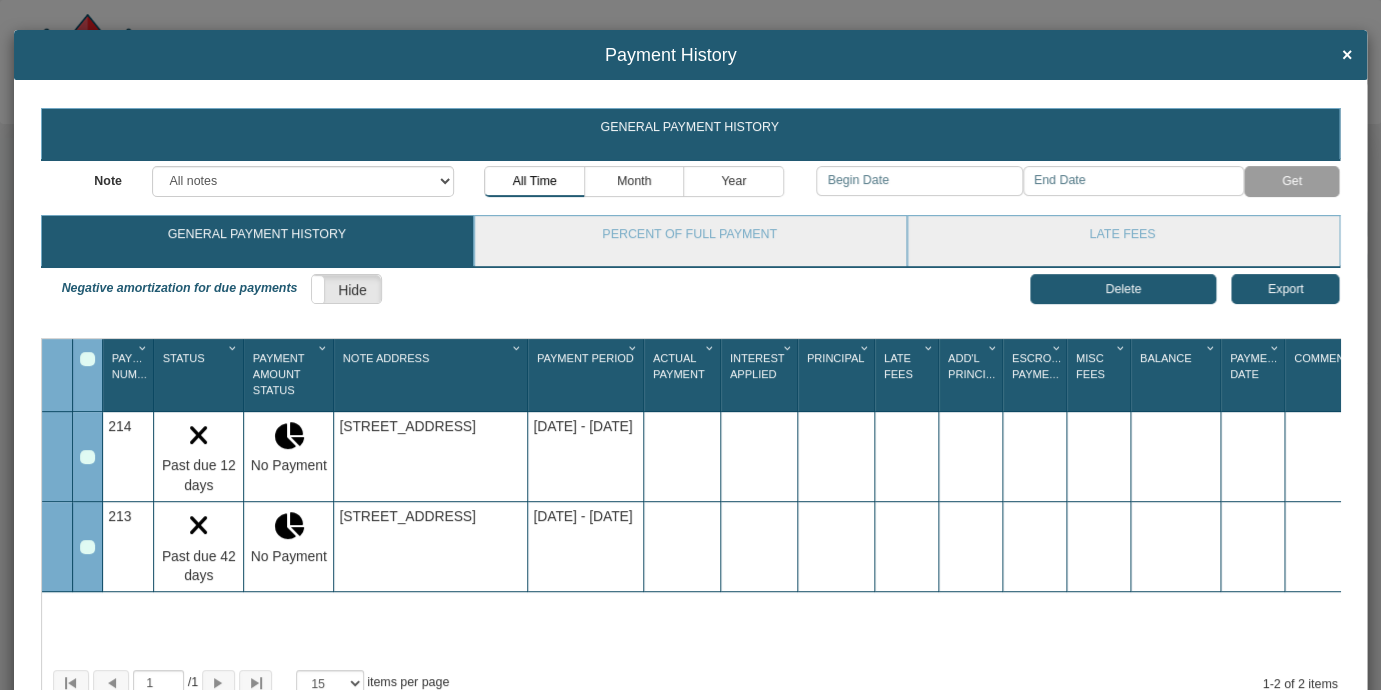 click on "×" at bounding box center [1347, 56] 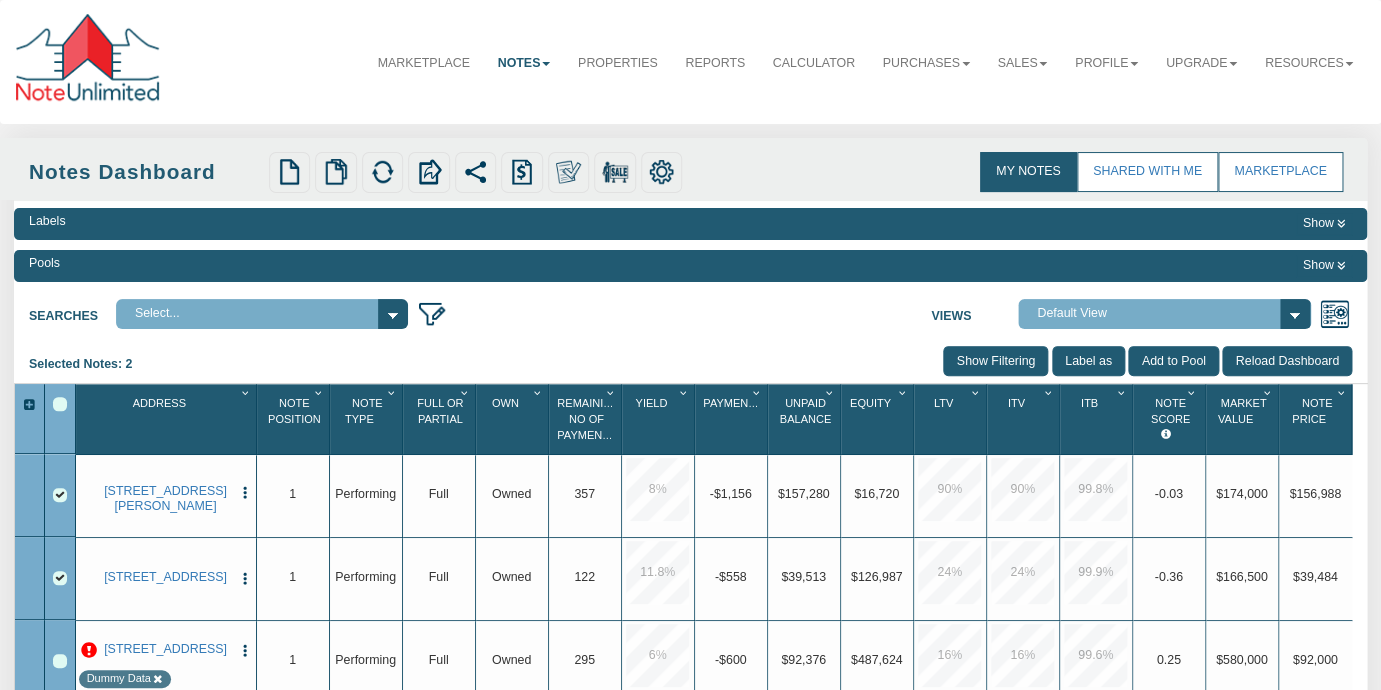 click on "Labels
Show
Pools
Show
Searches
Select...
Views Default View" at bounding box center [690, 515] 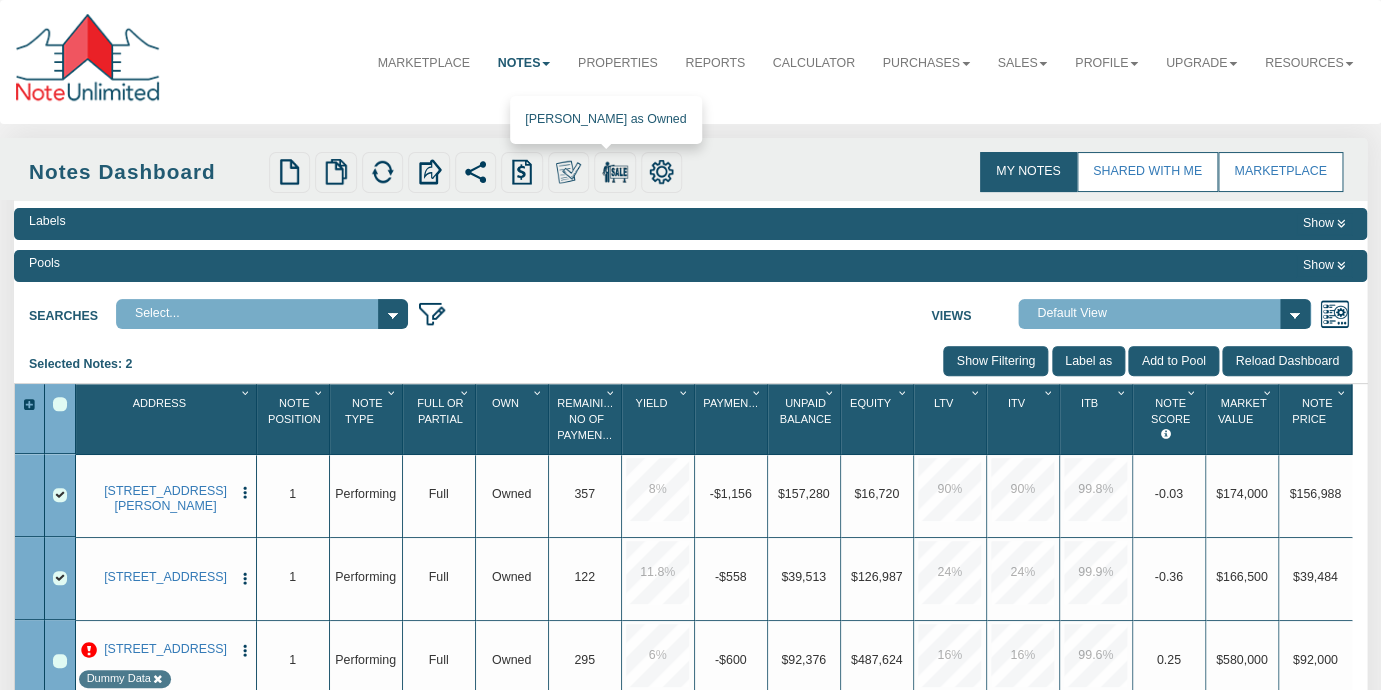 click at bounding box center (569, 172) 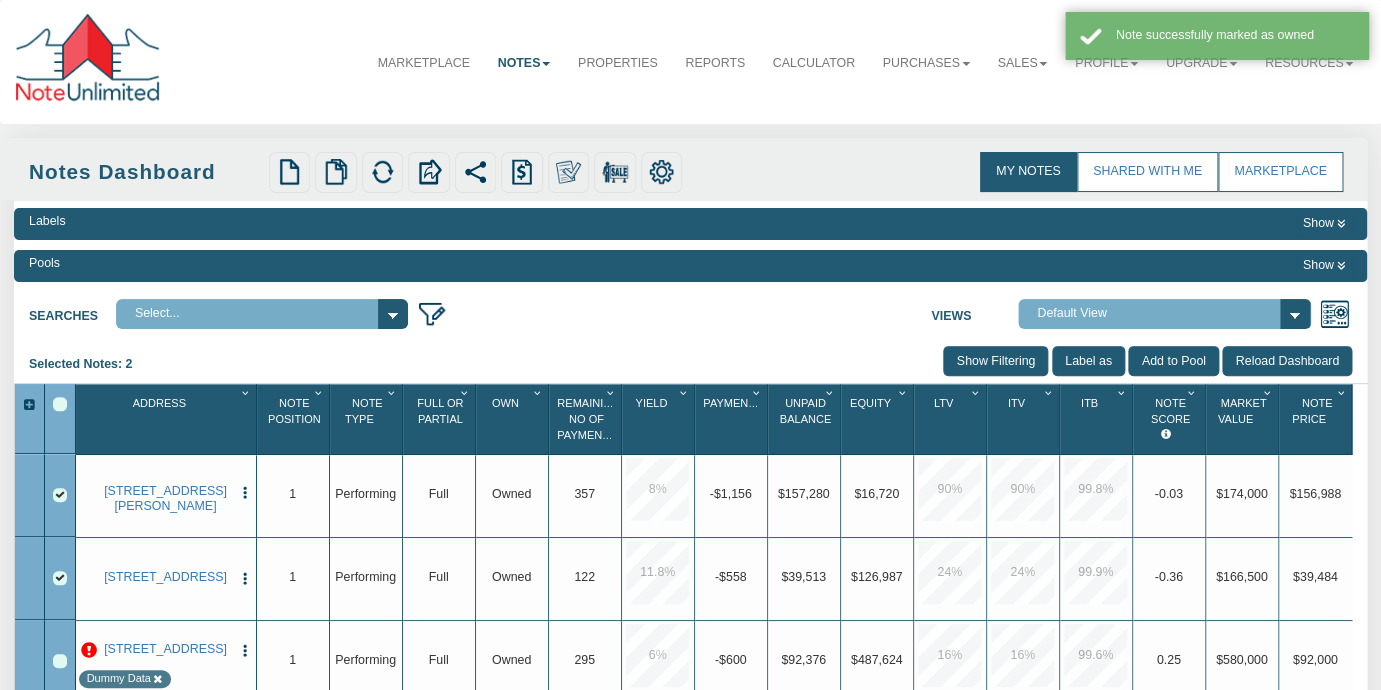 click at bounding box center [662, 172] 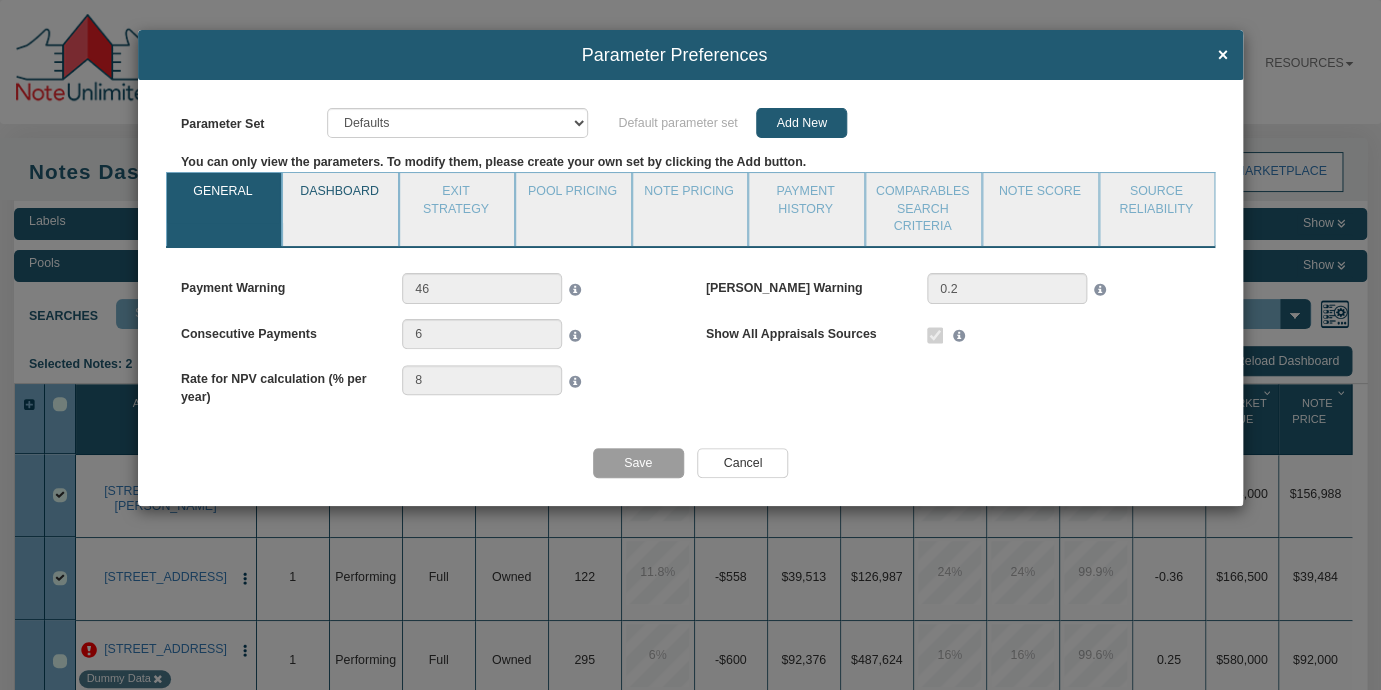 click on "Dashboard" at bounding box center [339, 198] 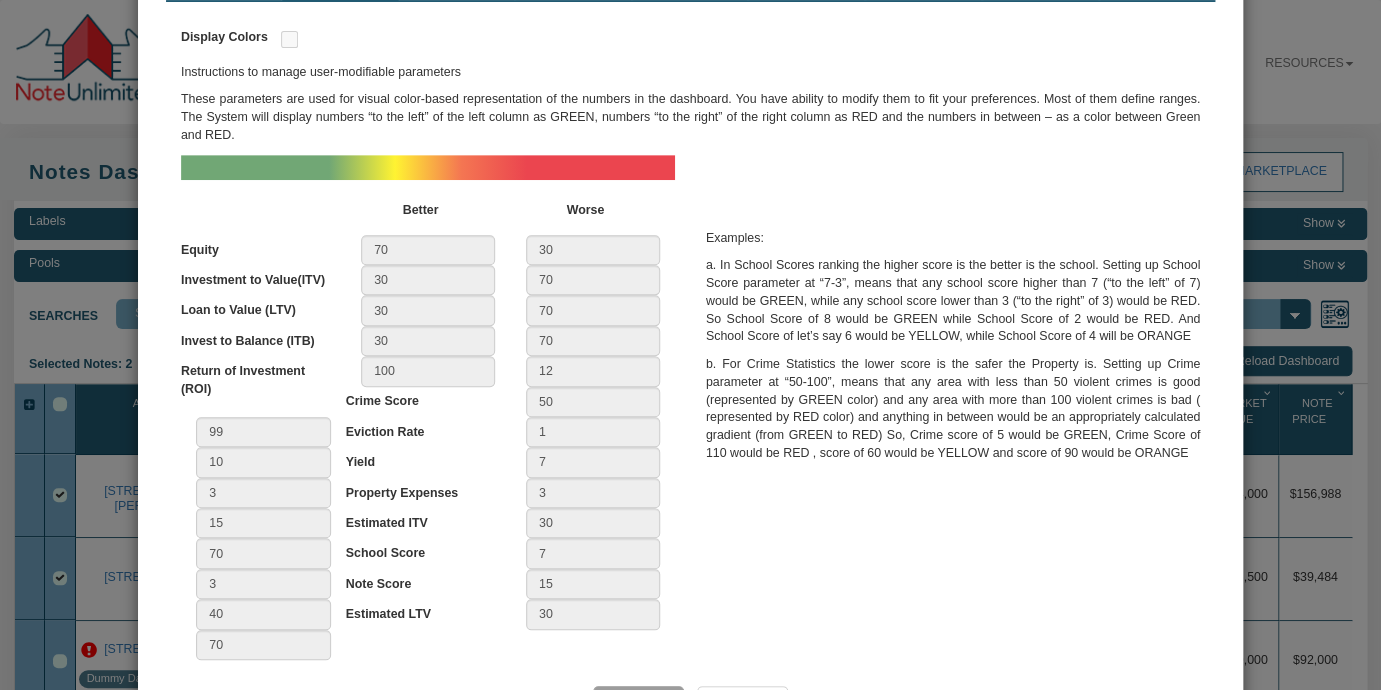 scroll, scrollTop: 227, scrollLeft: 0, axis: vertical 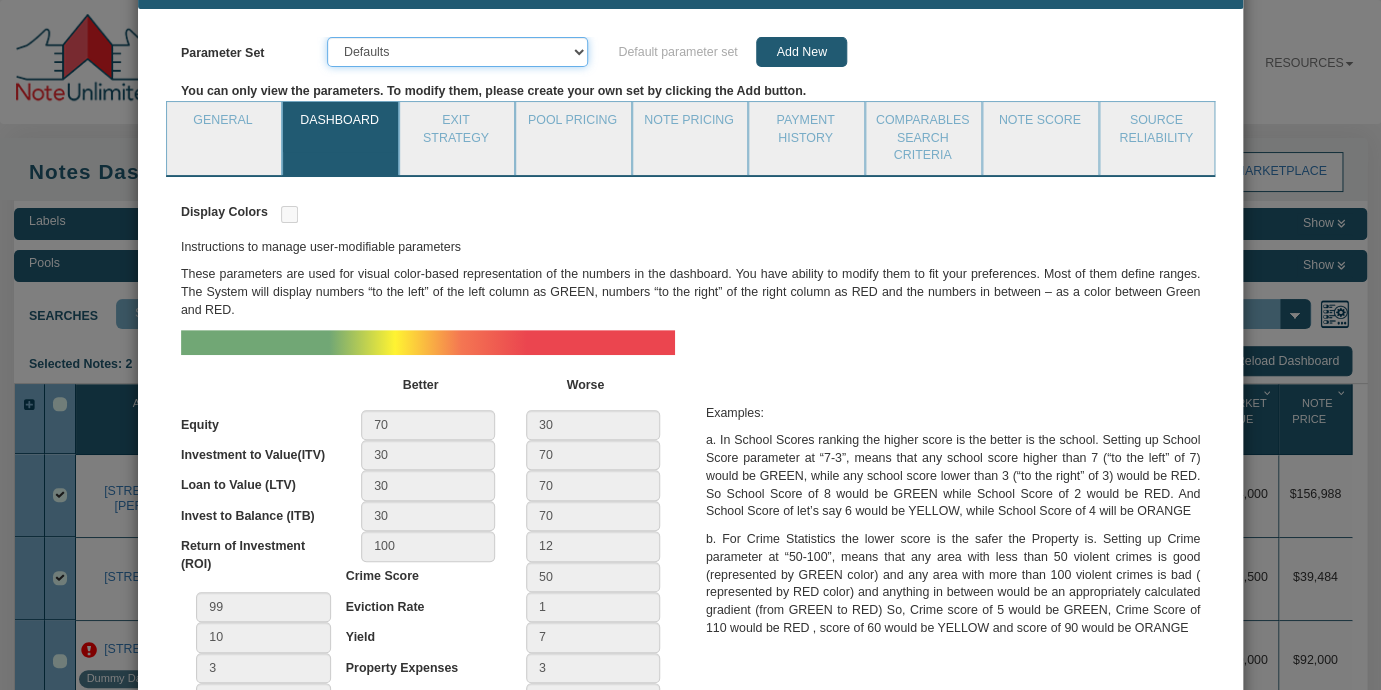 select on "object:24760" 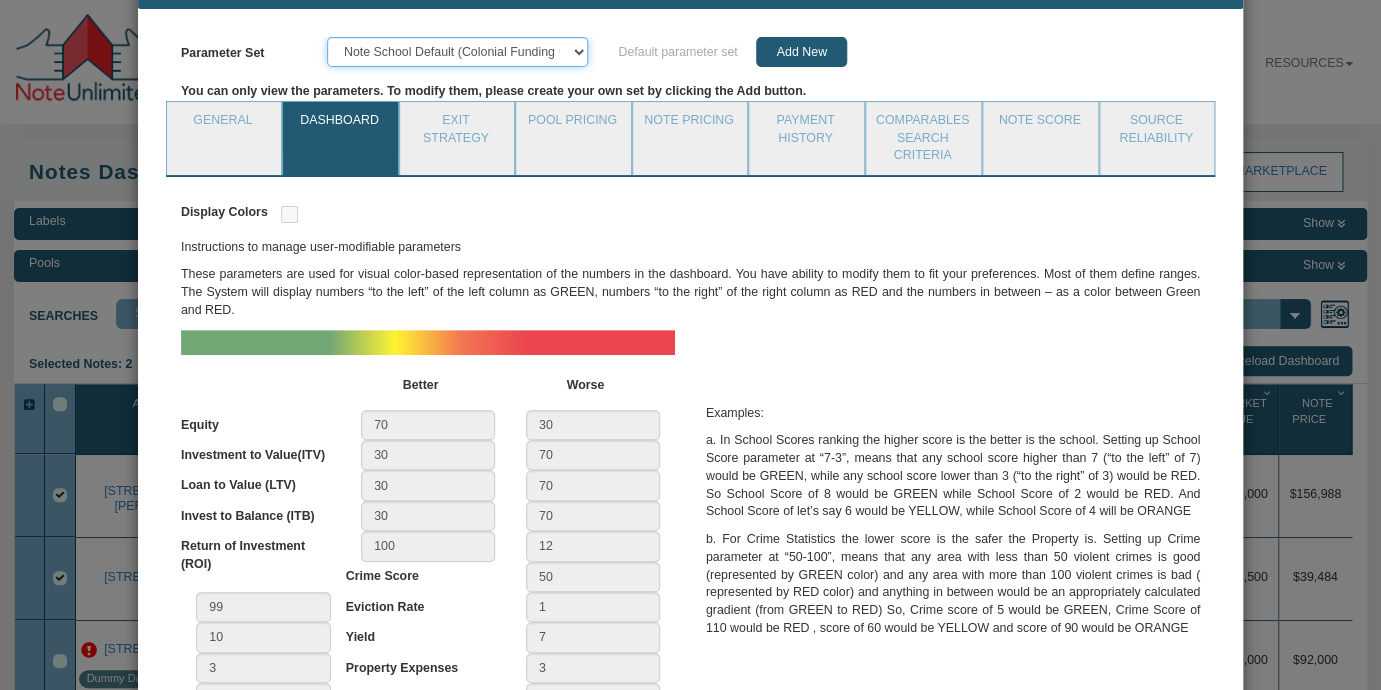 click on "Note School Default (Colonial Funding Group)" at bounding box center (0, 0) 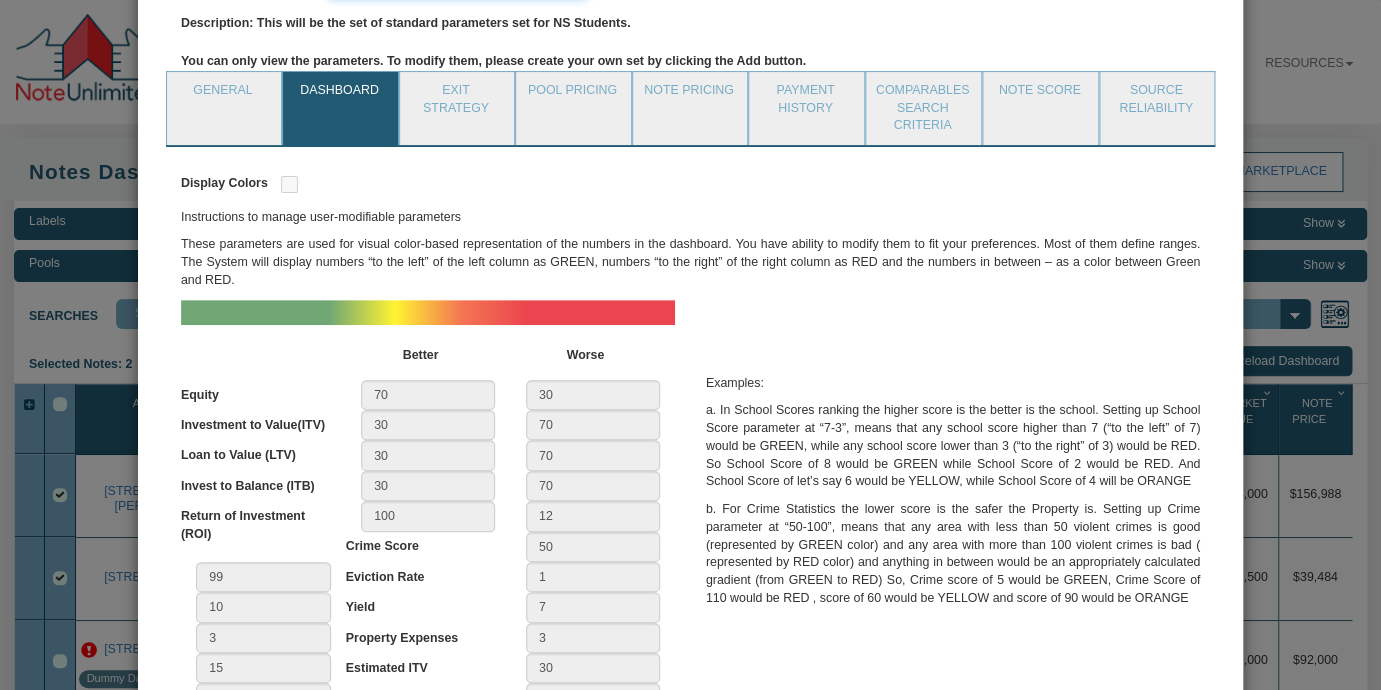 scroll, scrollTop: 140, scrollLeft: 0, axis: vertical 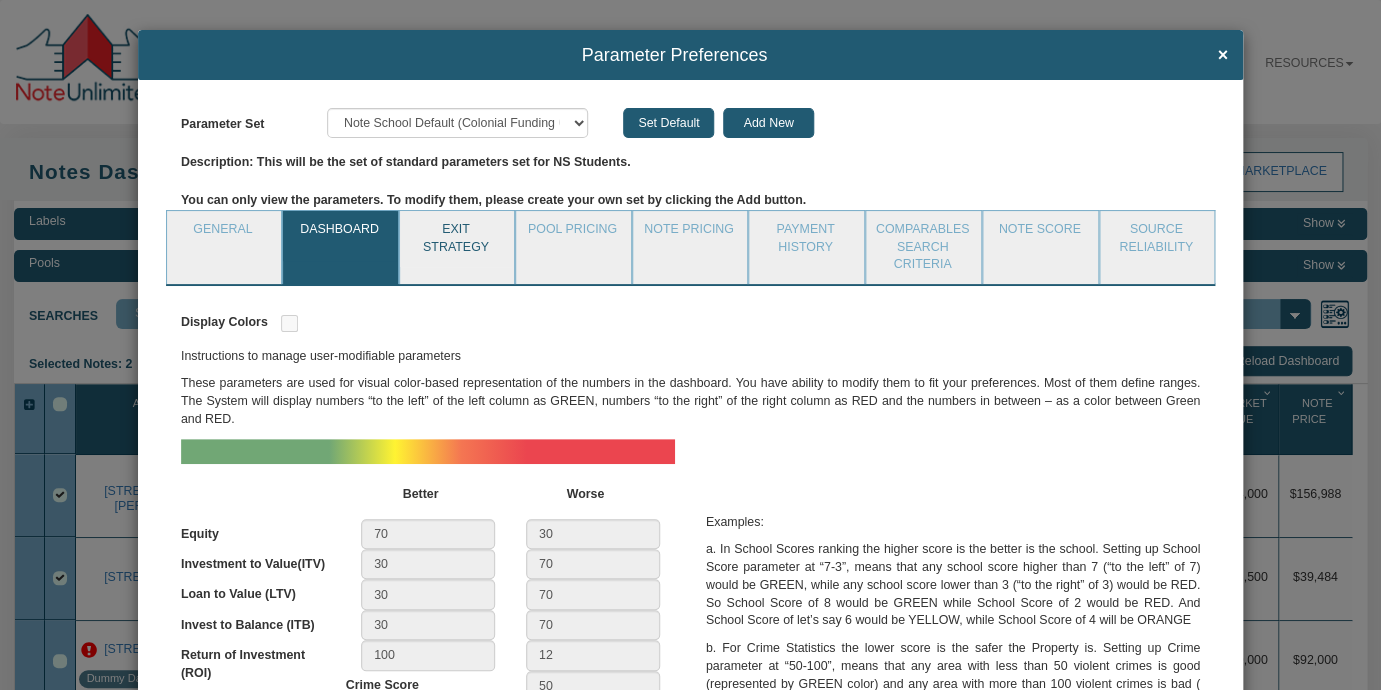 click on "Exit Strategy" at bounding box center (456, 239) 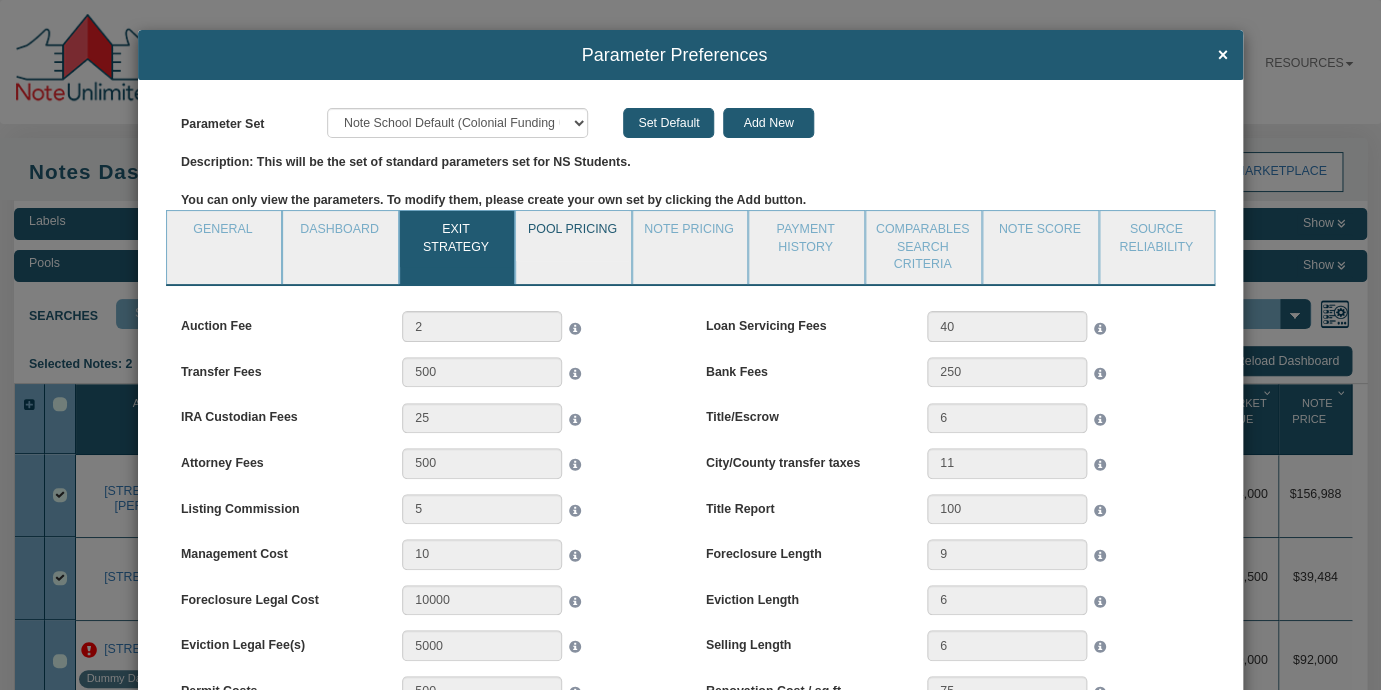 click on "Pool Pricing" at bounding box center [572, 236] 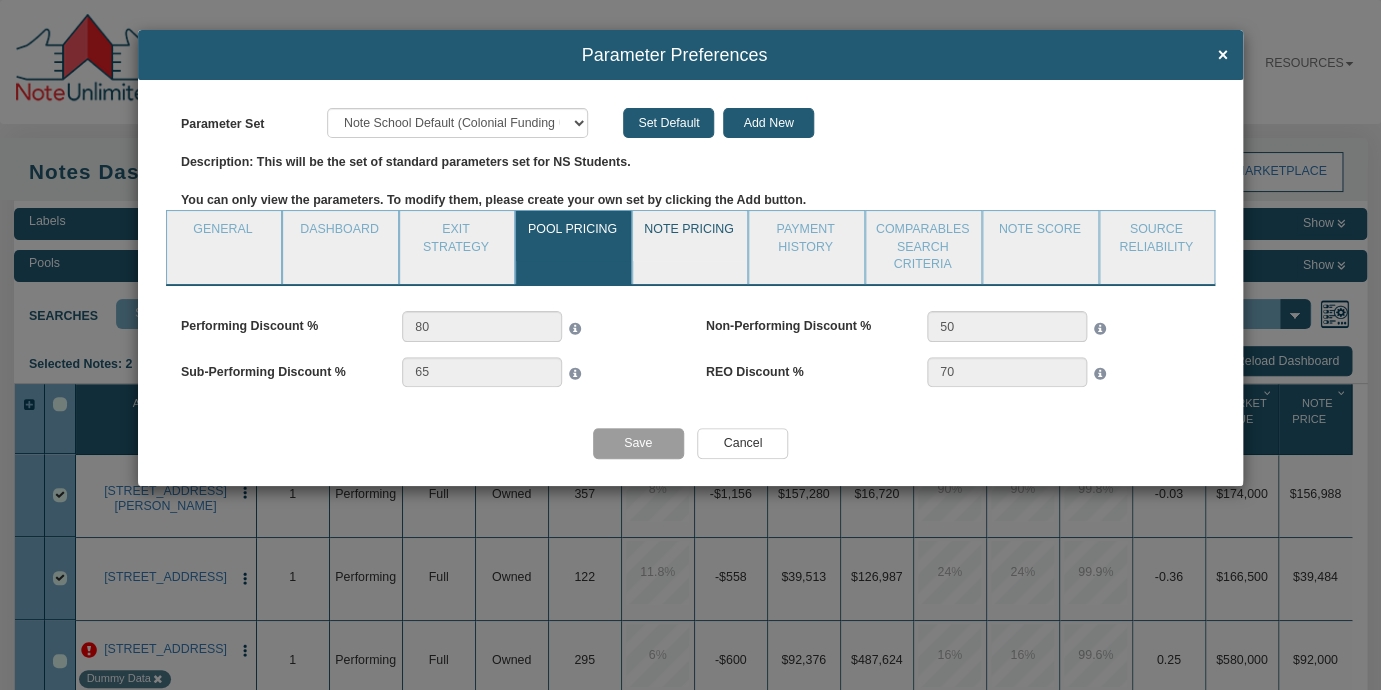 click on "Note Pricing" at bounding box center [689, 236] 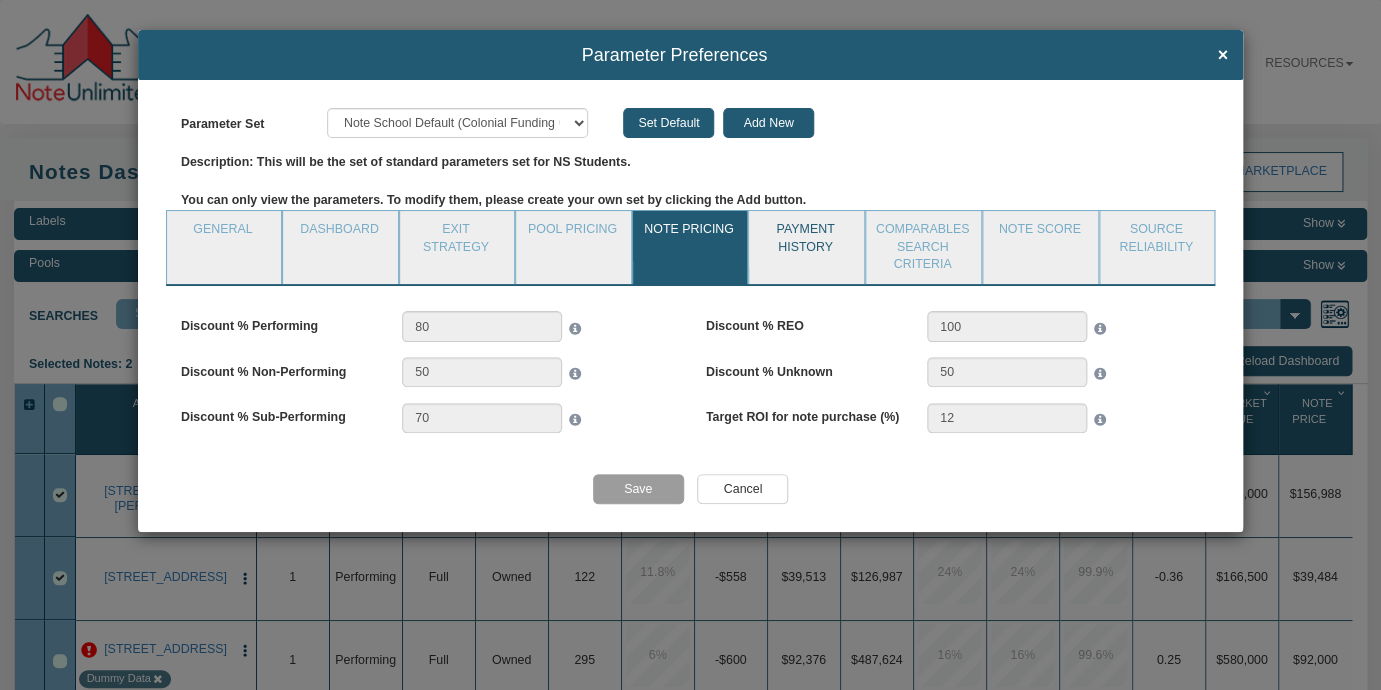 click on "Payment History" at bounding box center [805, 239] 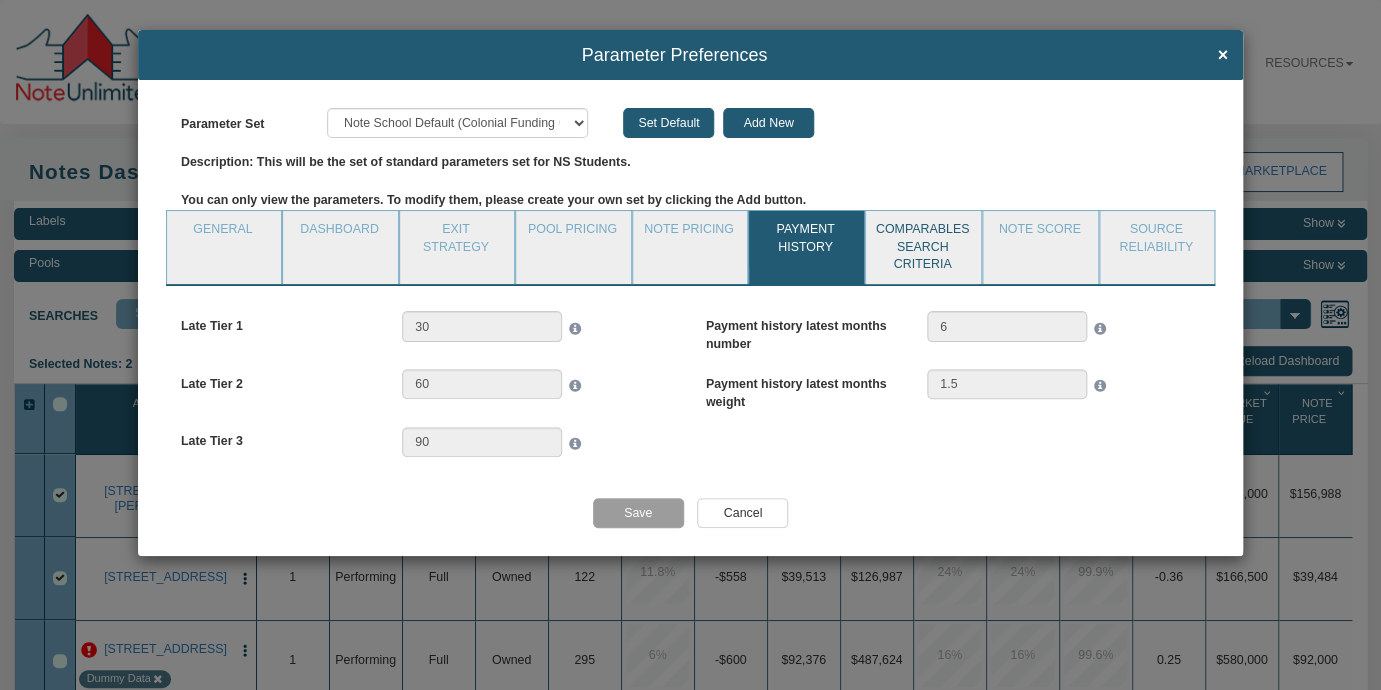 click on "Comparables Search Criteria" at bounding box center [923, 247] 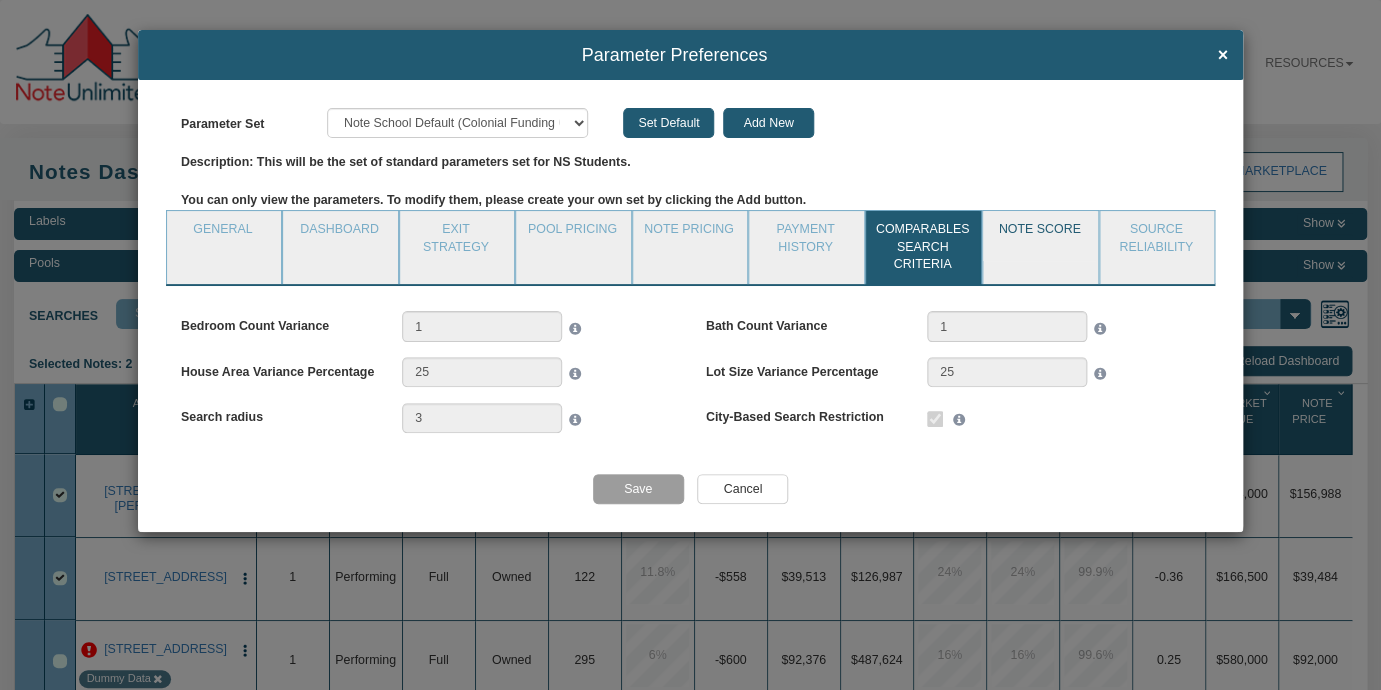 click on "Note Score" at bounding box center (1039, 236) 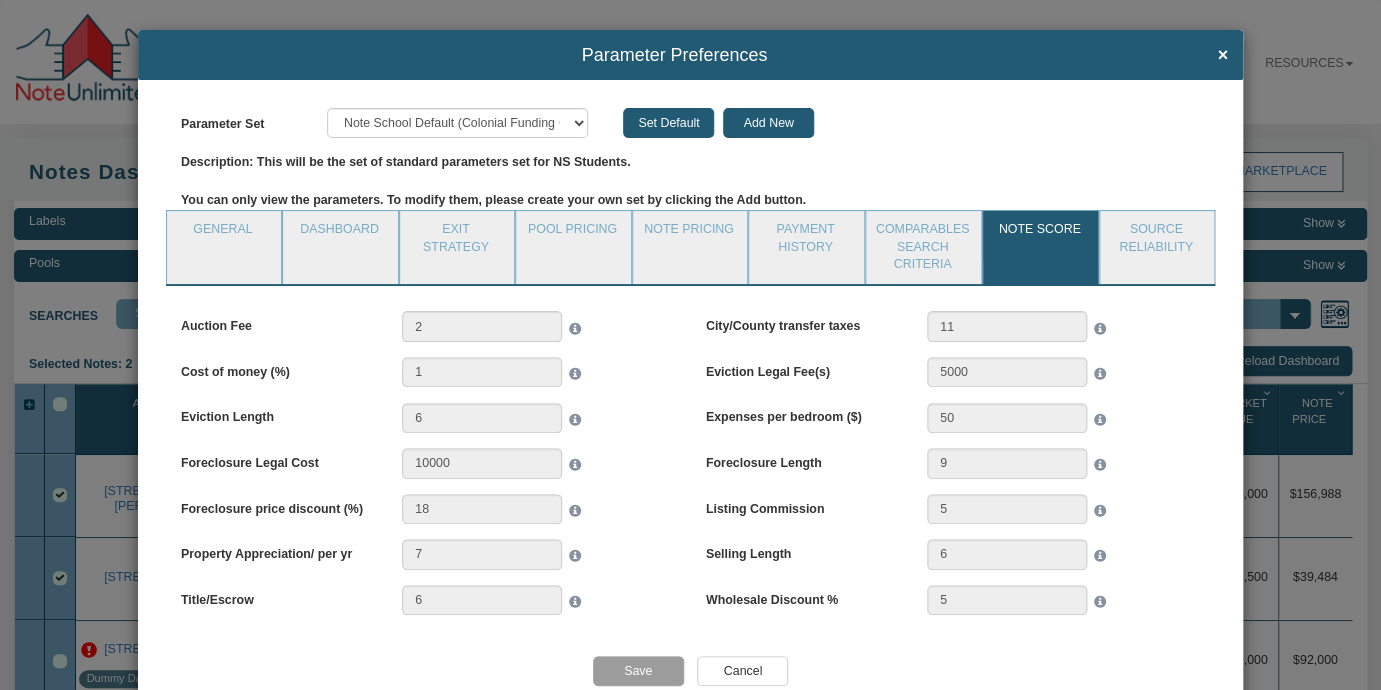 scroll, scrollTop: 55, scrollLeft: 0, axis: vertical 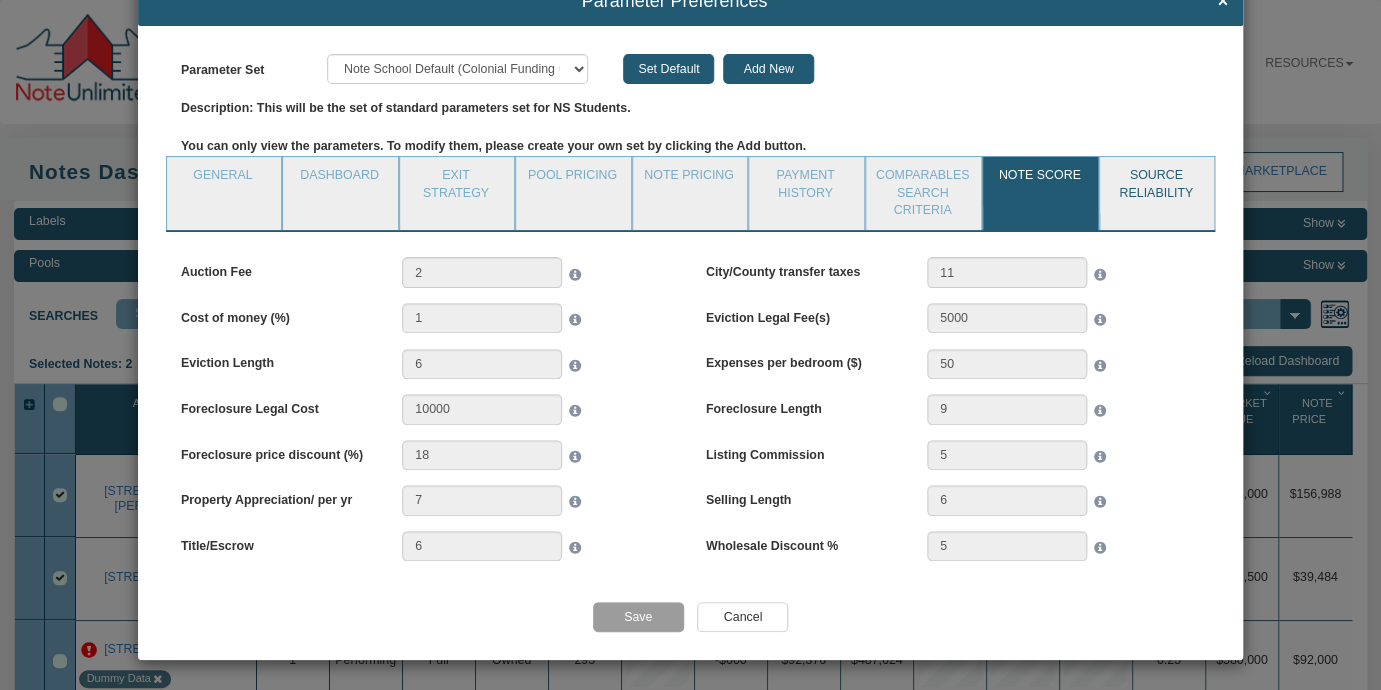 click on "Source Reliability" at bounding box center [1156, 185] 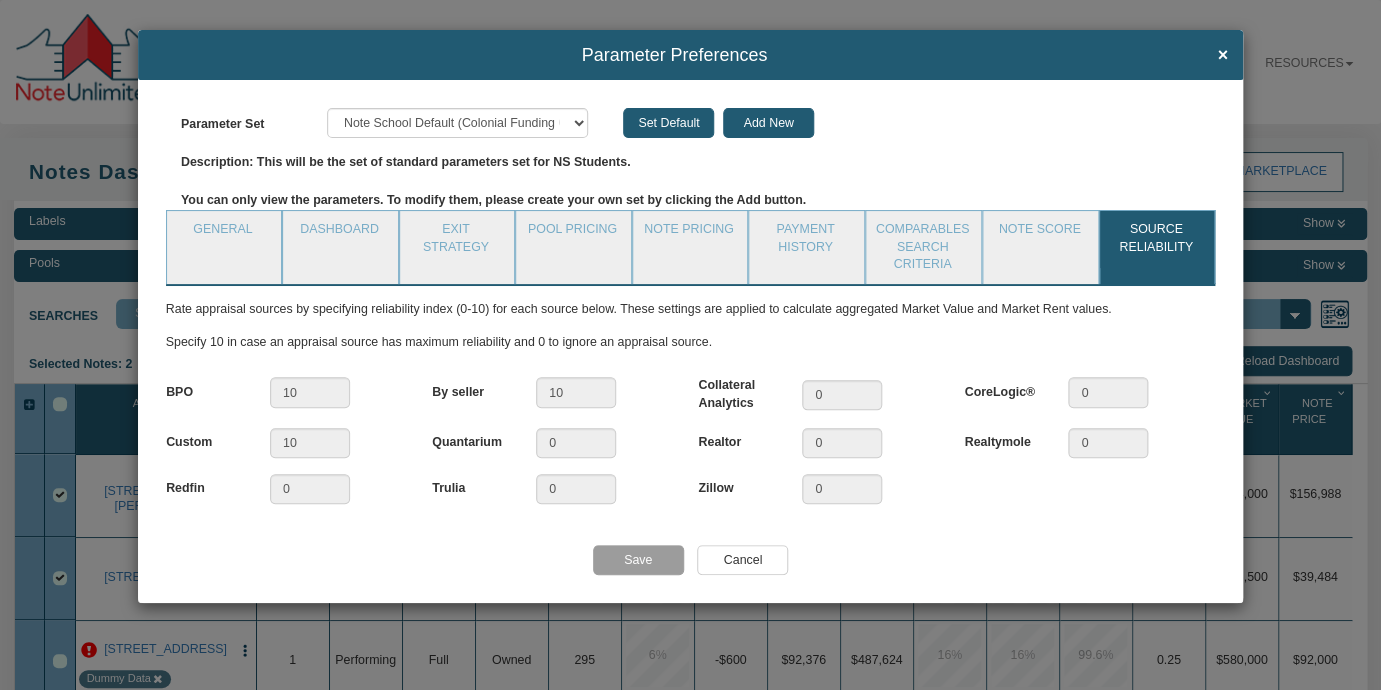 scroll, scrollTop: 0, scrollLeft: 0, axis: both 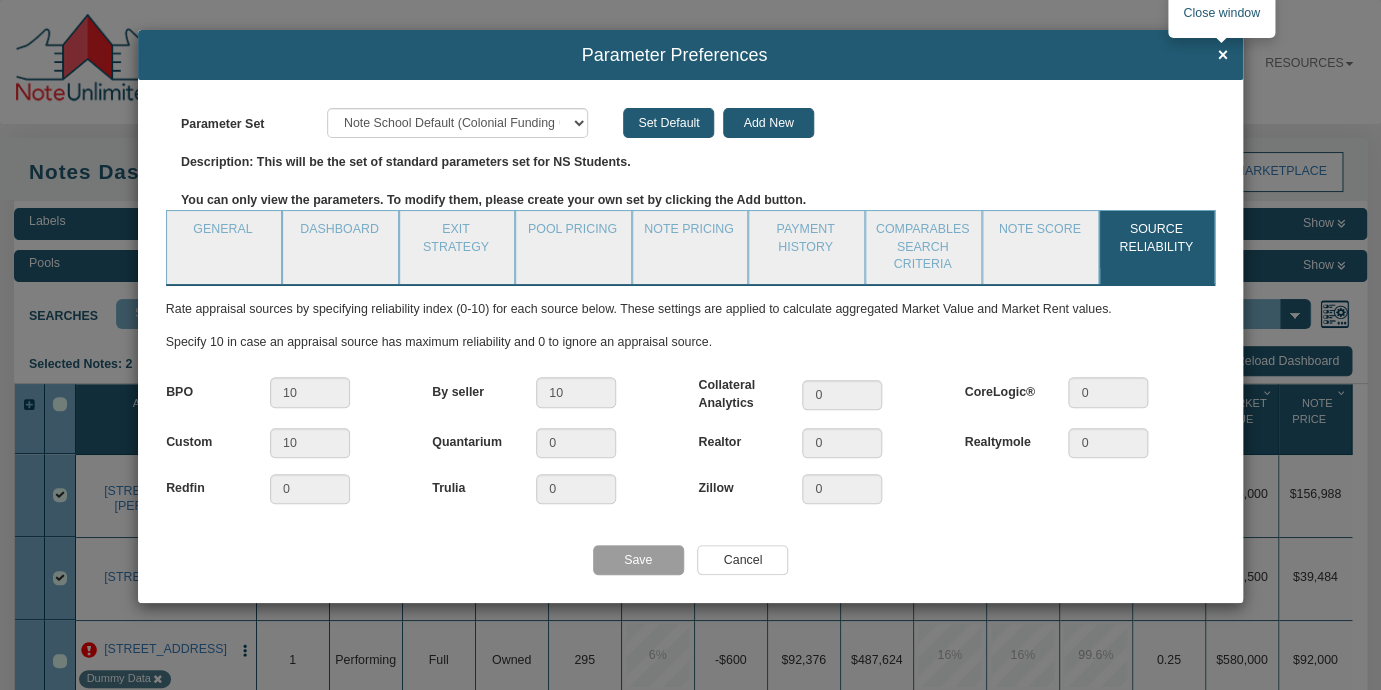 click on "×" at bounding box center [1222, 56] 